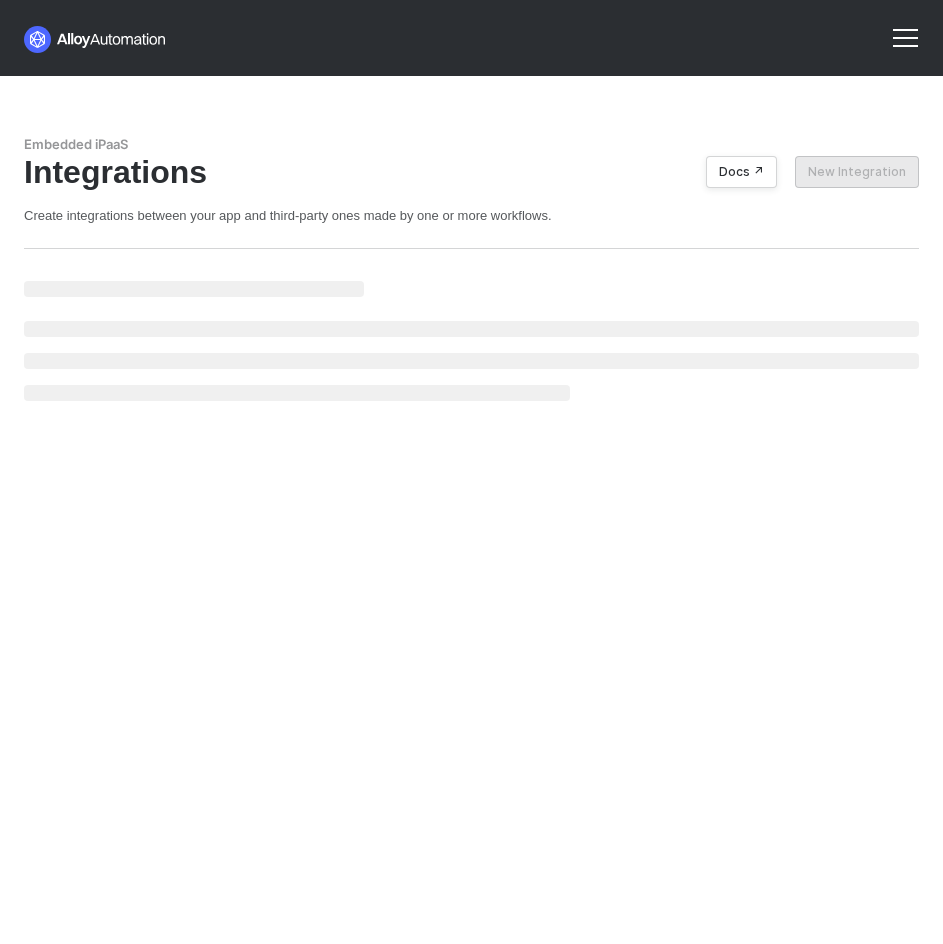 scroll, scrollTop: 0, scrollLeft: 0, axis: both 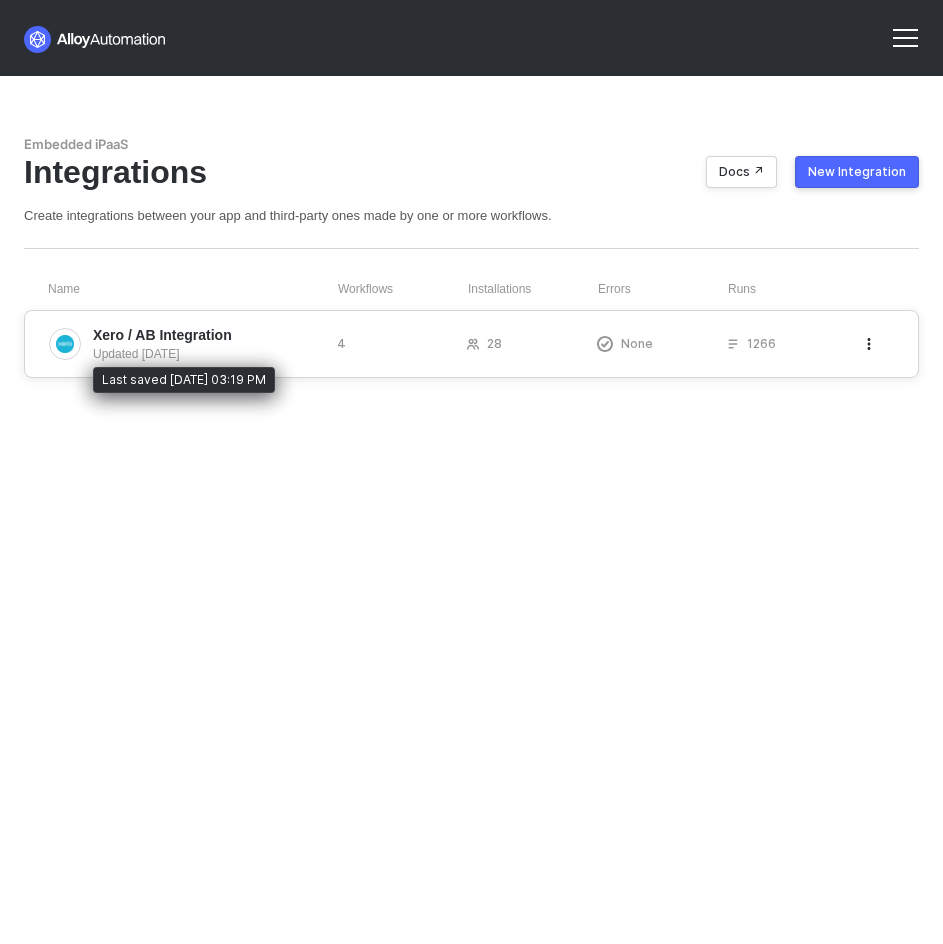 click on "Updated 3 months ago" at bounding box center [207, 354] 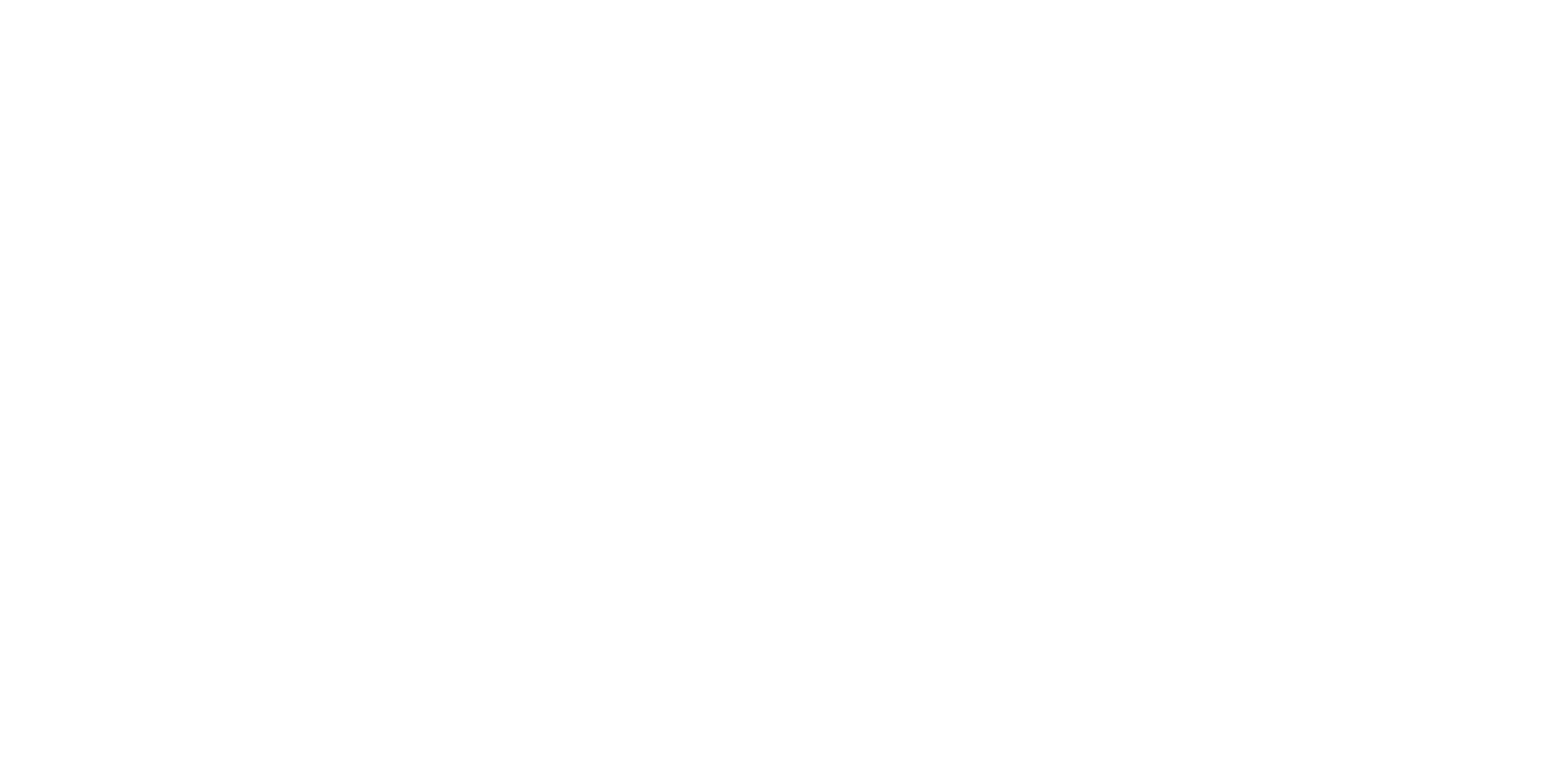 scroll, scrollTop: 0, scrollLeft: 0, axis: both 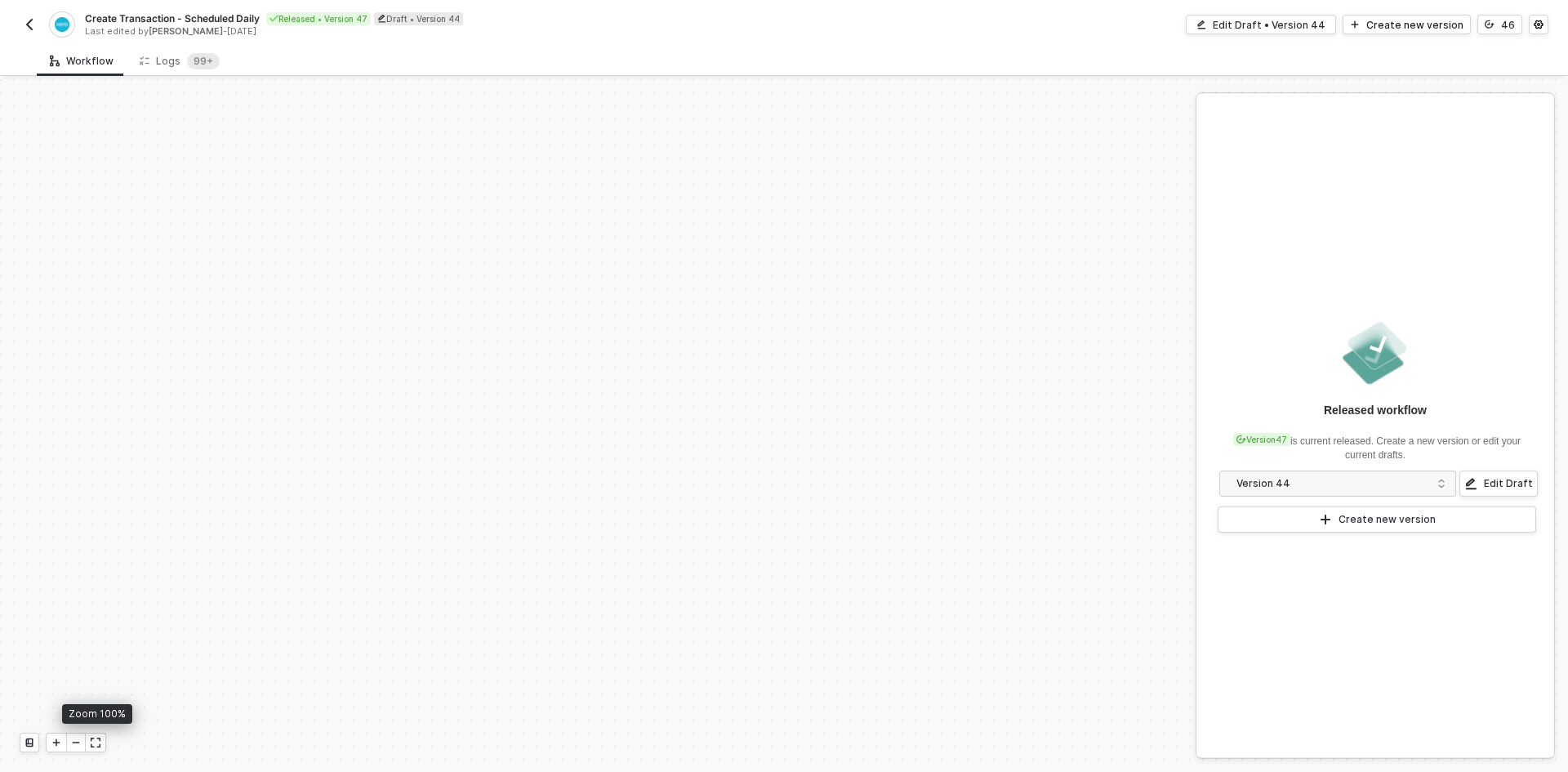 click 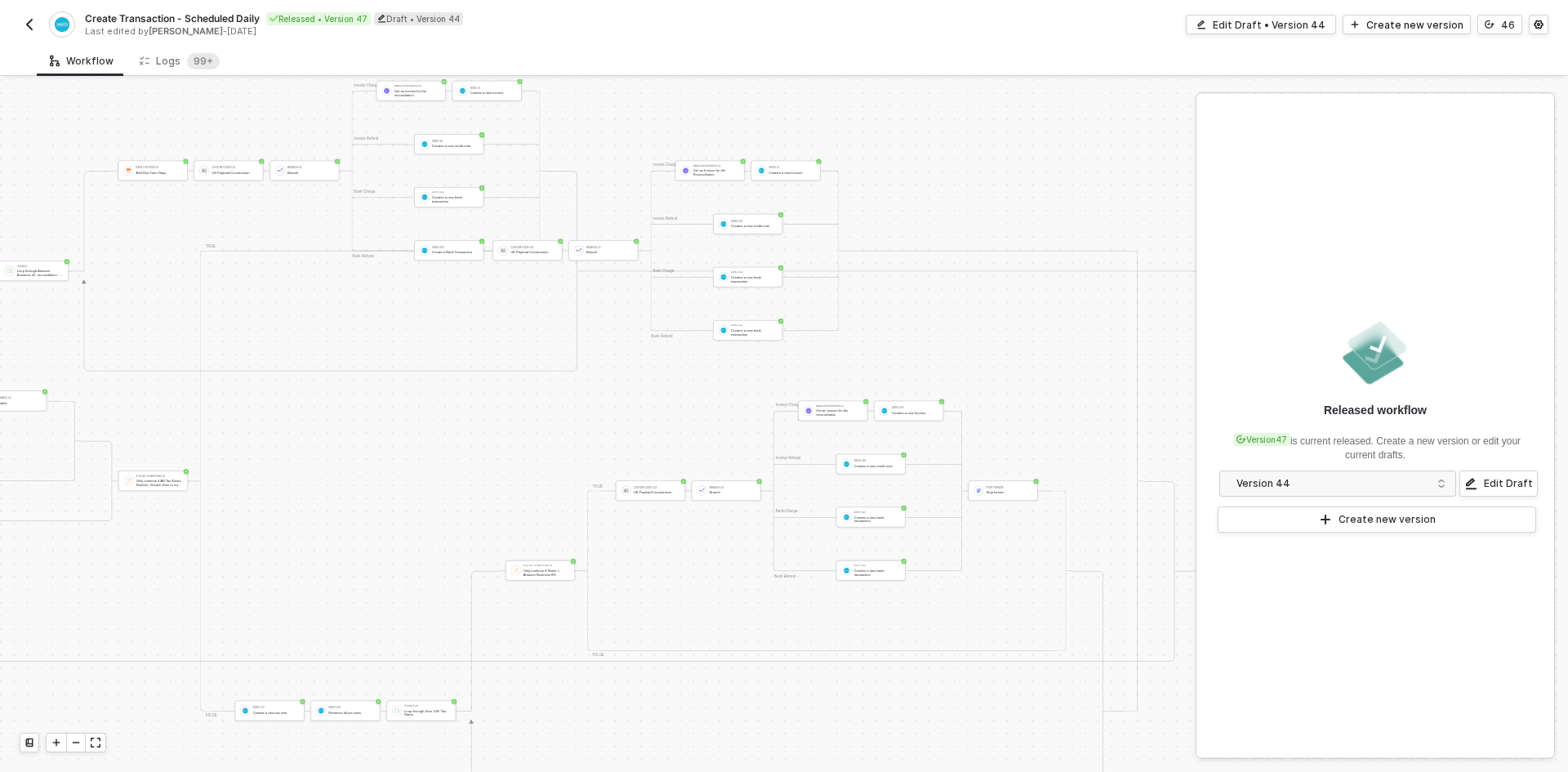 scroll, scrollTop: 4333, scrollLeft: 2417, axis: both 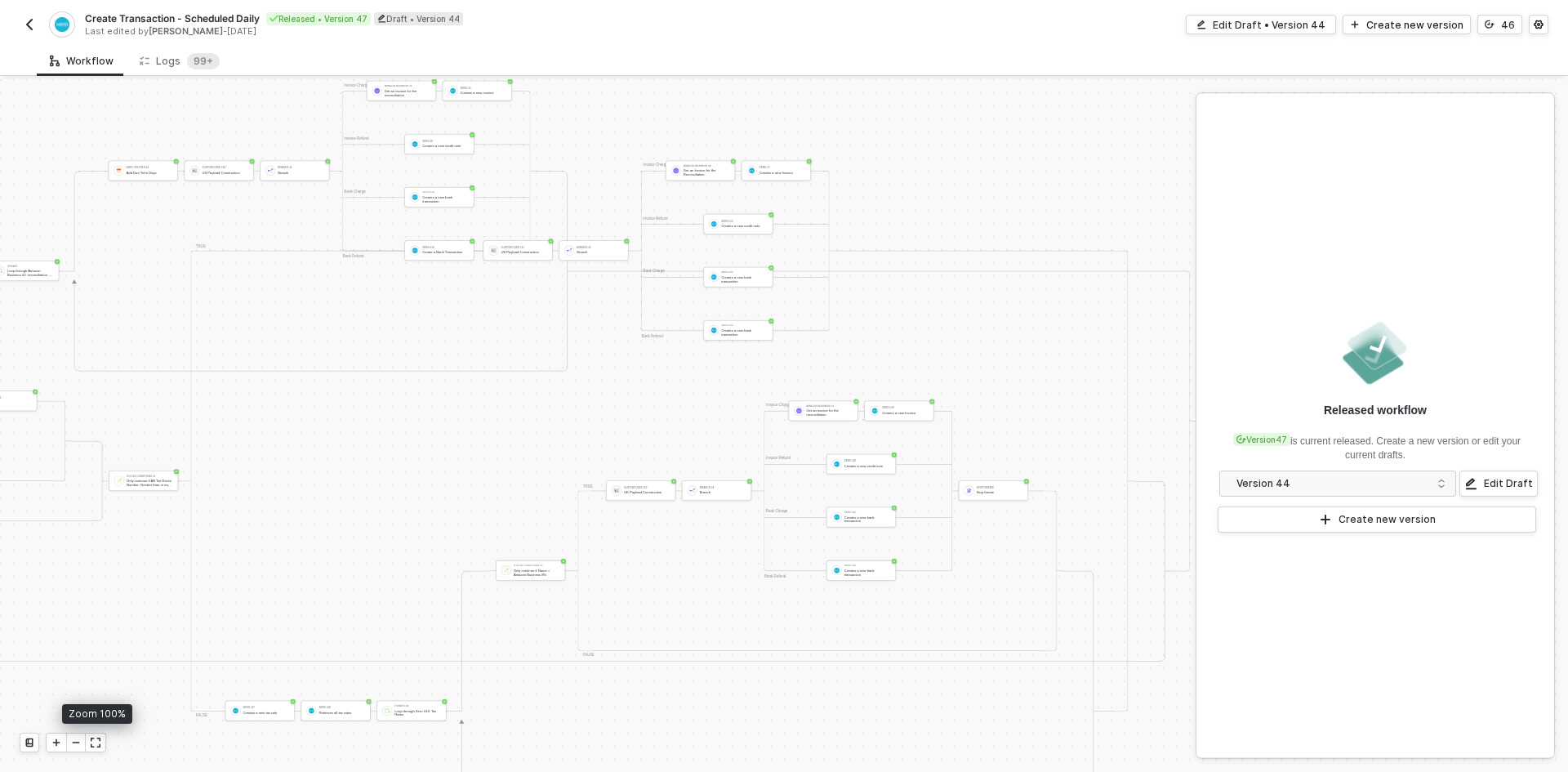 click 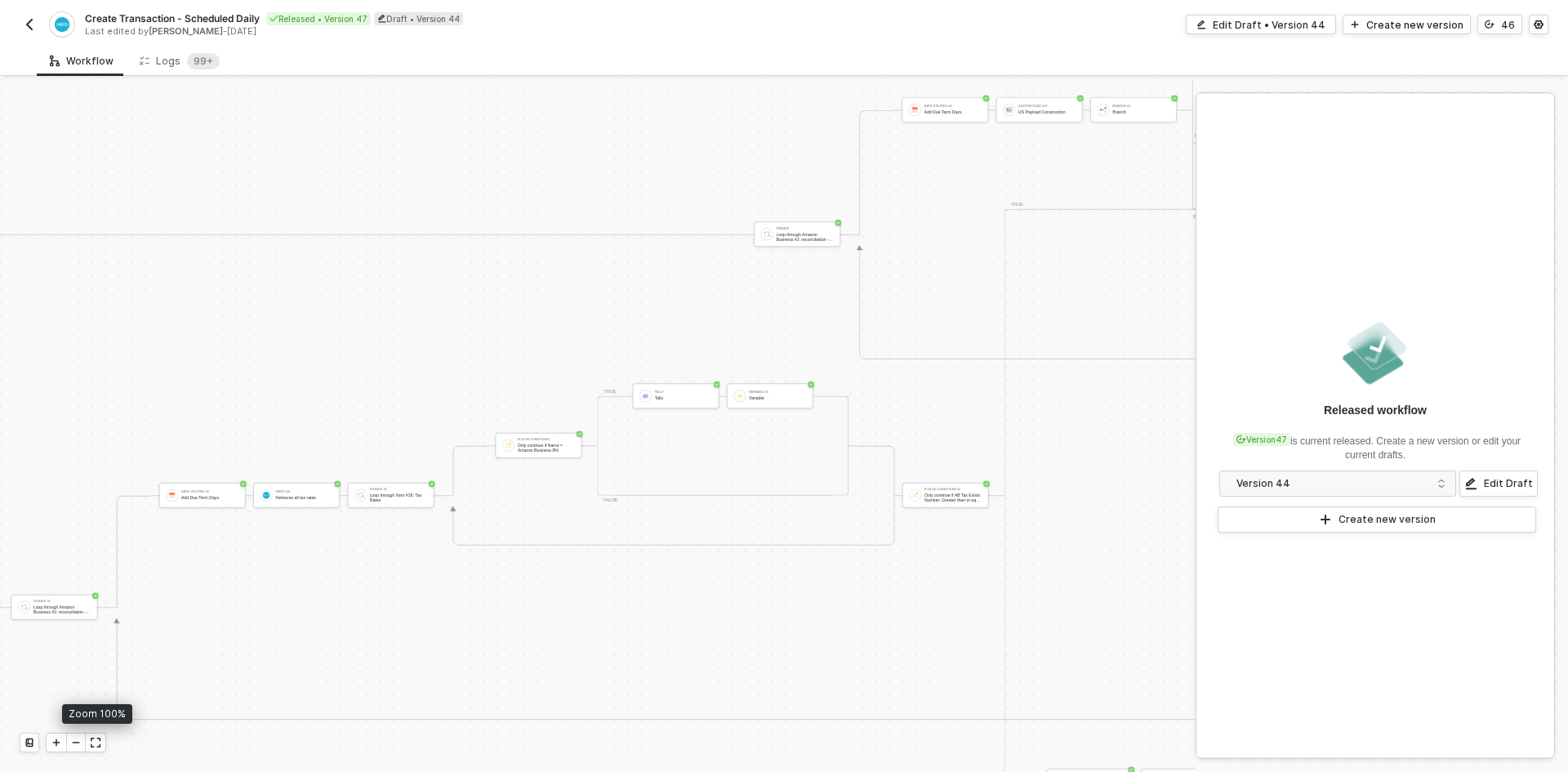 click 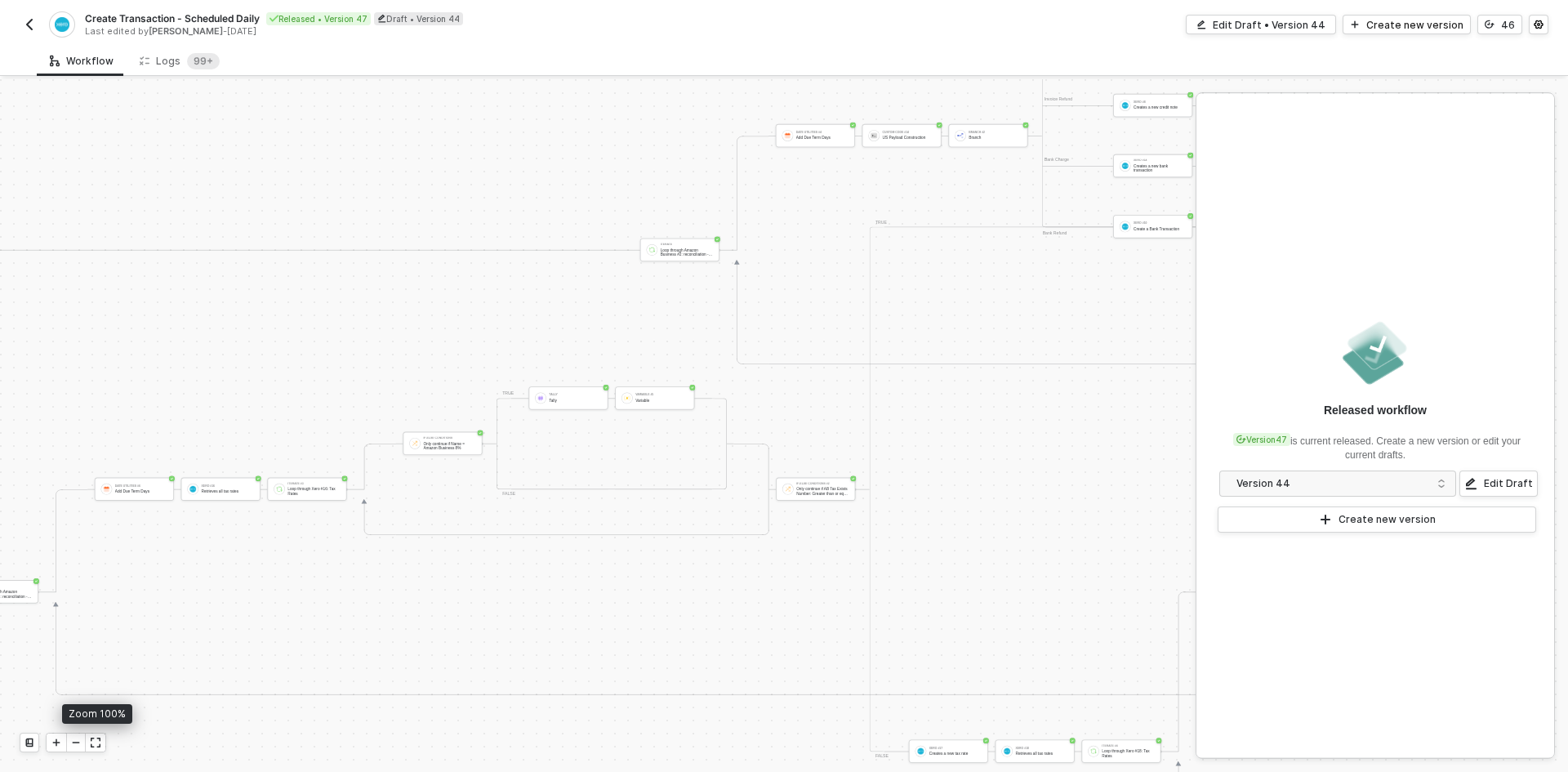 scroll, scrollTop: 4333, scrollLeft: 1723, axis: both 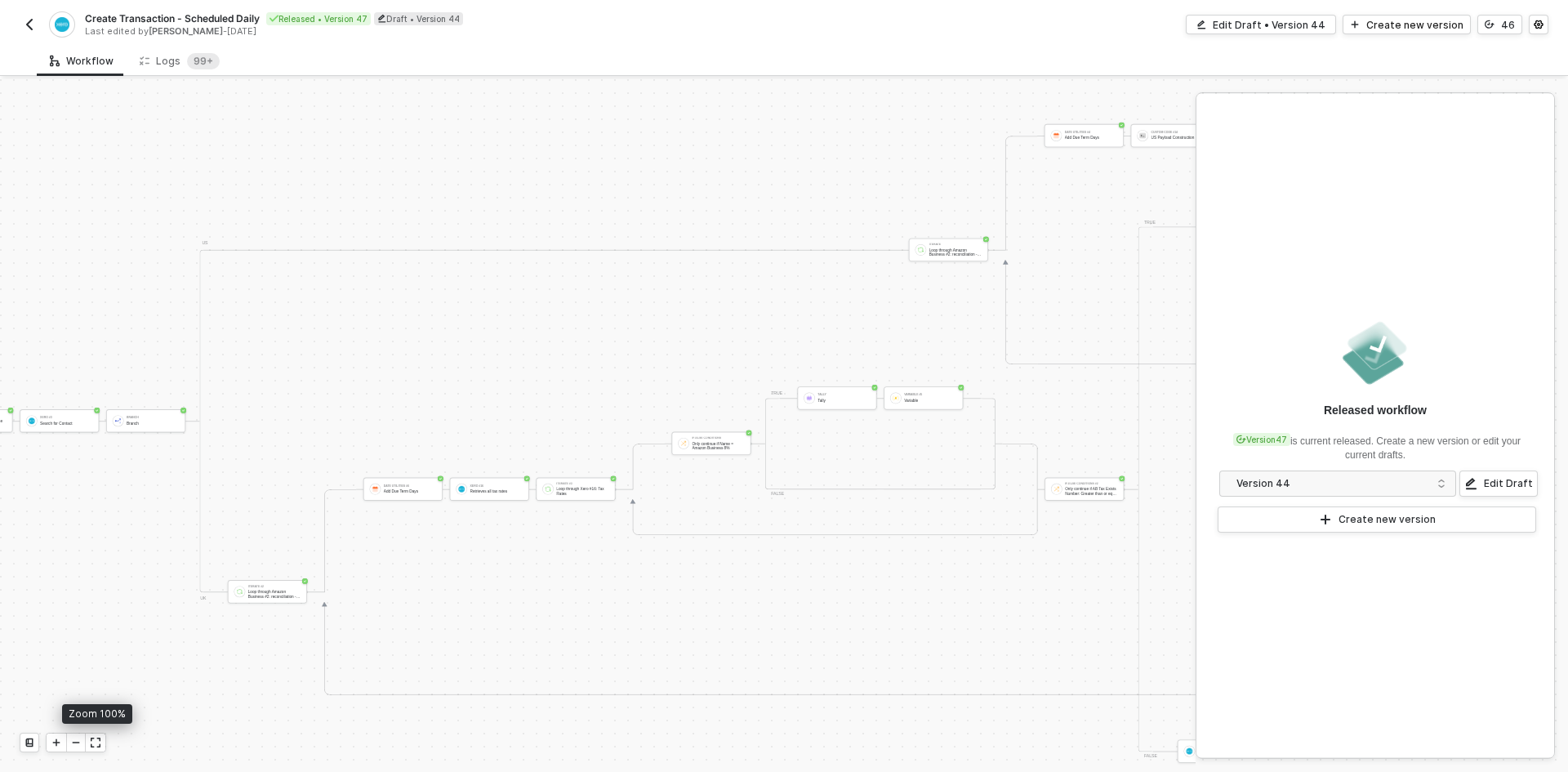 click 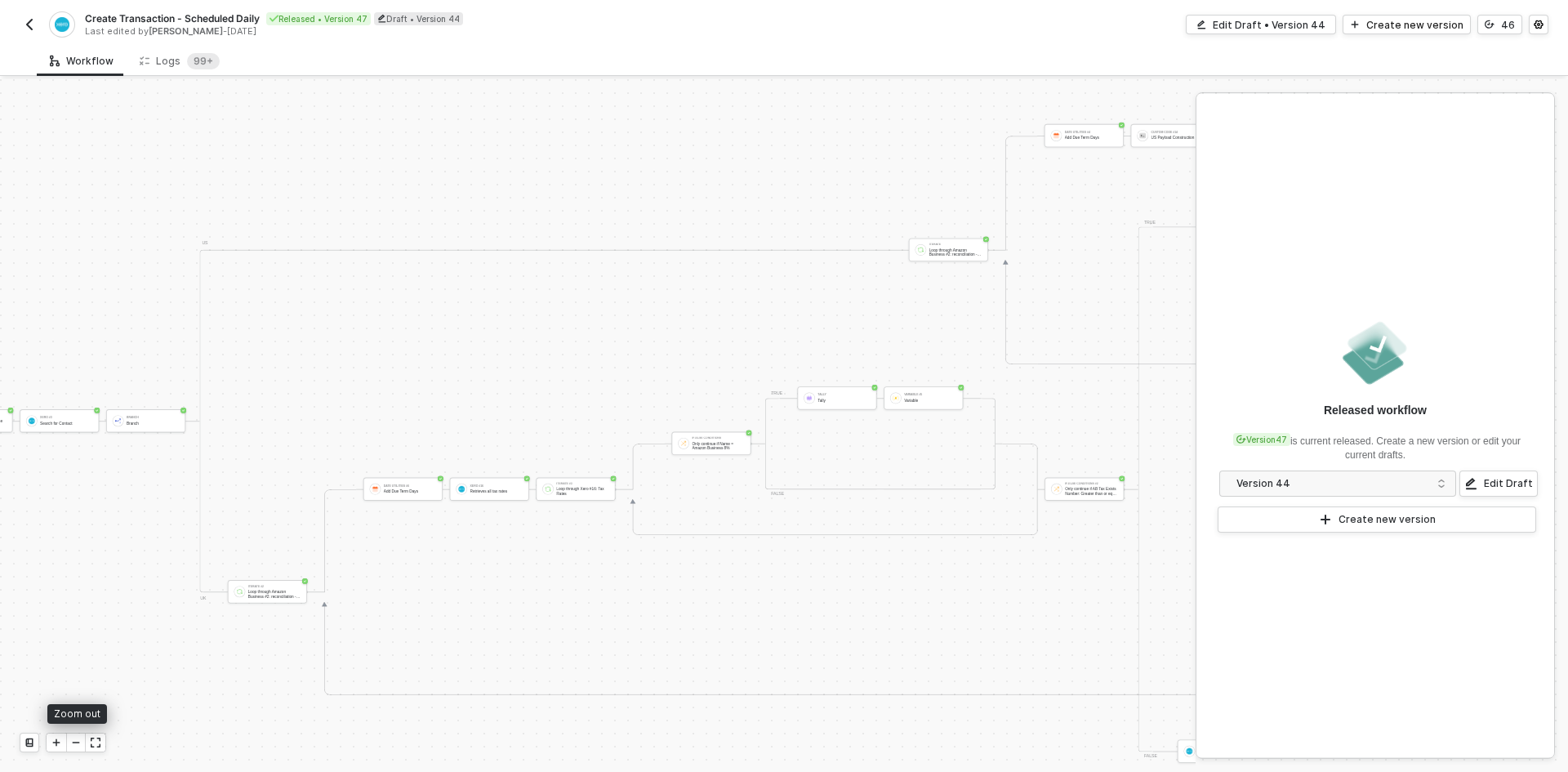 click at bounding box center [76, 743] 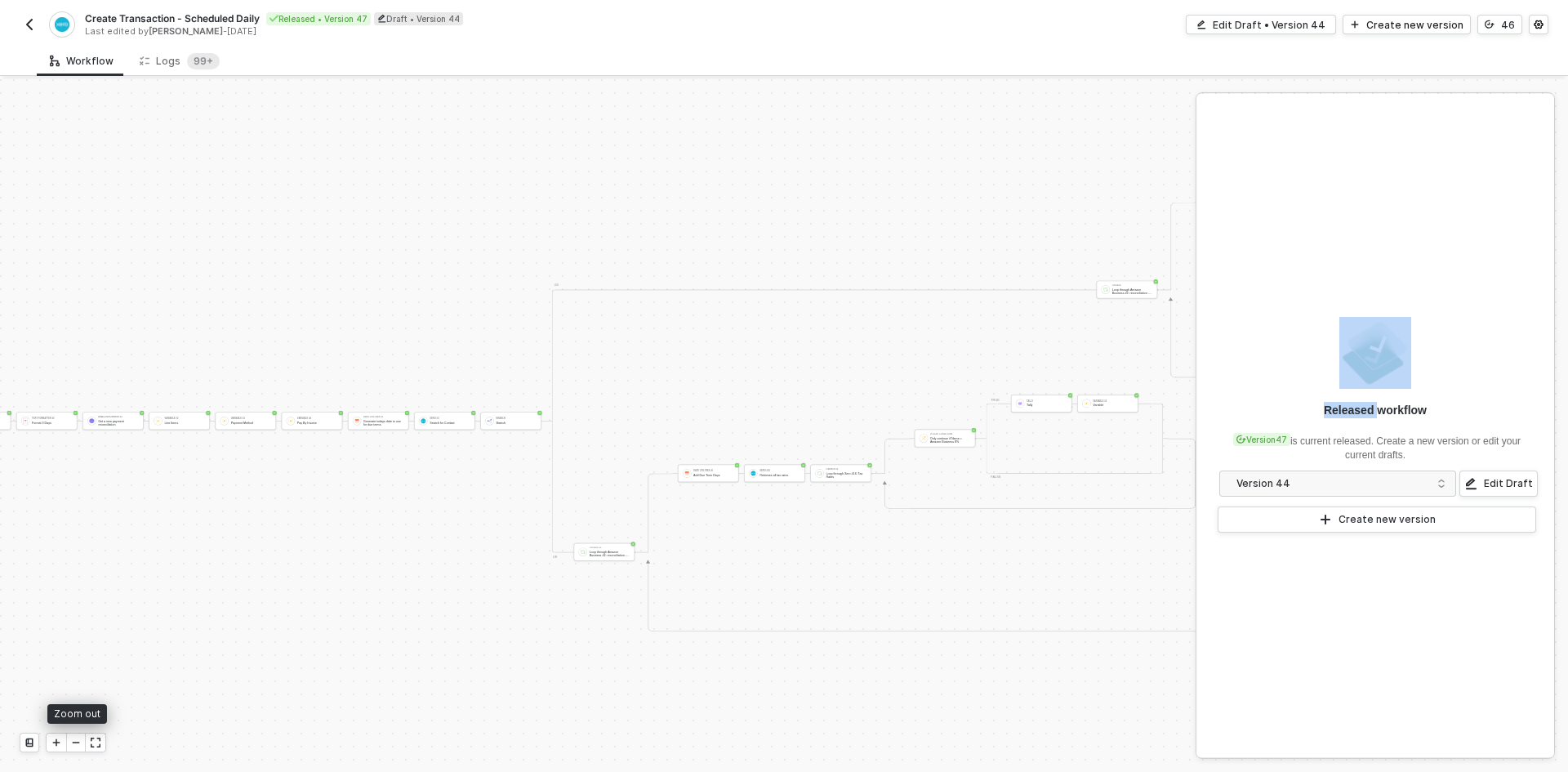 click at bounding box center [76, 743] 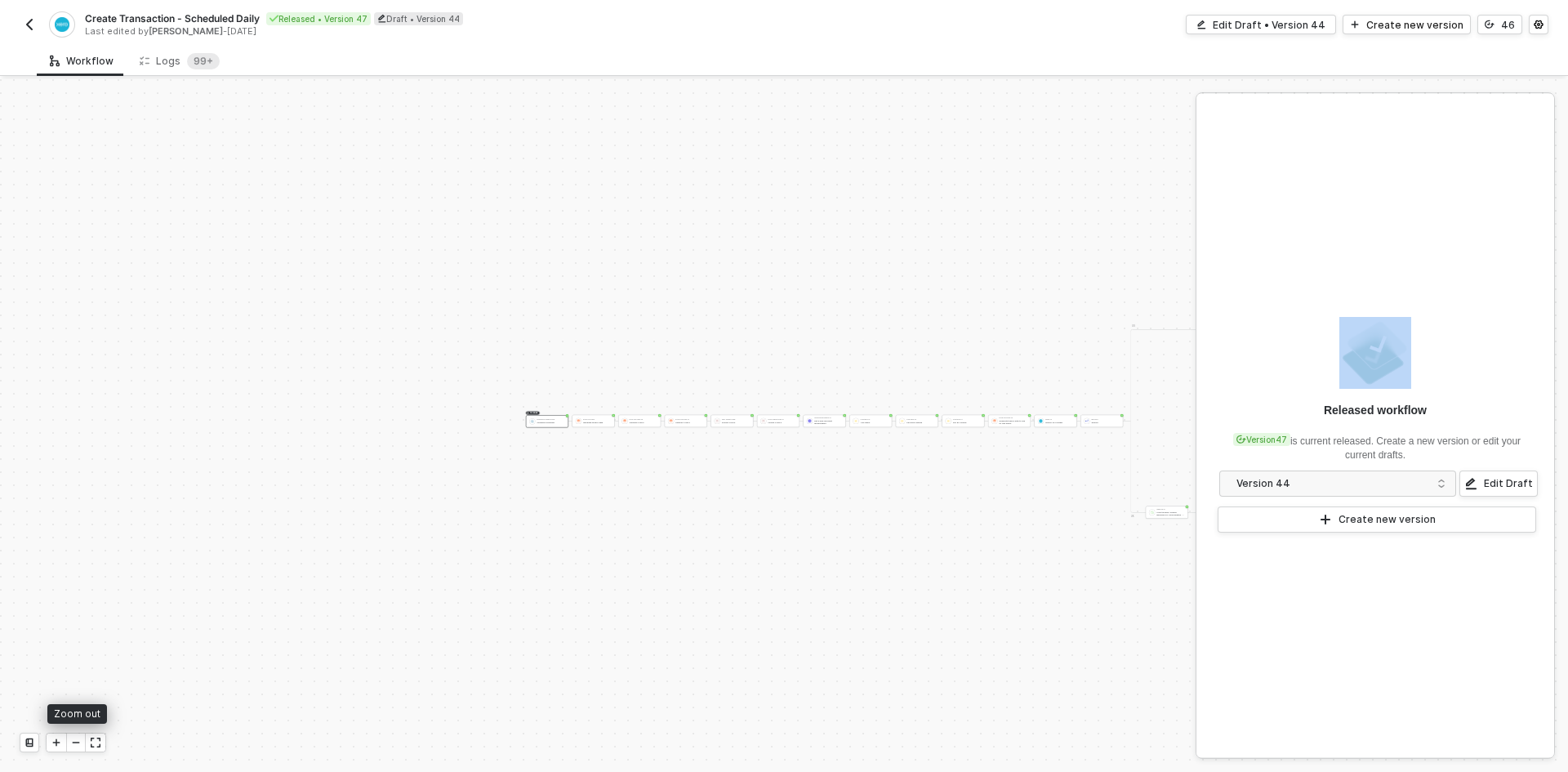 click at bounding box center [76, 743] 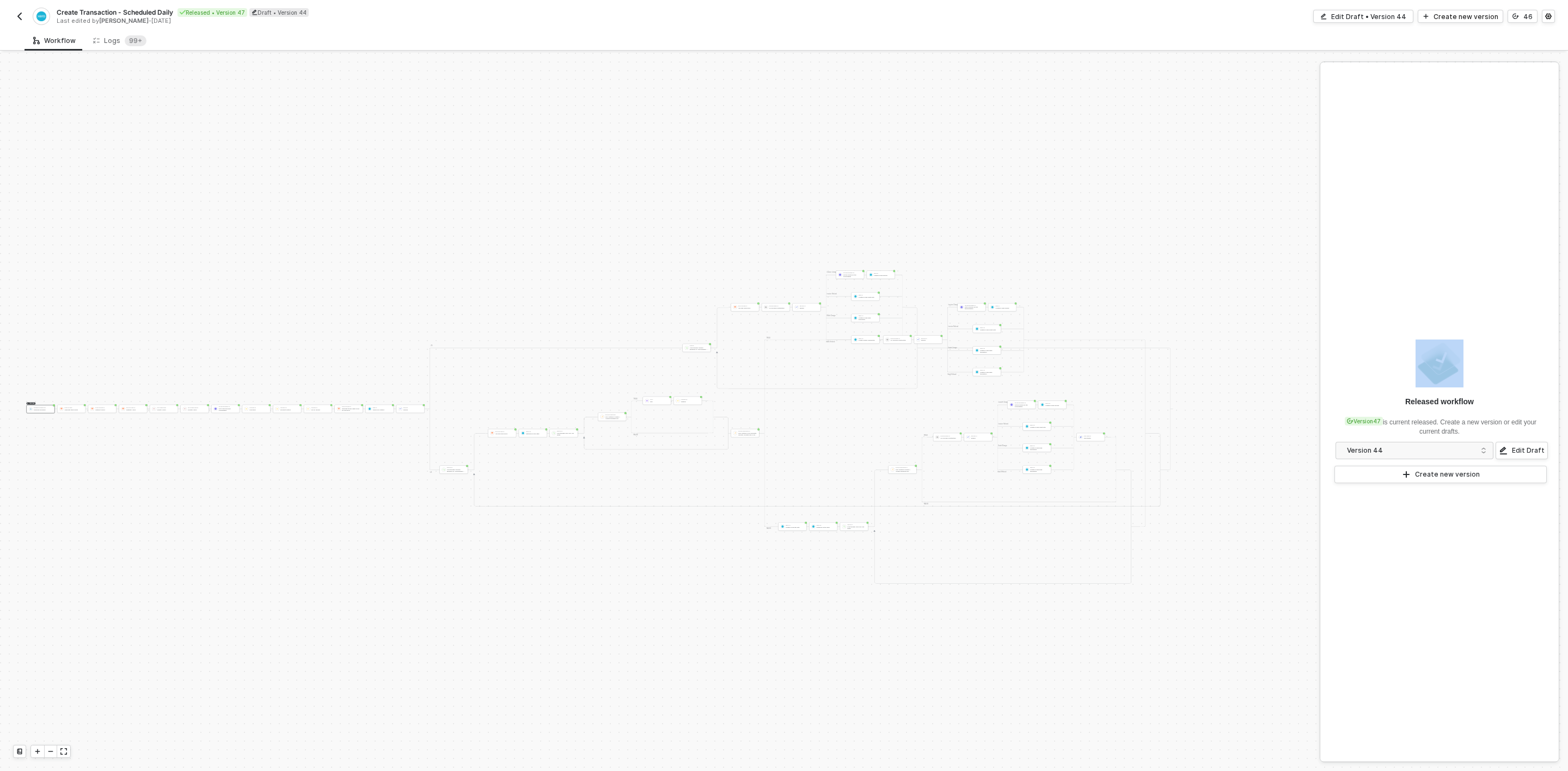 scroll, scrollTop: 2886, scrollLeft: 1671, axis: both 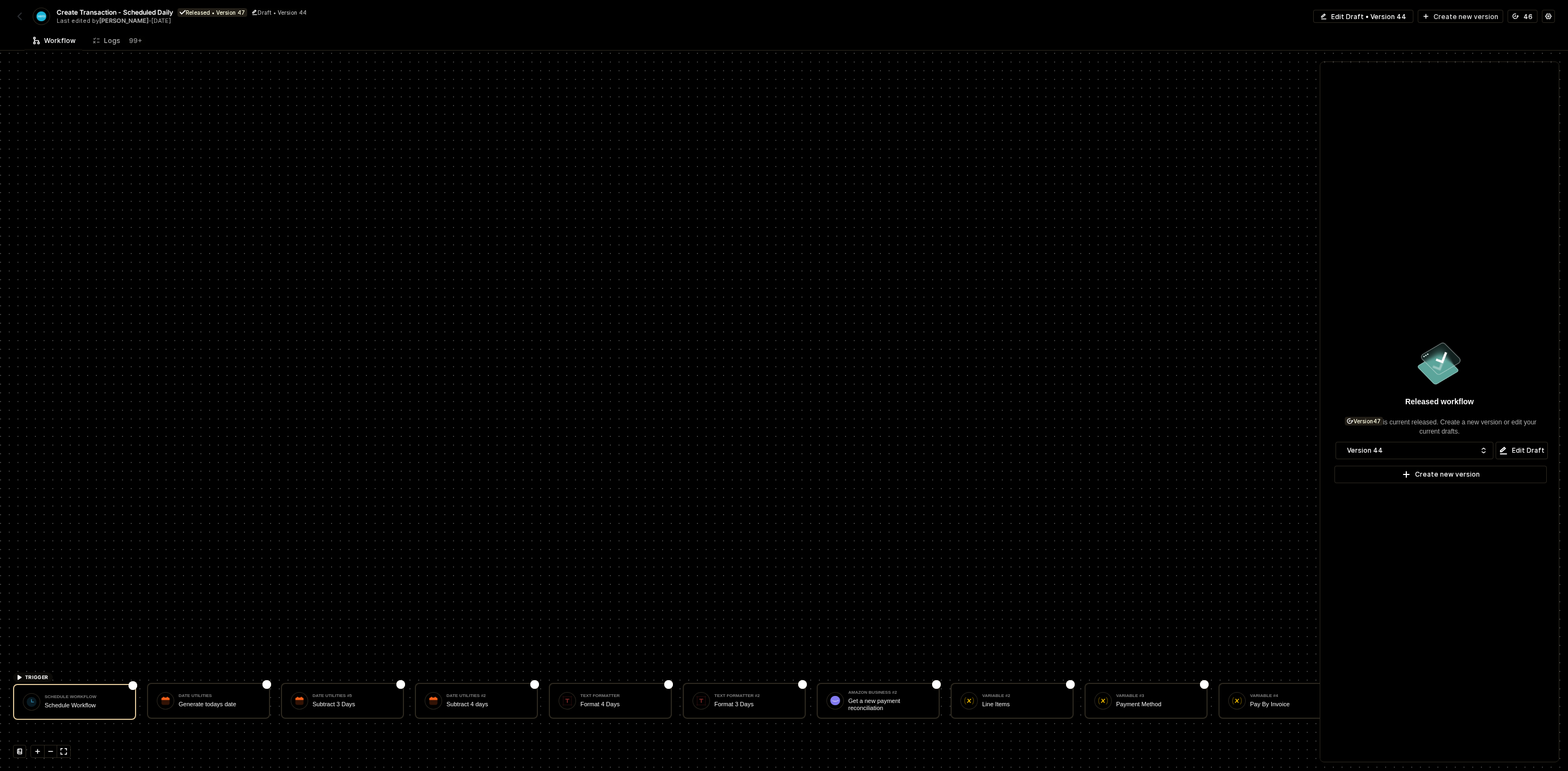 click on "TRIGGER Schedule Workflow Schedule Workflow Date Utilities Generate todays date Date Utilities #5 Subtract 3 Days Date Utilities #2 Subtract 4 days Text Formatter Format 4 Days Text Formatter #2 Format 3 Days Amazon Business #2 Get a new payment reconciliation Variable #2 Line Items Variable #3 Payment Method Variable #4 Pay By Invoice Date Utilities #3 Generate todays date to use for due terms Xero #3 Search for Contact Branch Branch   US Iterate  Loop through Amazon Business #2:  reconciliation - Transactions Date Utilities #4 Add Due Term Days Custom Code #14 US Payload Construction Branch #2 Branch   Invoice Charge Amazon Business #5 Get an invoice for the reconciliation Xero #5 Creates a new invoice   Invoice Refund Xero #8 Creates a new credit note   Bank Charge Xero #14 Creates a new bank transaction   Bank Refund Xero #10 Create a Bank Transaction   UK Iterate #2  Loop through Amazon Business #2:  reconciliation - Transactions Date Utilities #6 Add Due Term Days Xero #16 Retrieves all tax rates TRUE" at bounding box center (1568, 701) 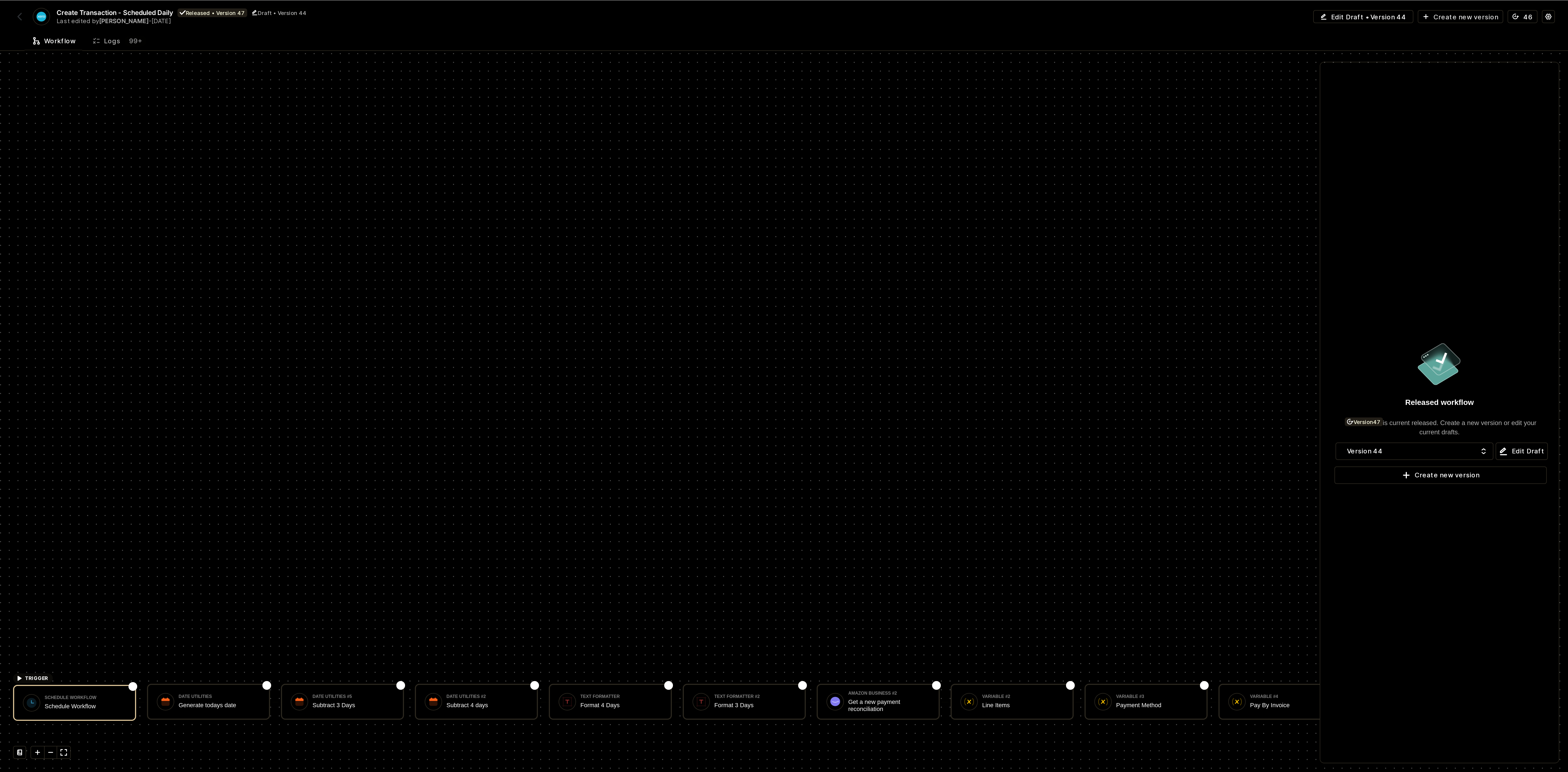 scroll, scrollTop: 1298, scrollLeft: 0, axis: vertical 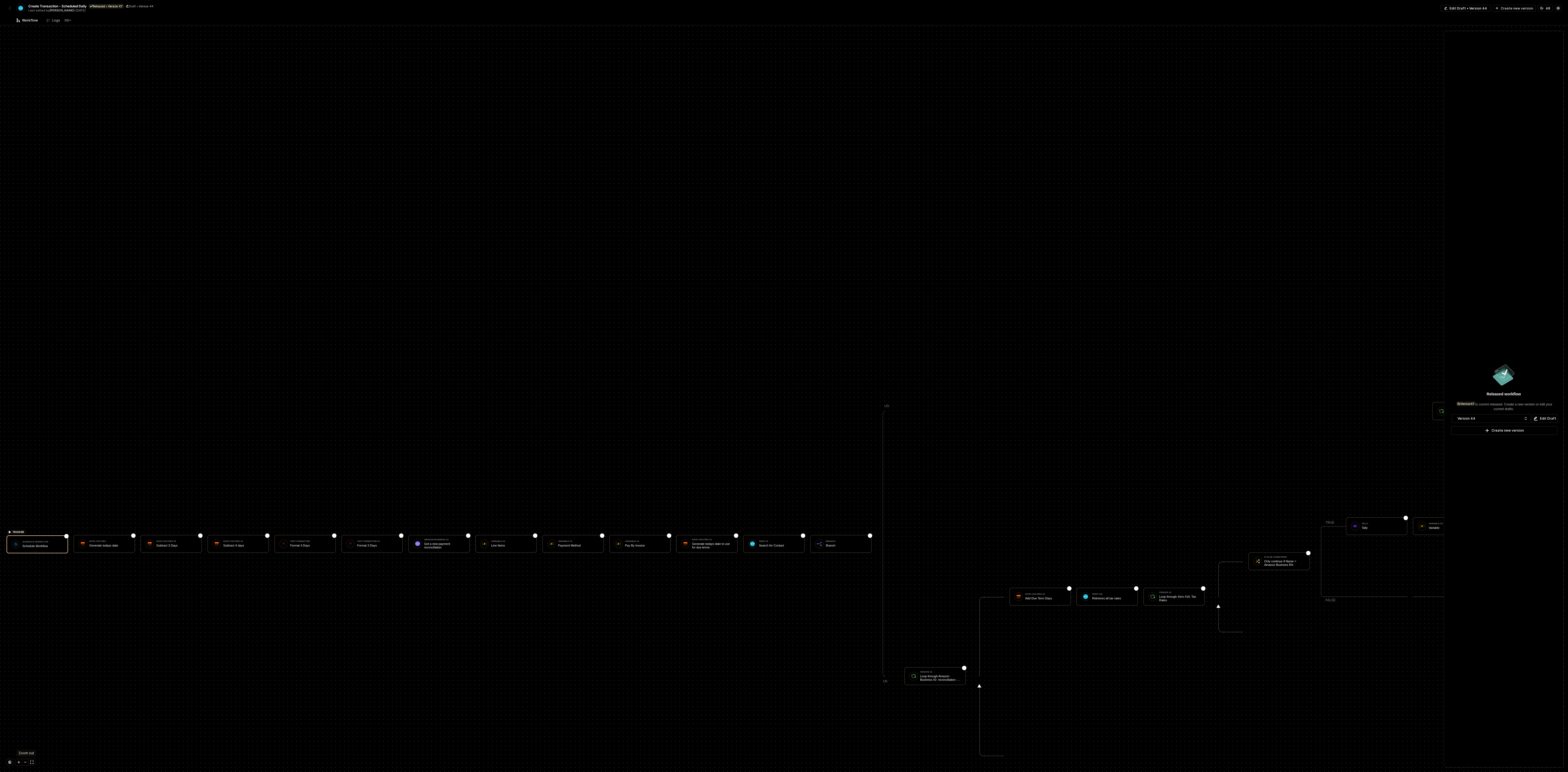 click 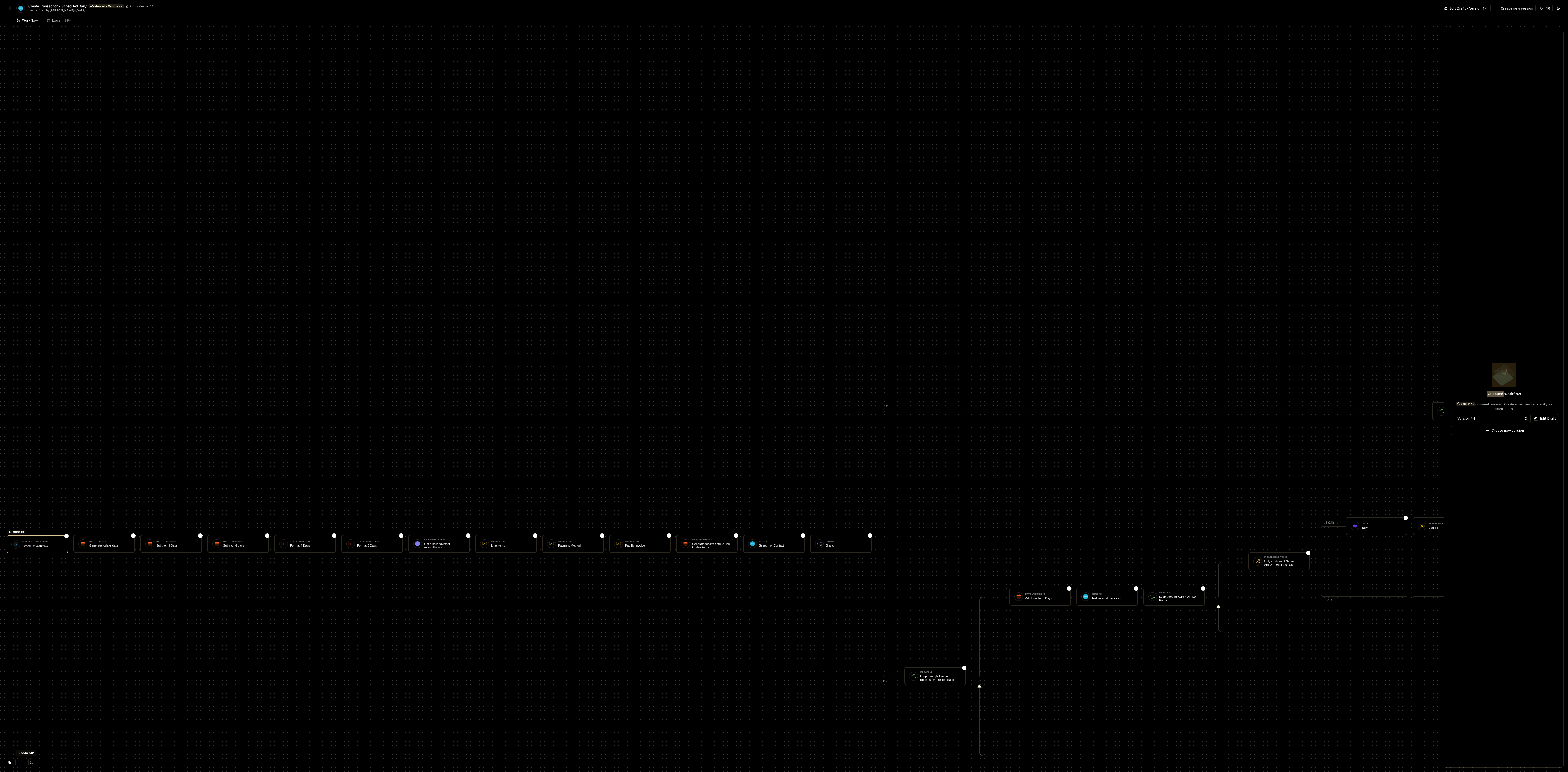 click 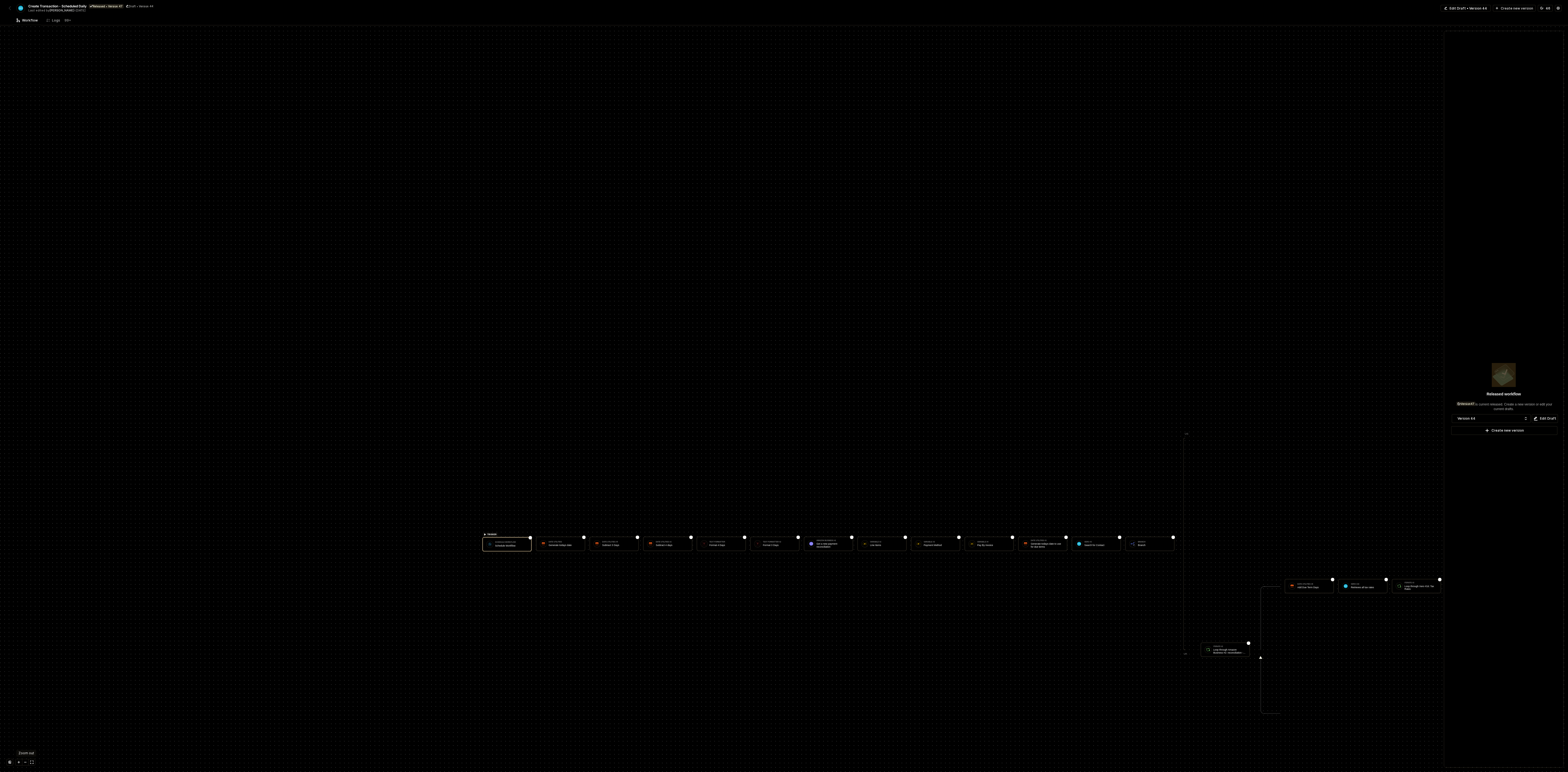 click 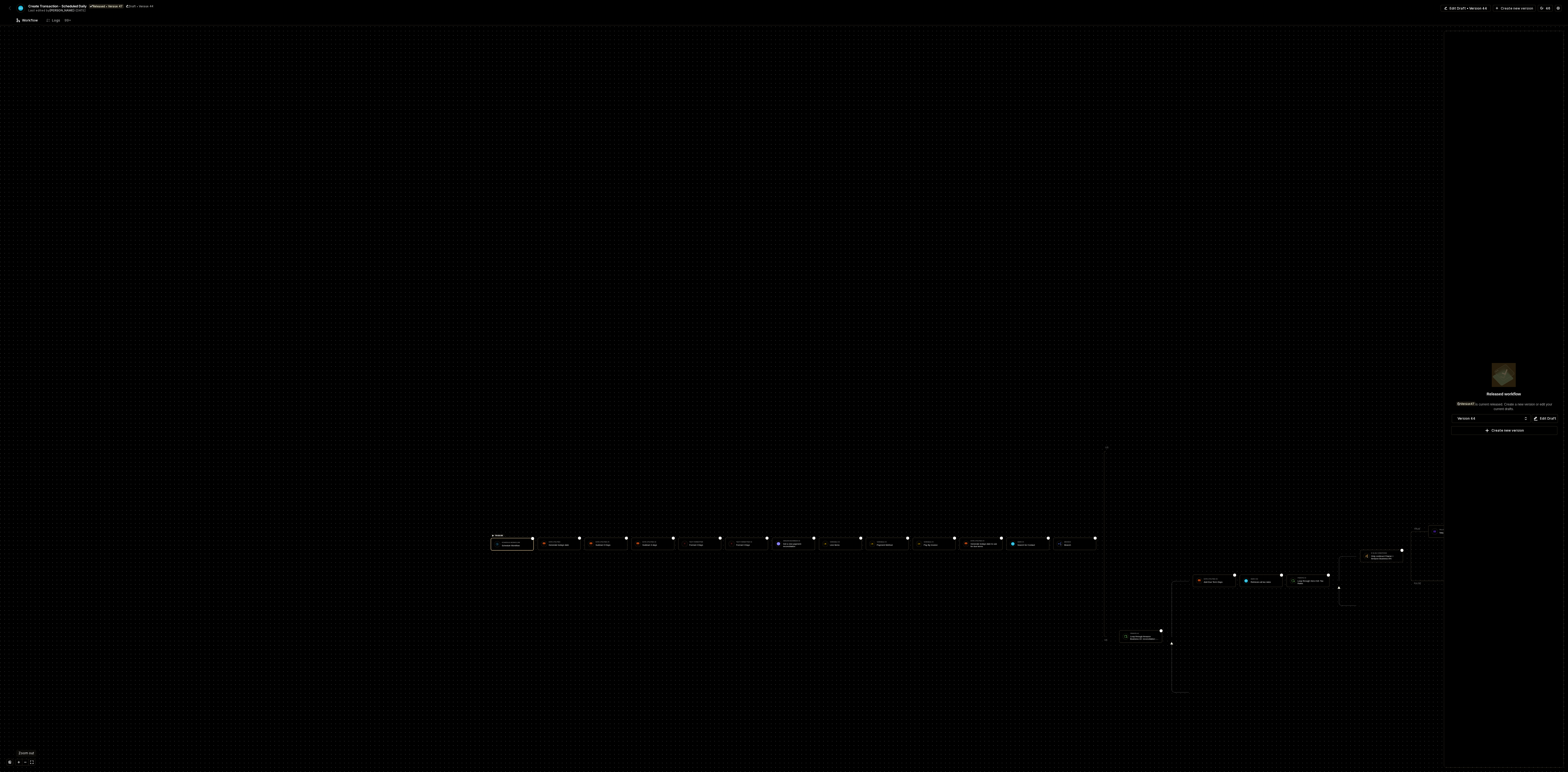 click 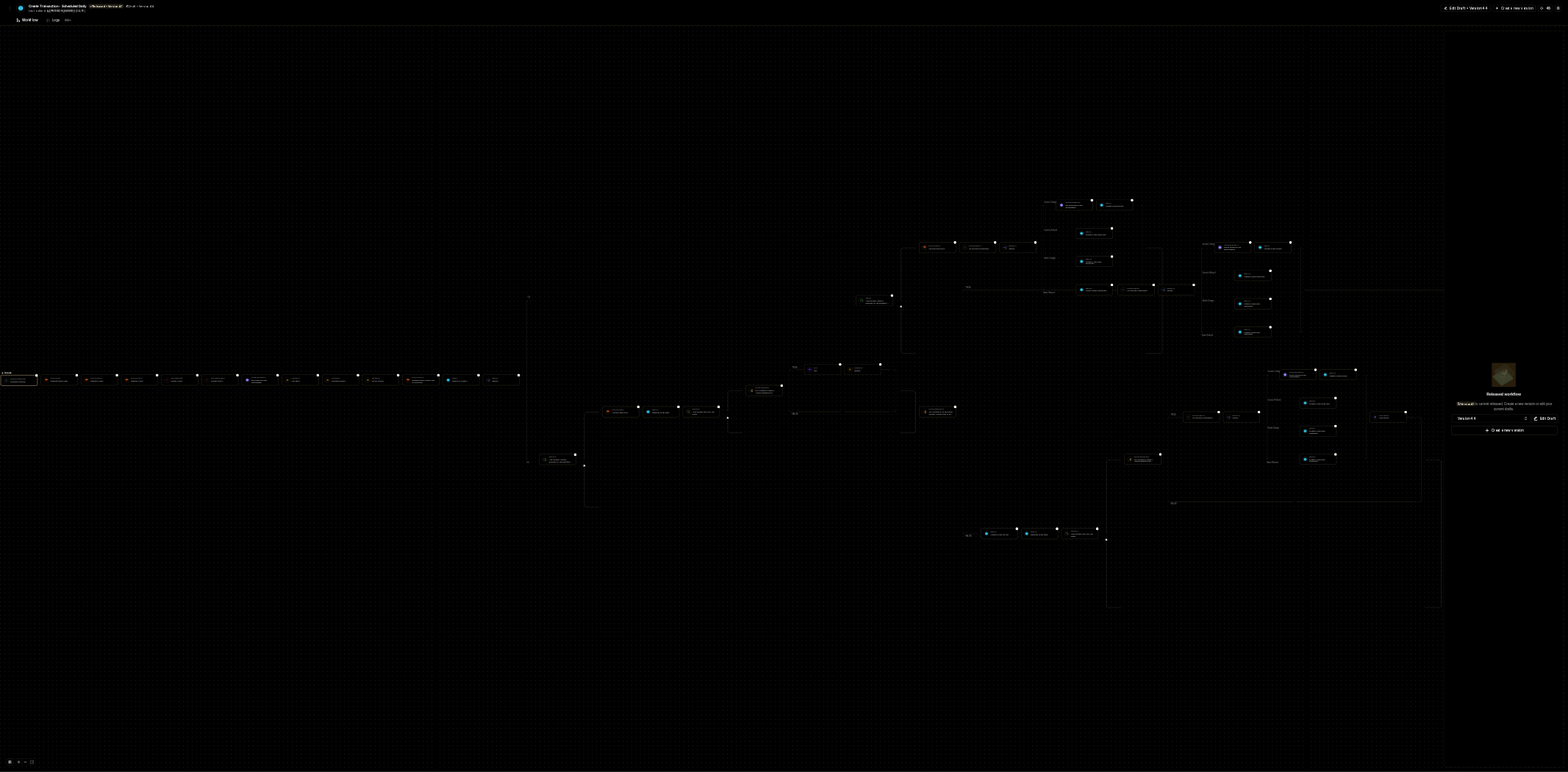 scroll, scrollTop: 3946, scrollLeft: 1411, axis: both 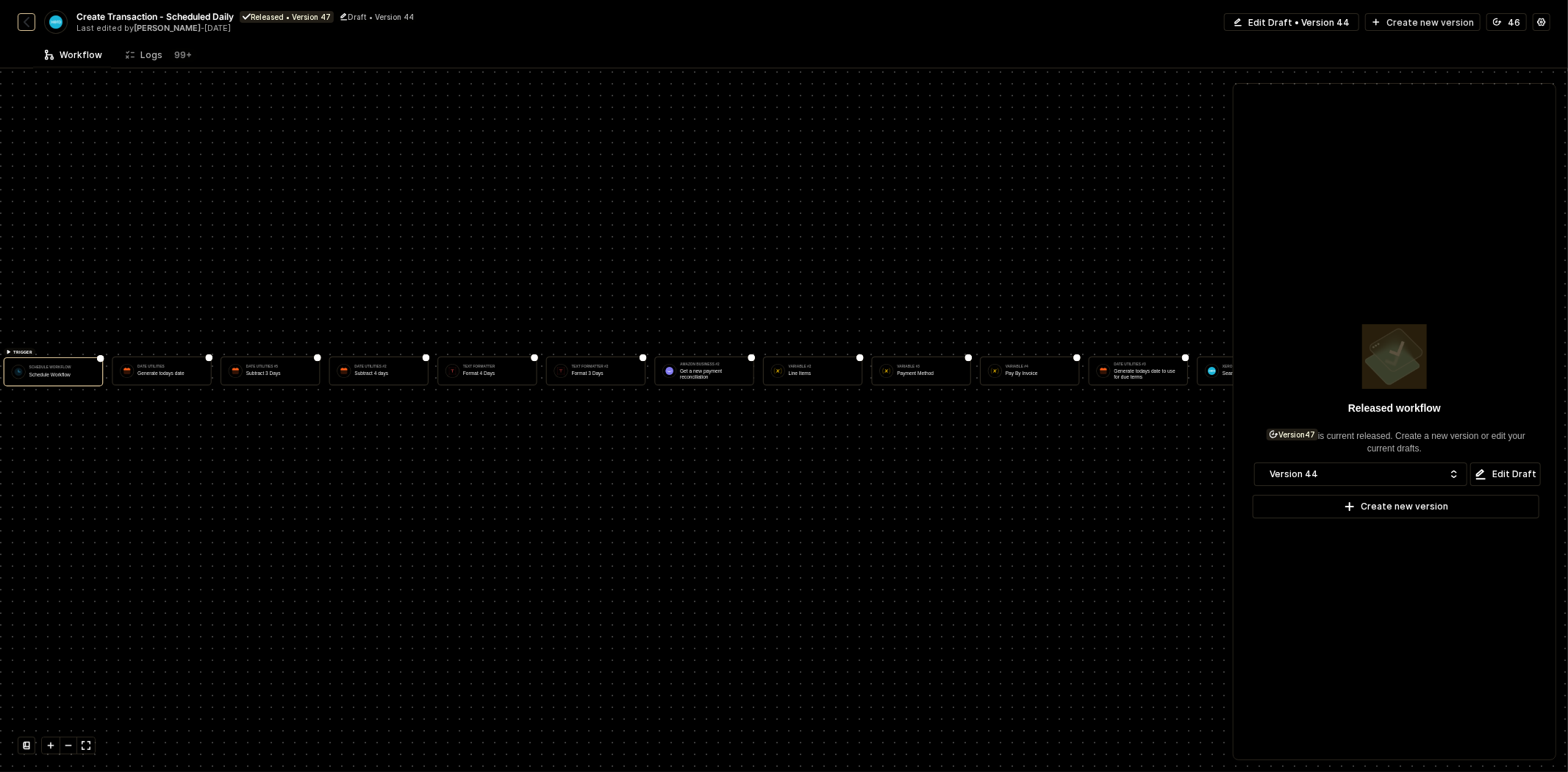 click at bounding box center [26, 22] 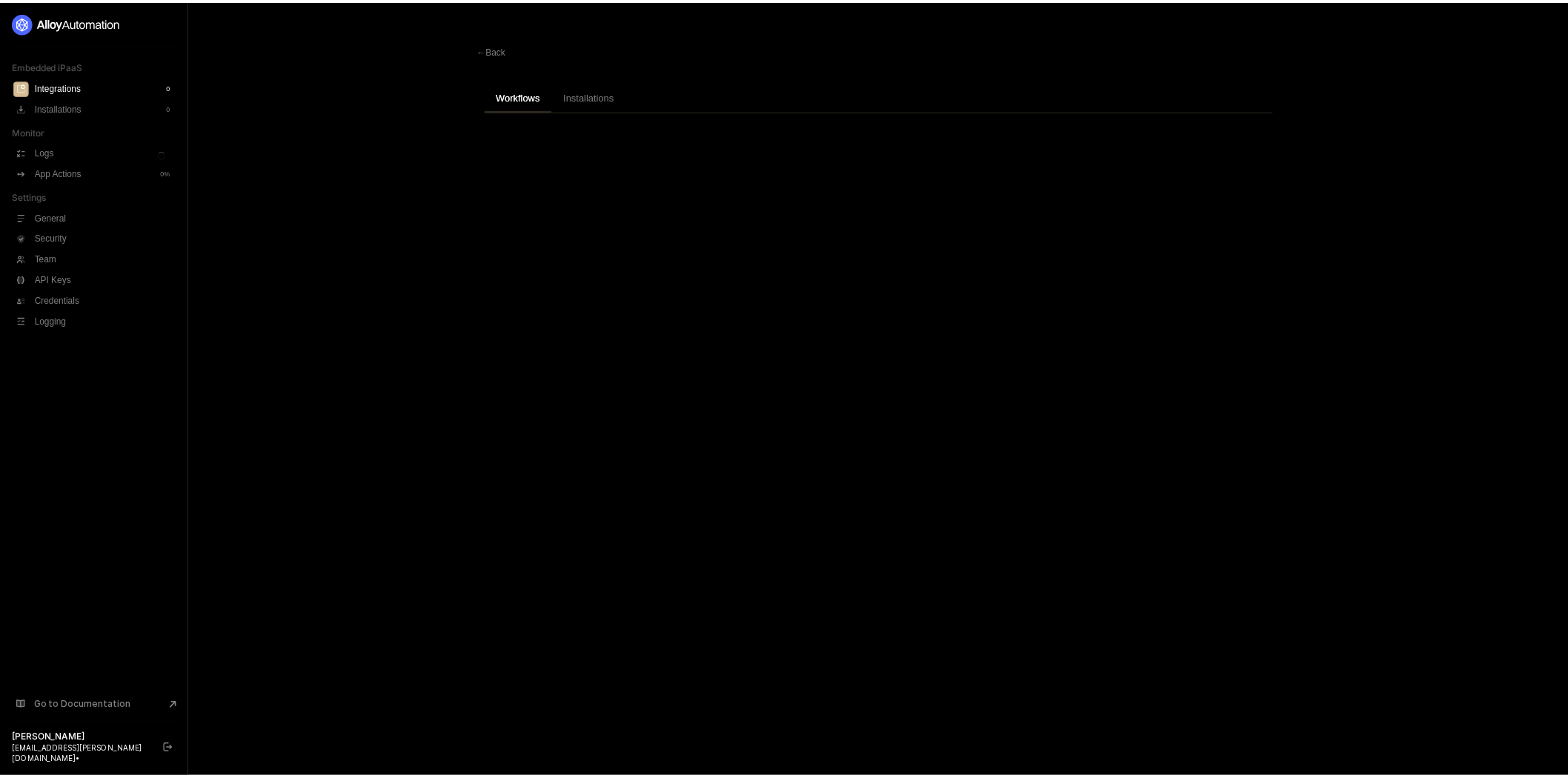 scroll, scrollTop: 0, scrollLeft: 0, axis: both 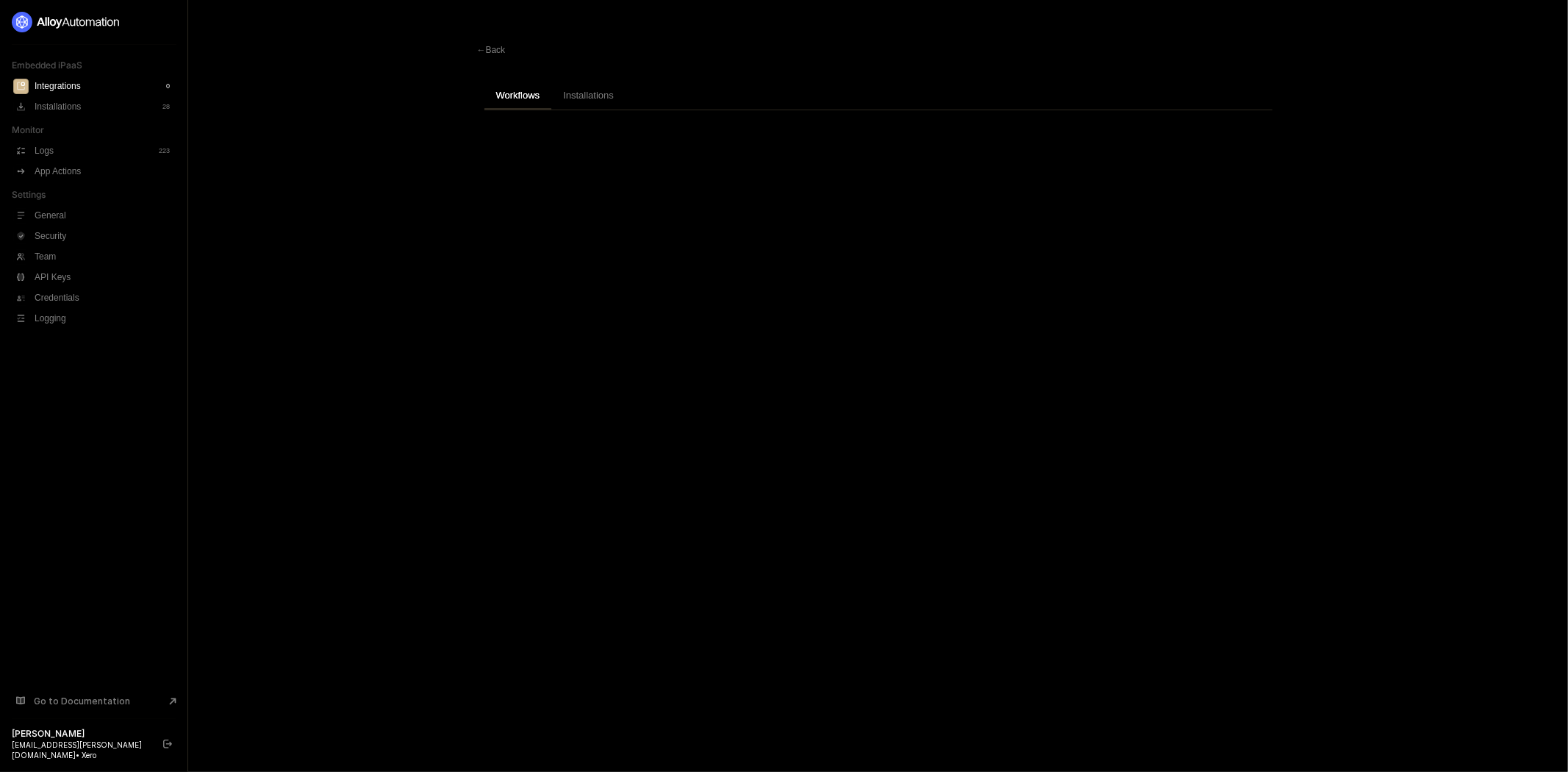 click on "Installations" at bounding box center (588, 95) 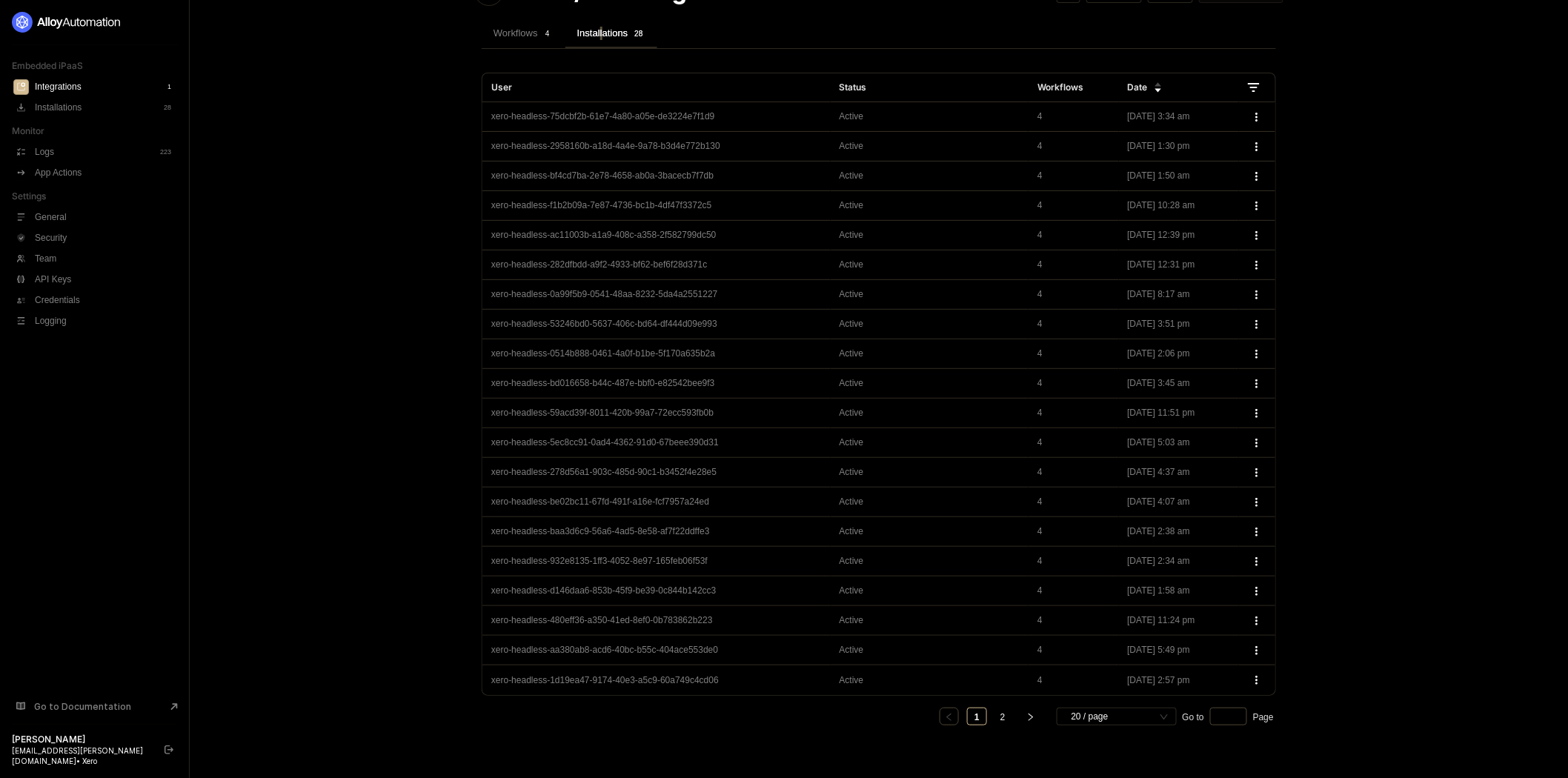 scroll, scrollTop: 108, scrollLeft: 0, axis: vertical 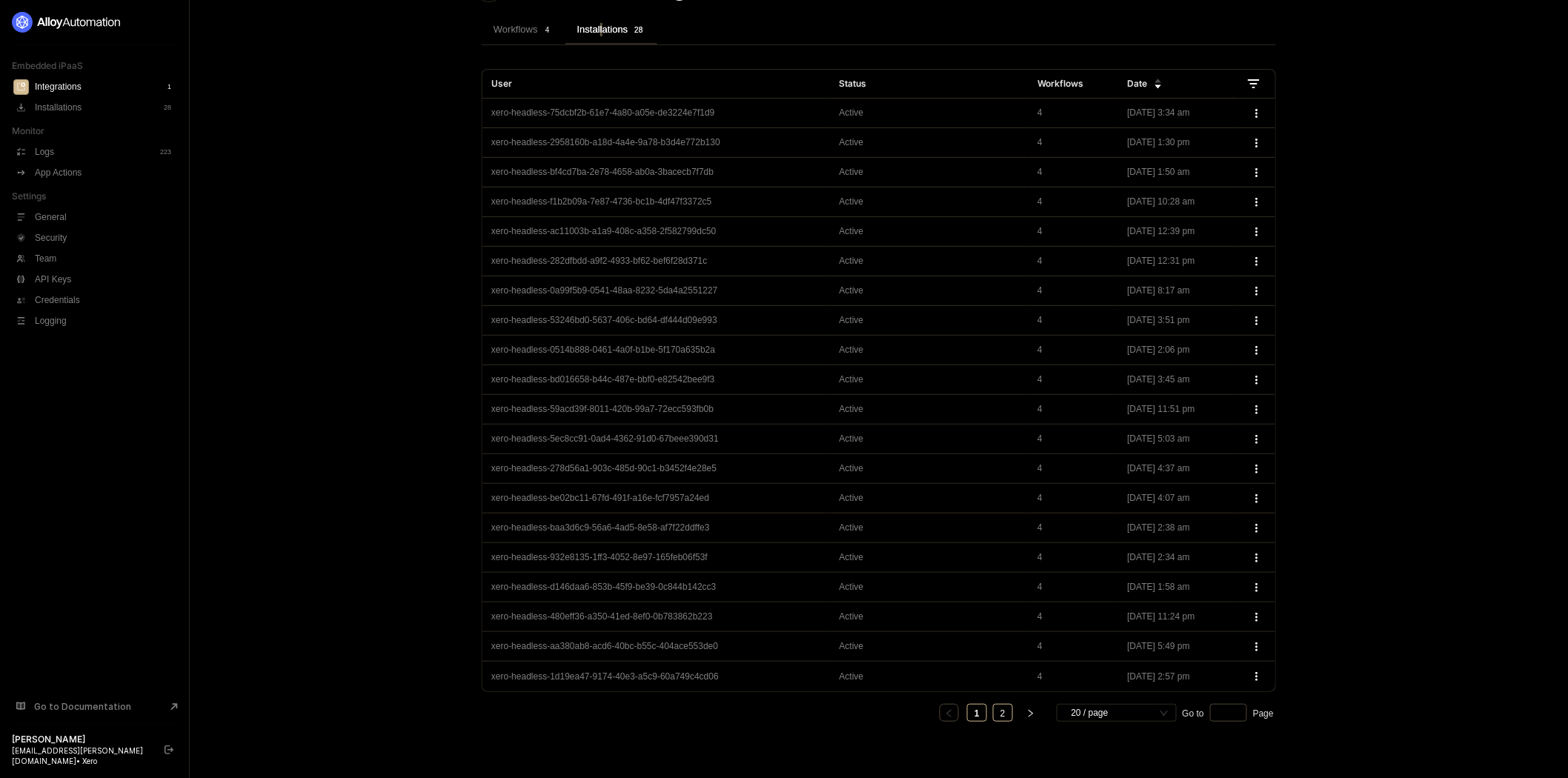 click on "2" at bounding box center (1003, 714) 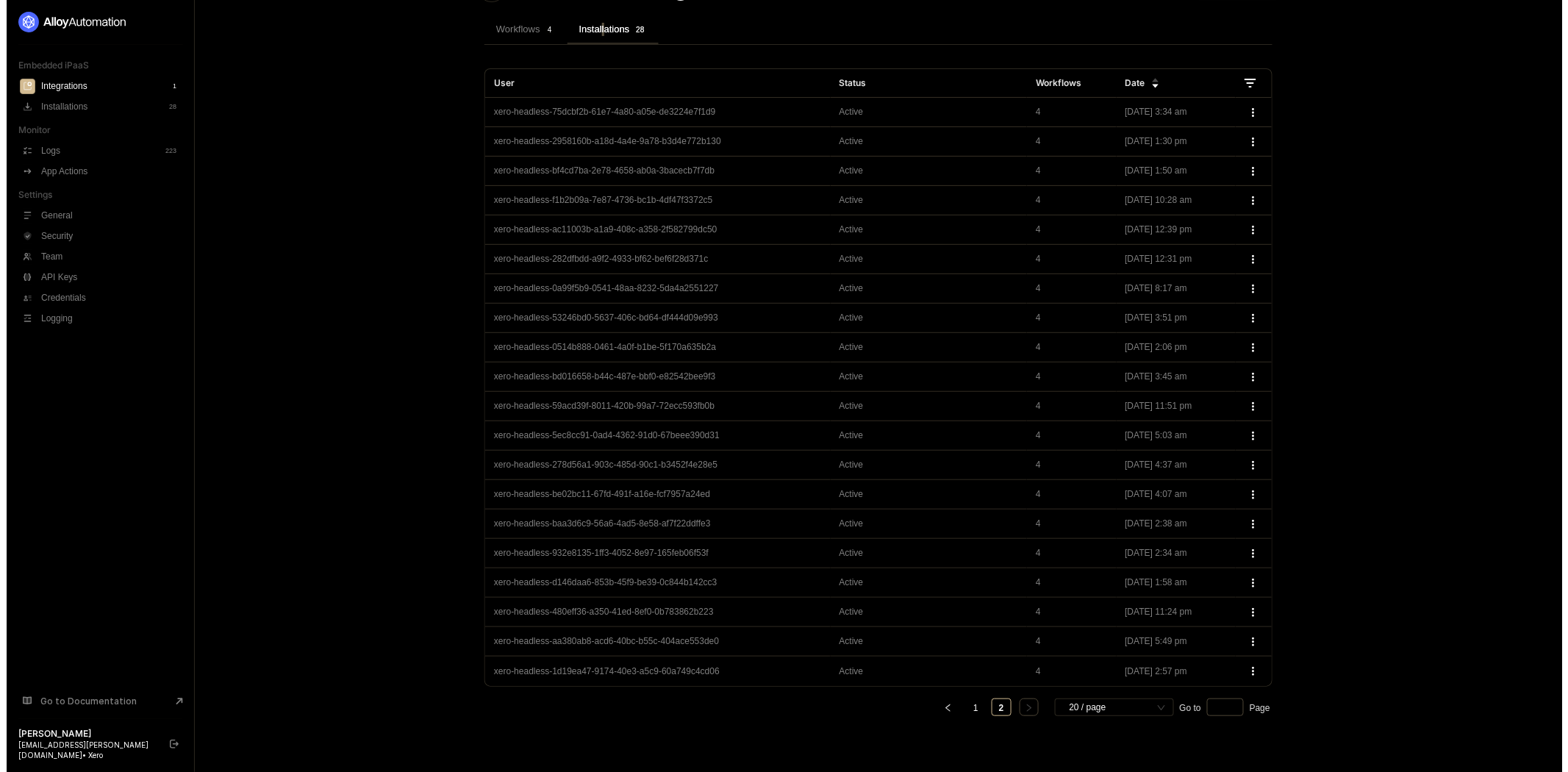 scroll, scrollTop: 0, scrollLeft: 0, axis: both 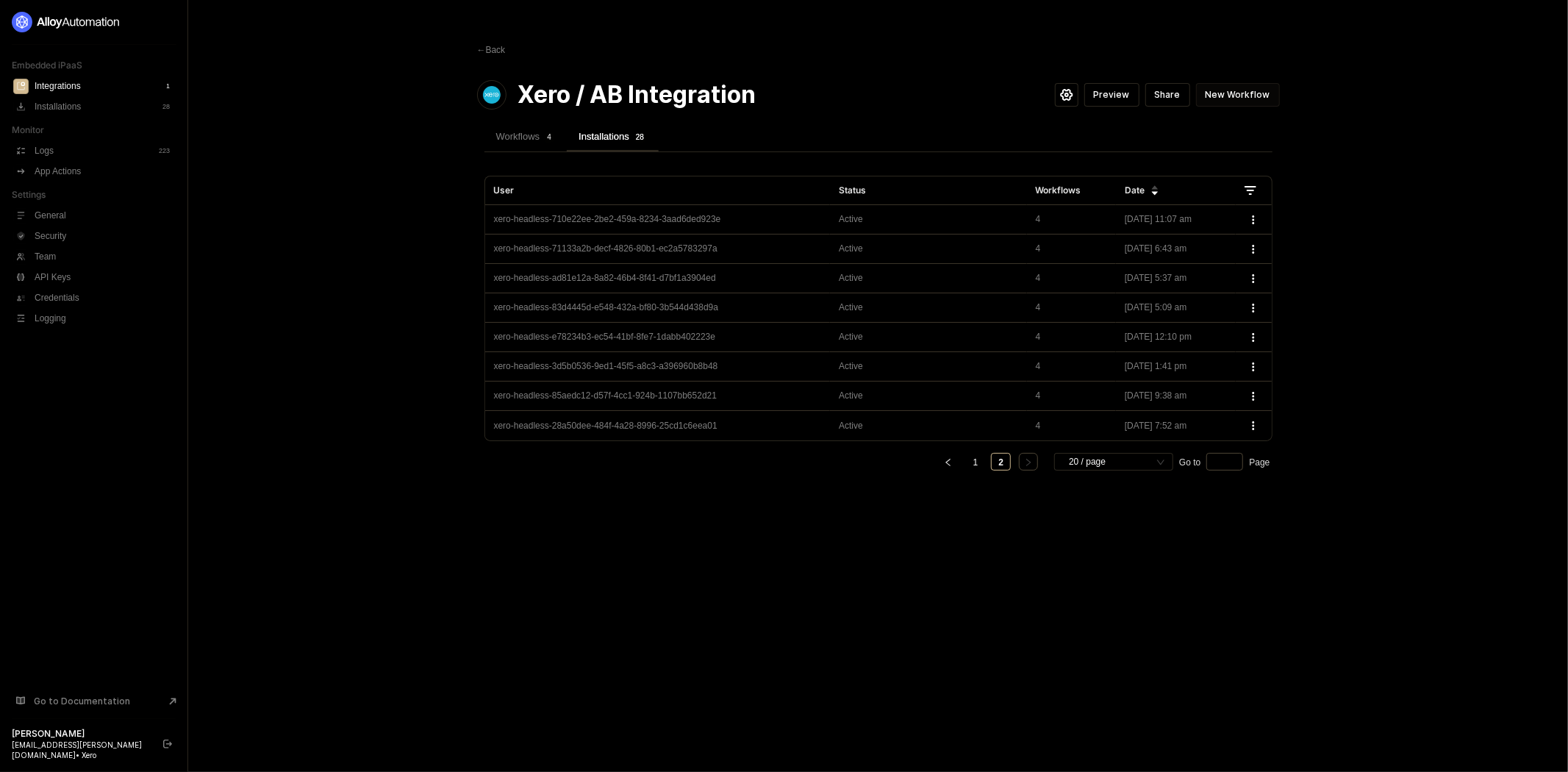 click on "xero-headless-28a50dee-484f-4a28-8996-25cd1c6eea01" at bounding box center (658, 426) 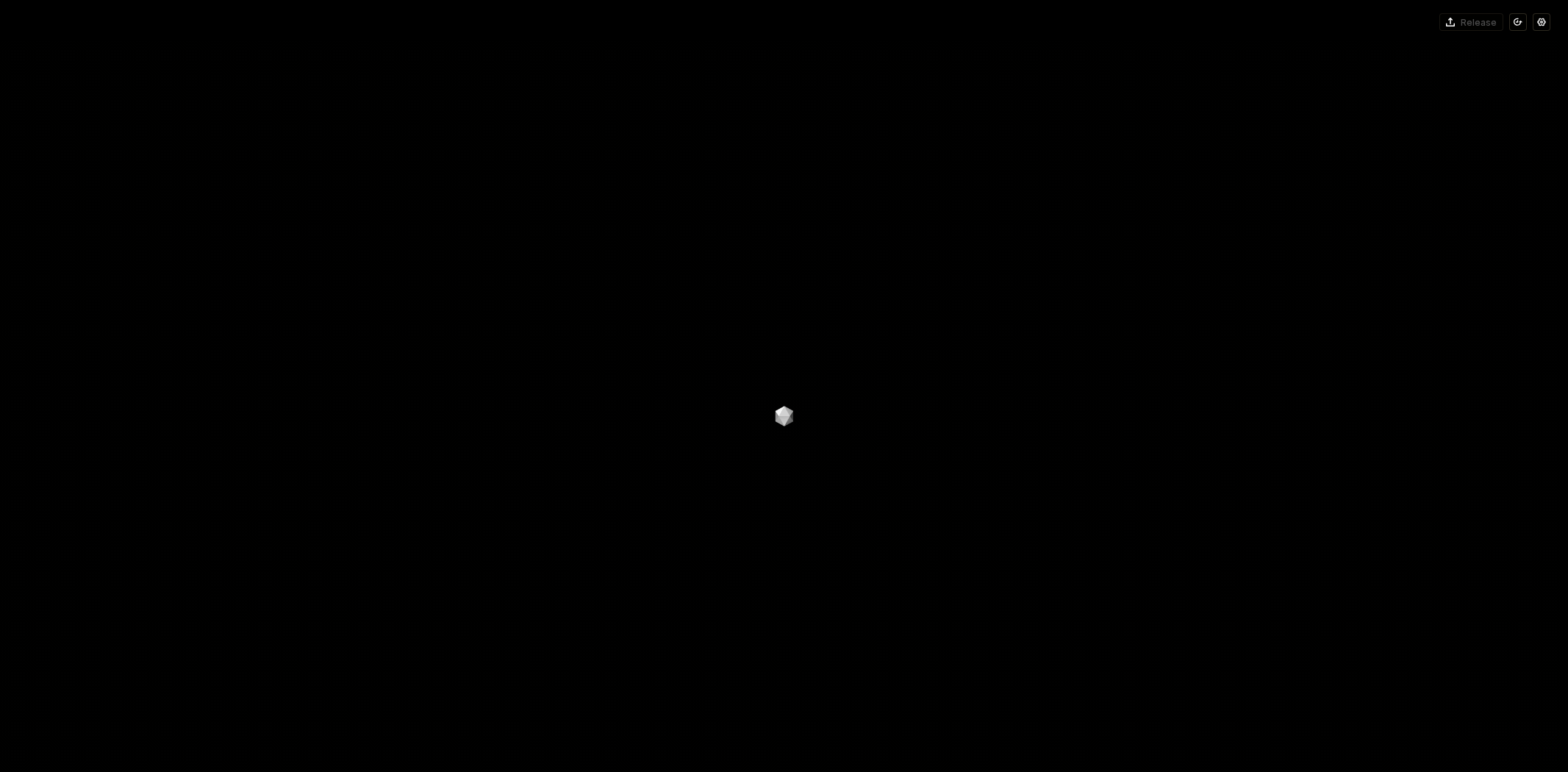 scroll, scrollTop: 0, scrollLeft: 0, axis: both 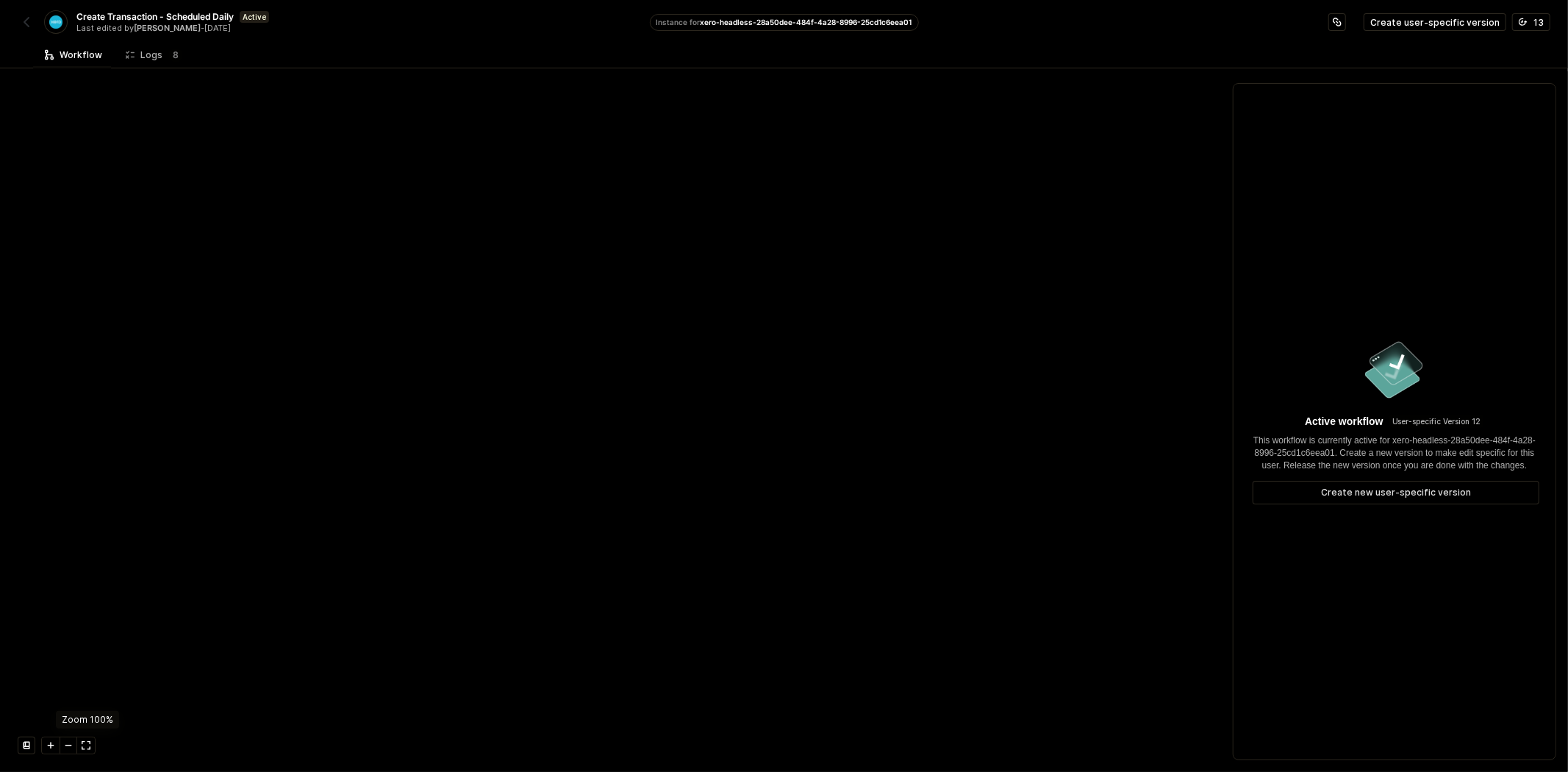 click at bounding box center (86, 746) 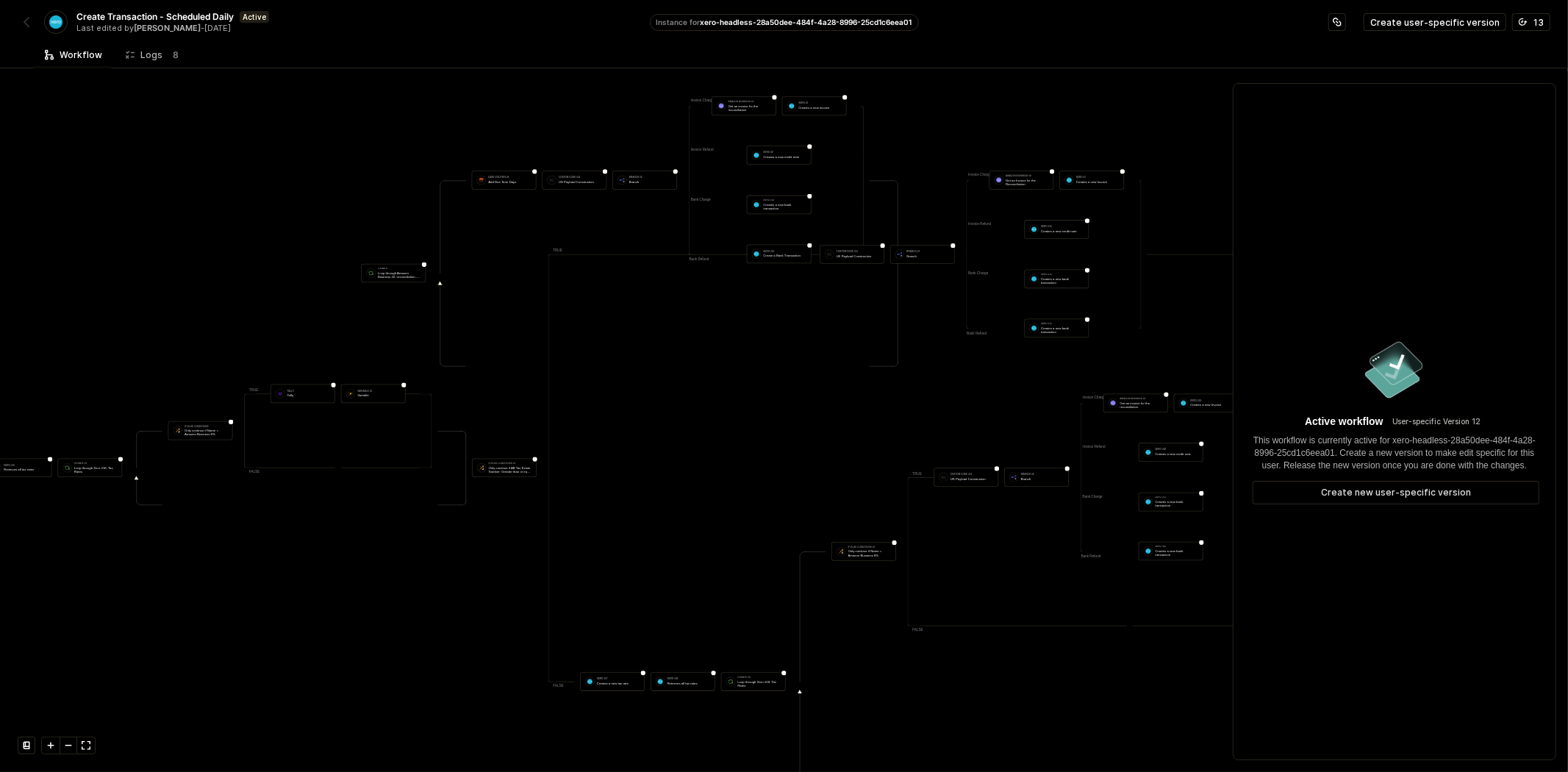 scroll, scrollTop: 3905, scrollLeft: 2254, axis: both 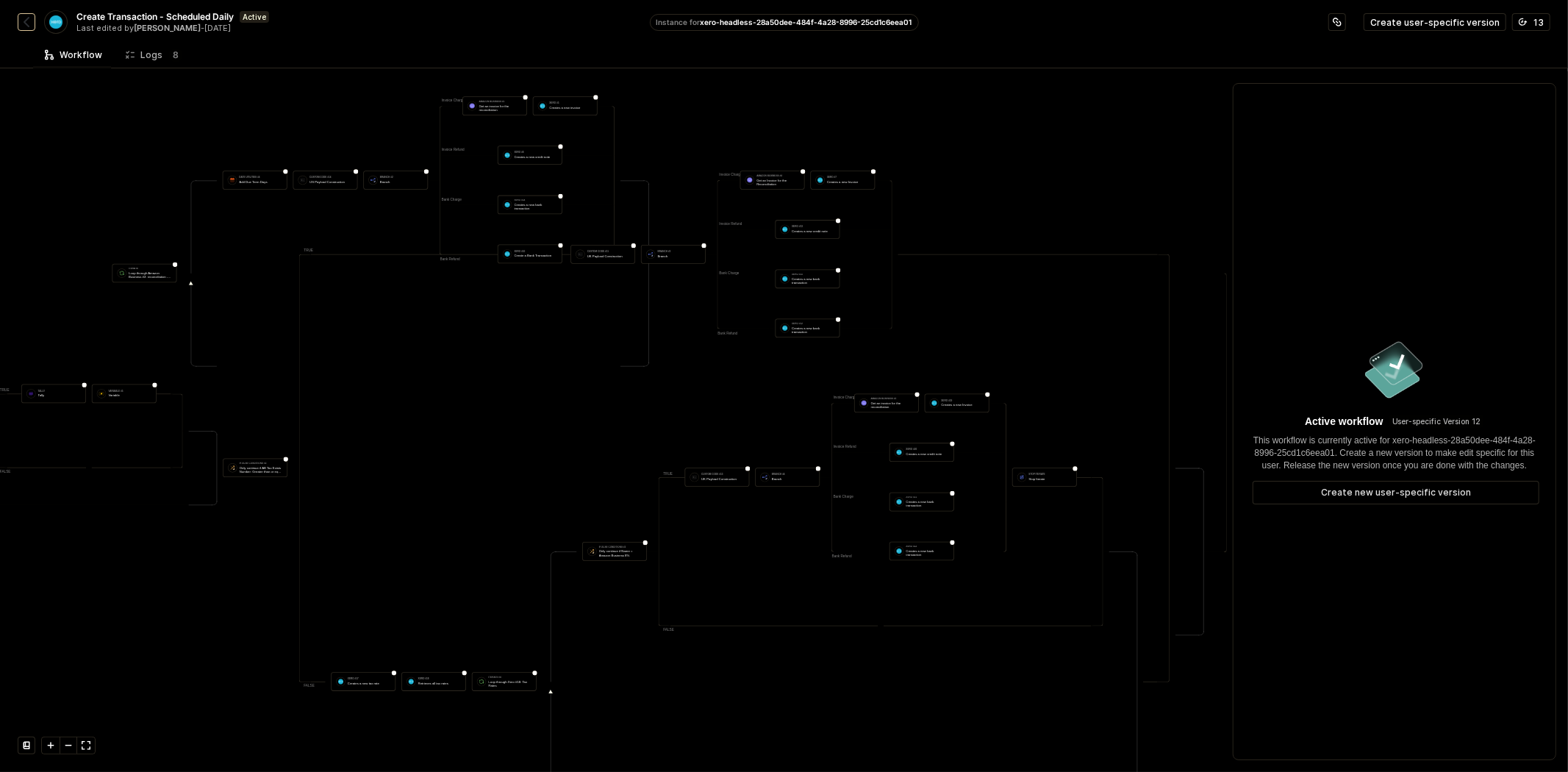 click at bounding box center (26, 22) 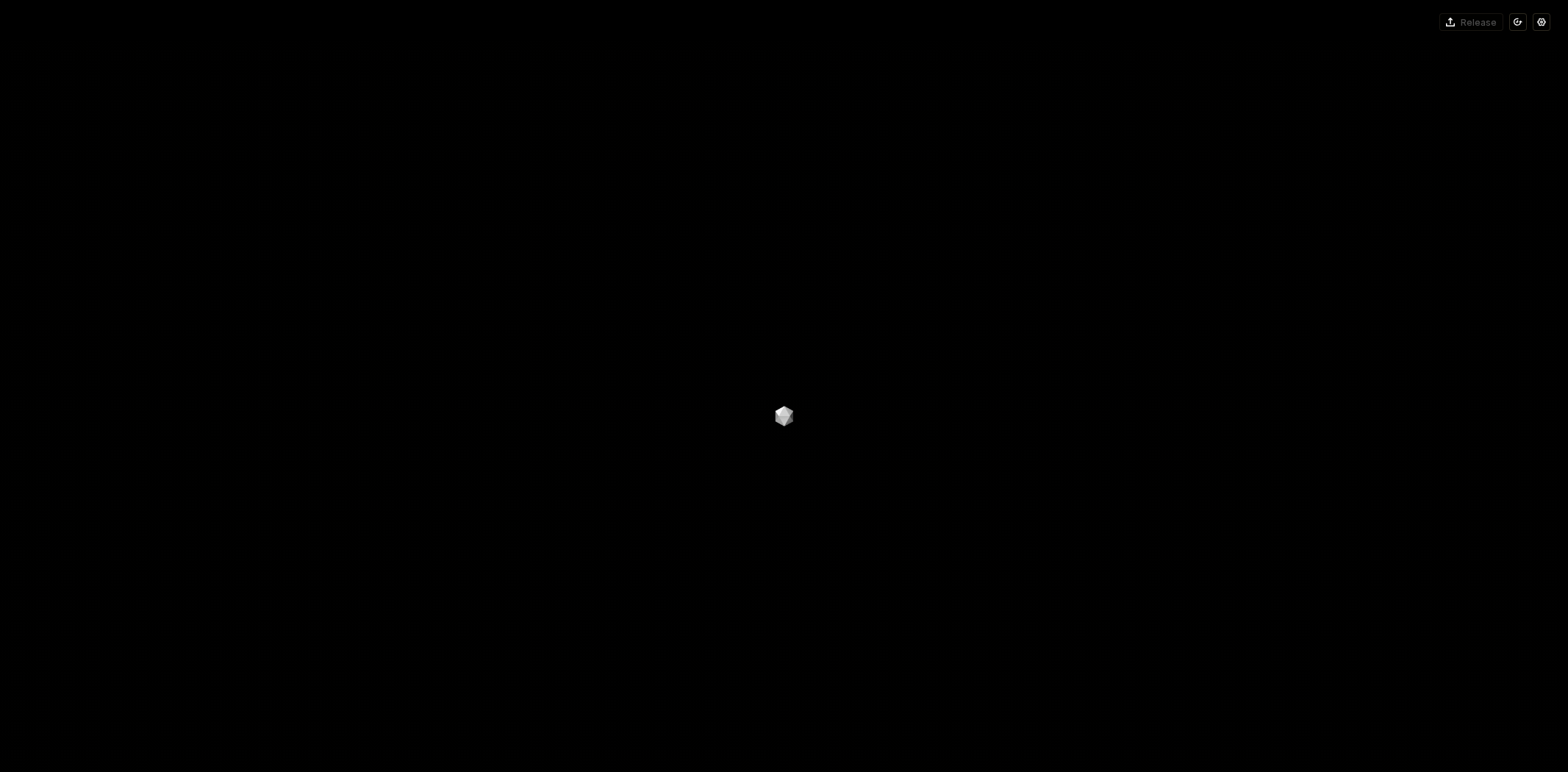 scroll, scrollTop: 0, scrollLeft: 0, axis: both 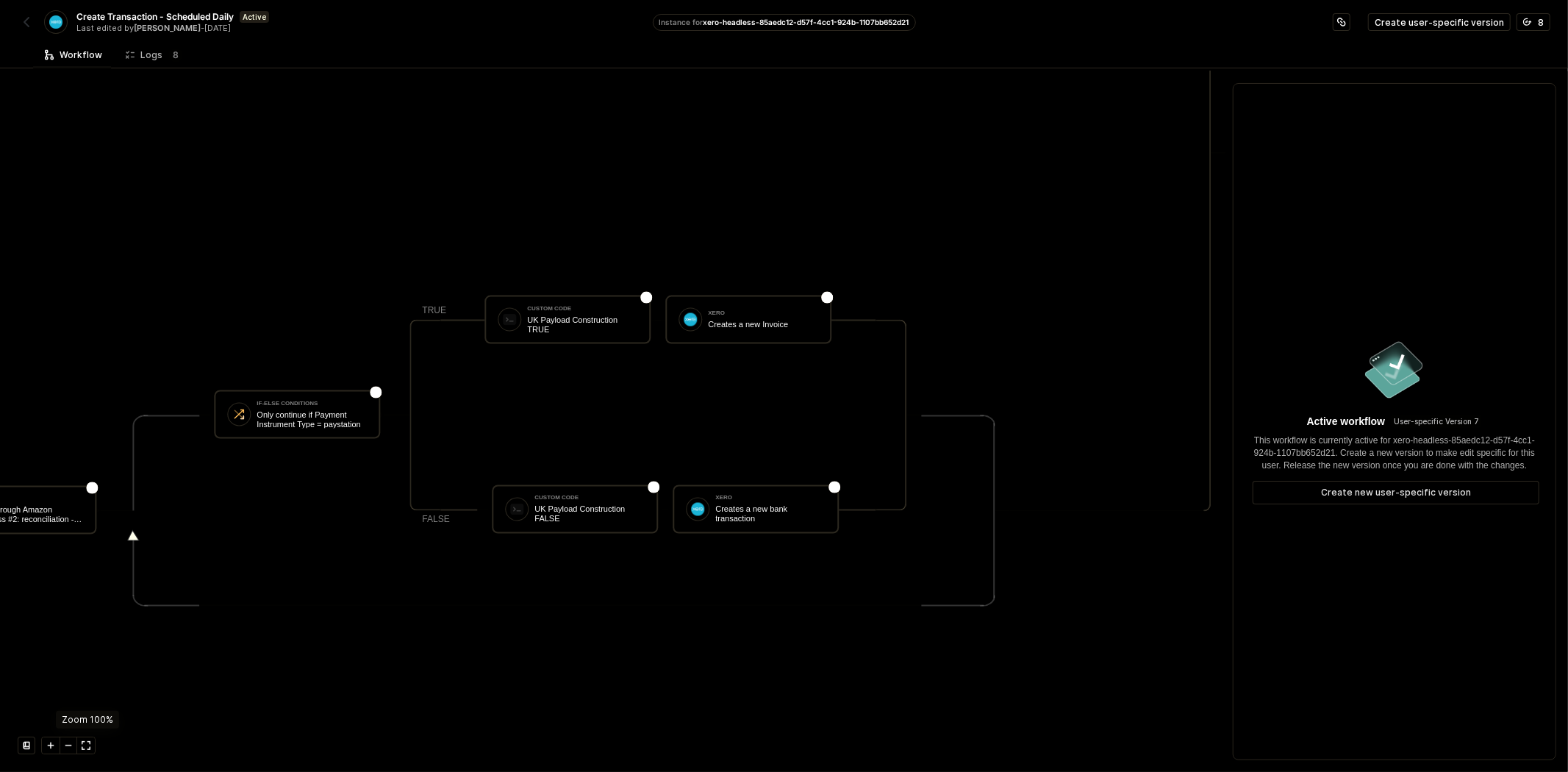 click at bounding box center (86, 746) 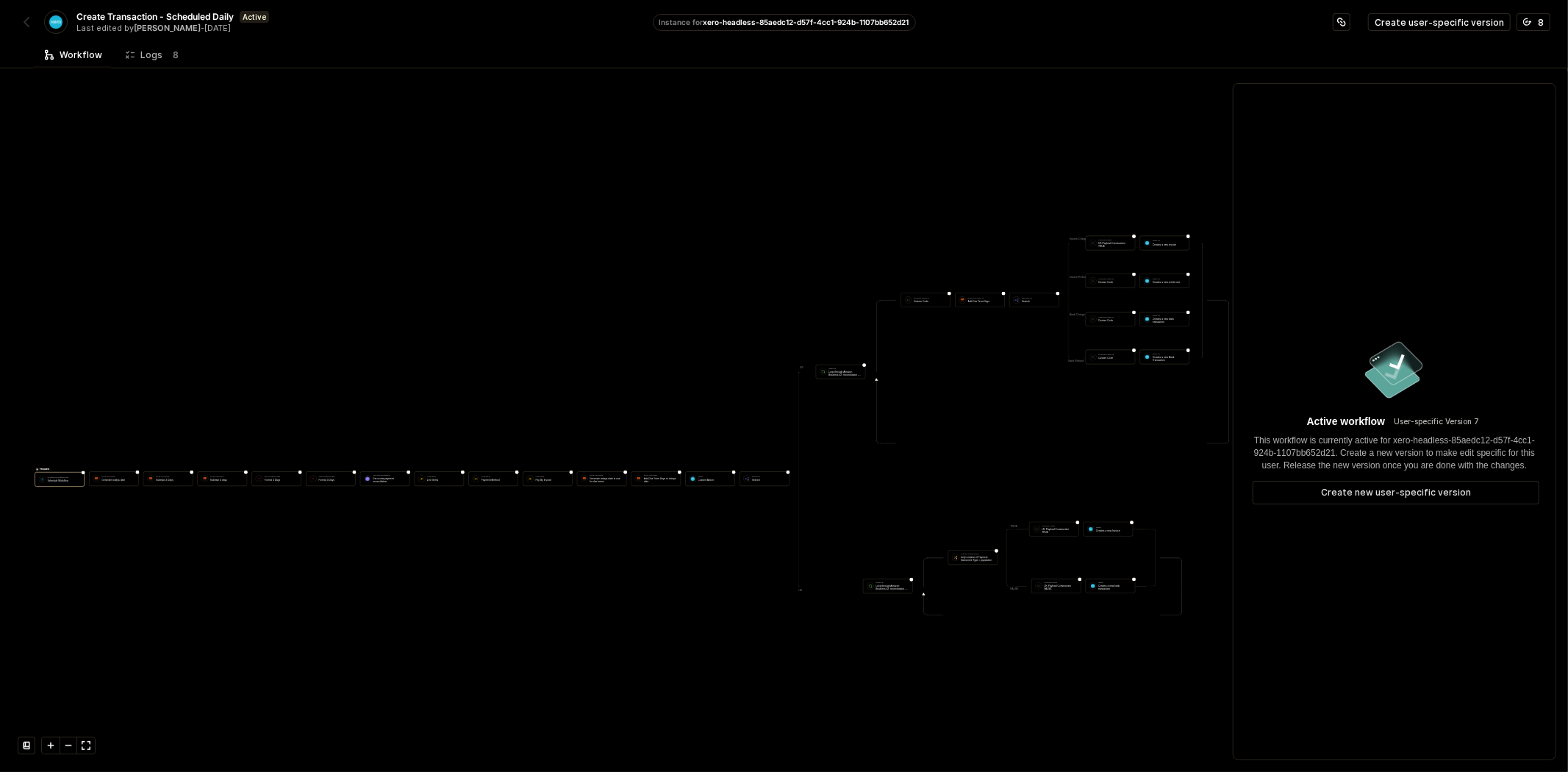 scroll, scrollTop: 1632, scrollLeft: 952, axis: both 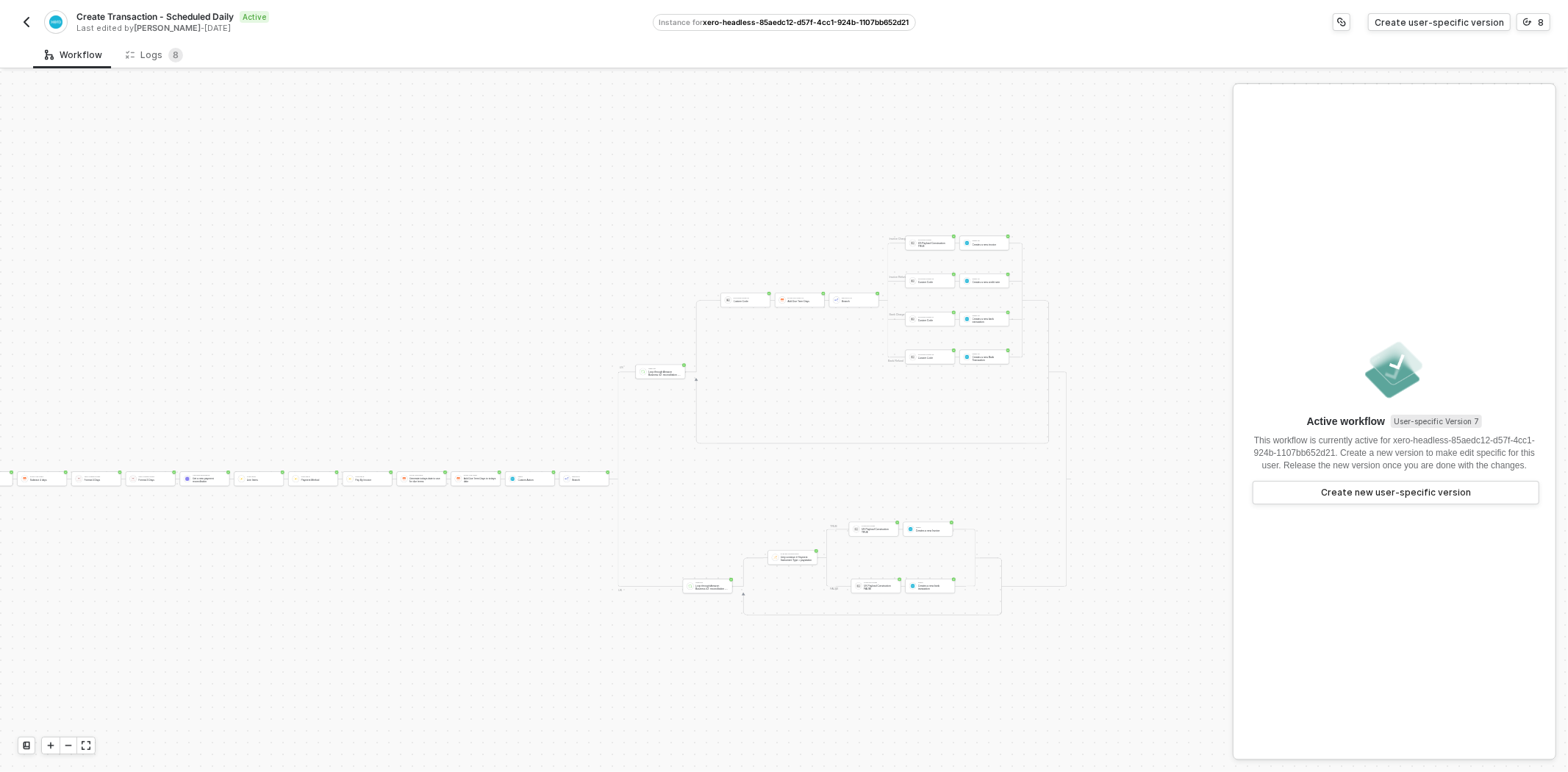 click at bounding box center (26, 22) 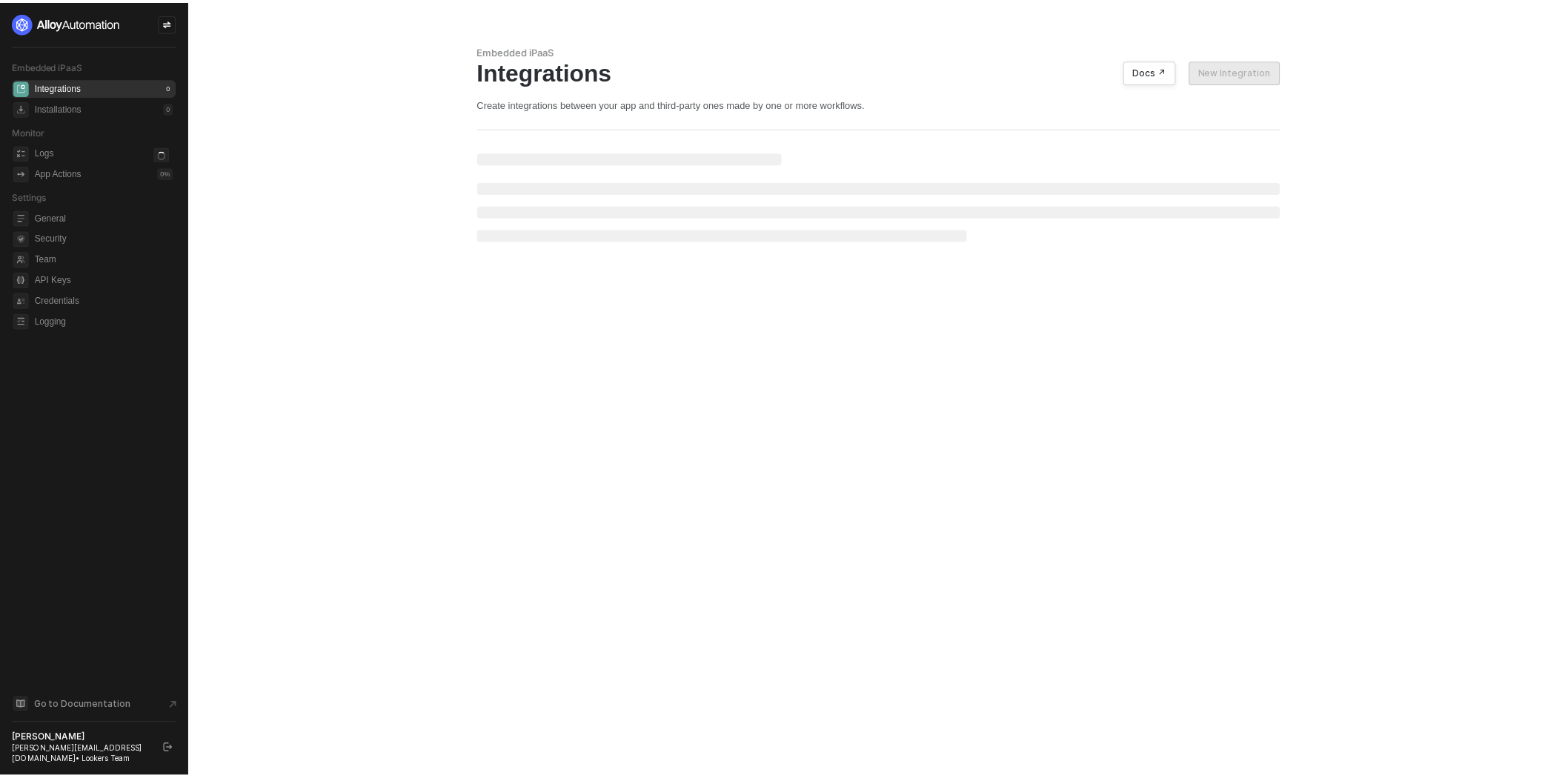 scroll, scrollTop: 0, scrollLeft: 0, axis: both 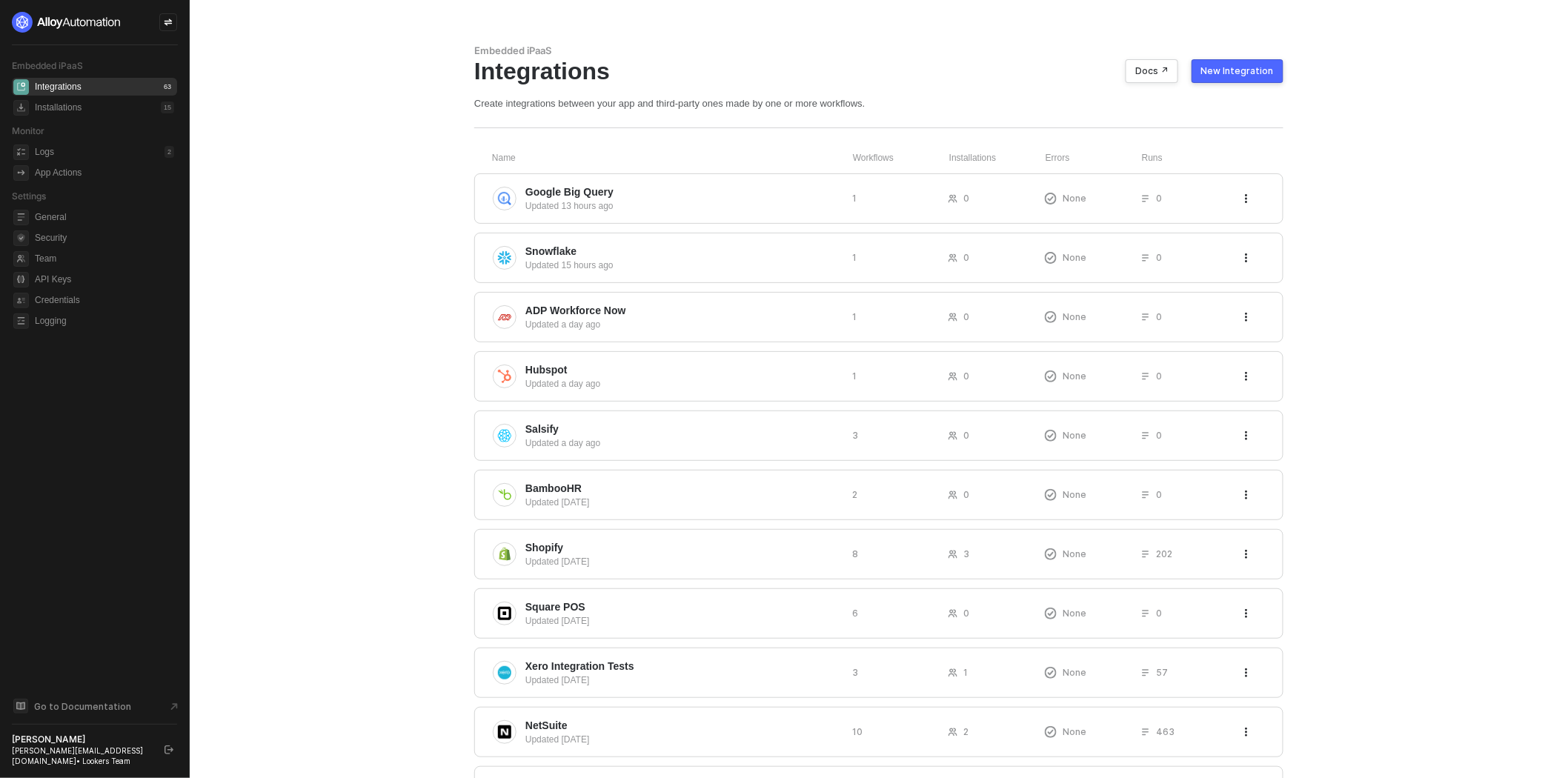 click on "Embedded iPaaS Integrations 63 Installations 15 Monitor Logs 2 App Actions Settings General Security Team API Keys Credentials Logging" at bounding box center (94, 172) 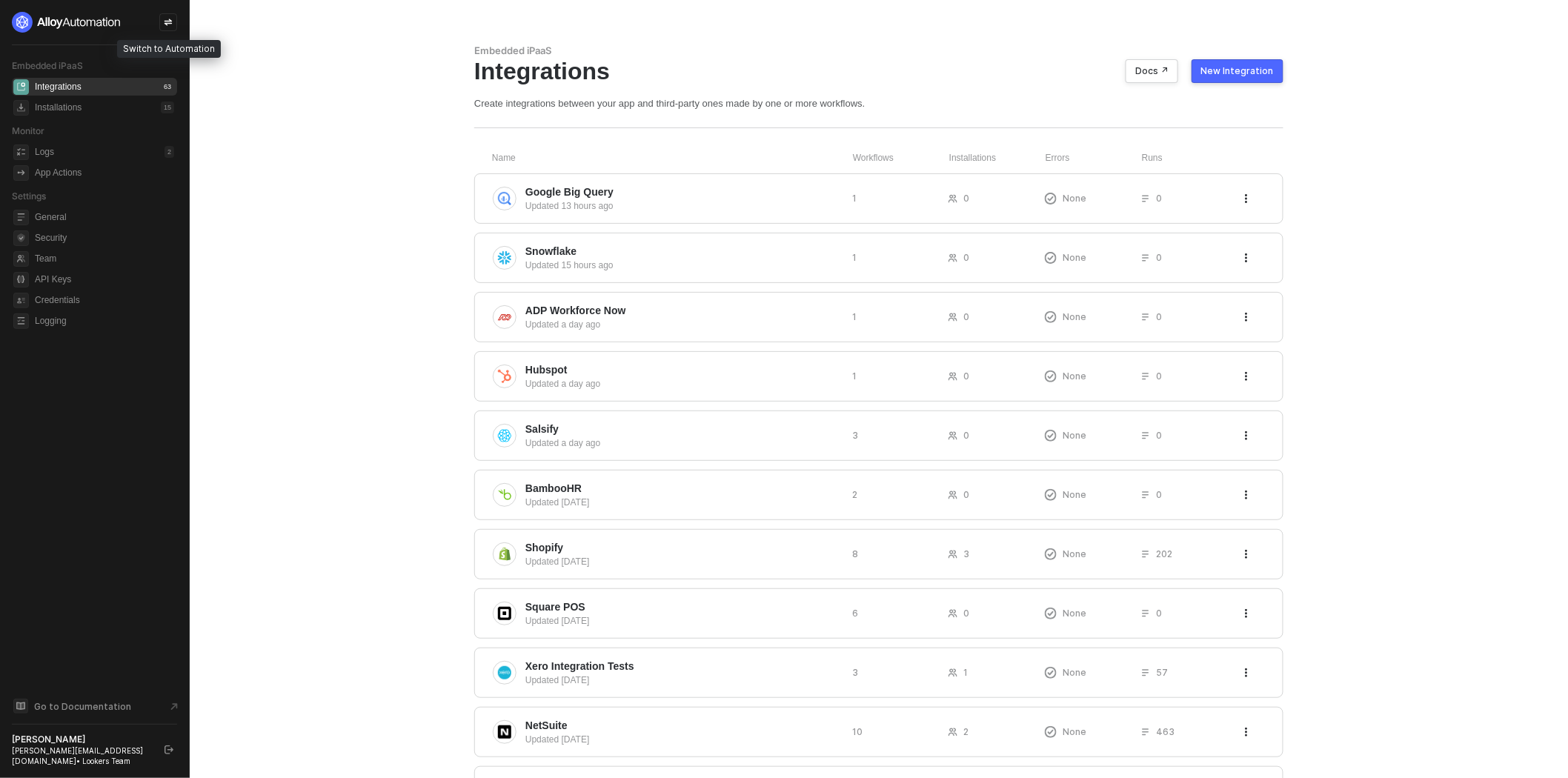 click 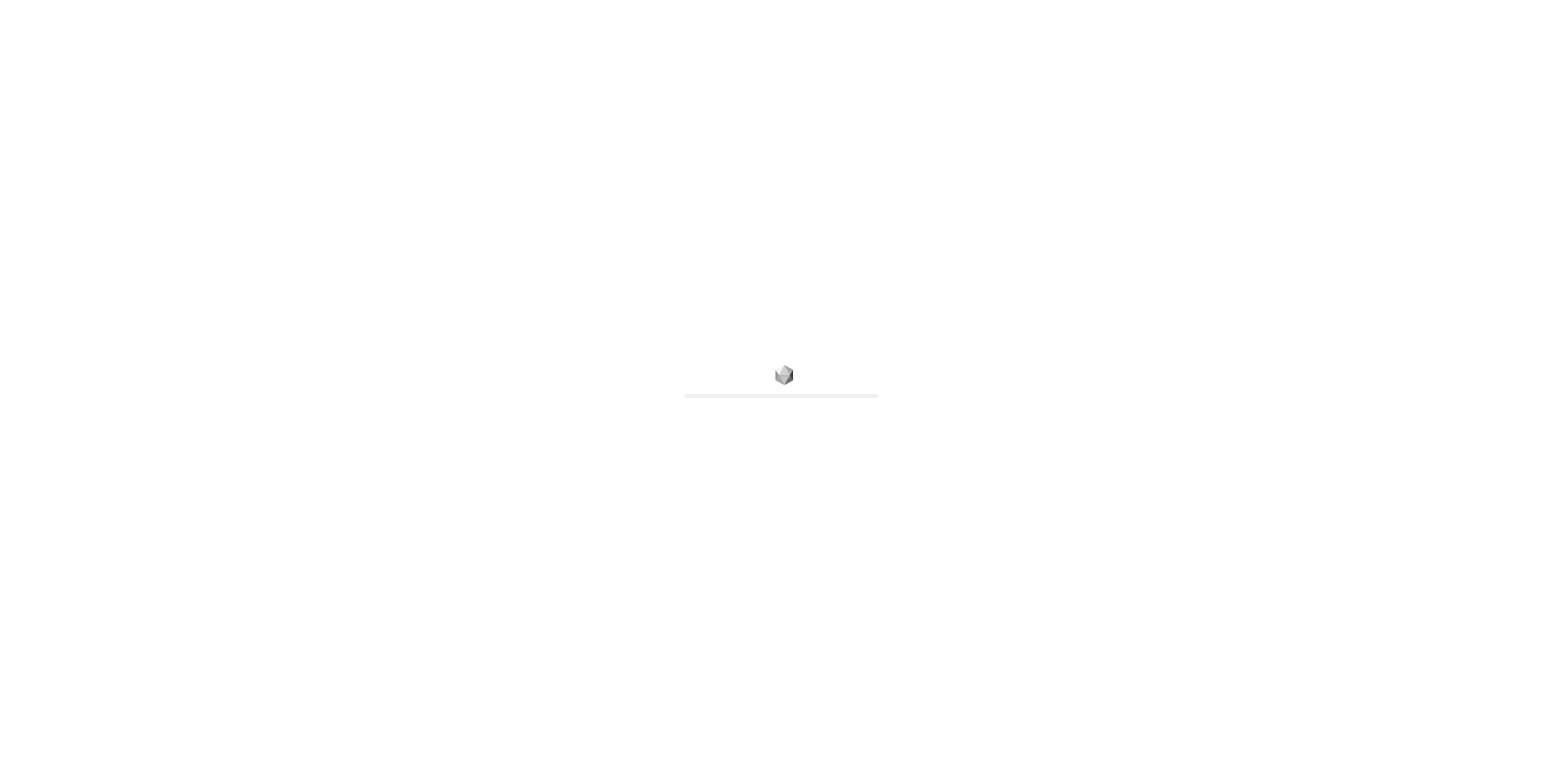 scroll, scrollTop: 0, scrollLeft: 0, axis: both 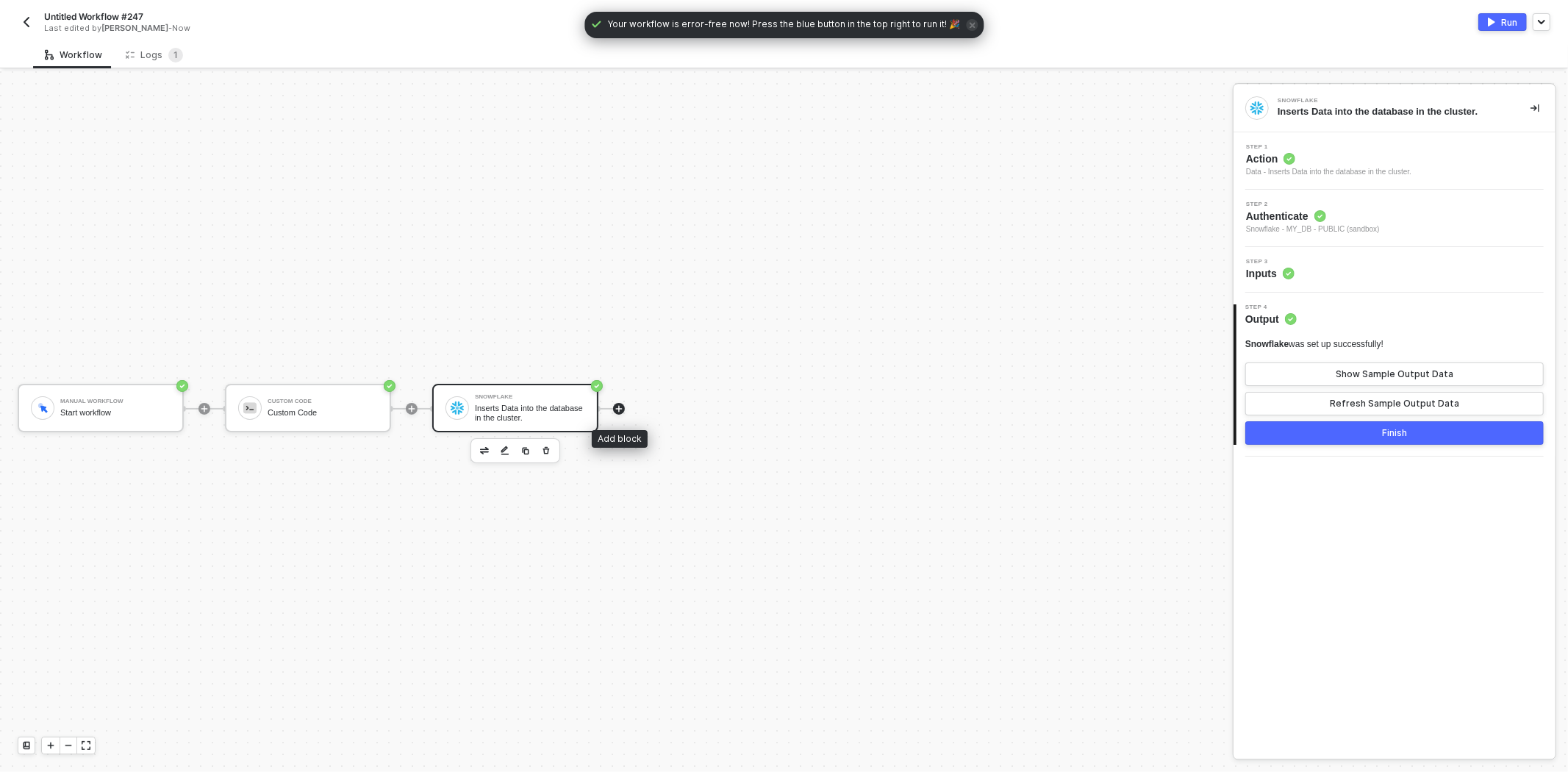 click 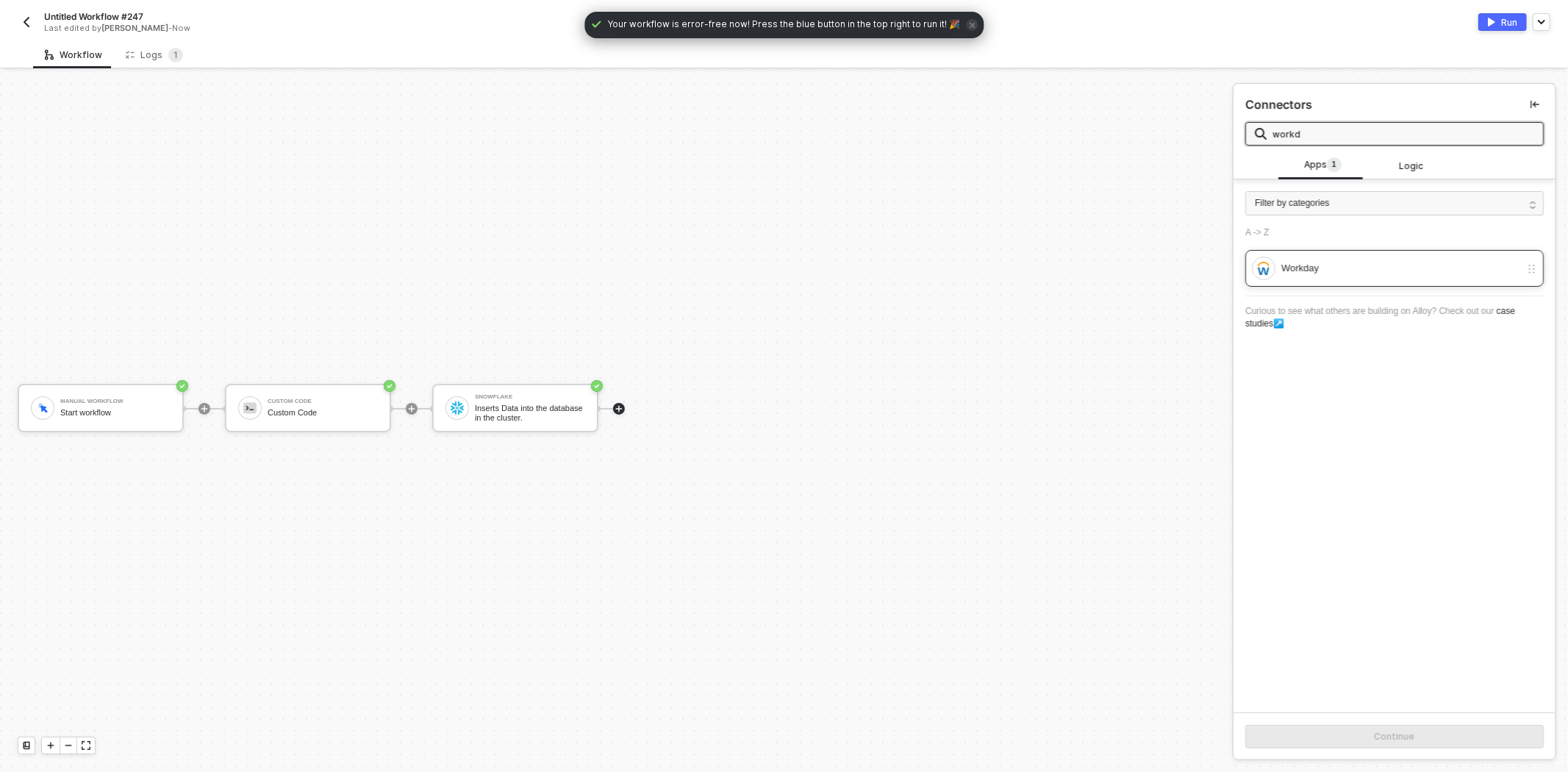 type on "workd" 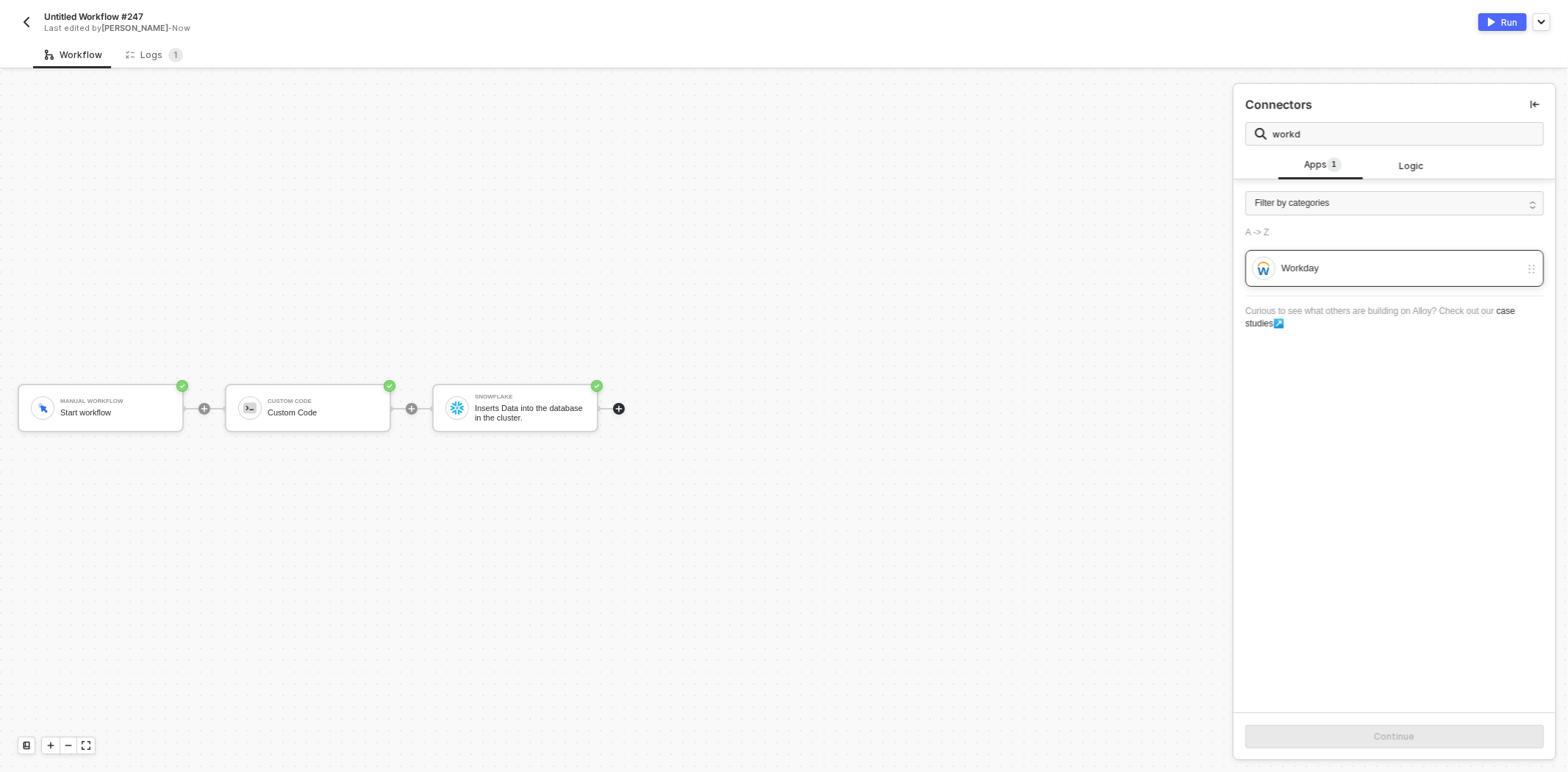 click on "Workday" at bounding box center [1395, 268] 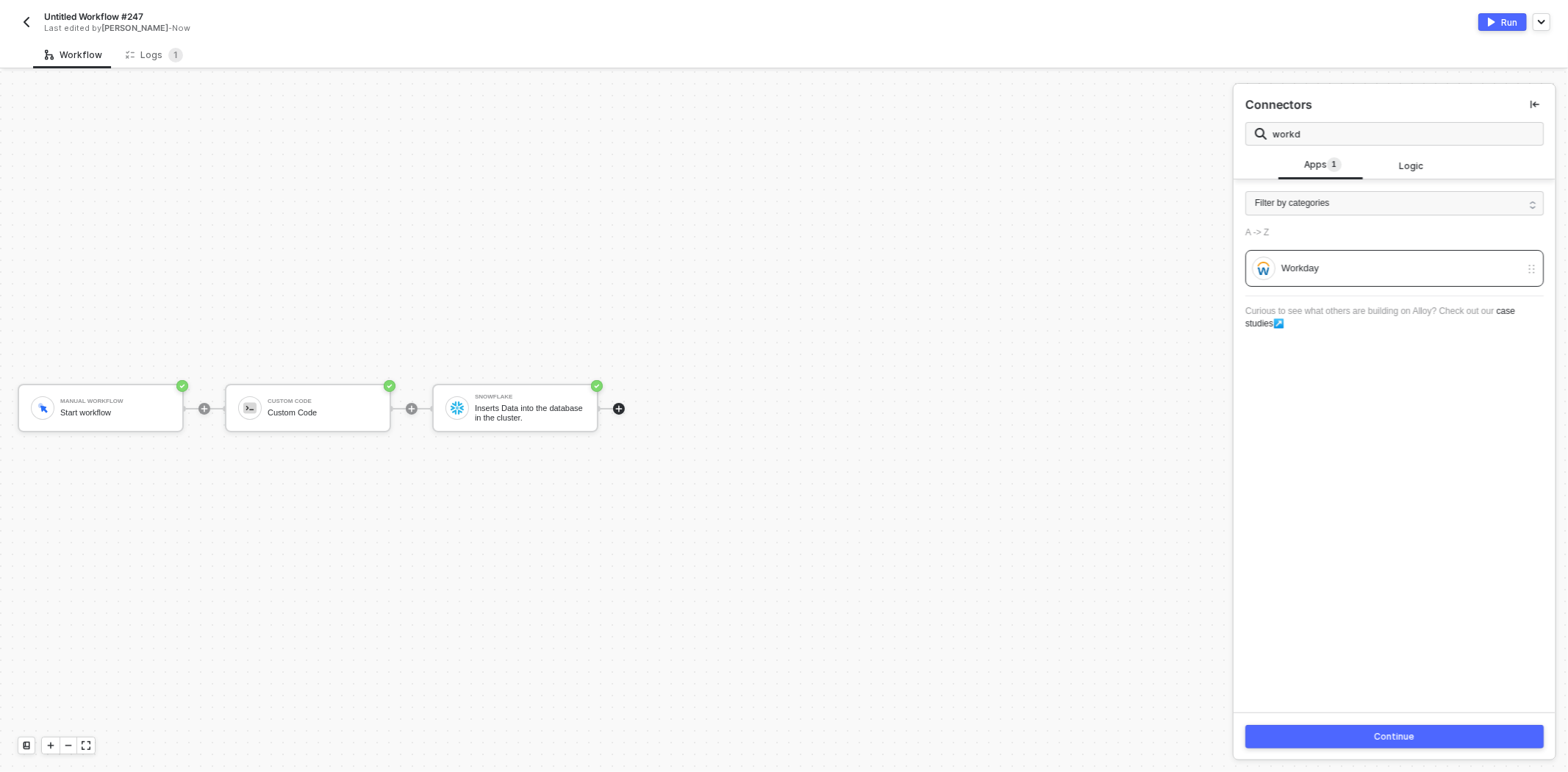 click on "Continue" at bounding box center (1395, 737) 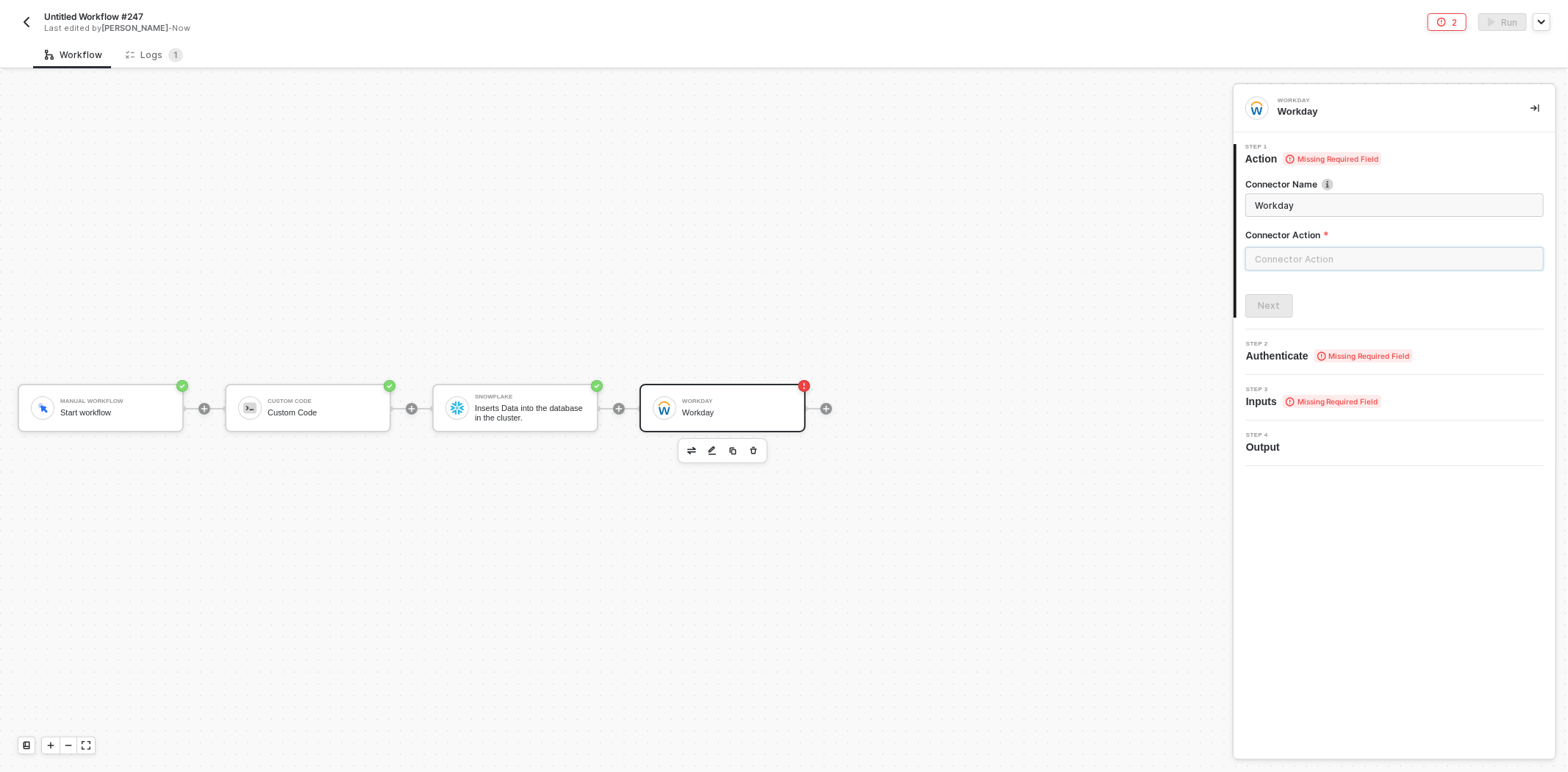 click at bounding box center [1395, 259] 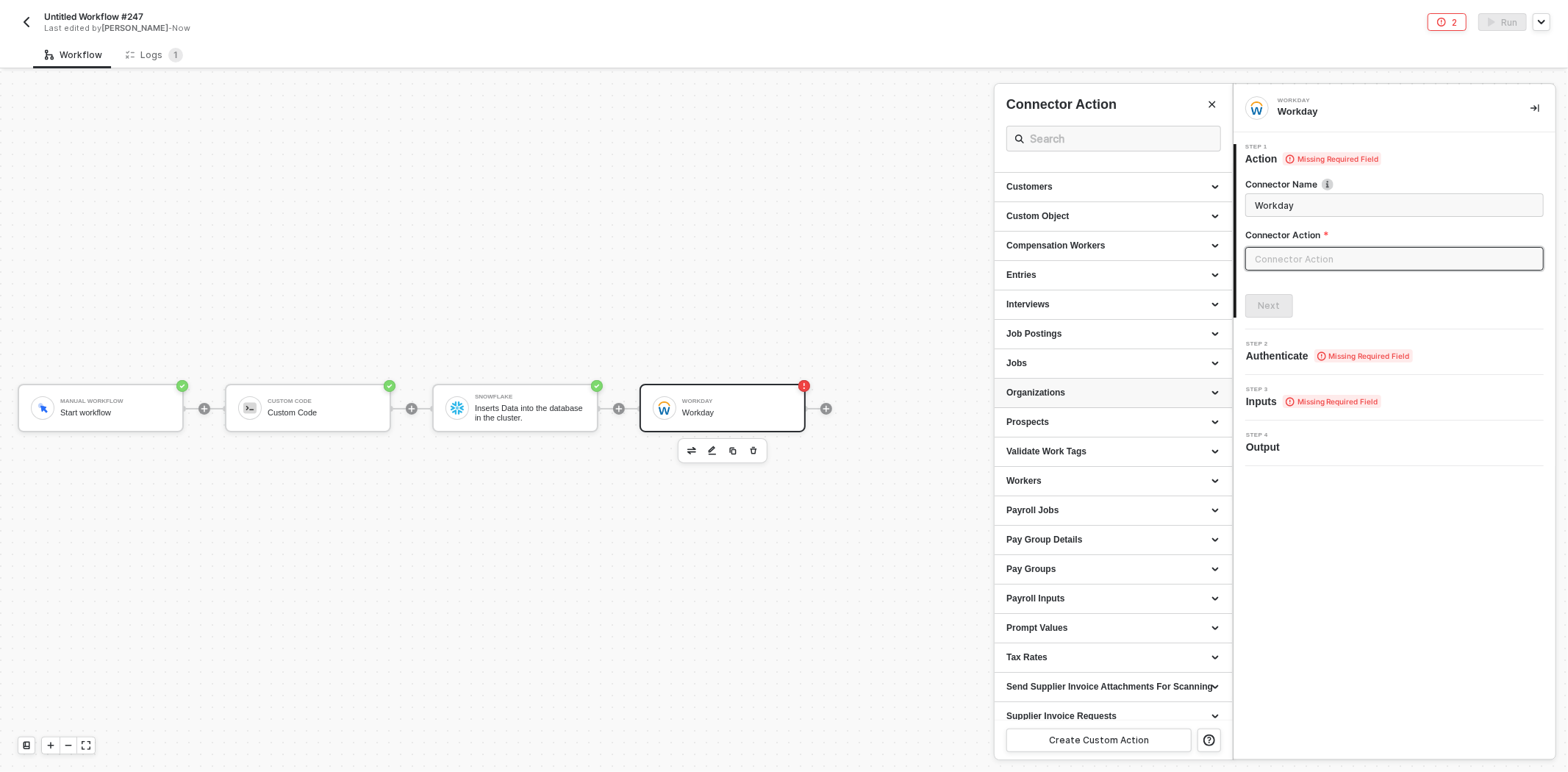 scroll, scrollTop: 32, scrollLeft: 0, axis: vertical 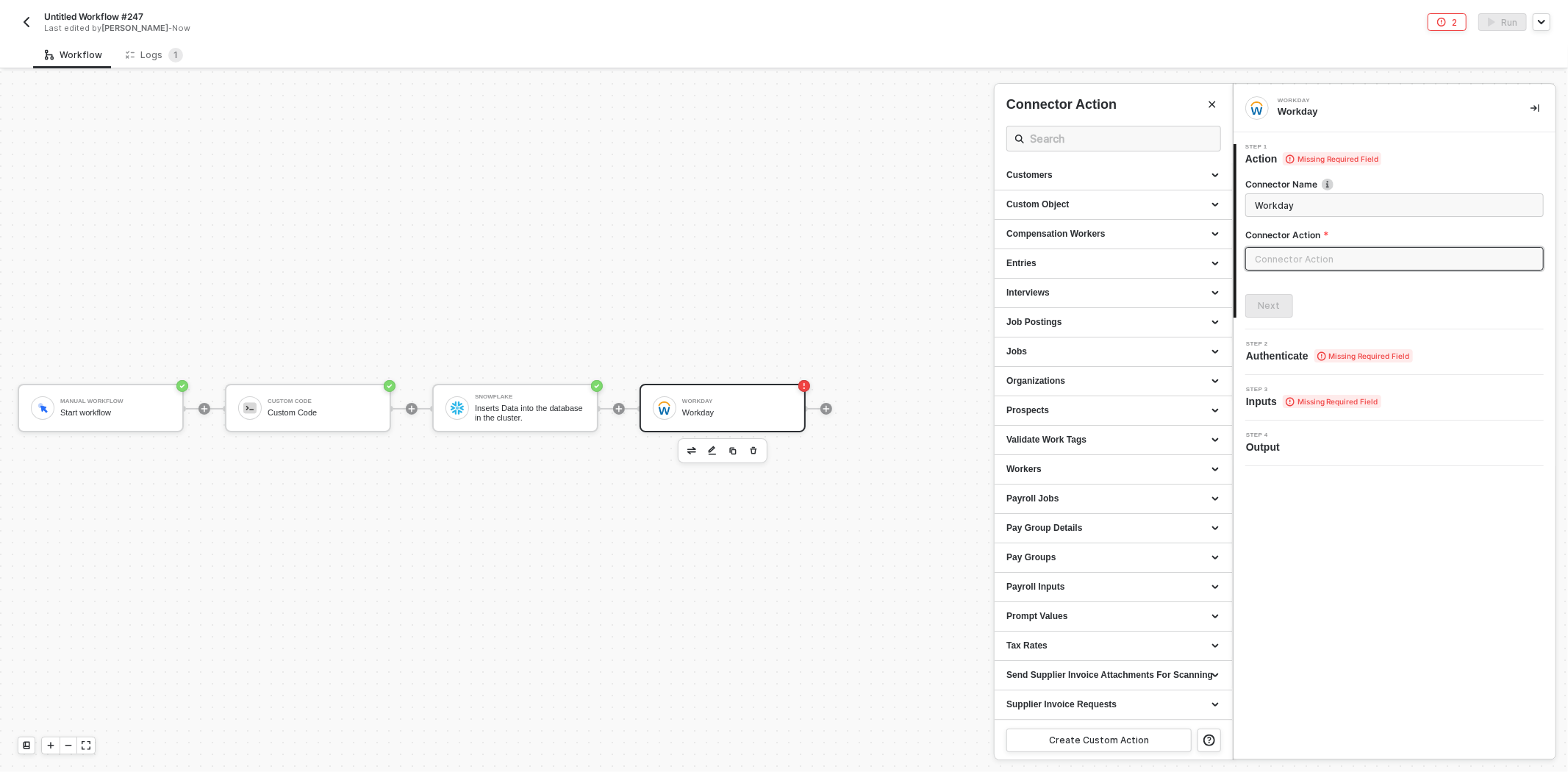 click at bounding box center [784, 421] 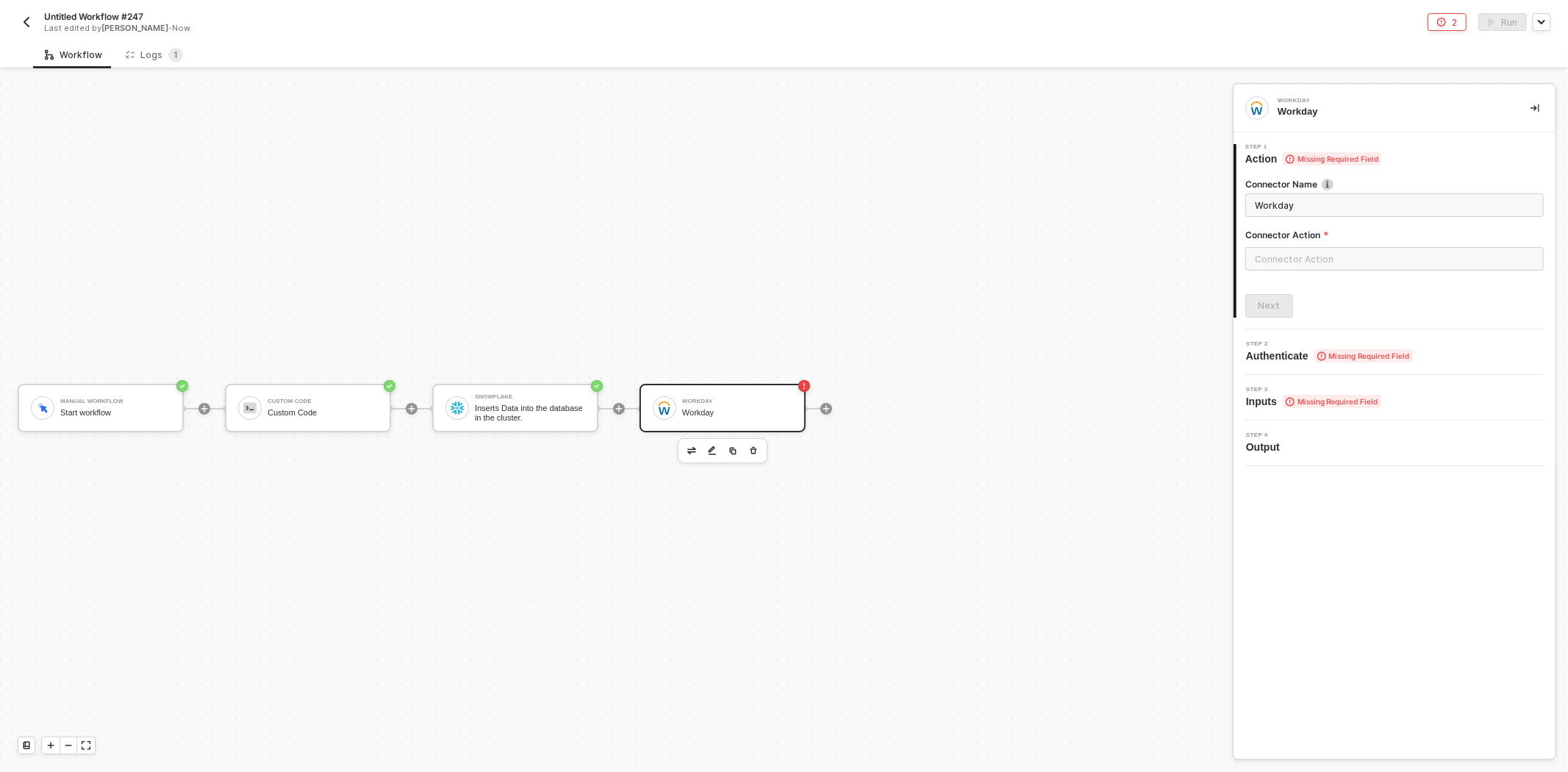 click on "Manual Workflow Start workflow" at bounding box center (115, 408) 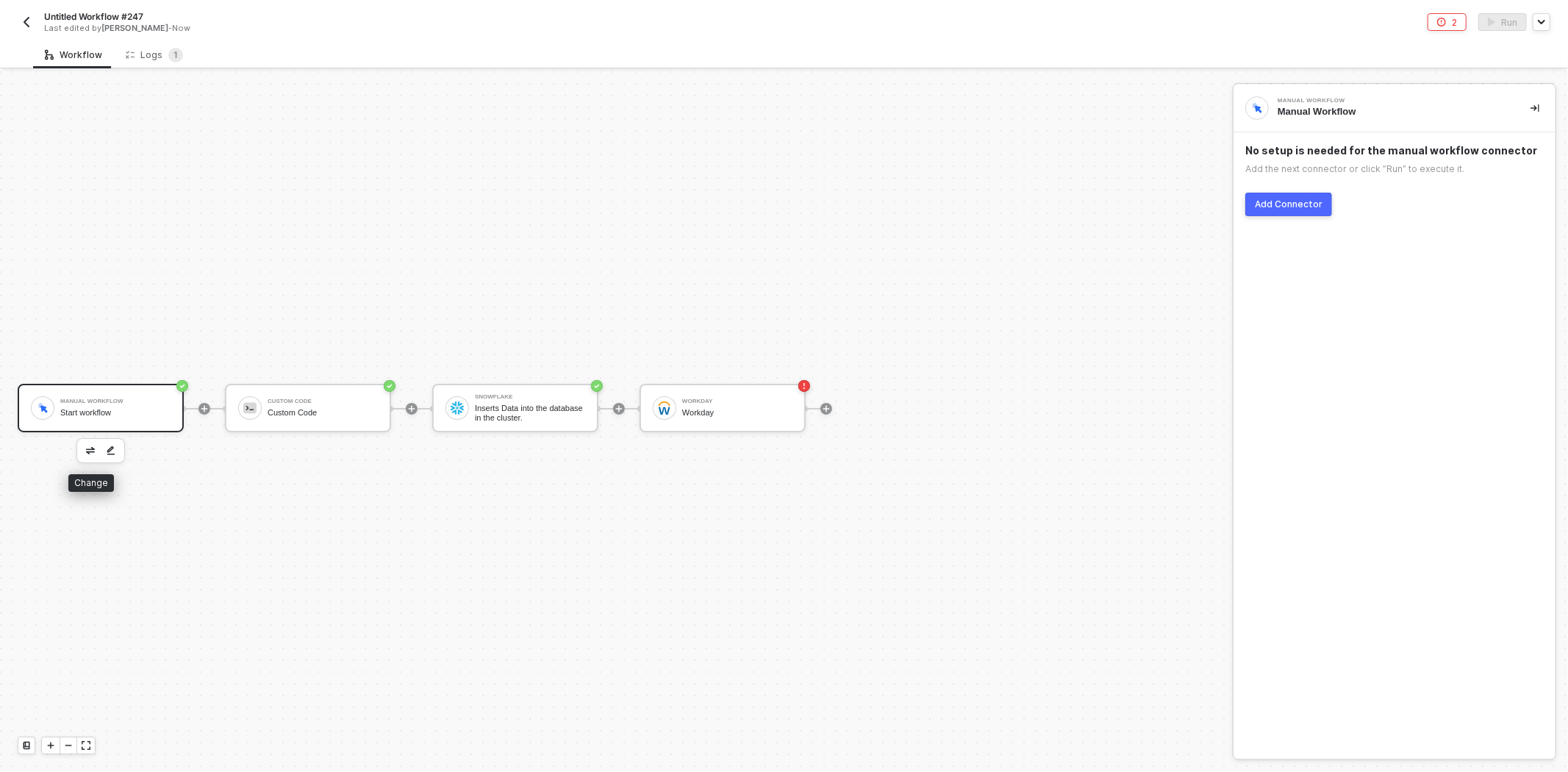 click at bounding box center [90, 451] 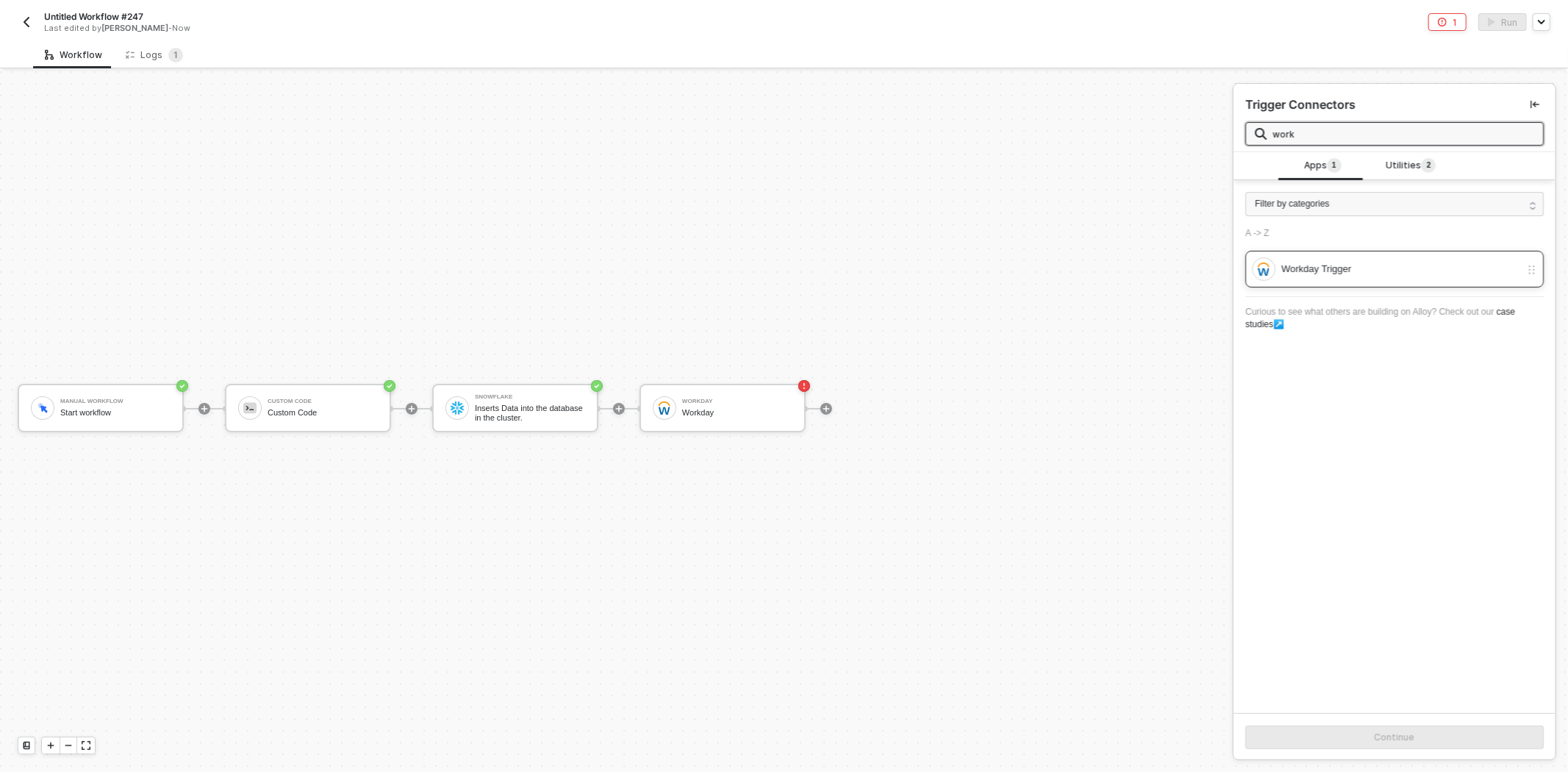 type on "work" 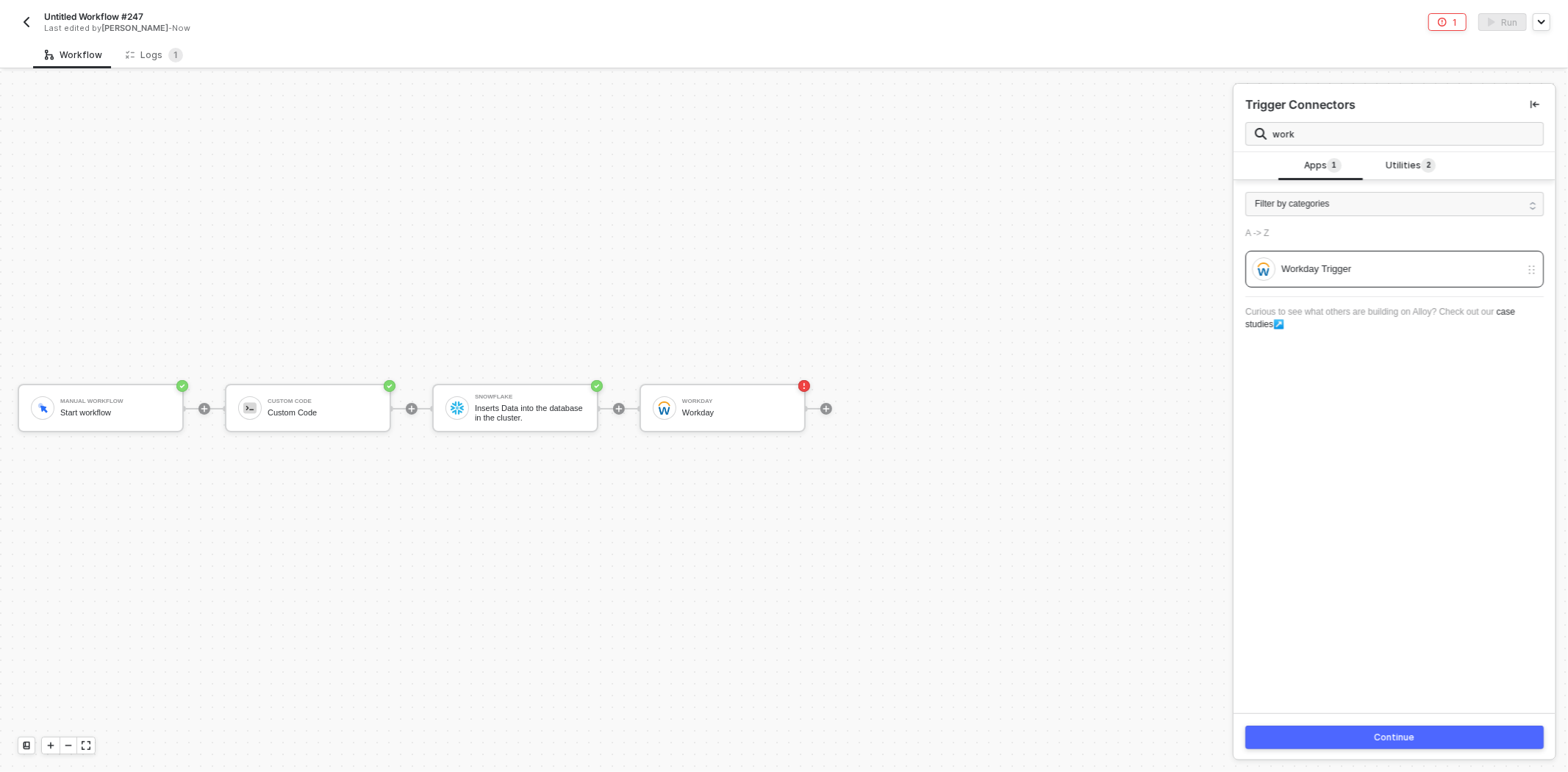 click on "Continue" at bounding box center (1395, 737) 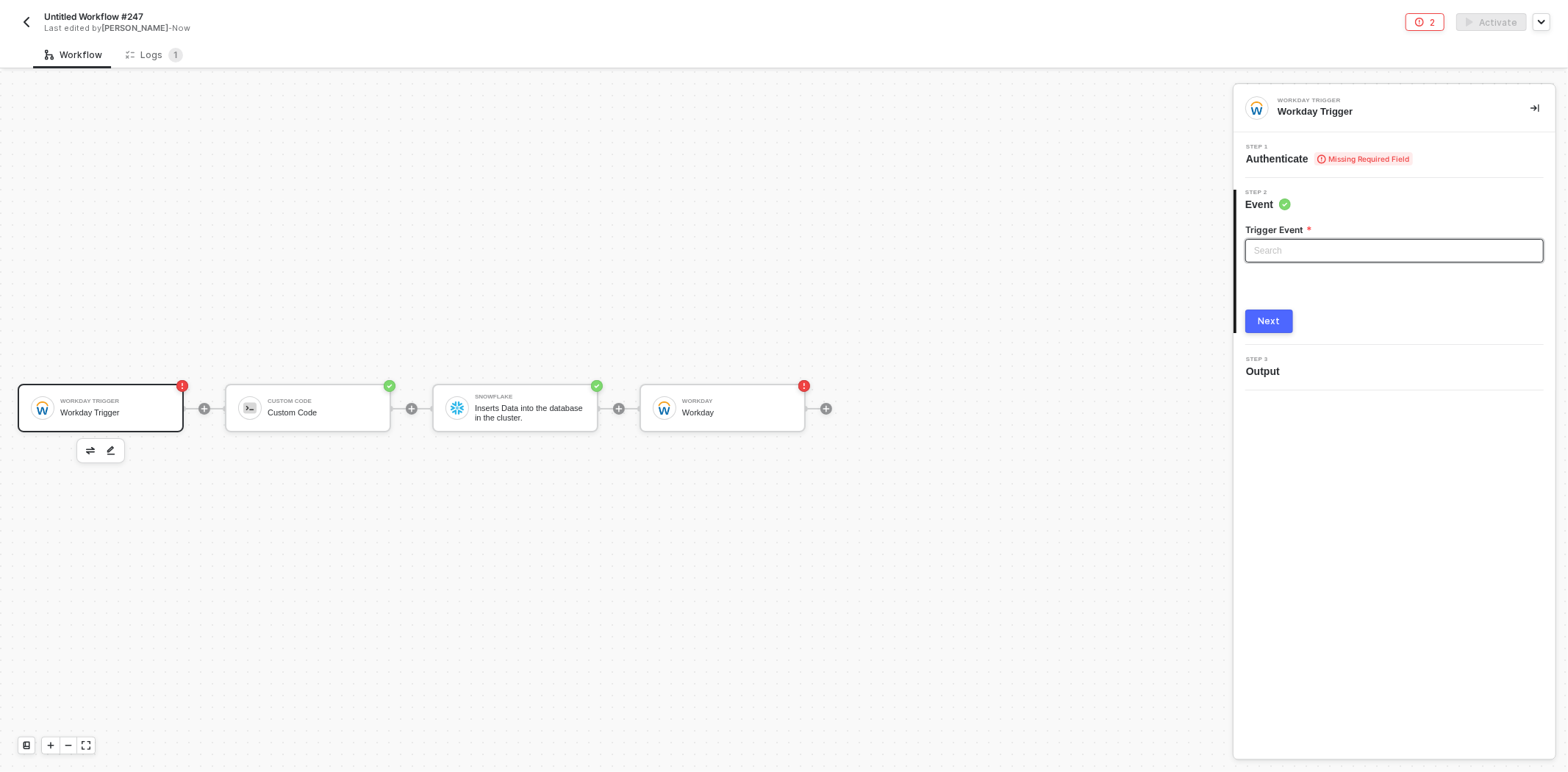 click at bounding box center (1395, 251) 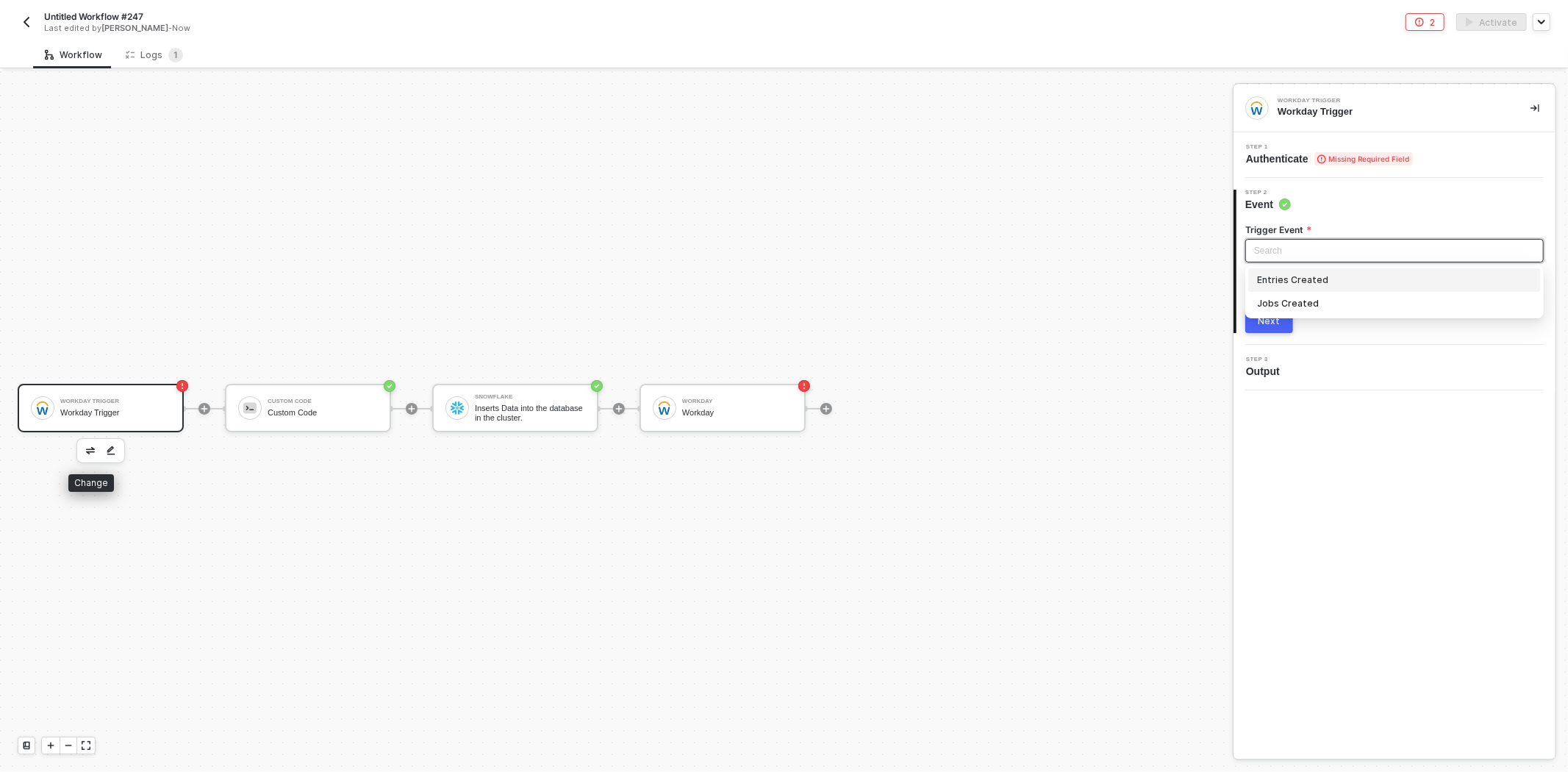 click at bounding box center (90, 451) 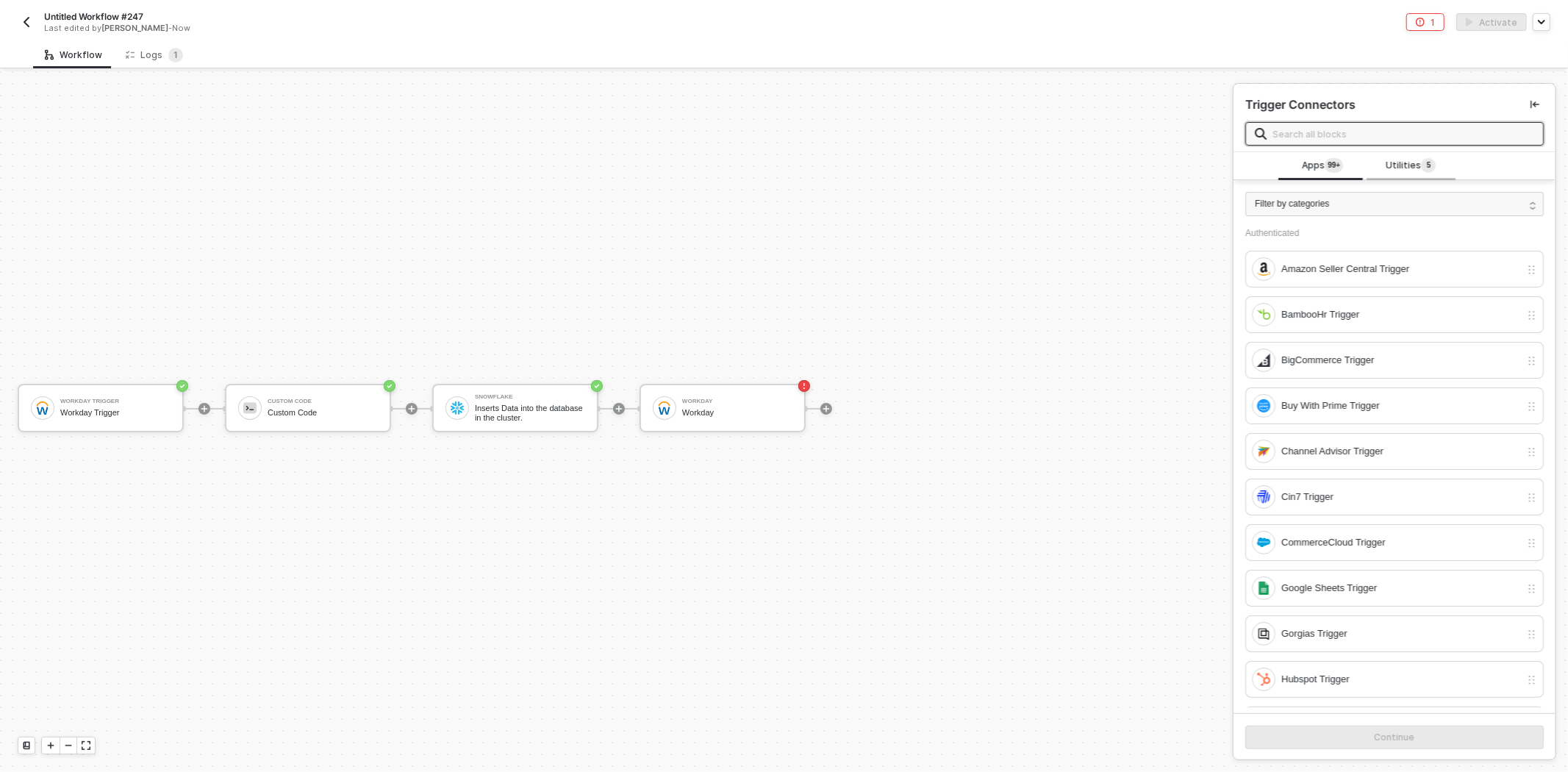 click on "Utilities  5" at bounding box center (1411, 166) 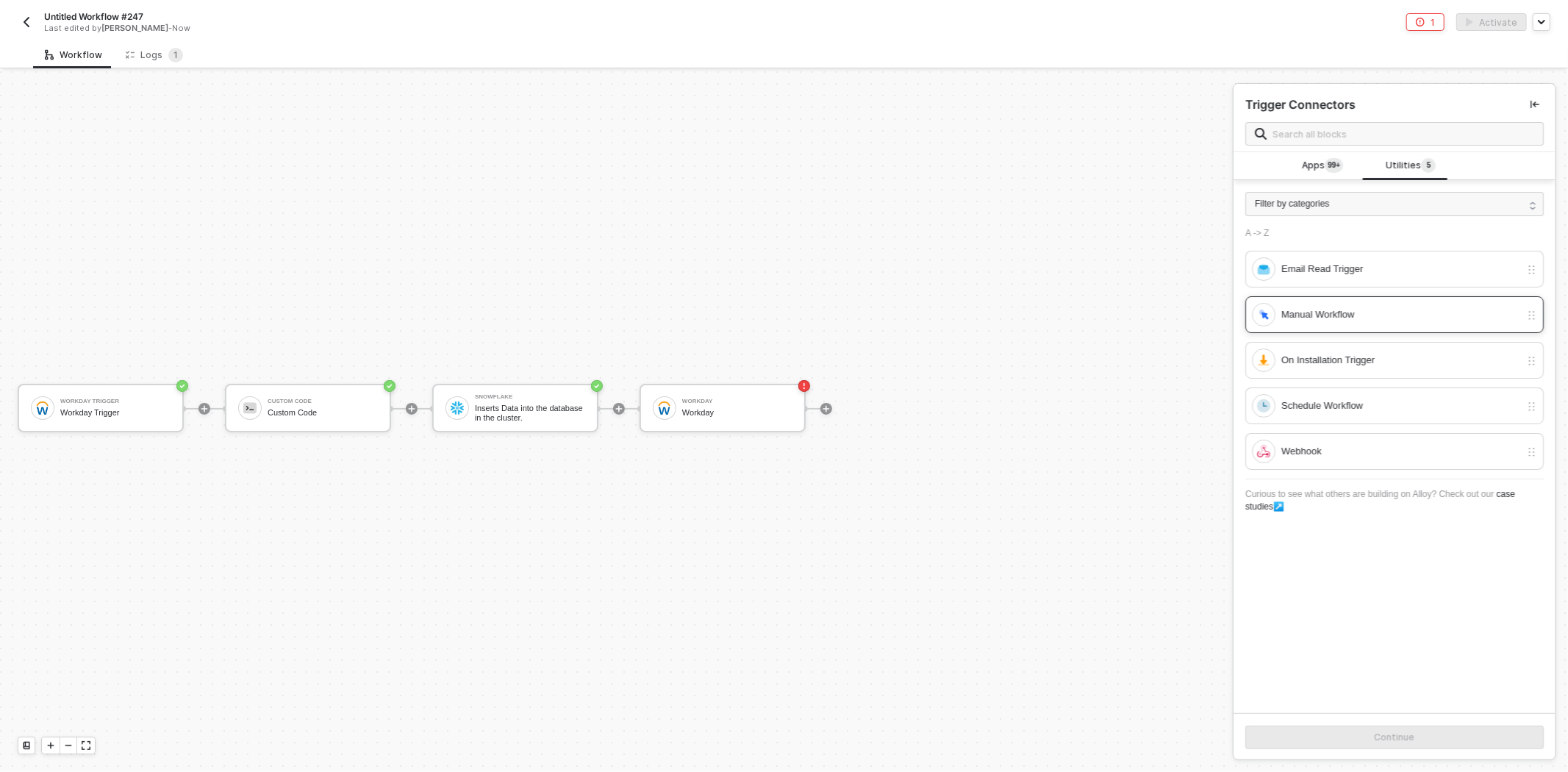 click on "Manual Workflow" at bounding box center (1400, 315) 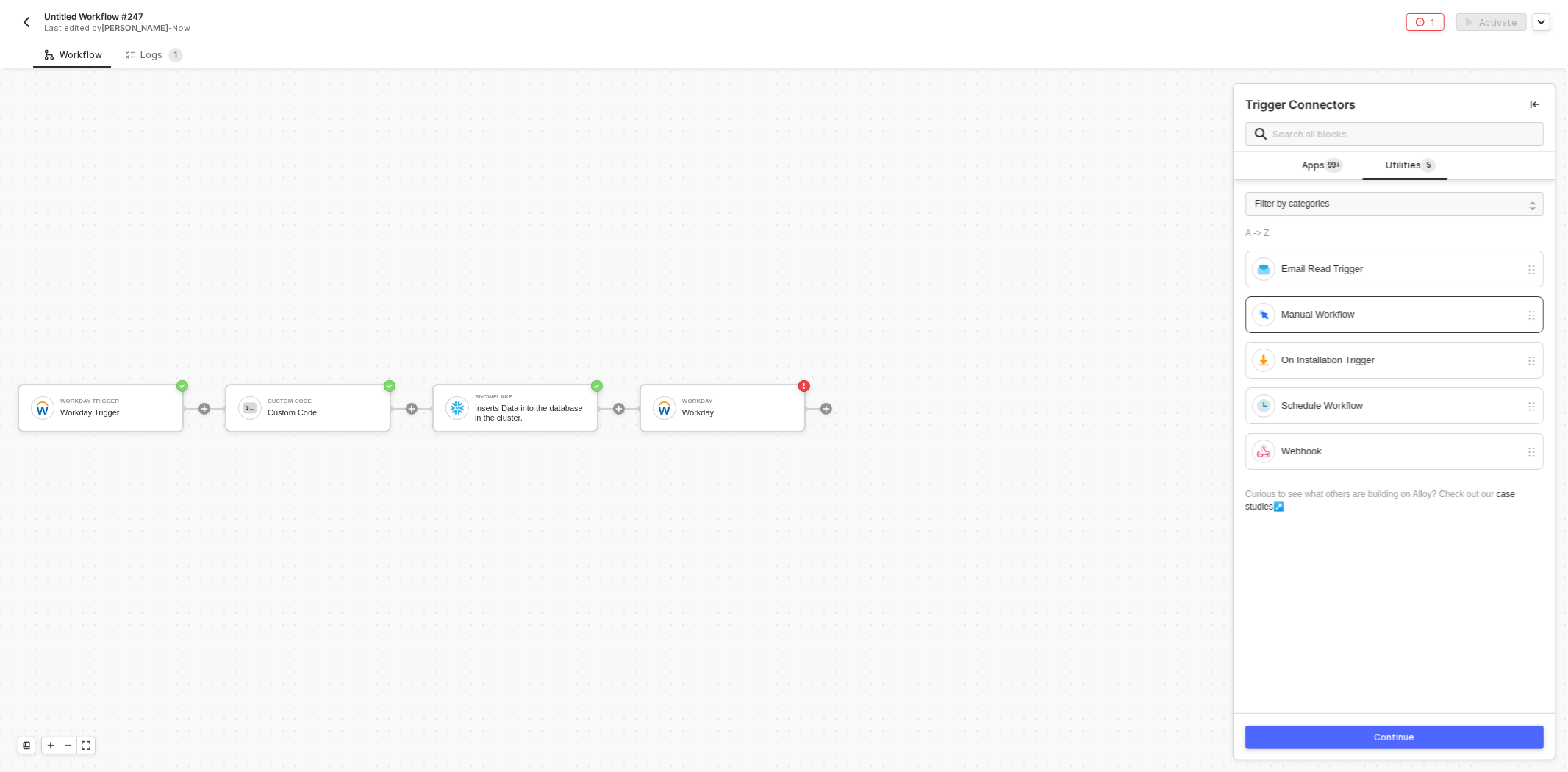 click on "Continue" at bounding box center (1395, 737) 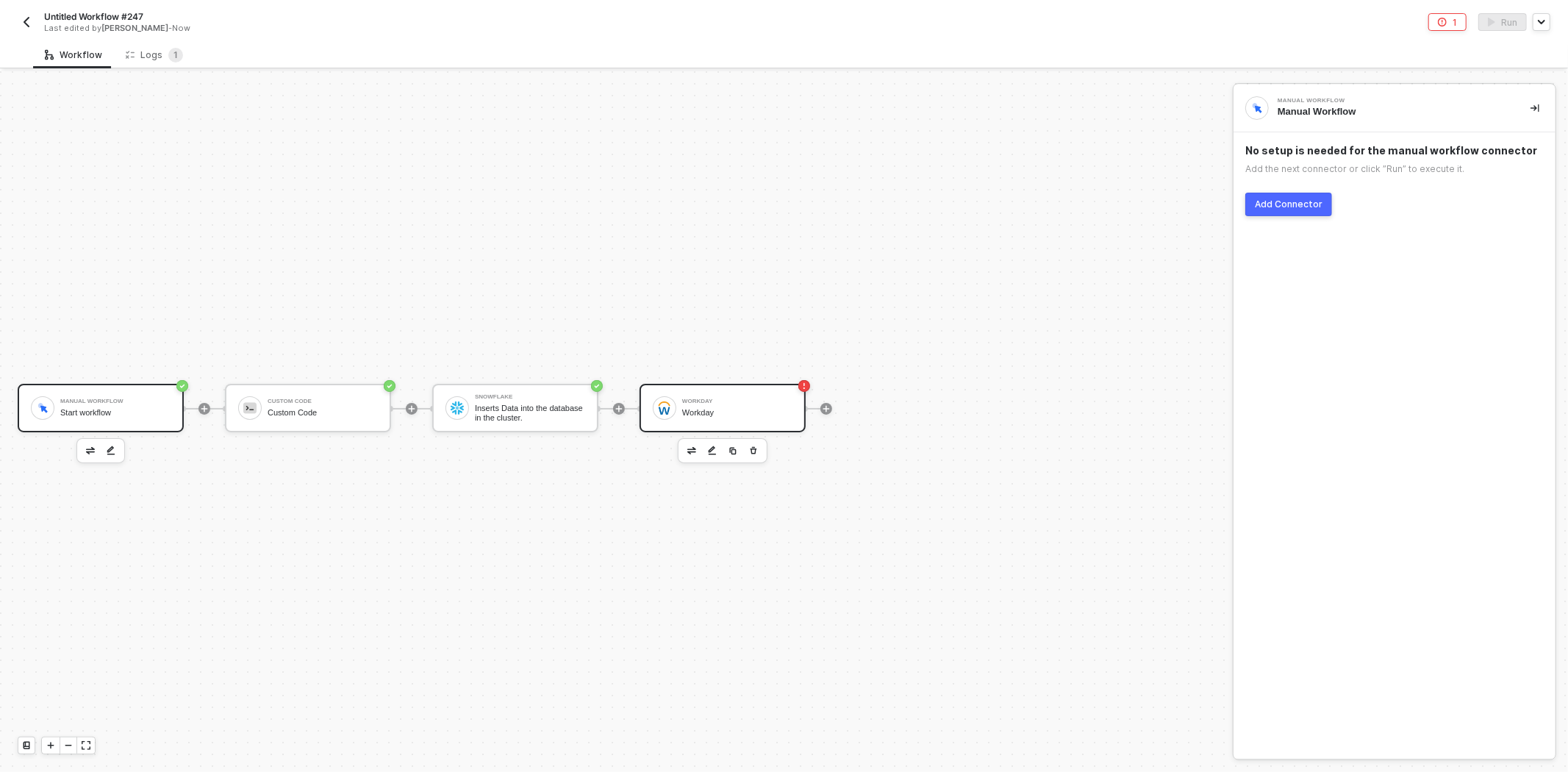 click on "Workday" at bounding box center [737, 401] 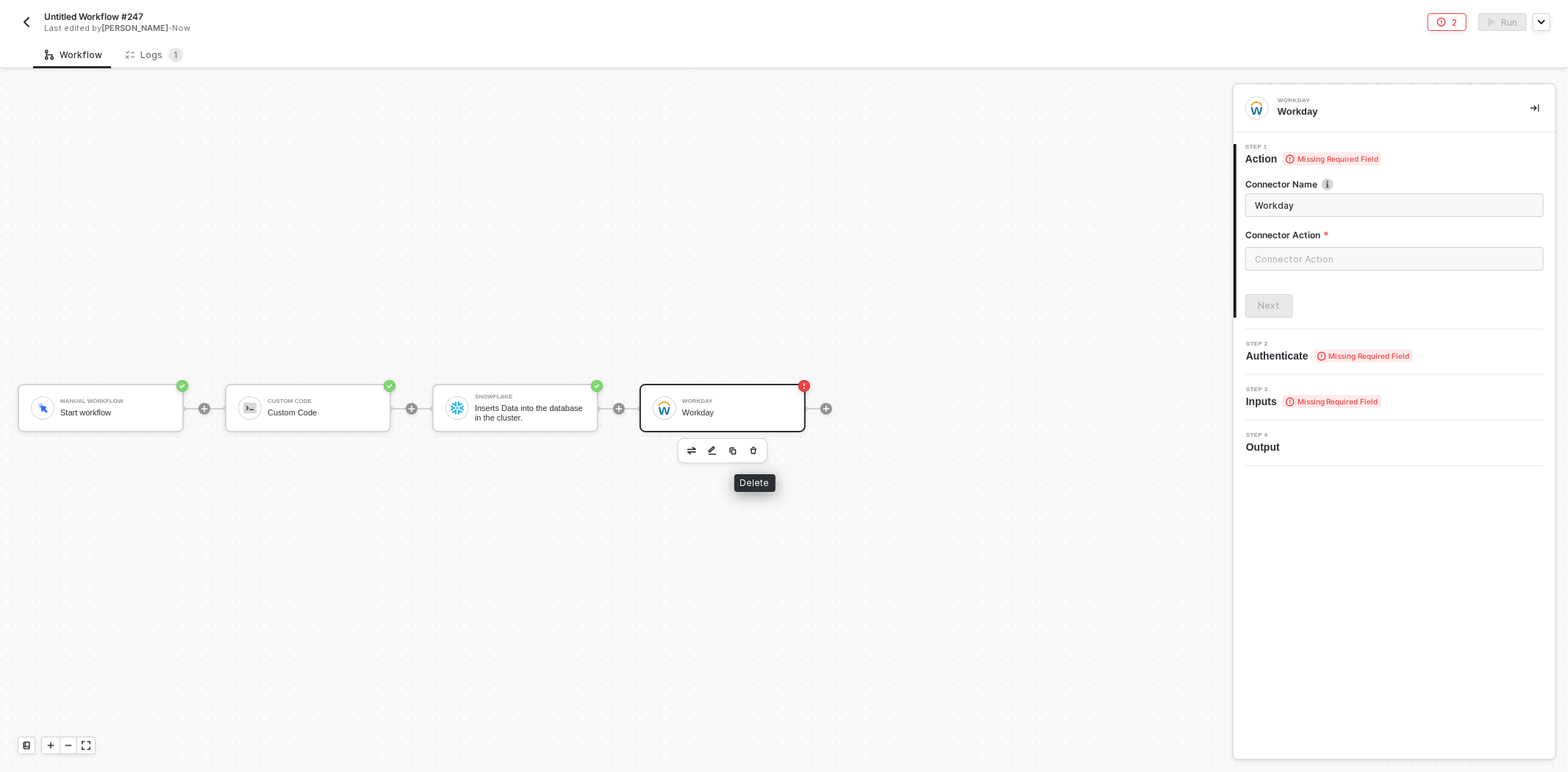 click 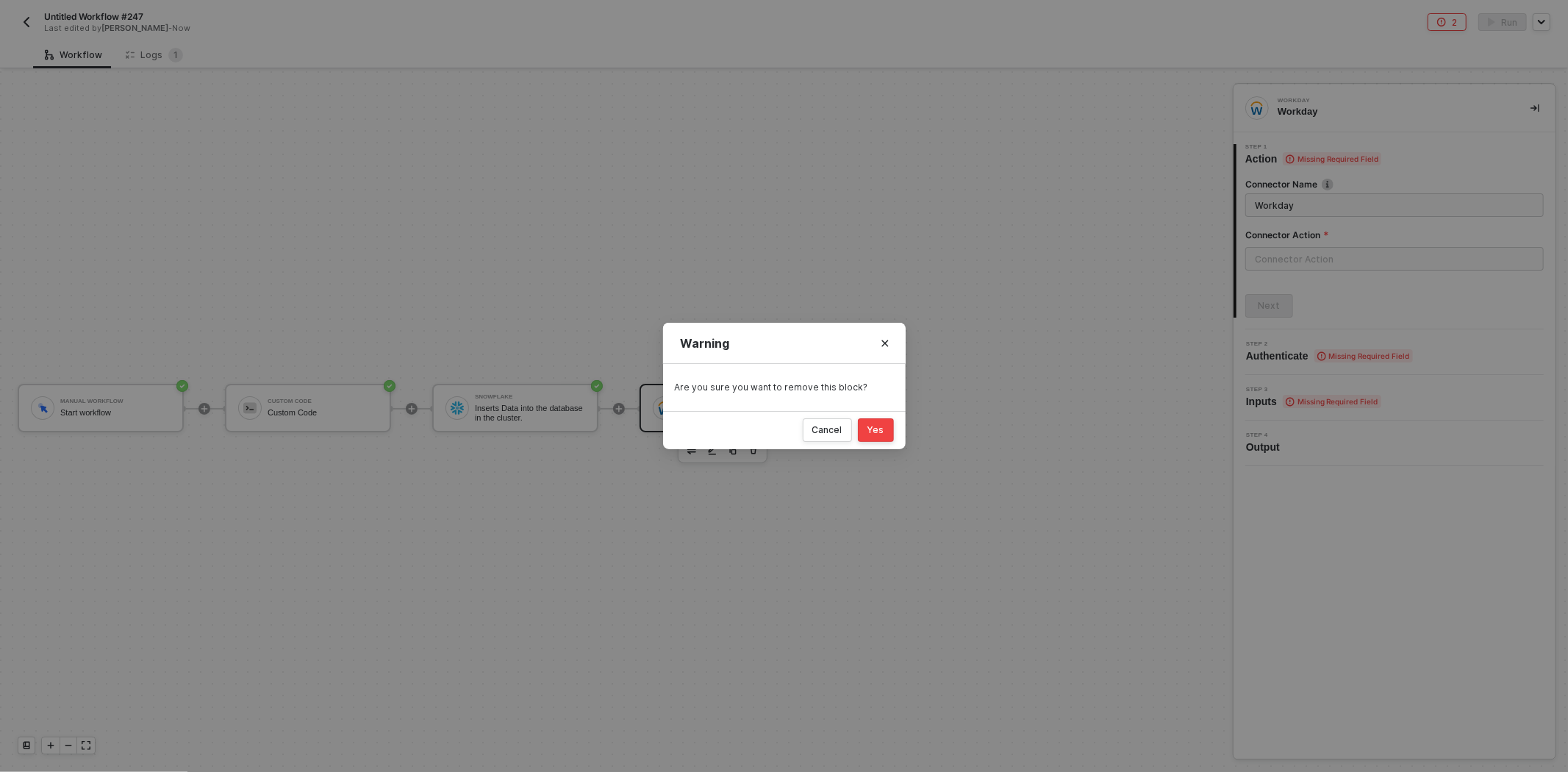 click on "Yes" at bounding box center (876, 430) 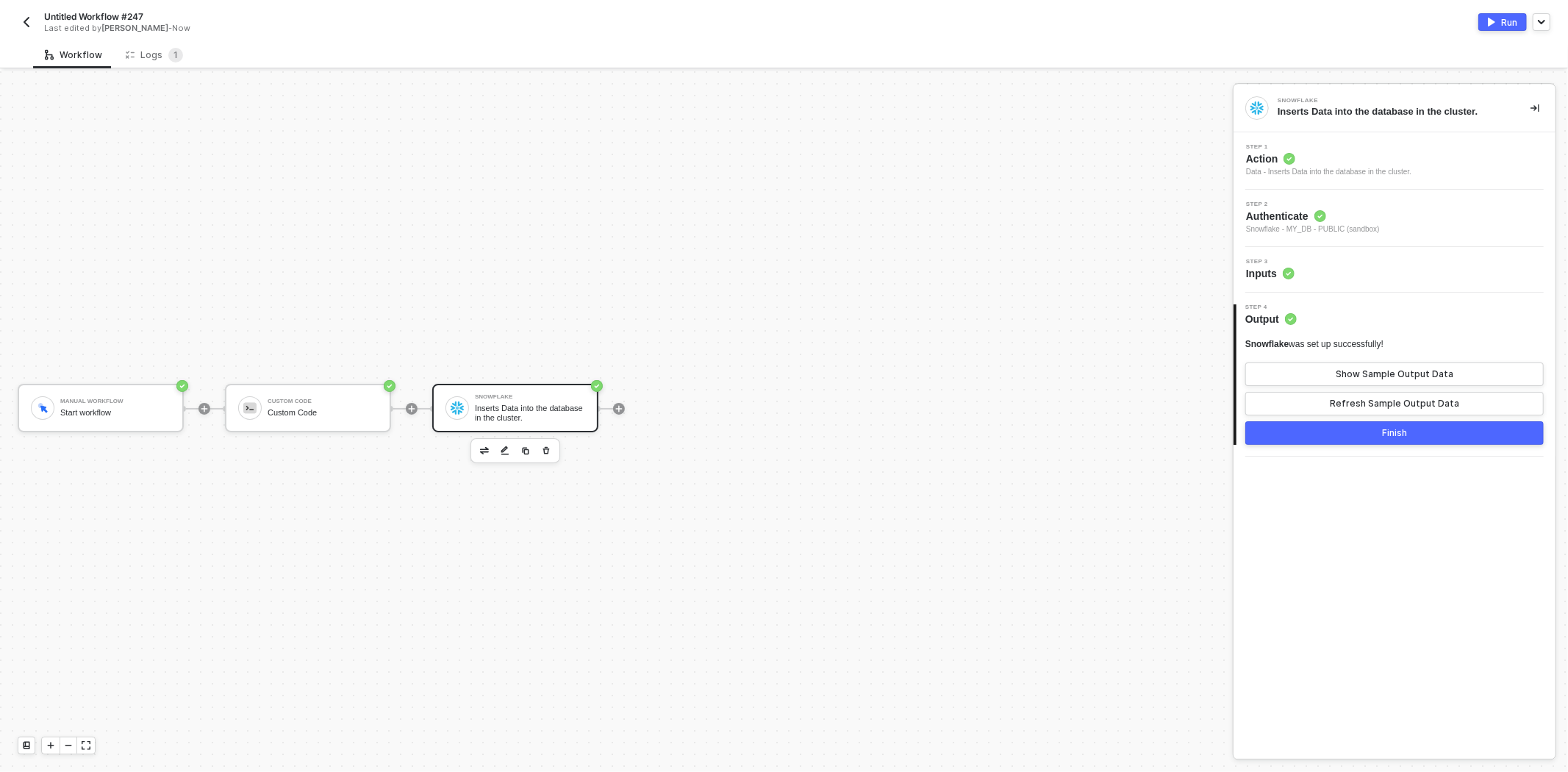 click on "Untitled Workflow #247 Last edited by  Brandon Looker  -  Now" at bounding box center (401, 22) 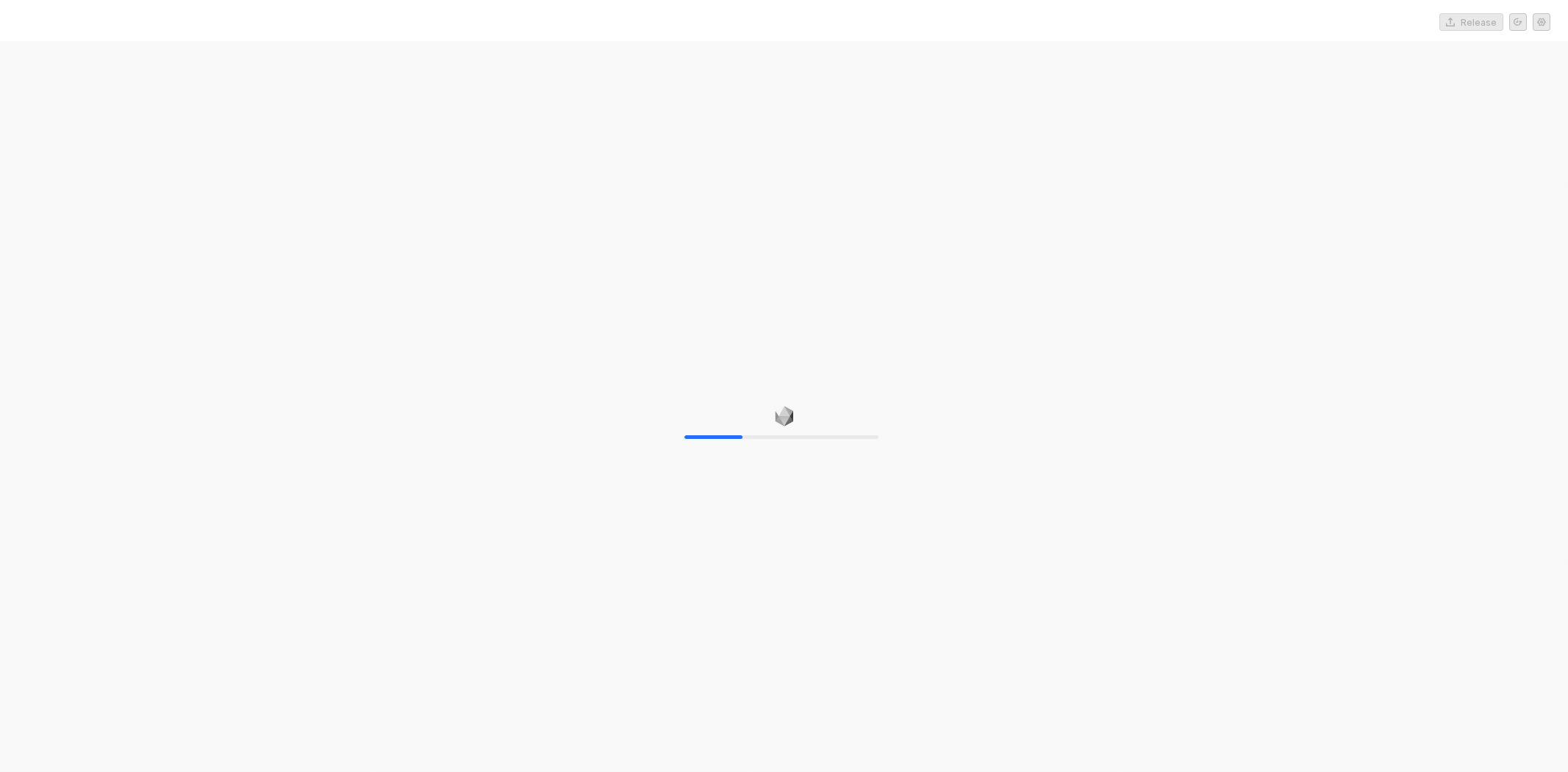 scroll, scrollTop: 0, scrollLeft: 0, axis: both 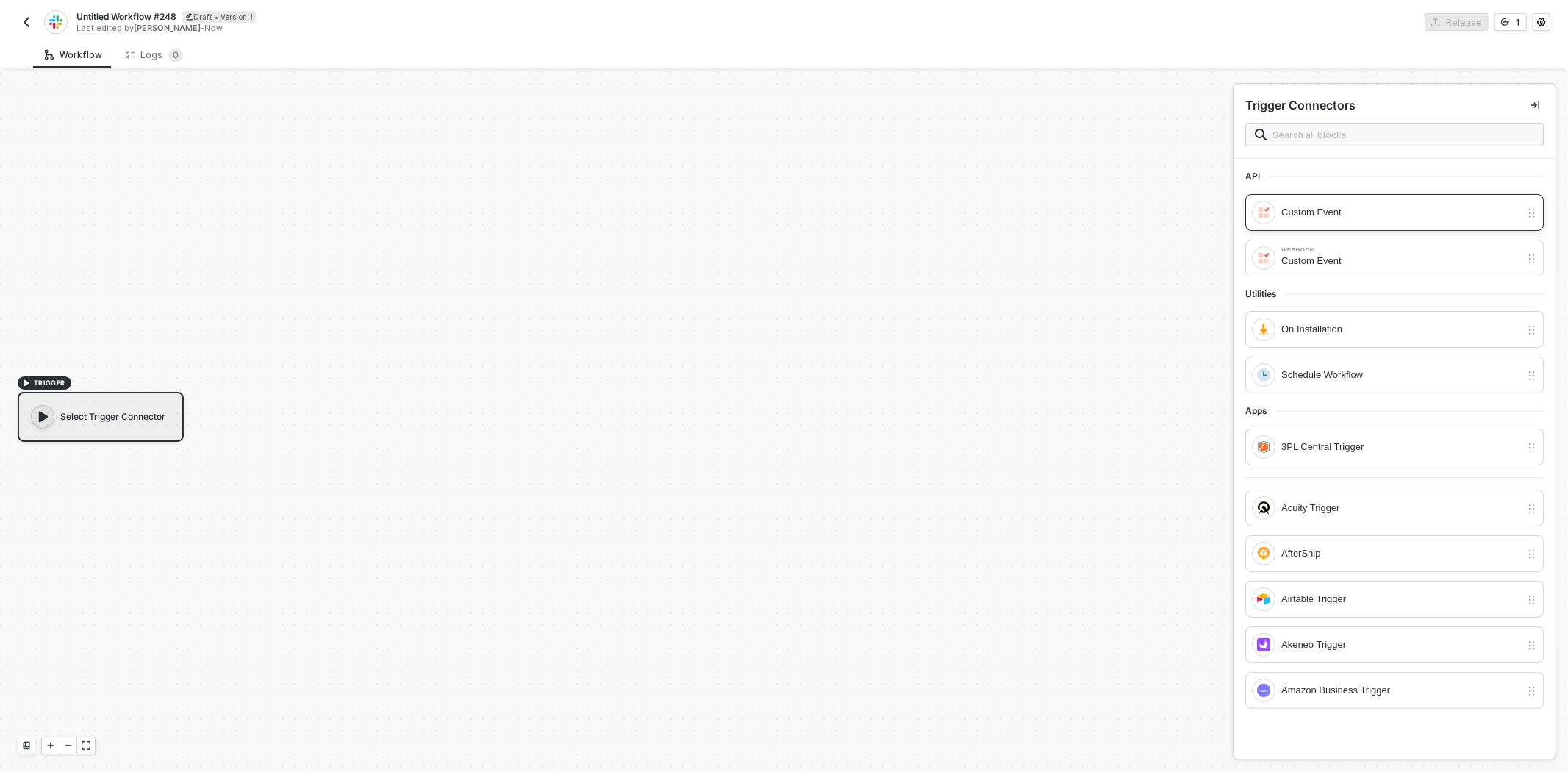 click on "Custom Event" at bounding box center (1400, 212) 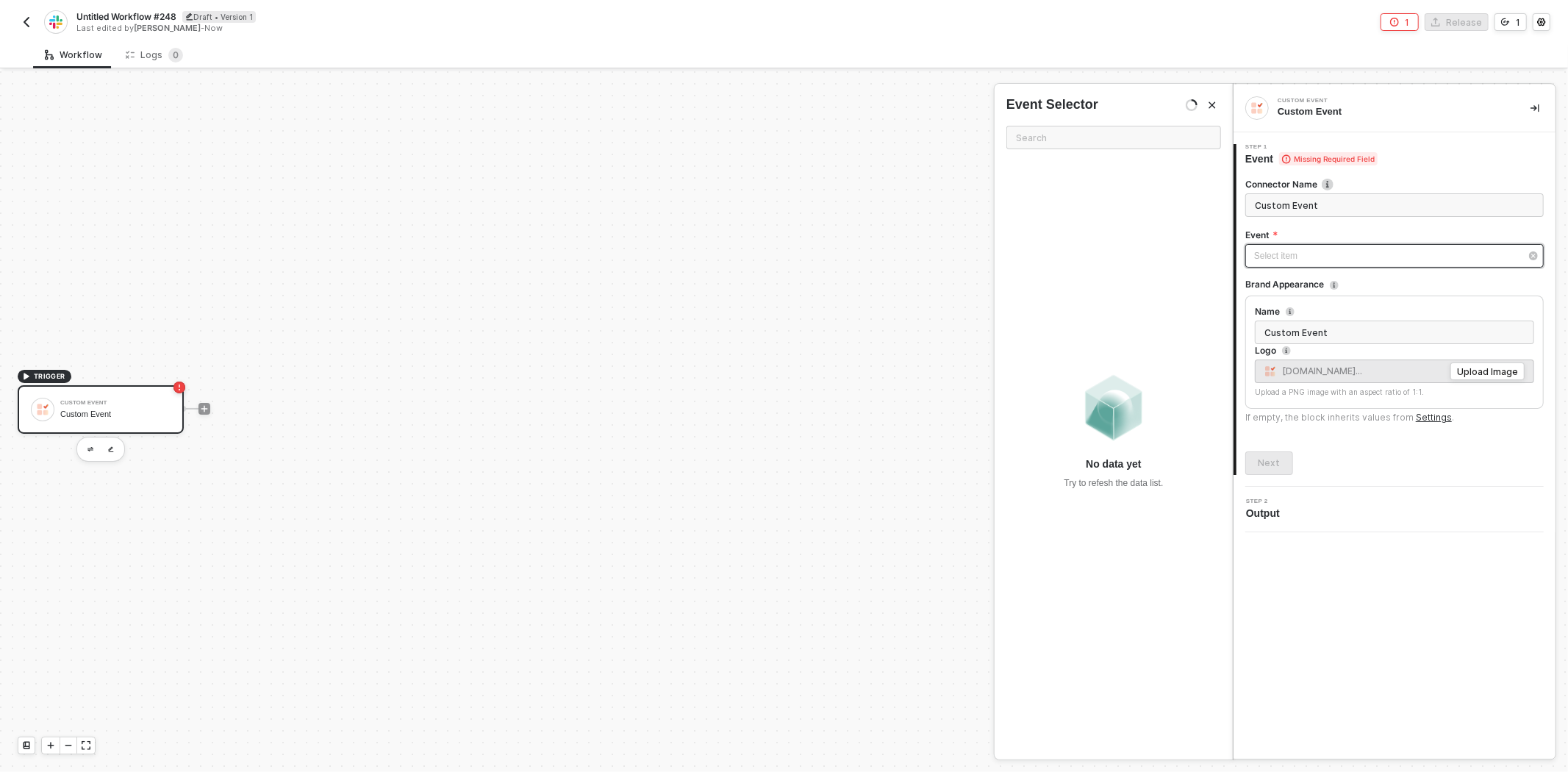 click on "Select item ﻿" at bounding box center (1387, 256) 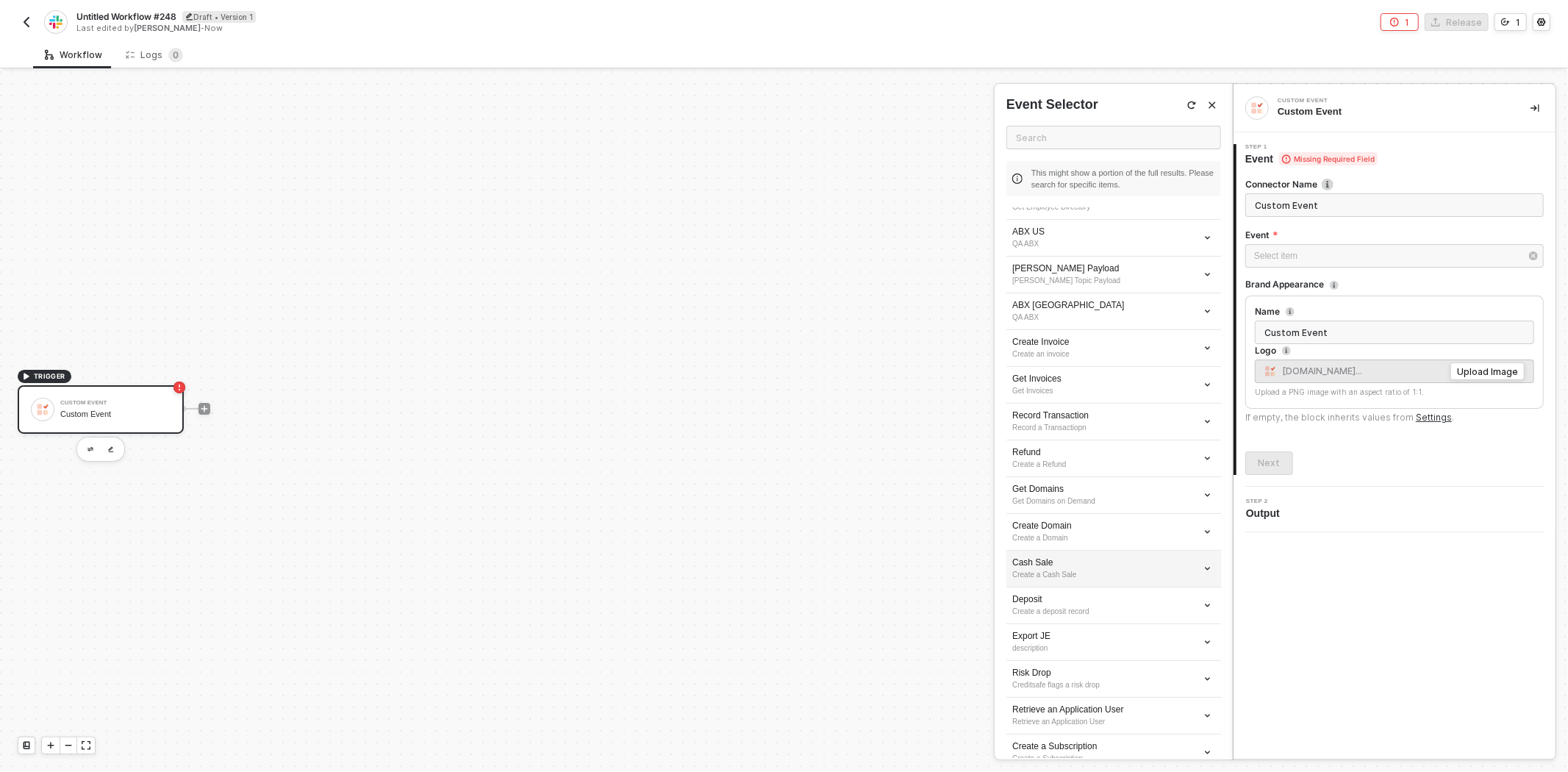 drag, startPoint x: 1083, startPoint y: 435, endPoint x: 1075, endPoint y: 463, distance: 29.12044 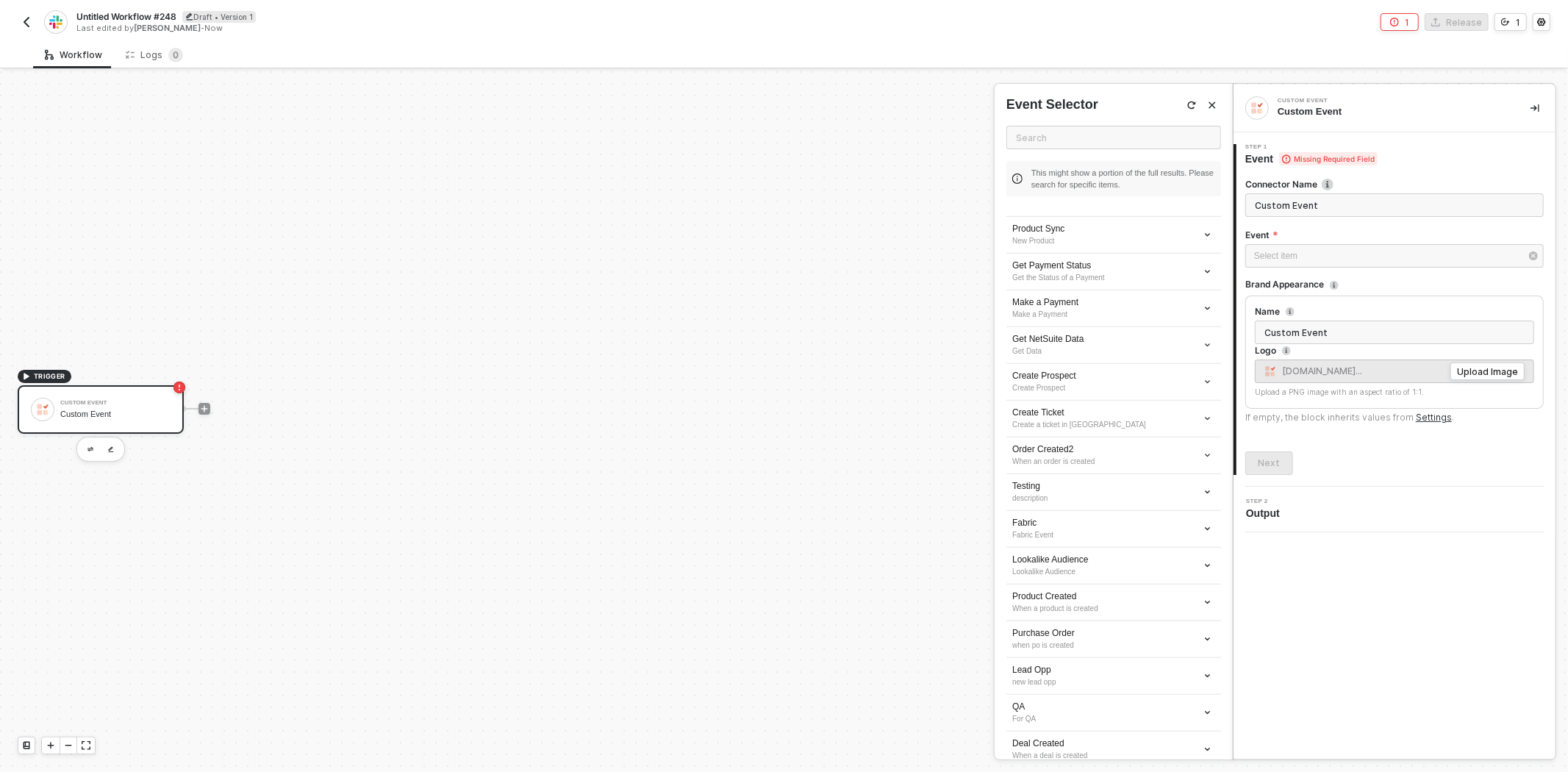 scroll, scrollTop: 1140, scrollLeft: 0, axis: vertical 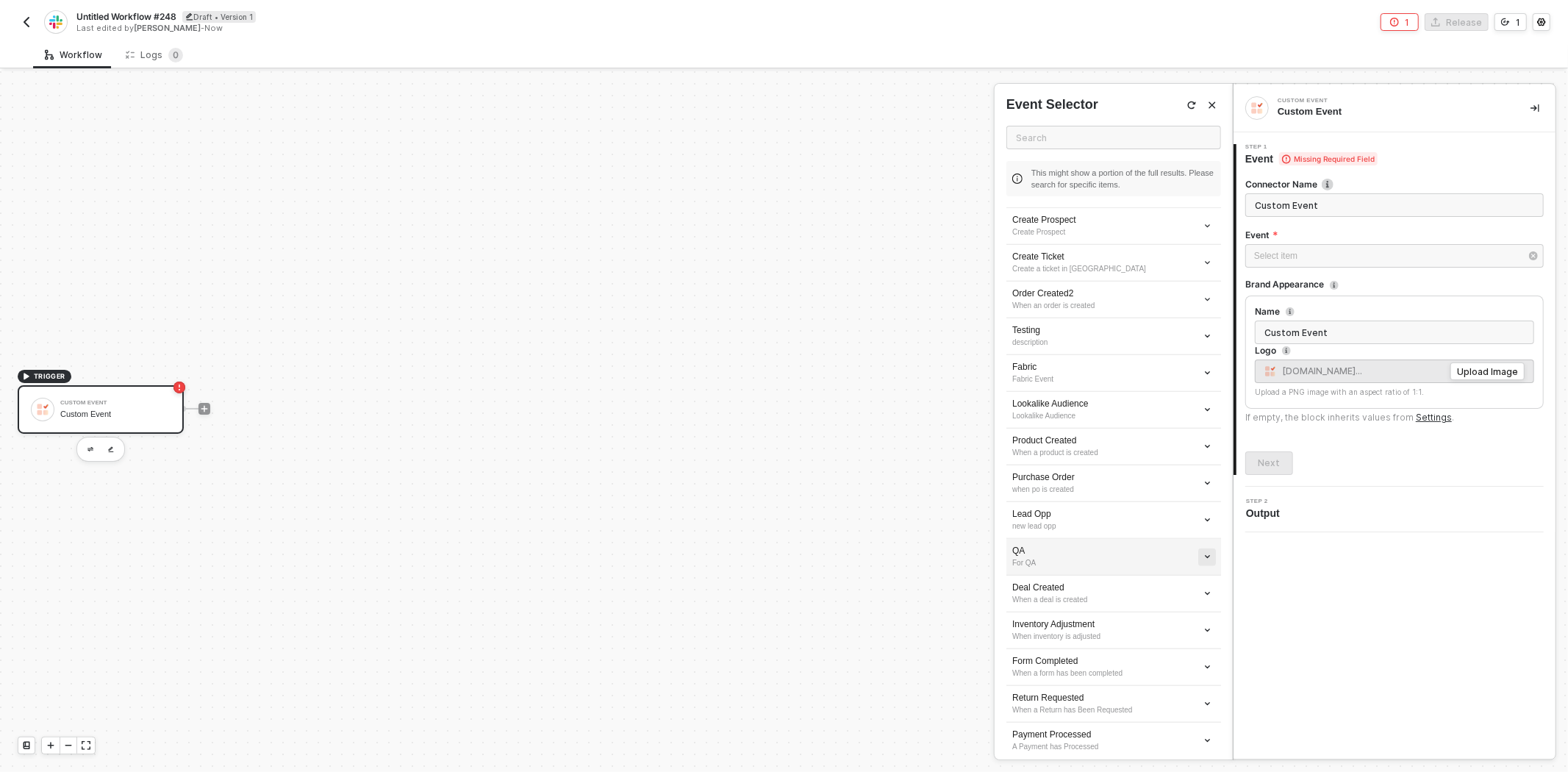 click 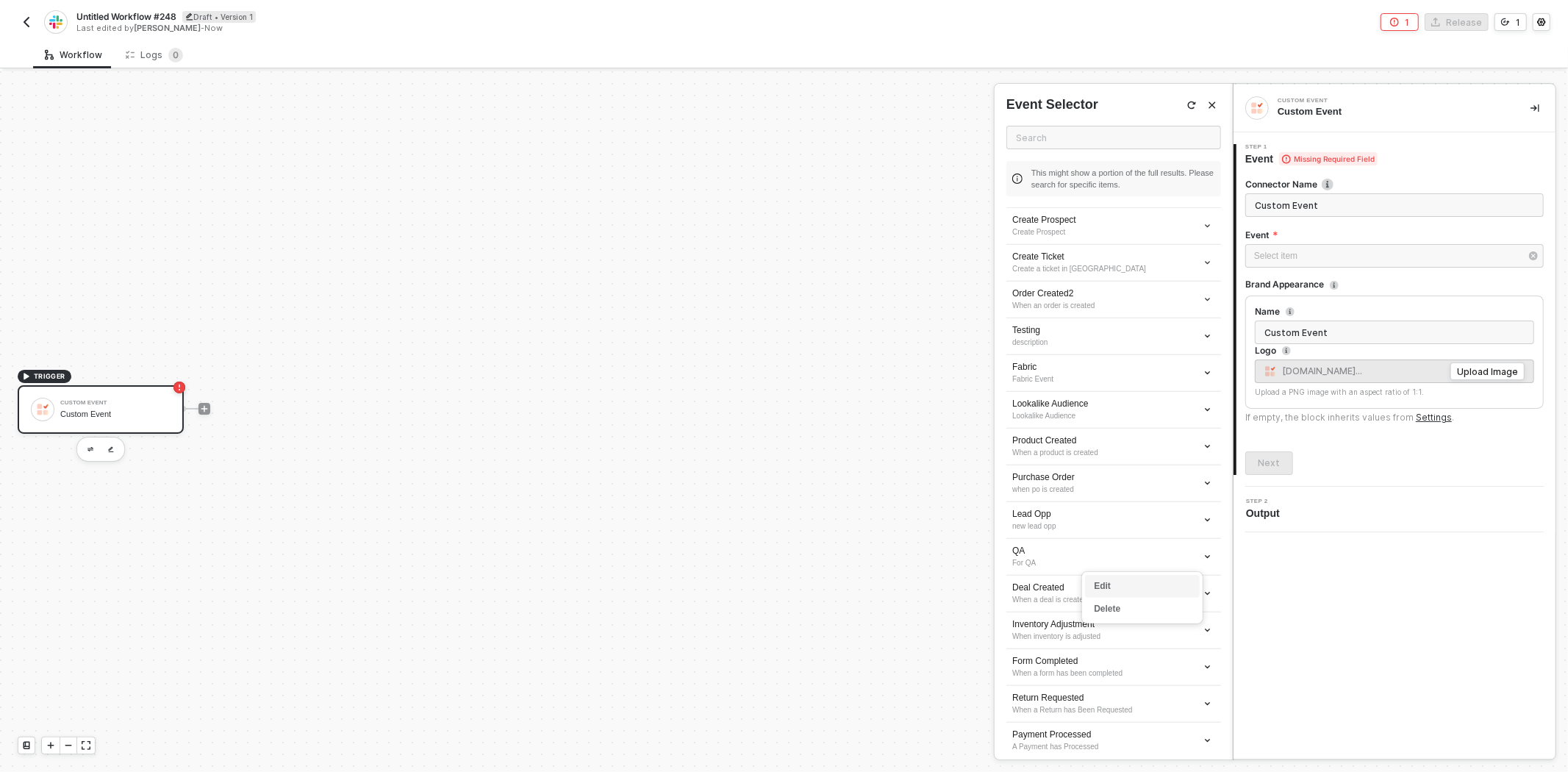 click on "Edit" at bounding box center (1142, 586) 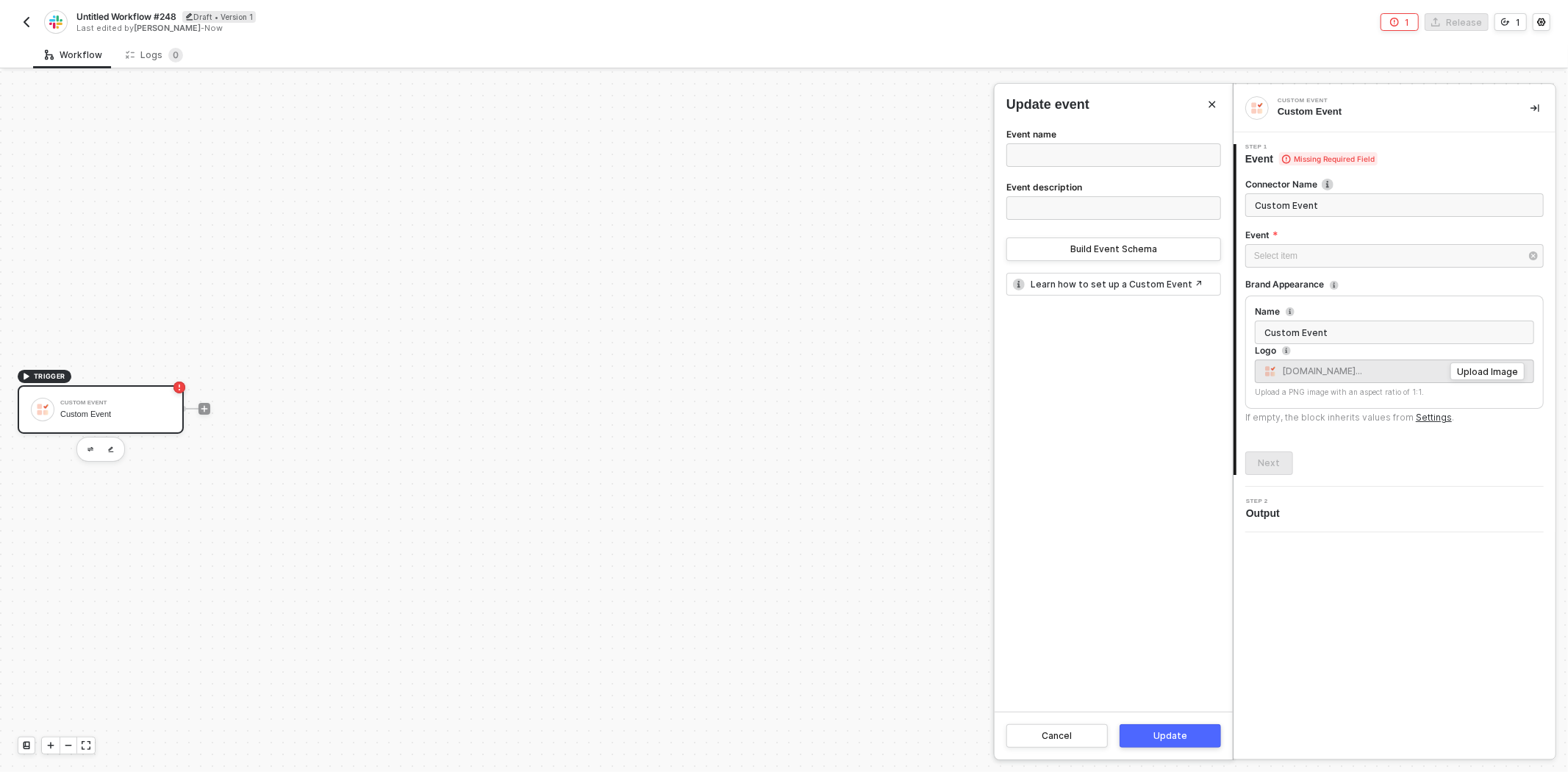 type on "QA" 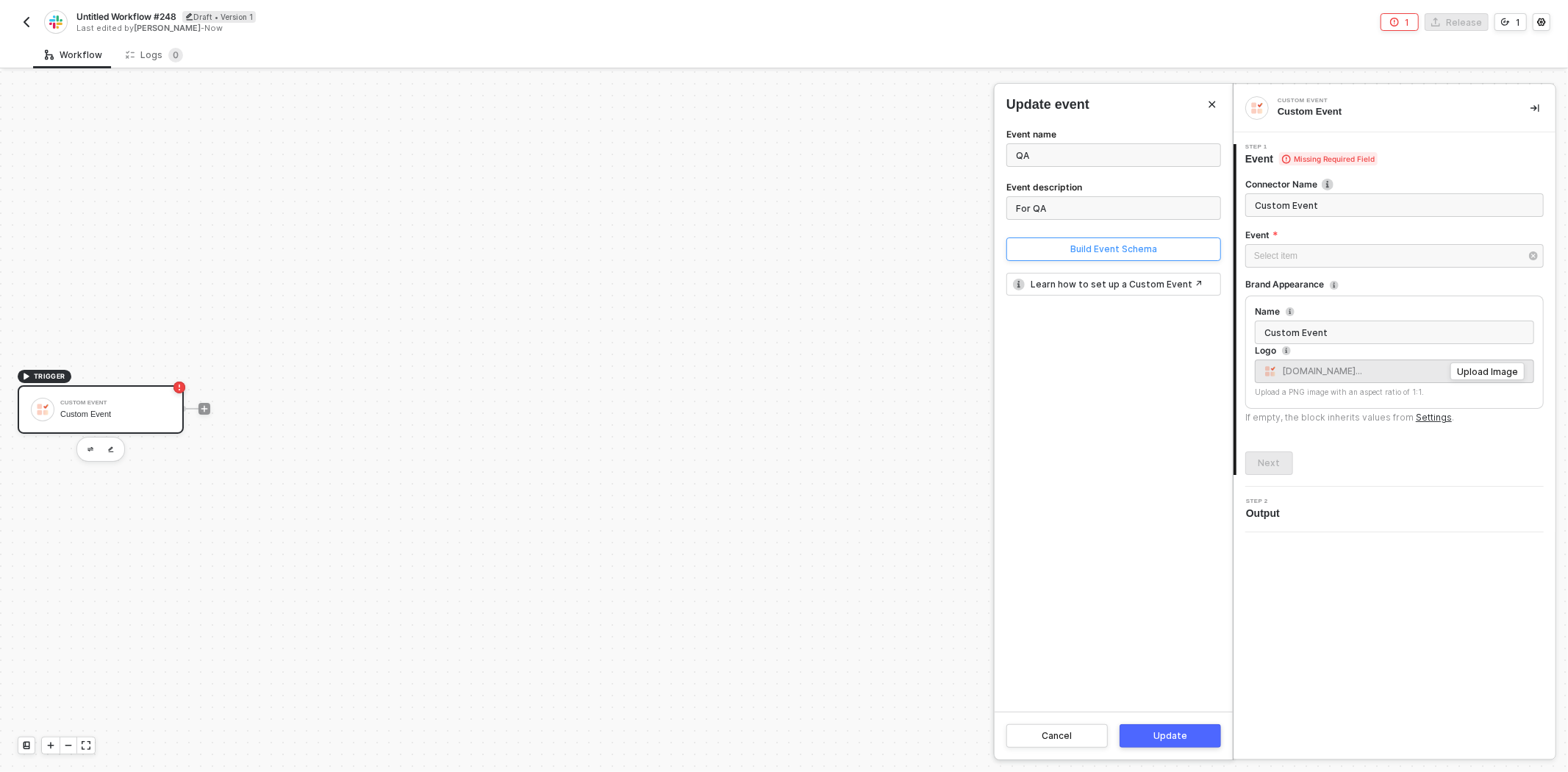click on "Build Event Schema" at bounding box center (1114, 249) 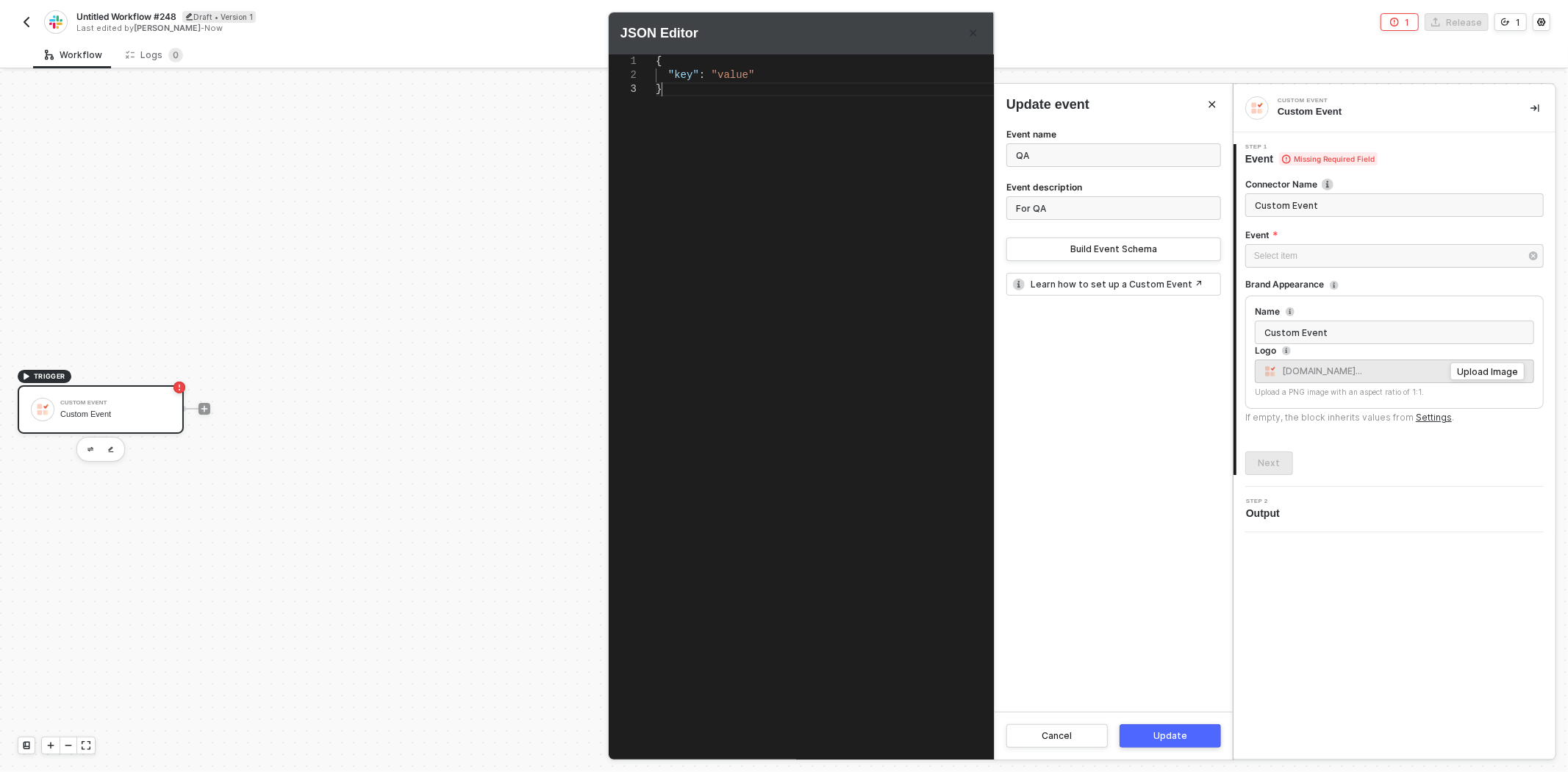 scroll, scrollTop: 0, scrollLeft: 4, axis: horizontal 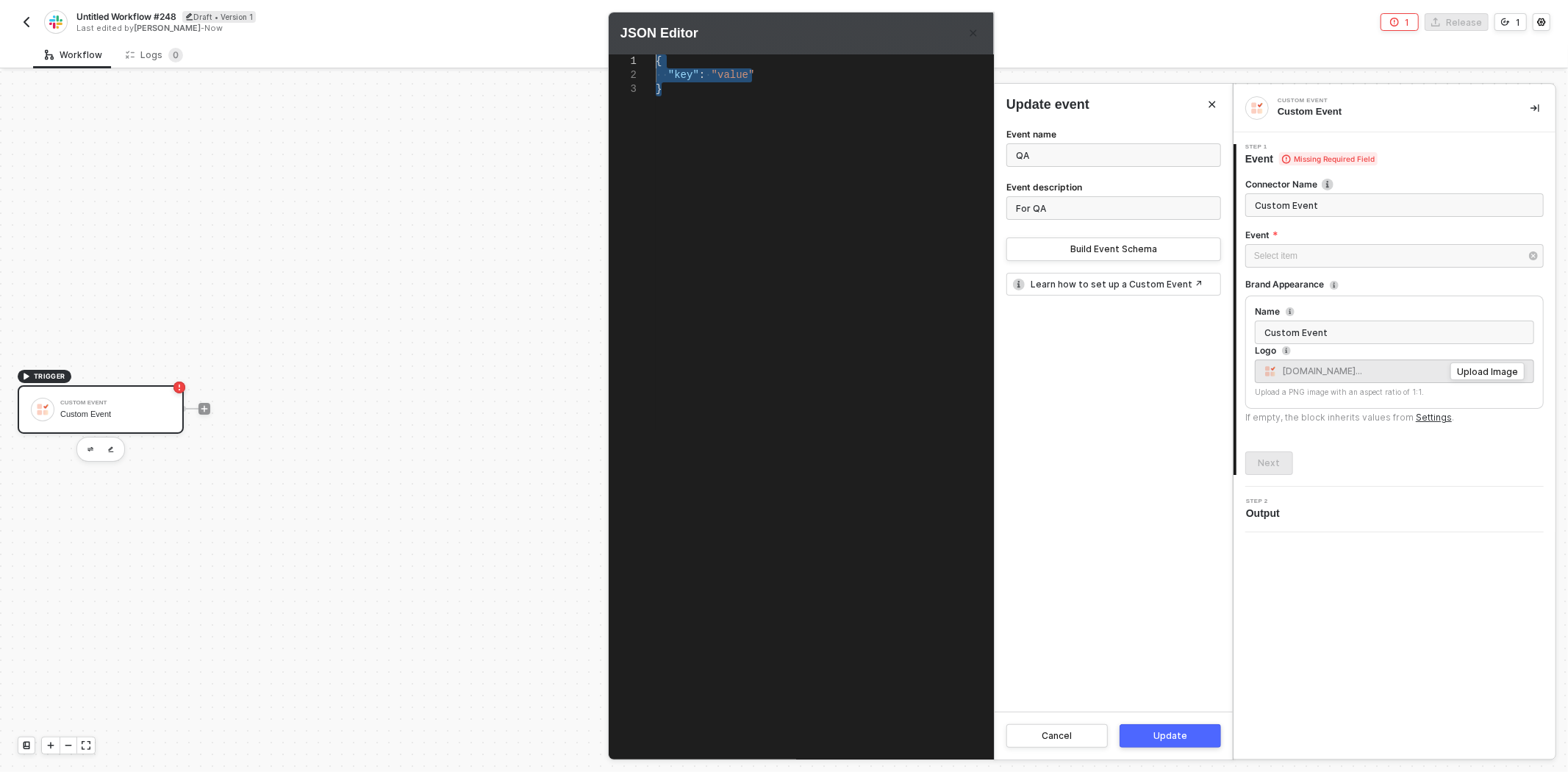 drag, startPoint x: 707, startPoint y: 153, endPoint x: 590, endPoint y: 45, distance: 159.22625 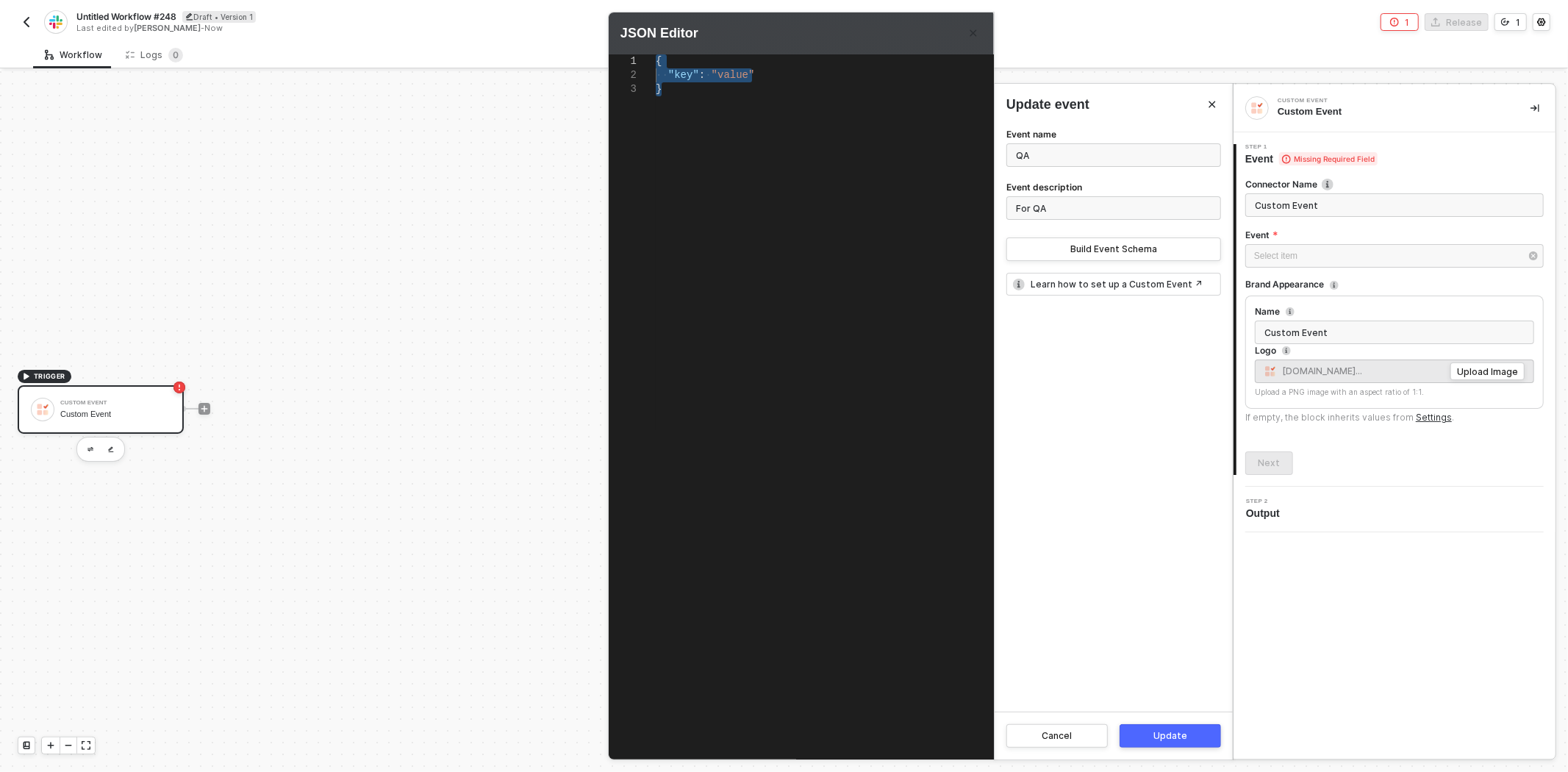 click on "Update" at bounding box center (1170, 736) 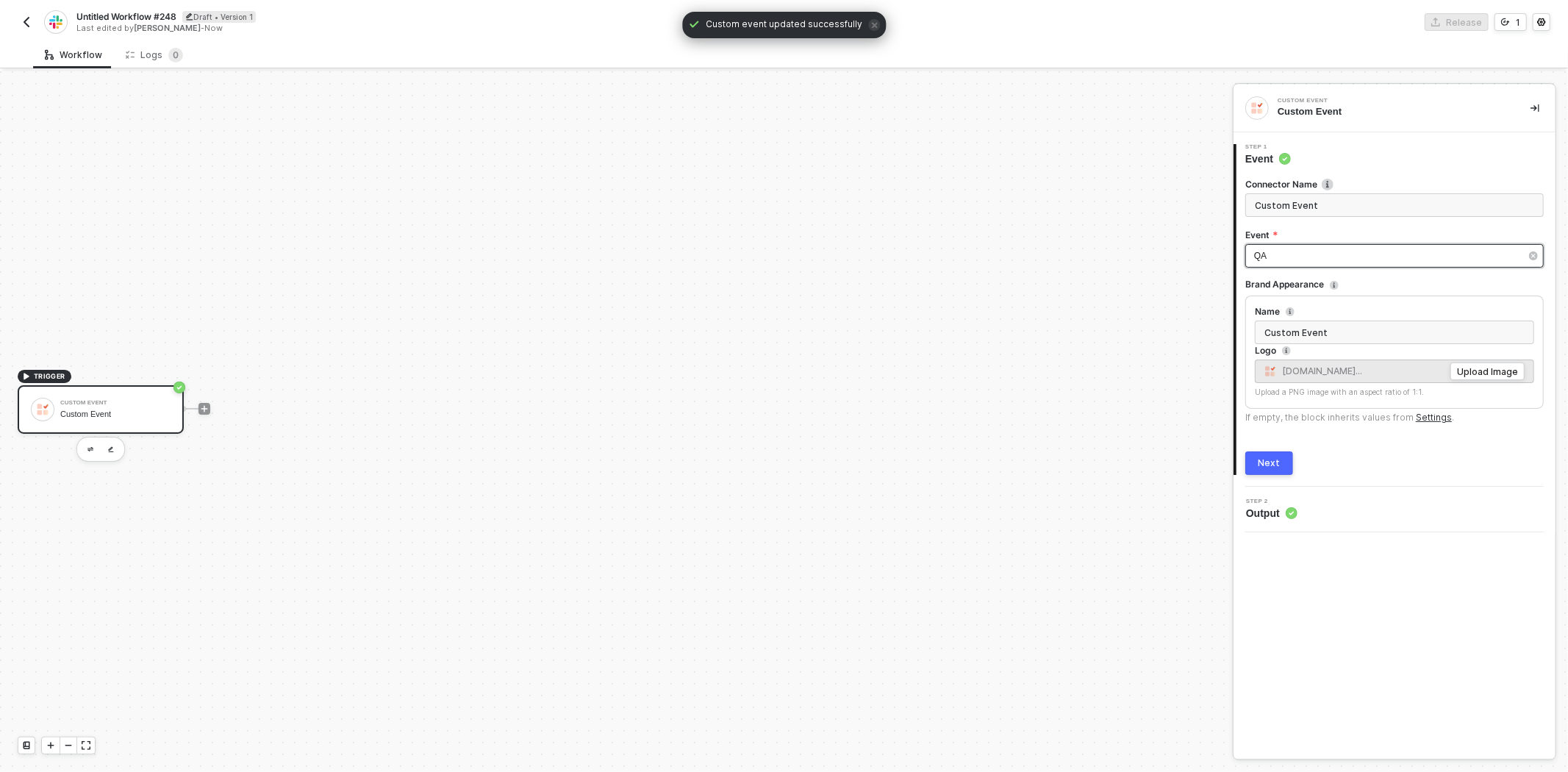 click on "QA" at bounding box center [1395, 256] 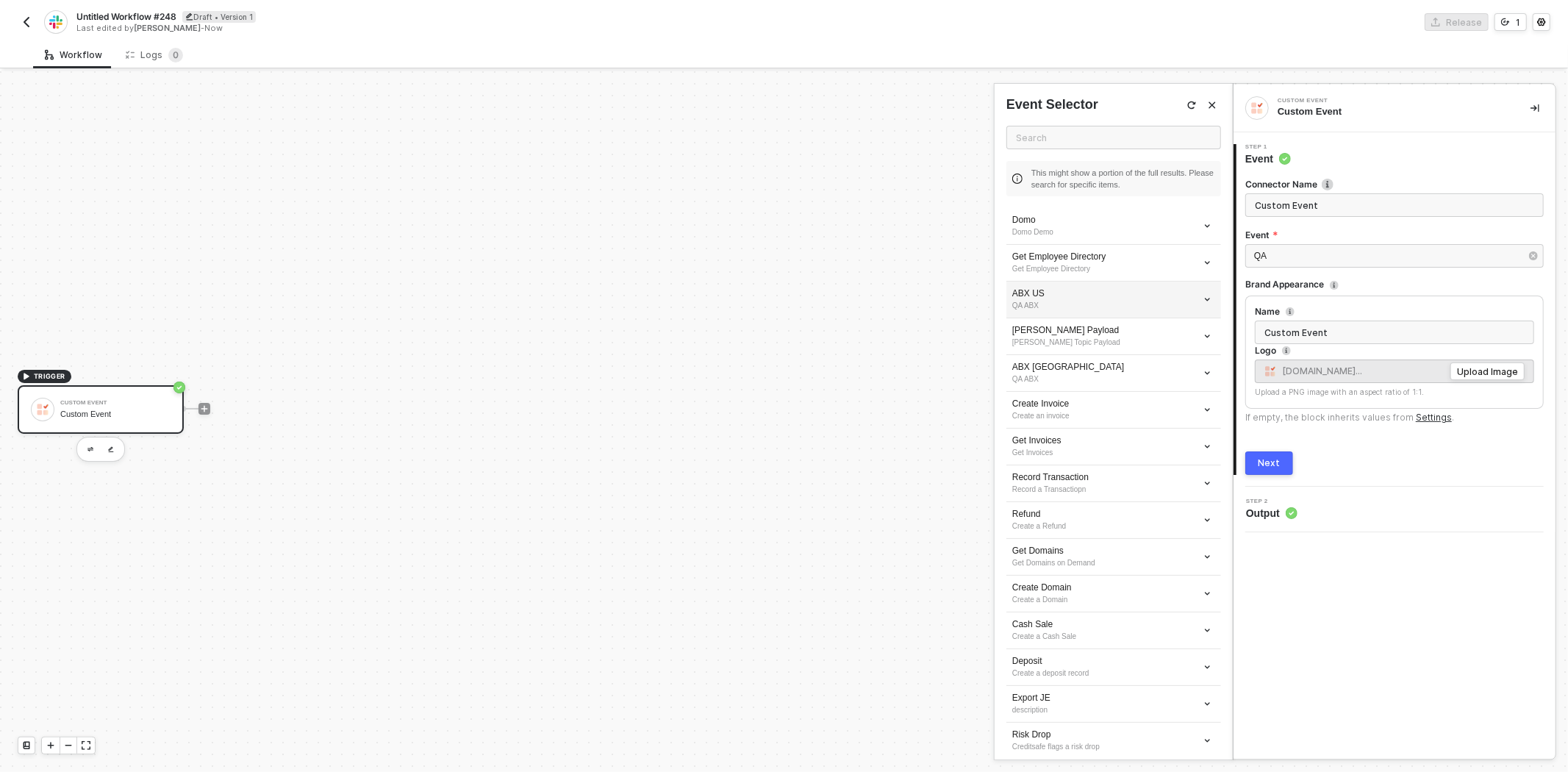 click on "ABX US QA ABX" at bounding box center (1114, 300) 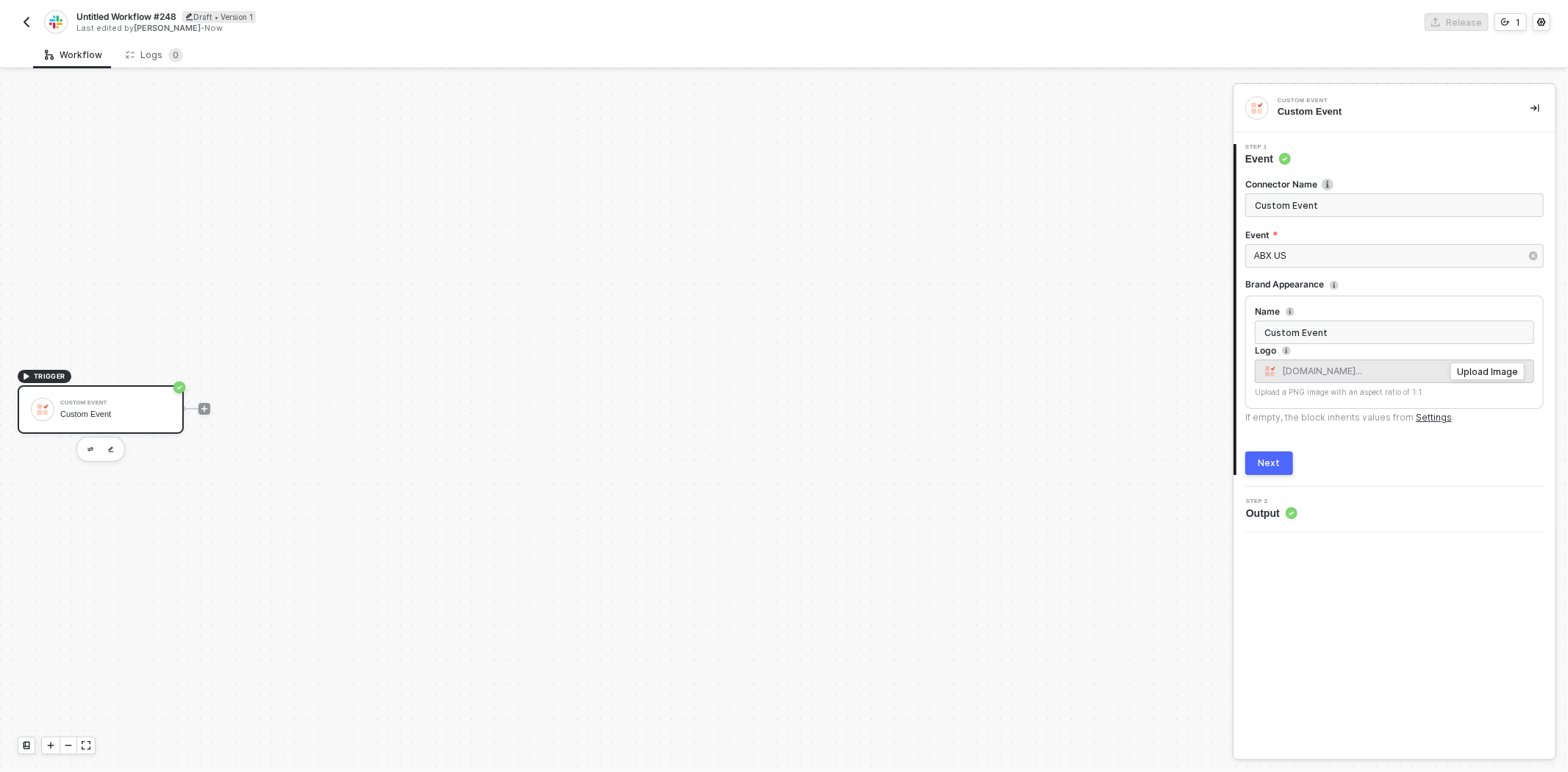 click on "Next" at bounding box center [1270, 463] 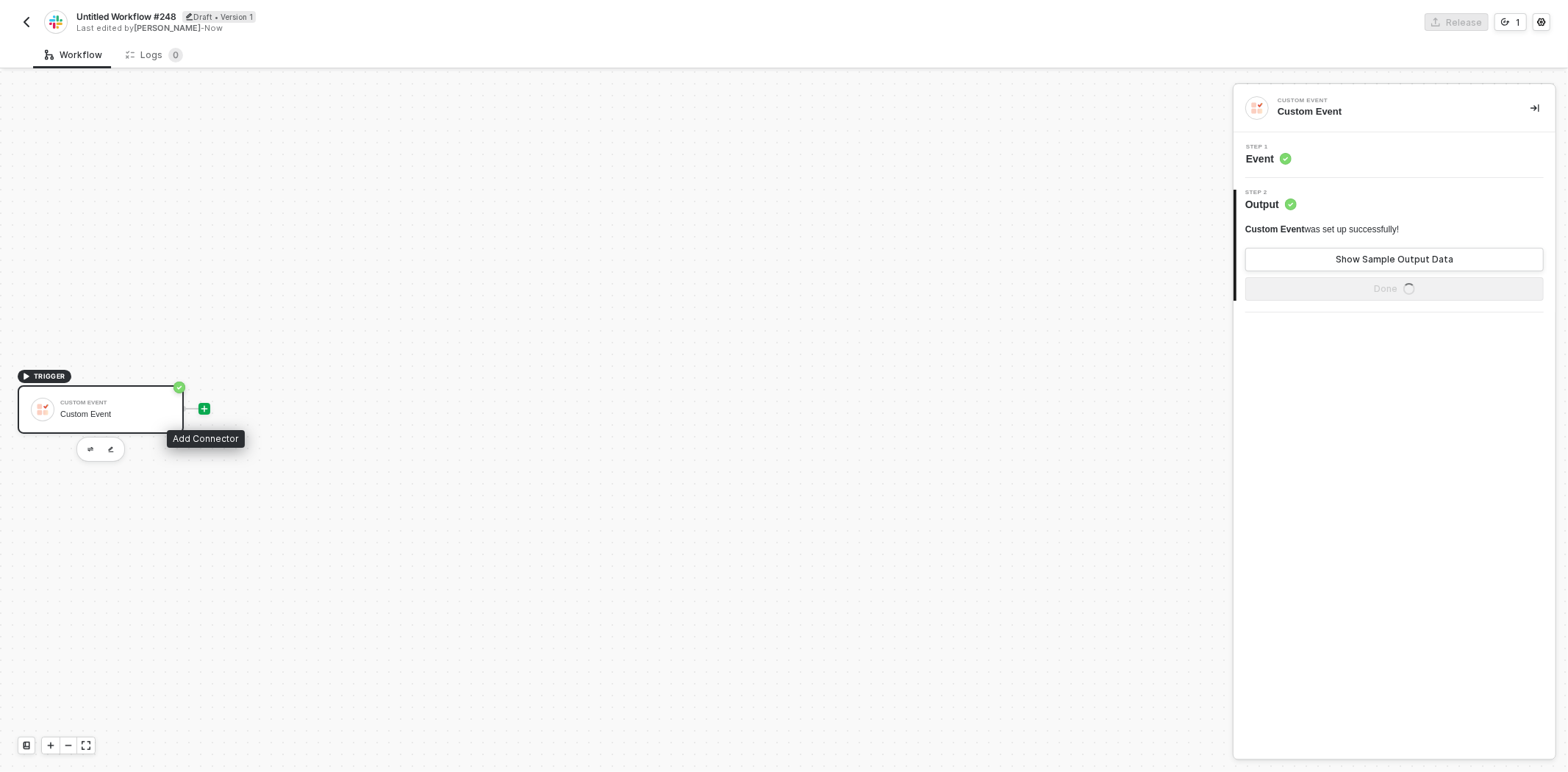click 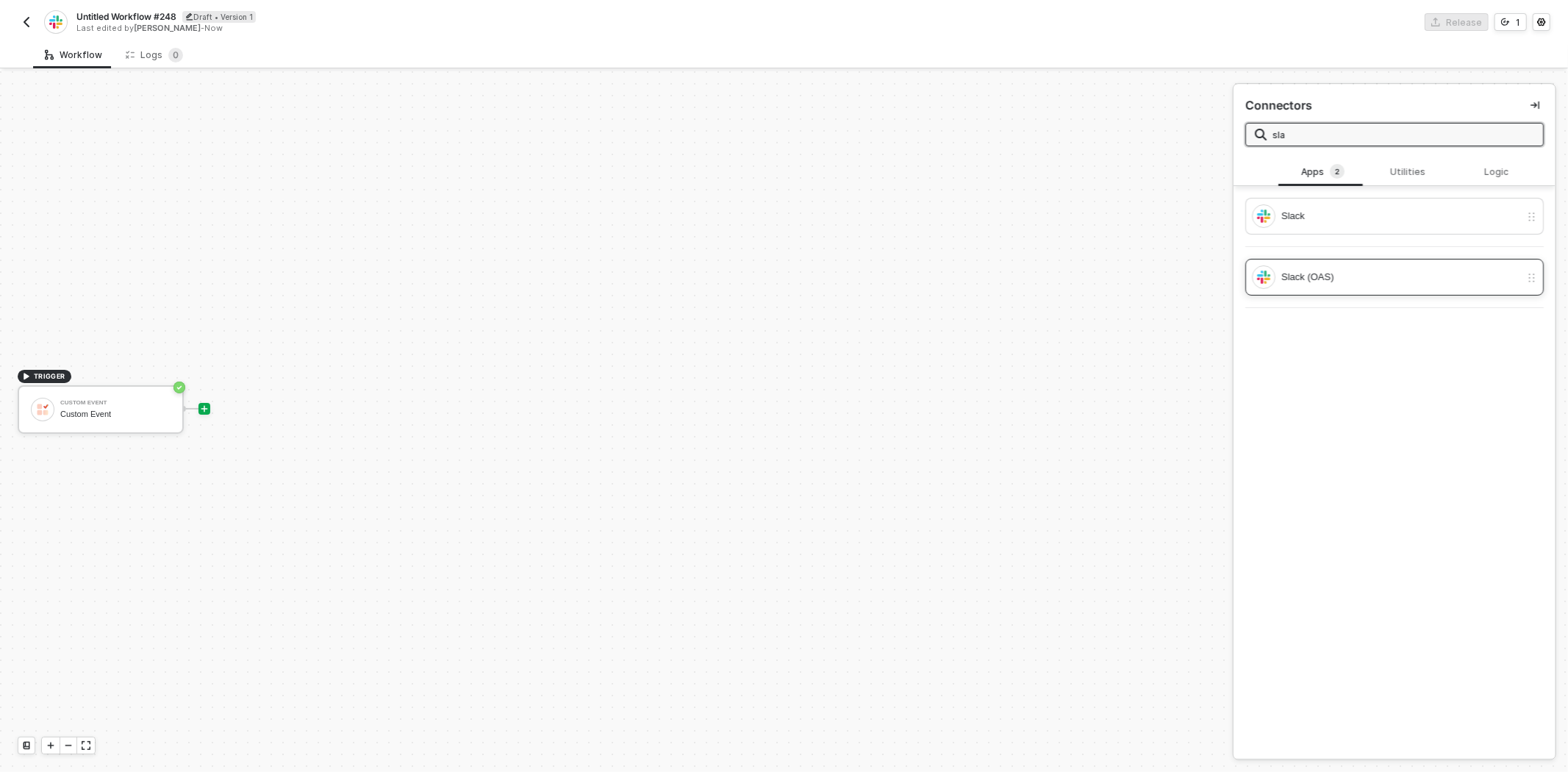 type on "sla" 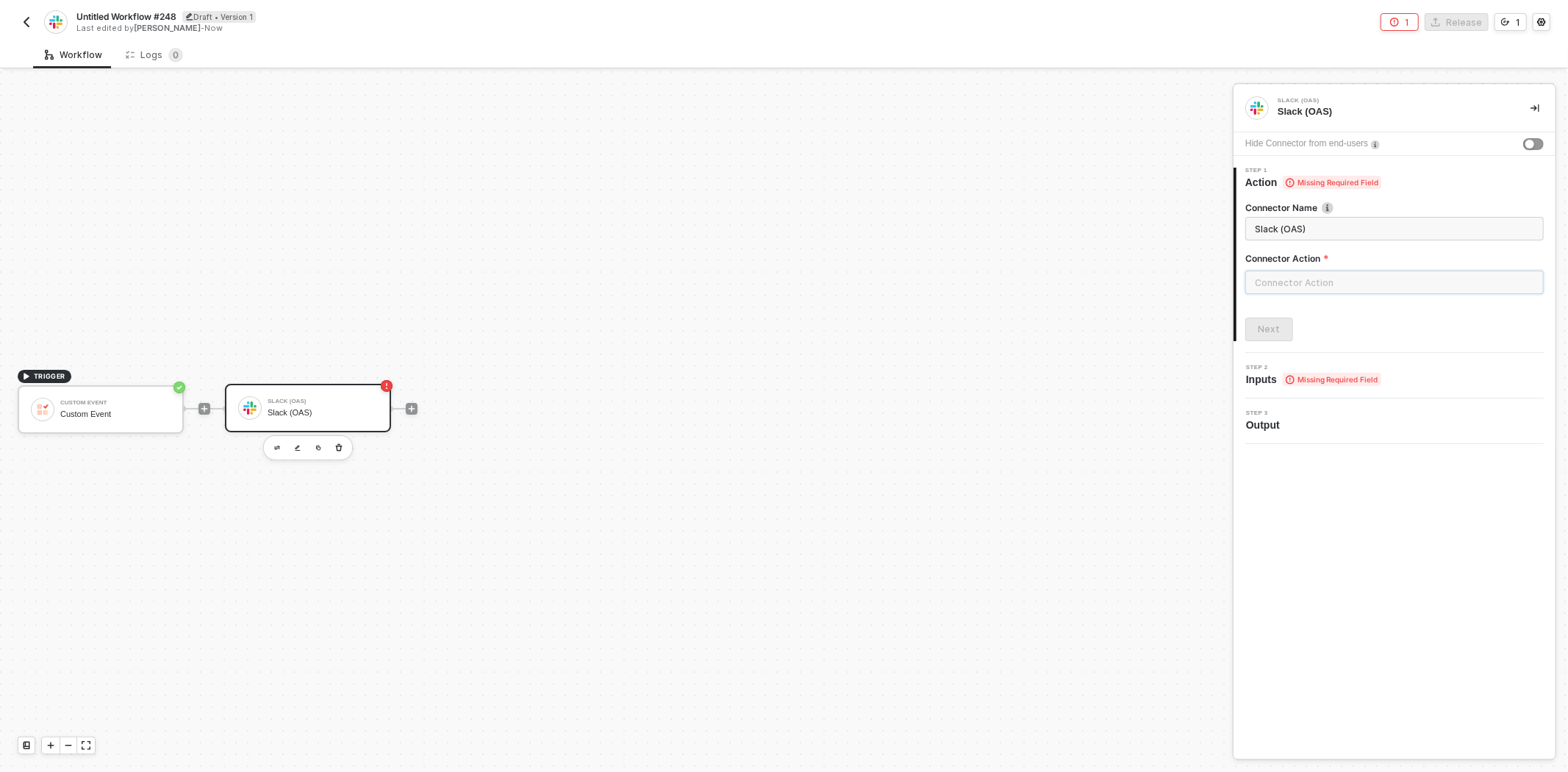 drag, startPoint x: 1319, startPoint y: 282, endPoint x: 1327, endPoint y: 279, distance: 8.5440037 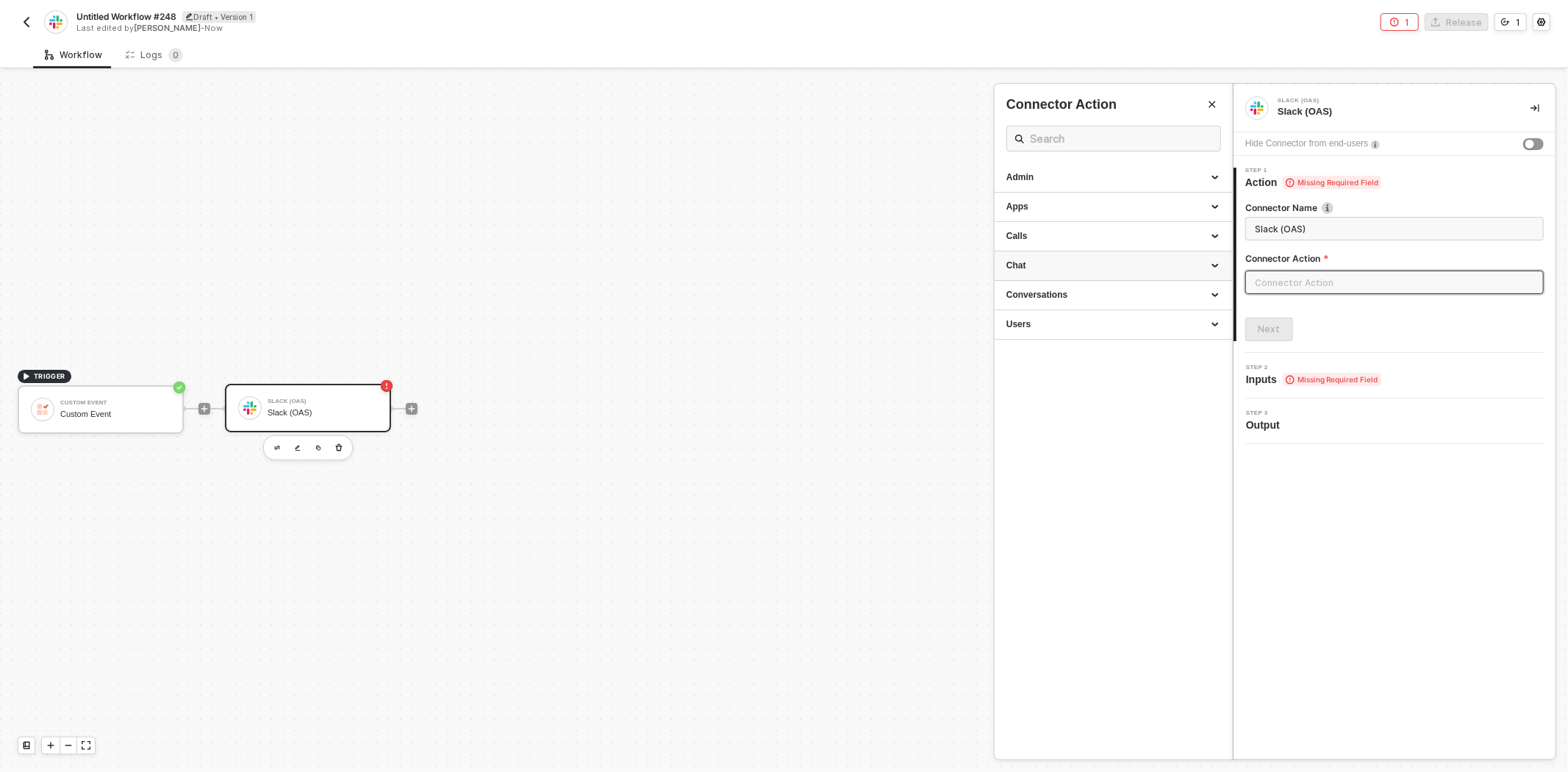 click on "Chat" at bounding box center (1113, 265) 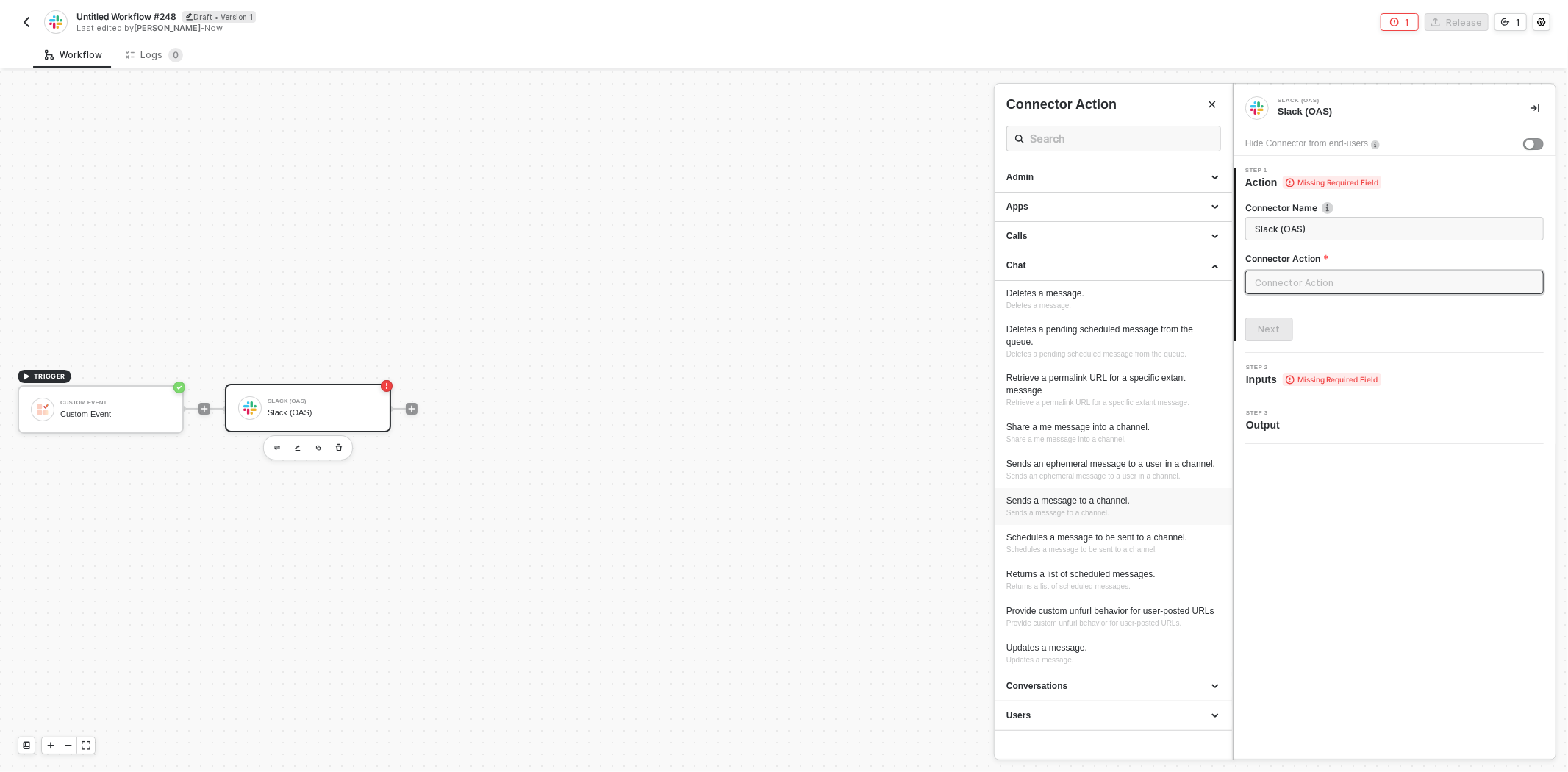 click on "Sends a message to a channel." at bounding box center (1113, 501) 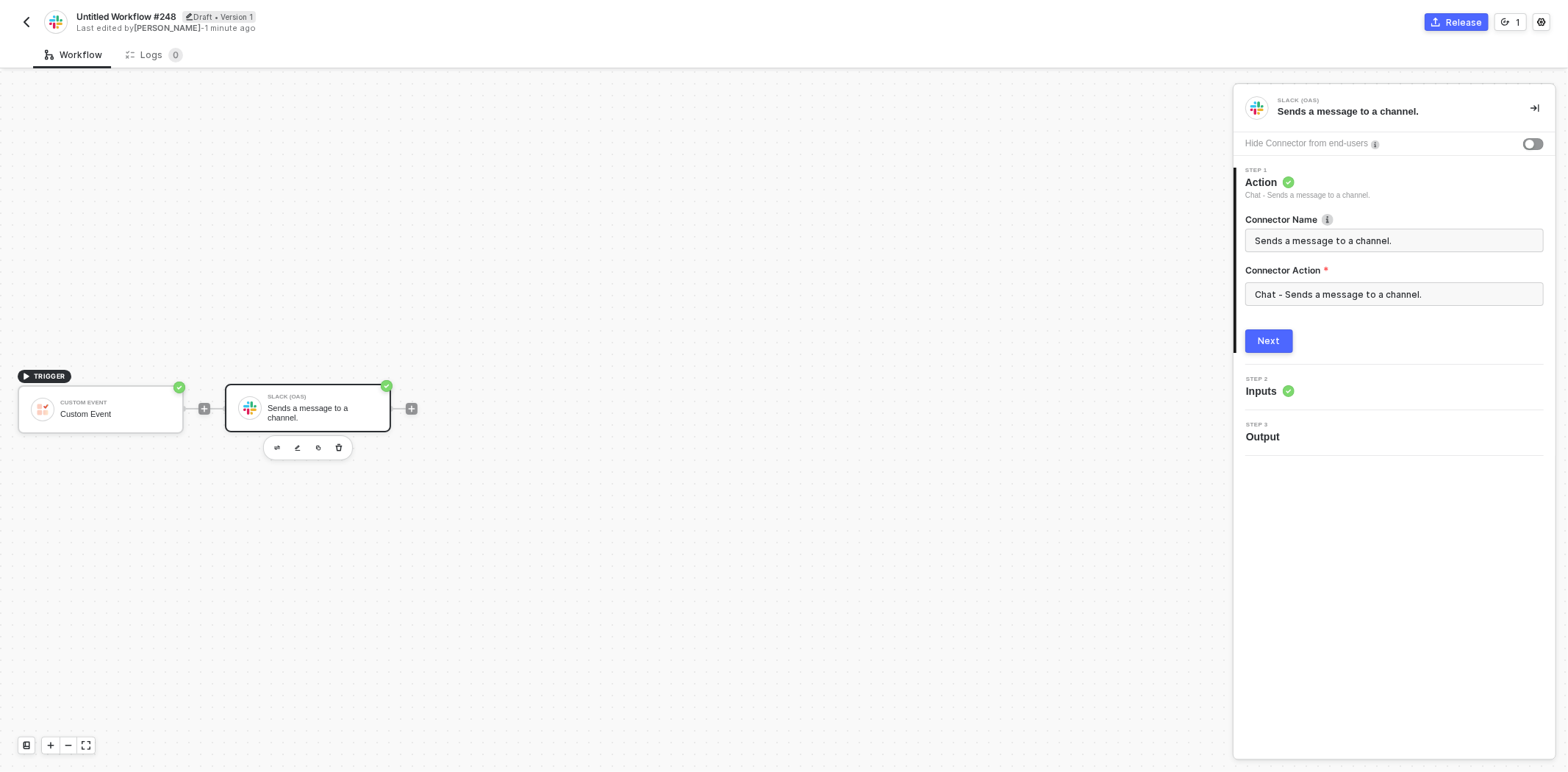 click on "Next" at bounding box center (1269, 341) 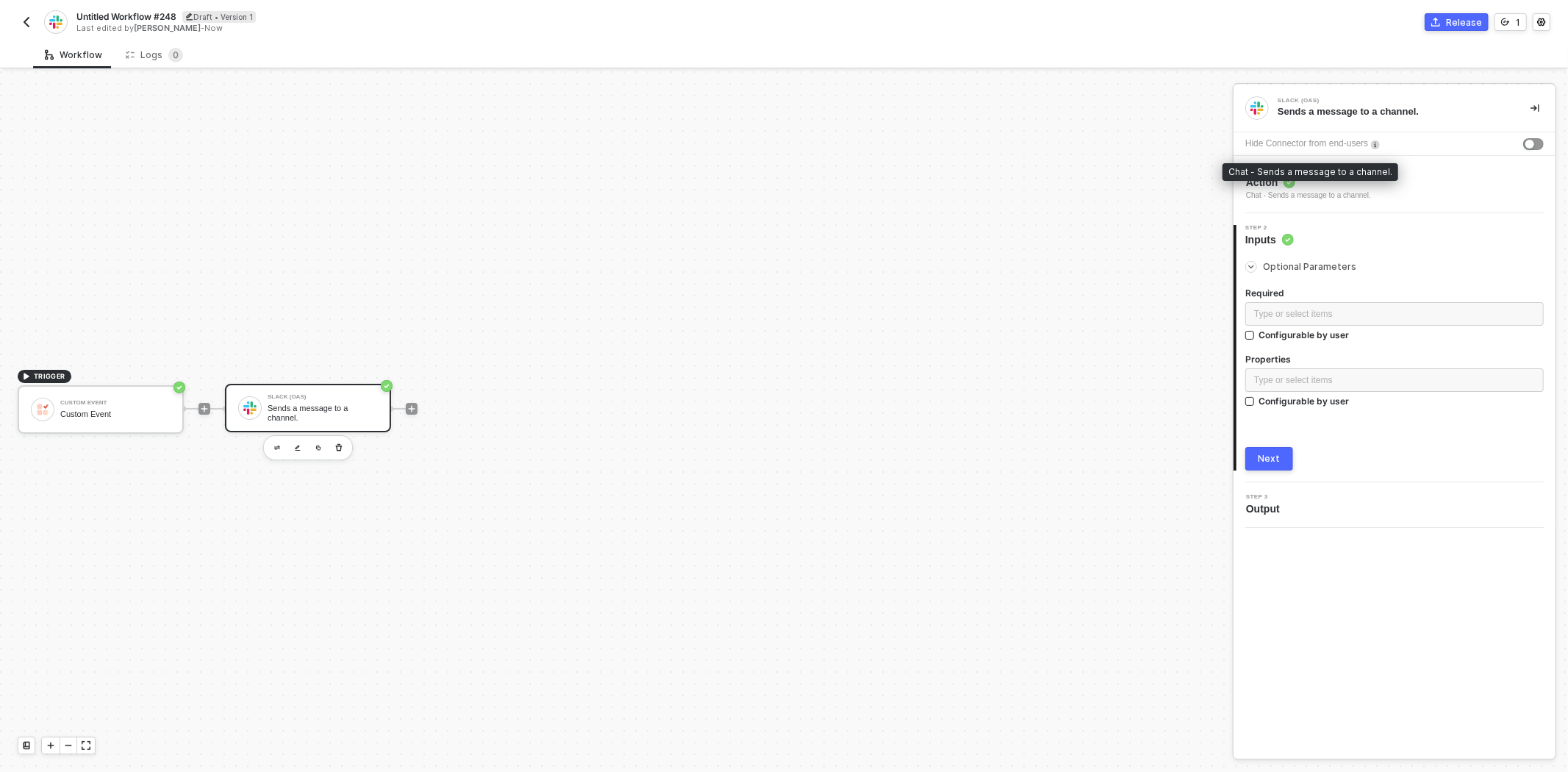 click on "Chat - Sends a message to a channel." at bounding box center (1309, 196) 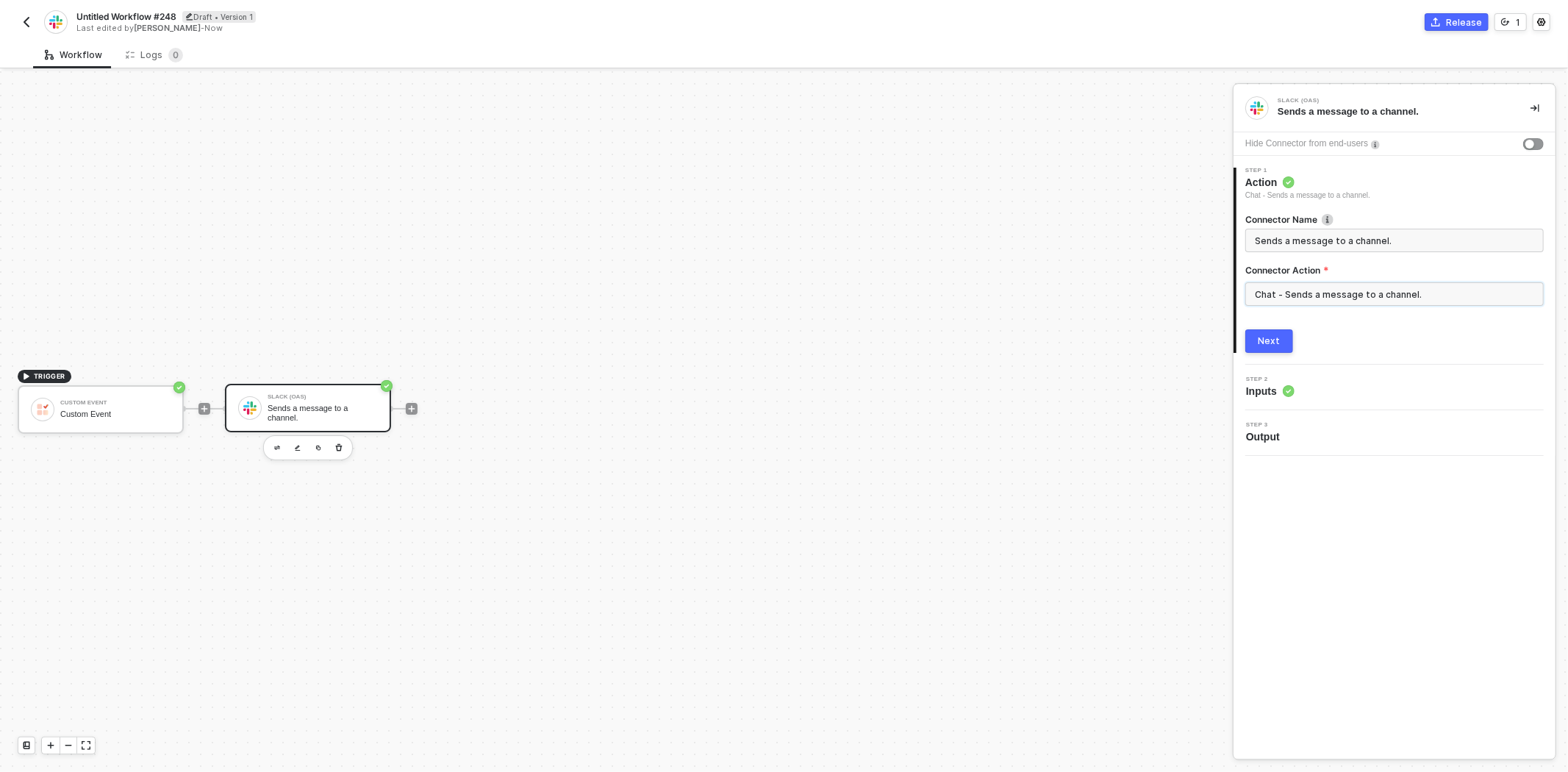 click on "Chat - Sends a message to a channel." at bounding box center [1395, 294] 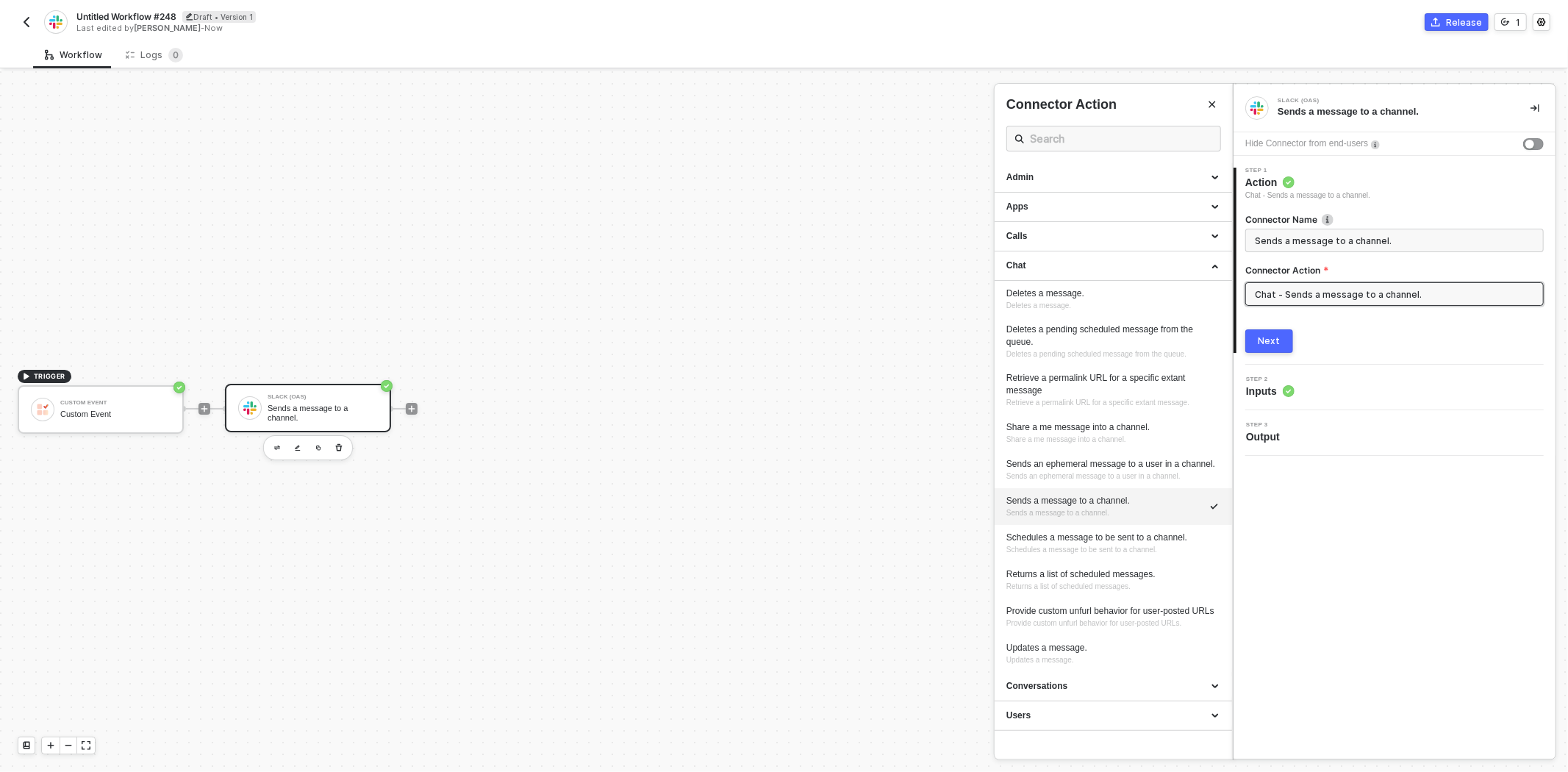 click on "Next" at bounding box center (1269, 341) 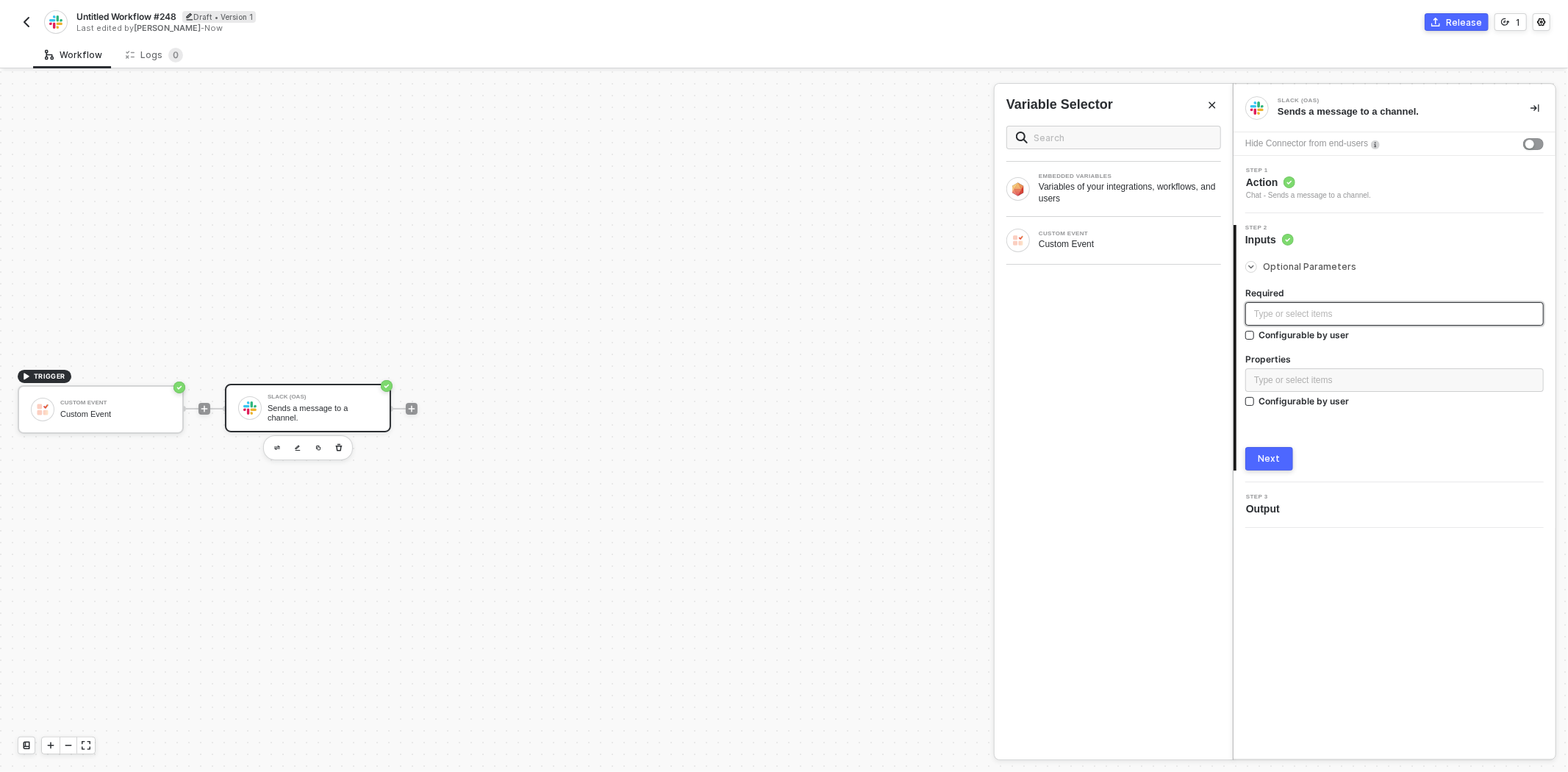 click on "Type or select items ﻿" at bounding box center (1395, 314) 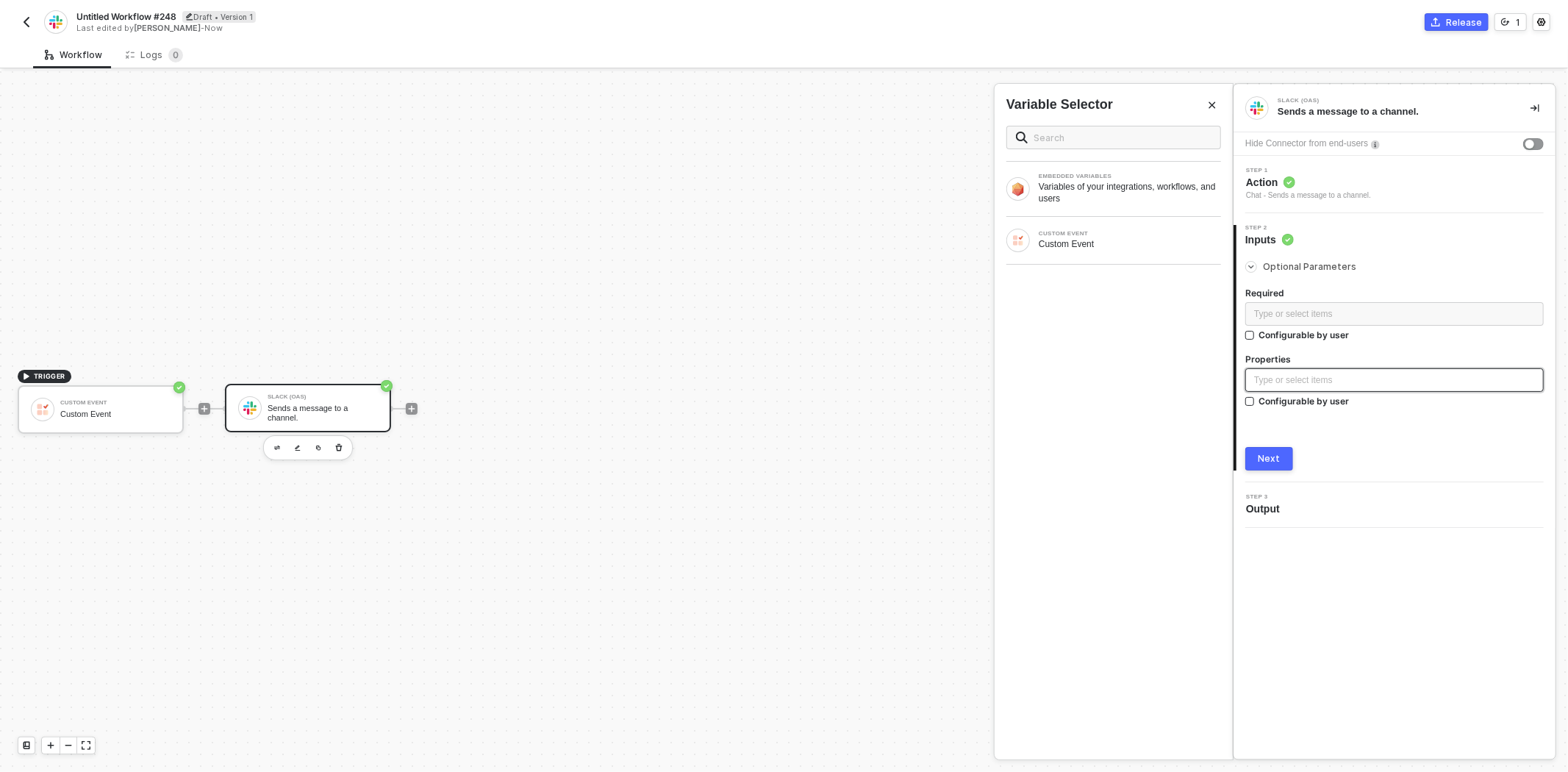 click on "Type or select items ﻿" at bounding box center (1395, 380) 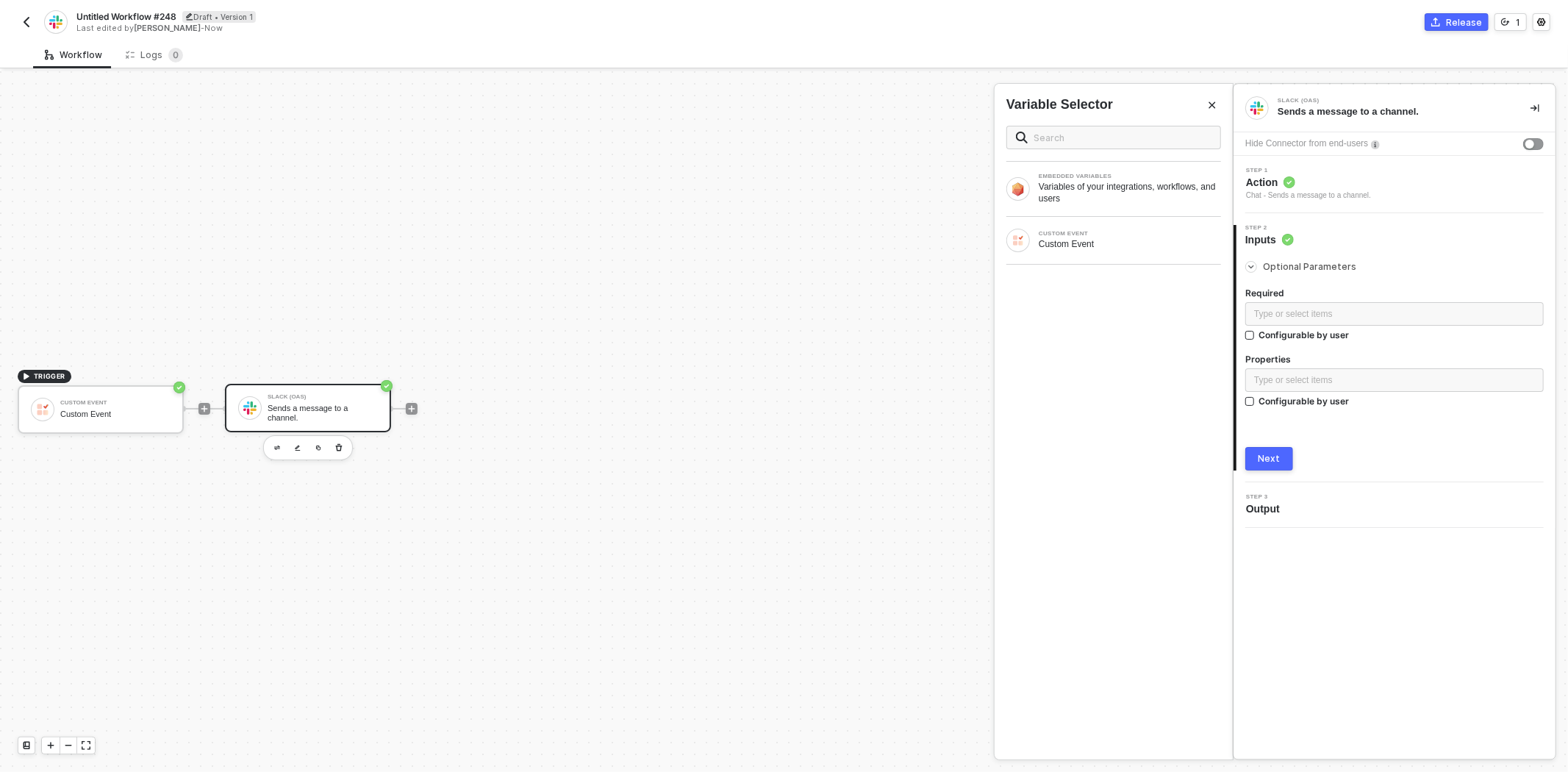 click on "Next" at bounding box center (1269, 459) 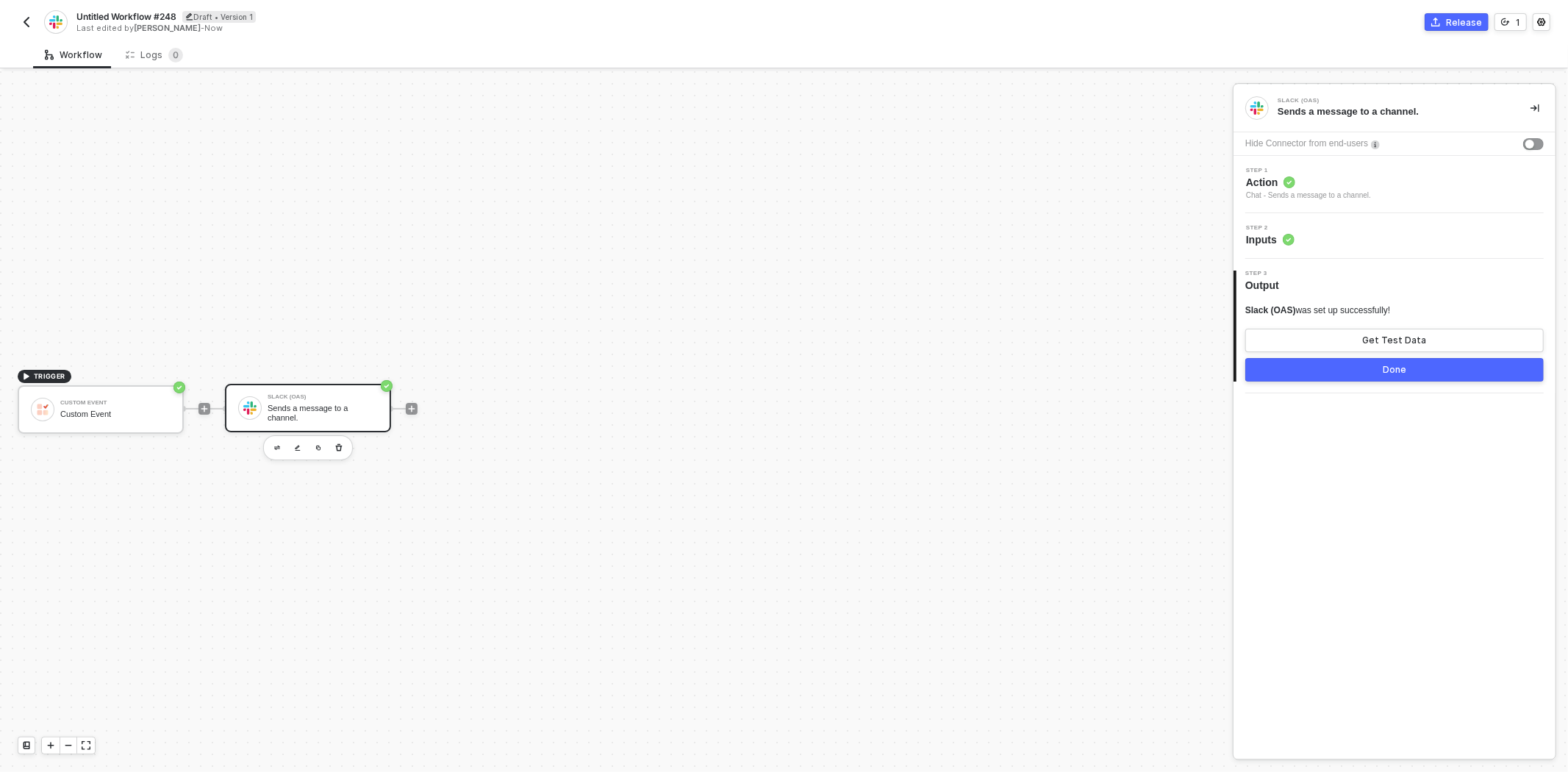 click on "Step 2 Inputs" at bounding box center (1395, 236) 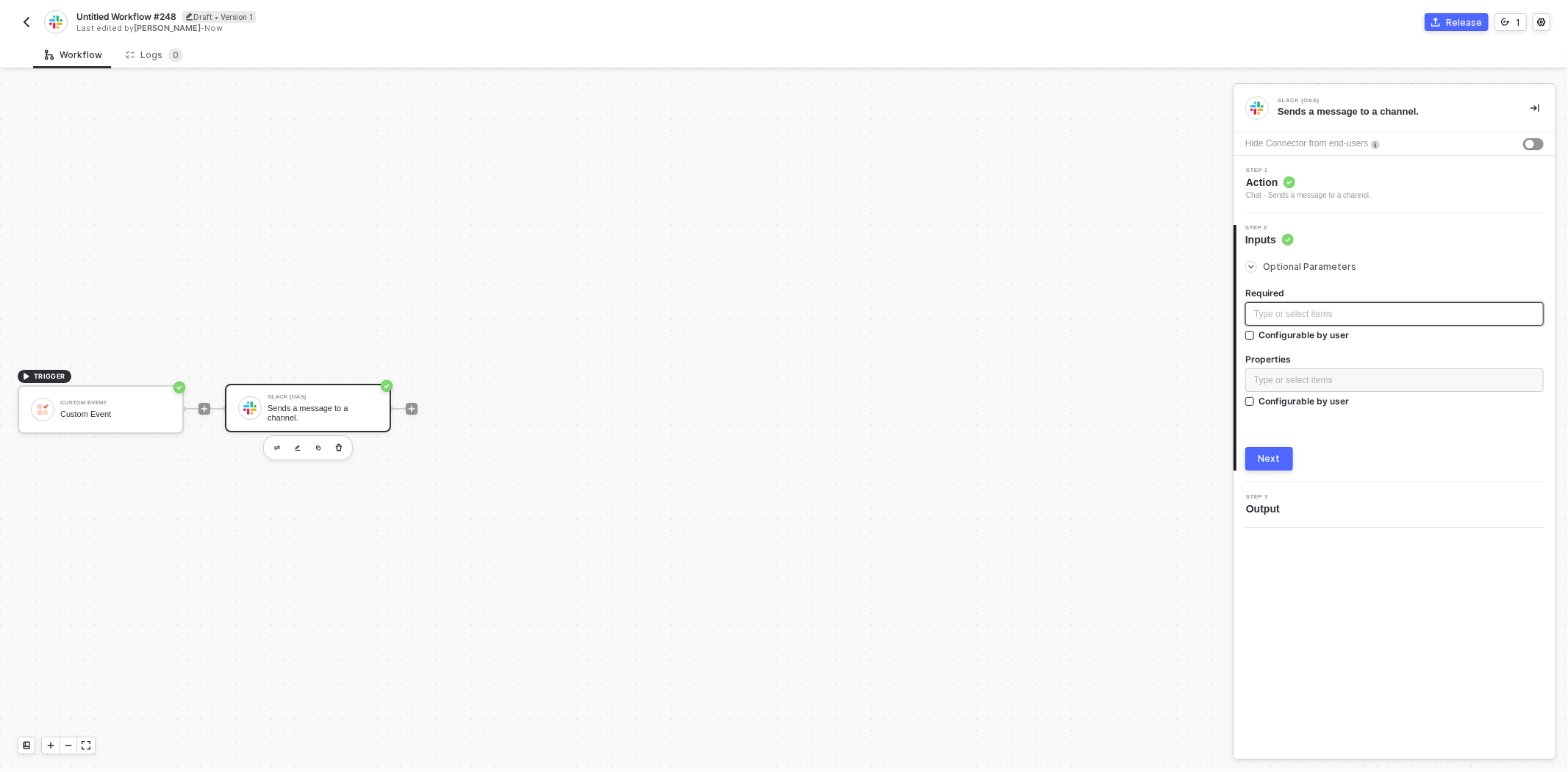 click on "Type or select items ﻿" at bounding box center (1395, 314) 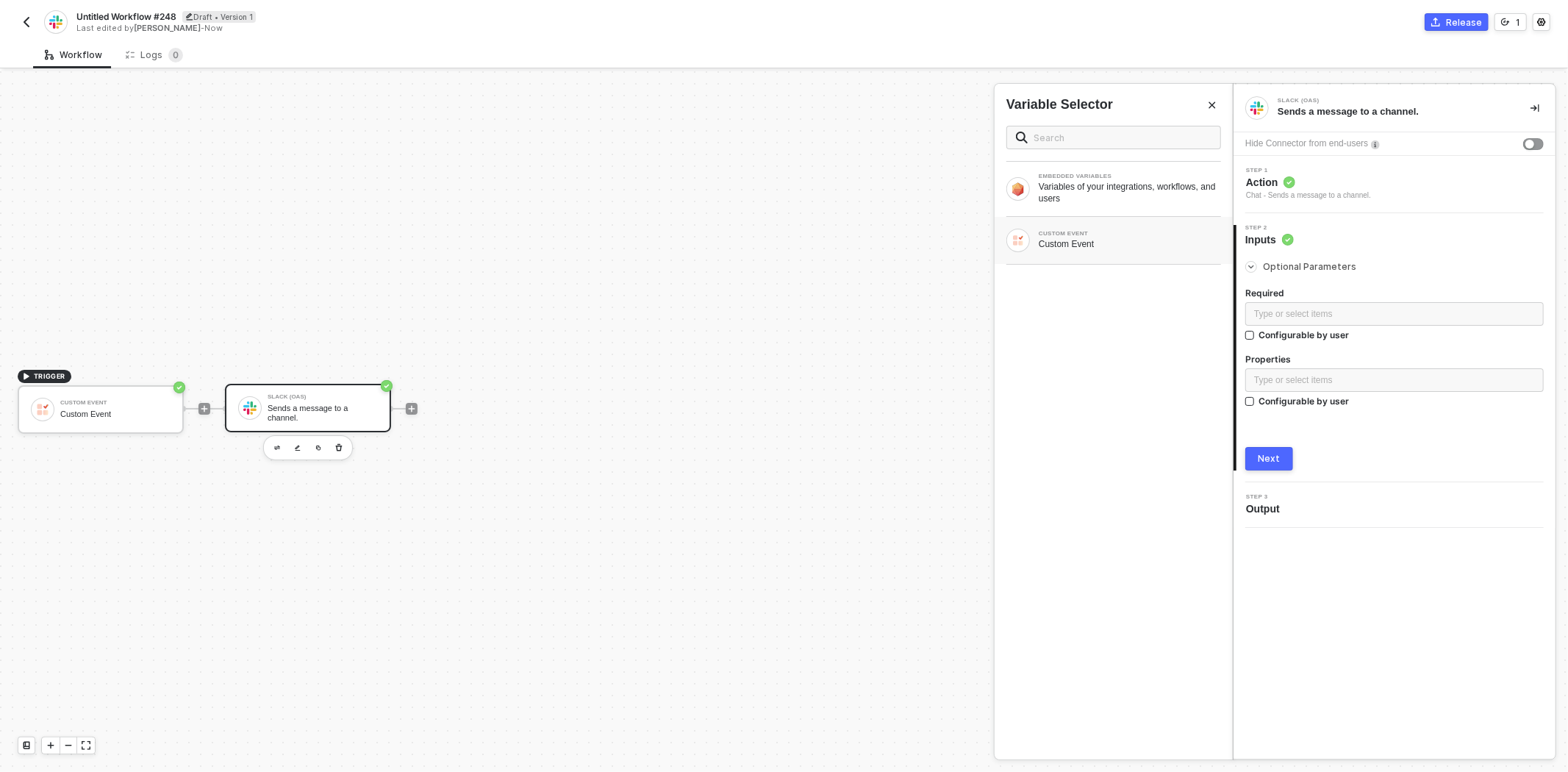 click on "CUSTOM EVENT" at bounding box center [1130, 234] 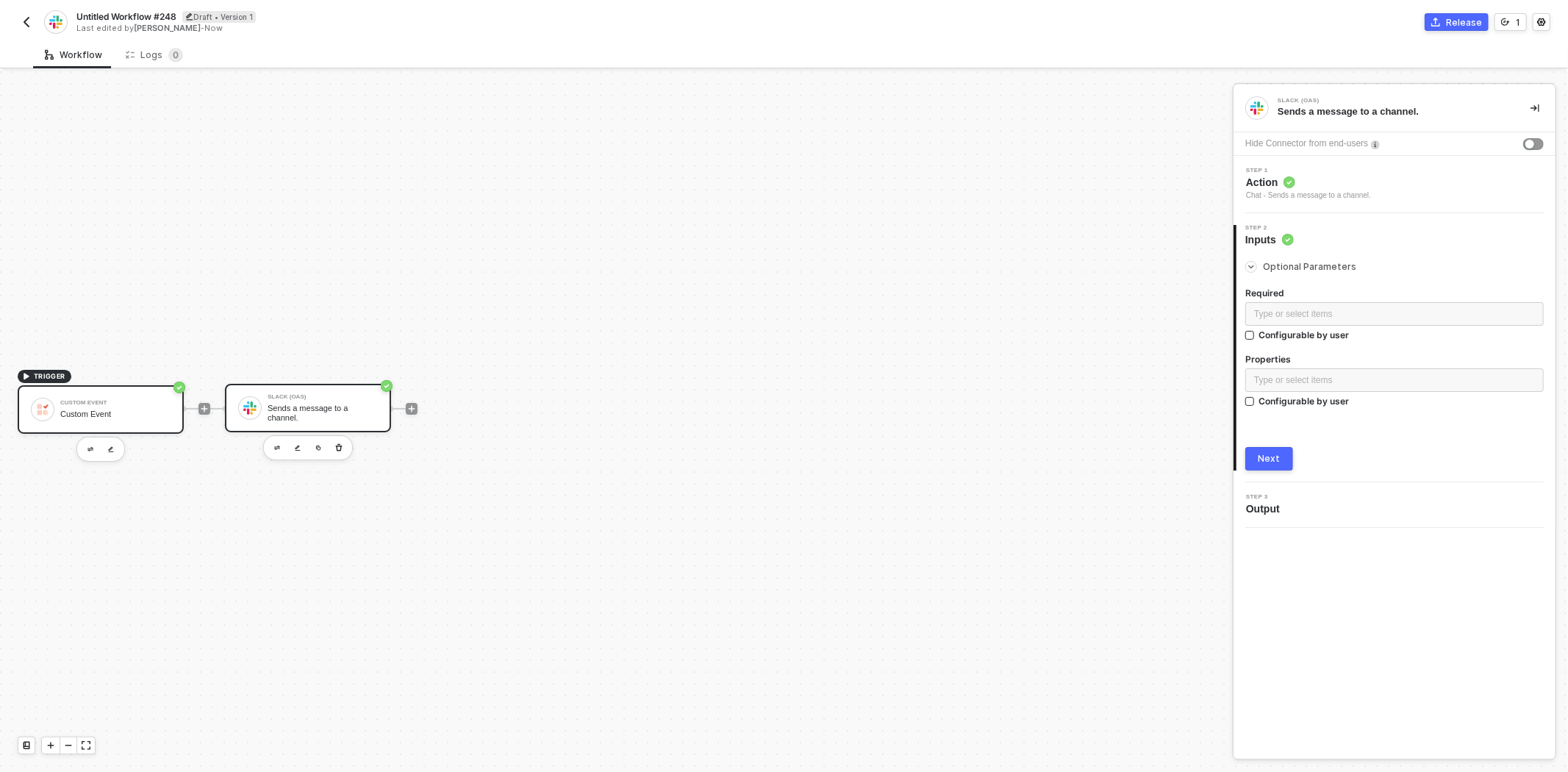 click on "Custom Event" at bounding box center (115, 414) 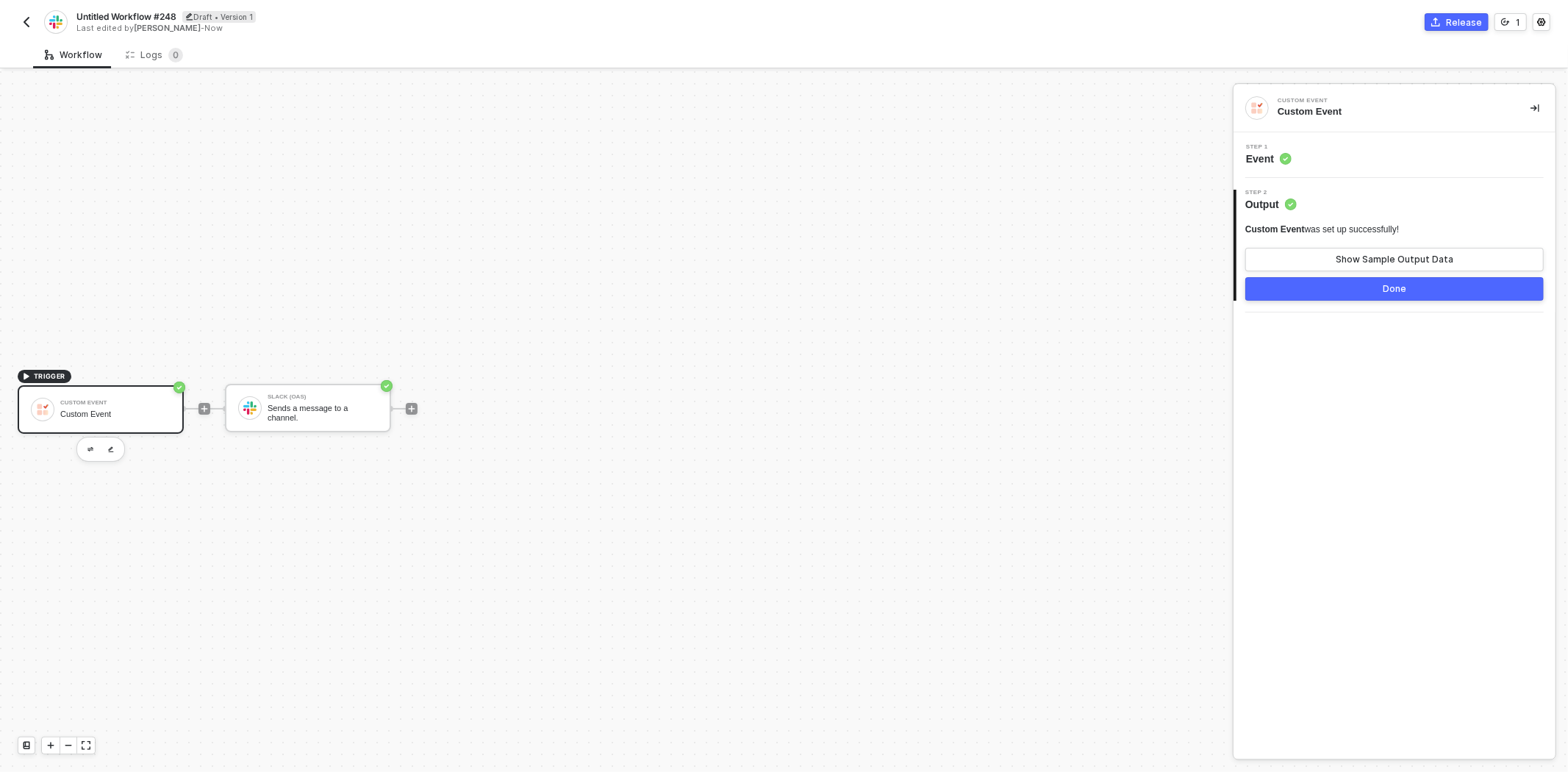 click on "Custom Event  was set up successfully! Show Sample Output Data Done" at bounding box center (1395, 262) 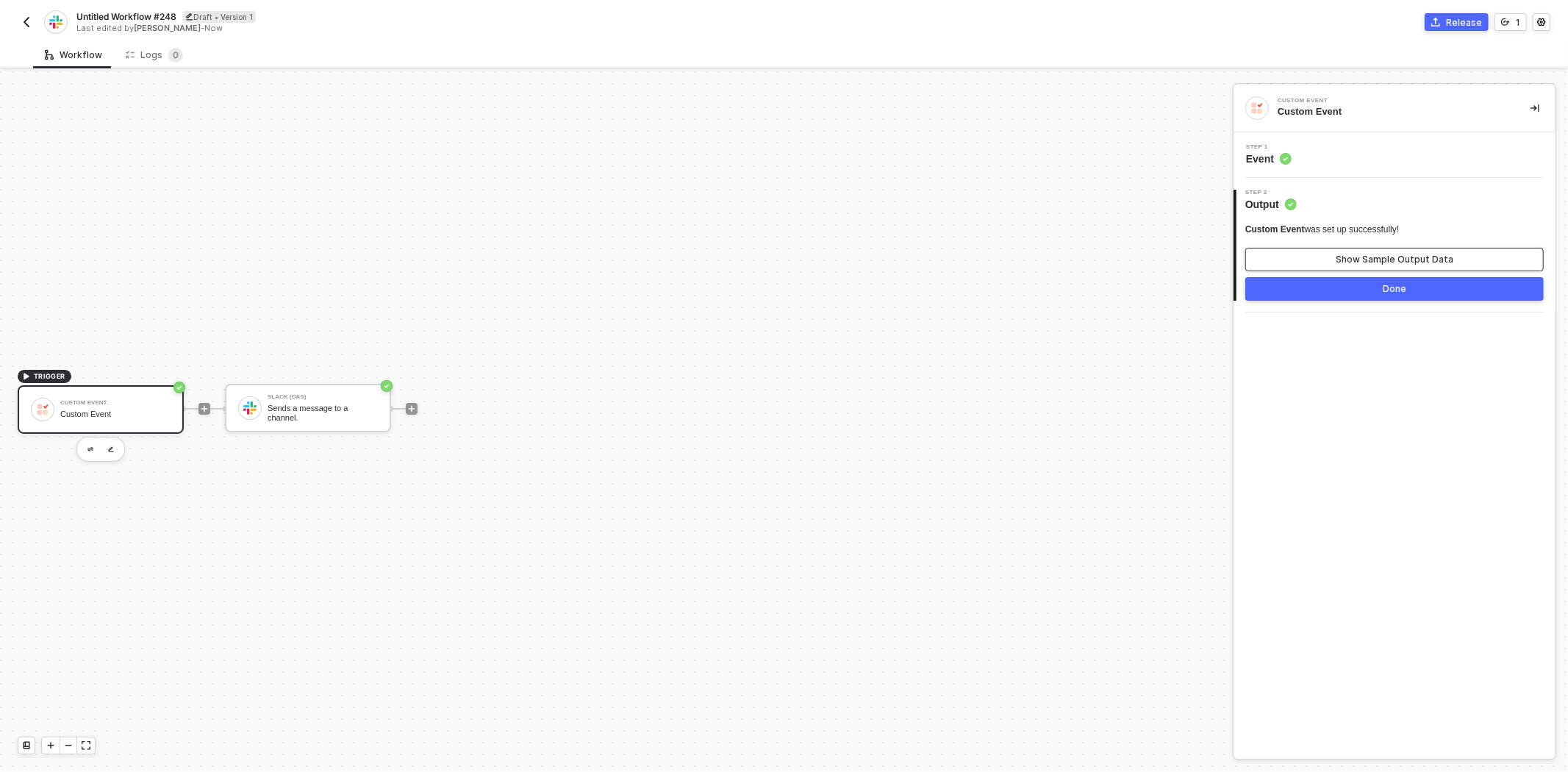 click on "Custom Event  was set up successfully! Show Sample Output Data" at bounding box center (1395, 247) 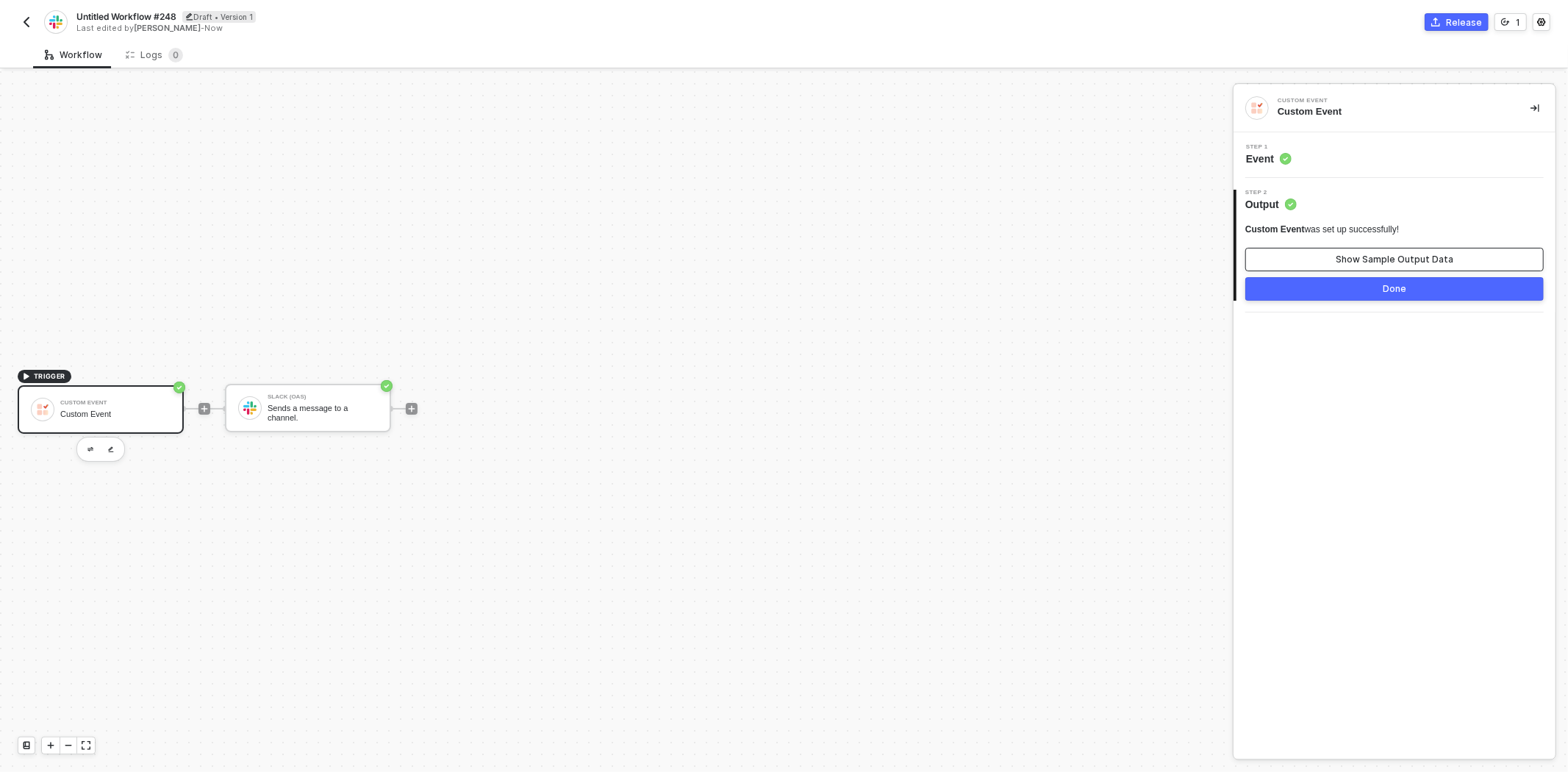 click on "Custom Event  was set up successfully! Show Sample Output Data" at bounding box center [1395, 247] 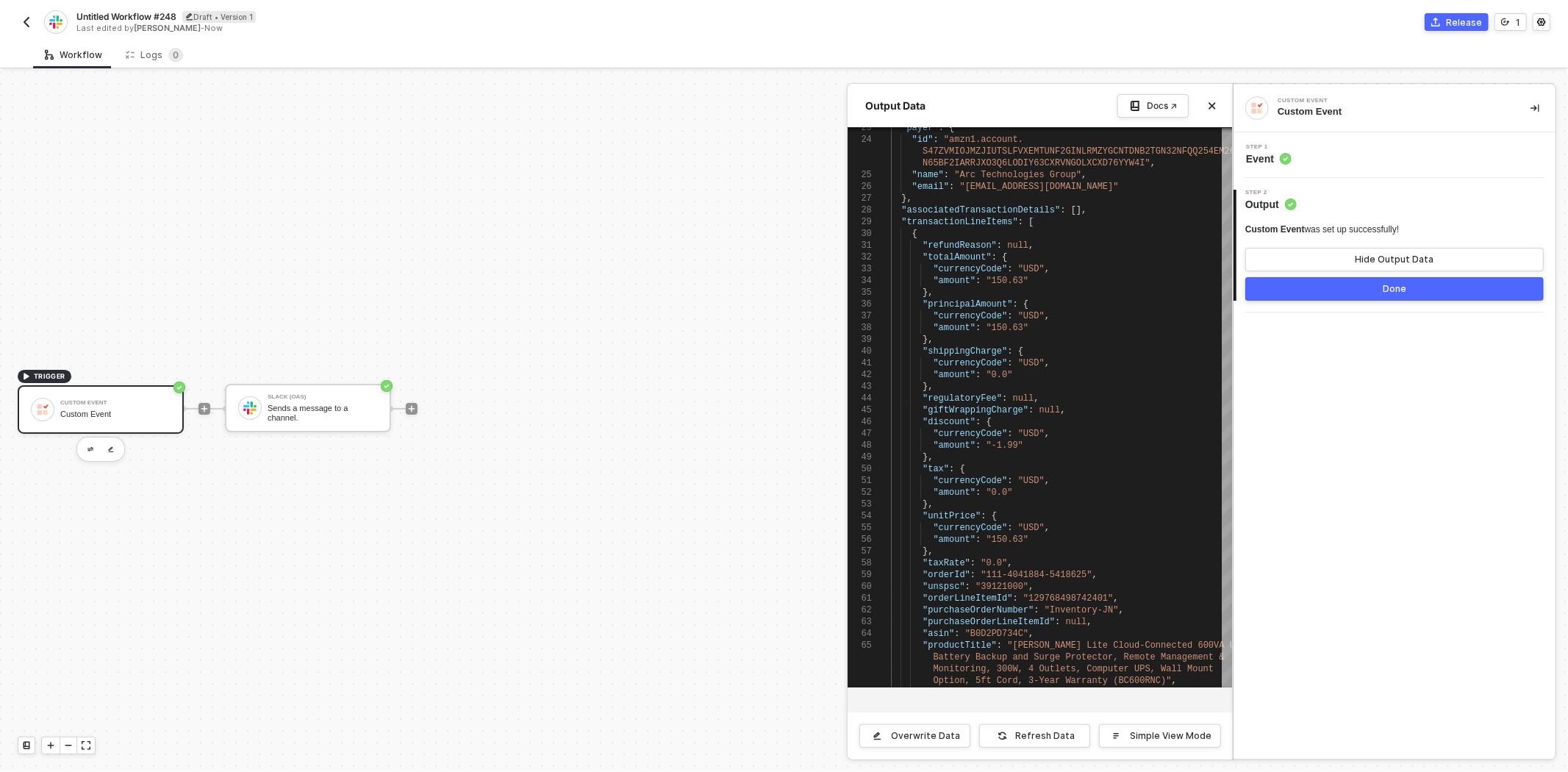 click at bounding box center (784, 421) 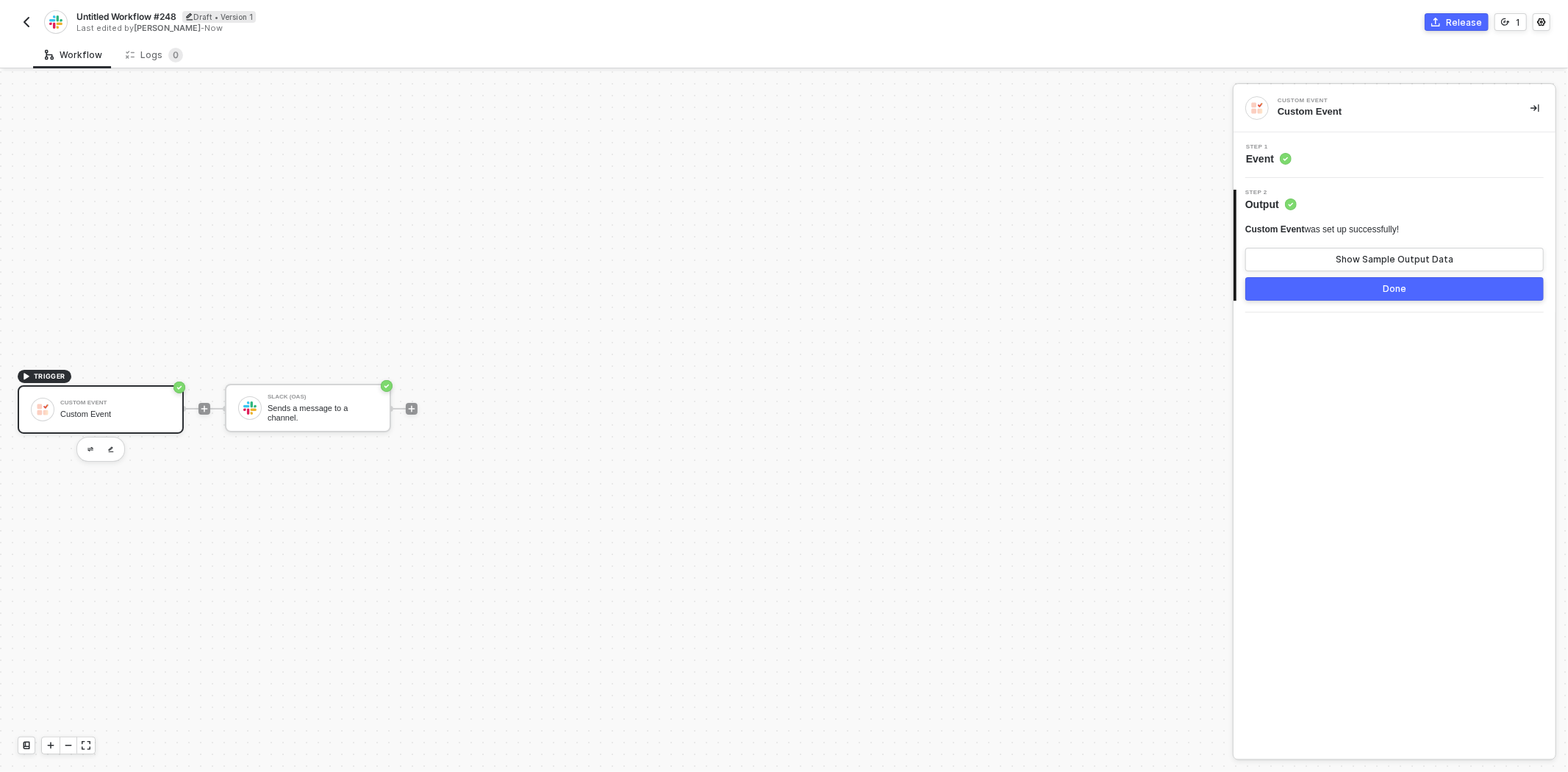click on "Slack (OAS) Sends a message to a channel." at bounding box center [323, 408] 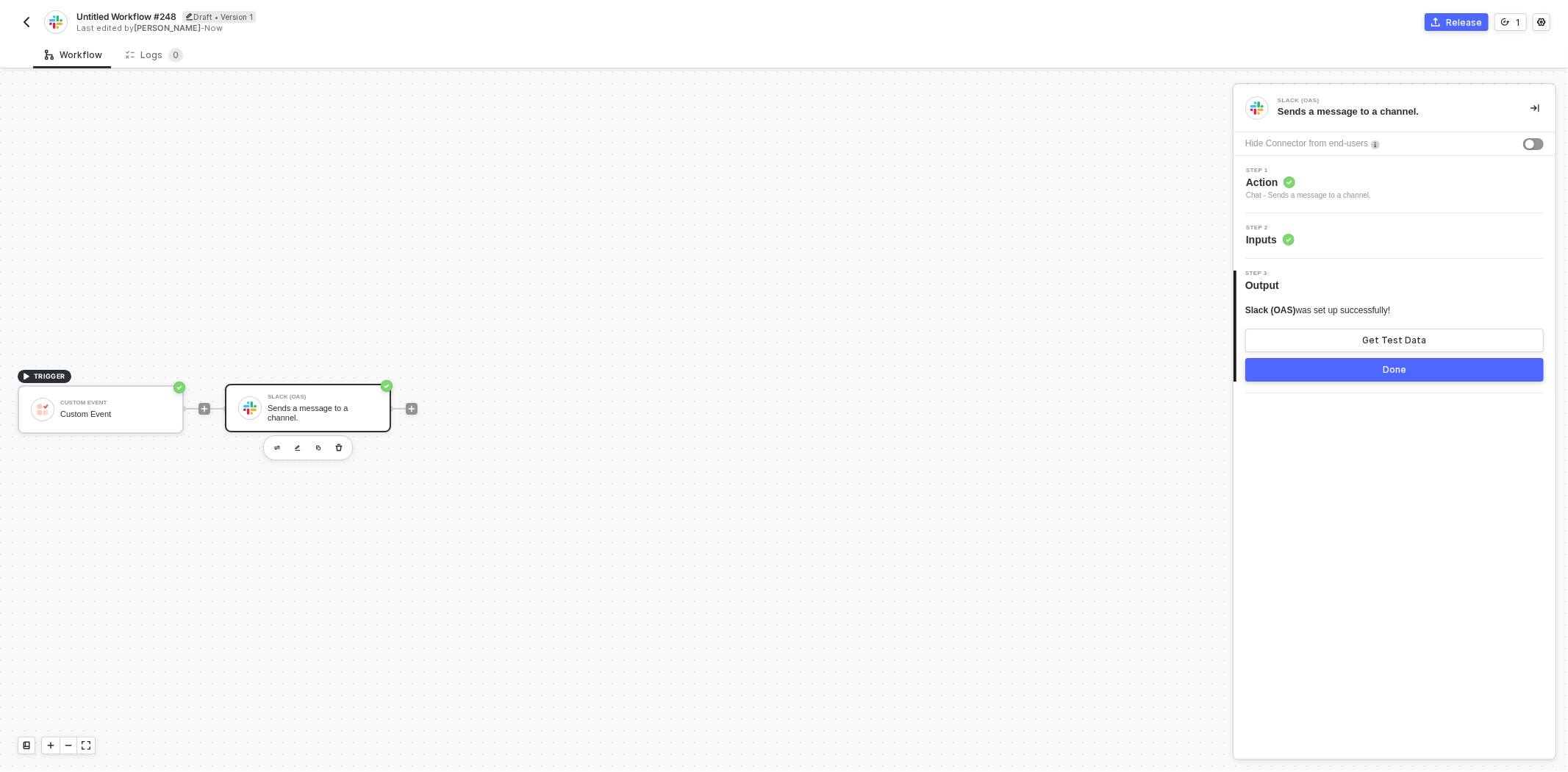 click on "Action" at bounding box center (1309, 182) 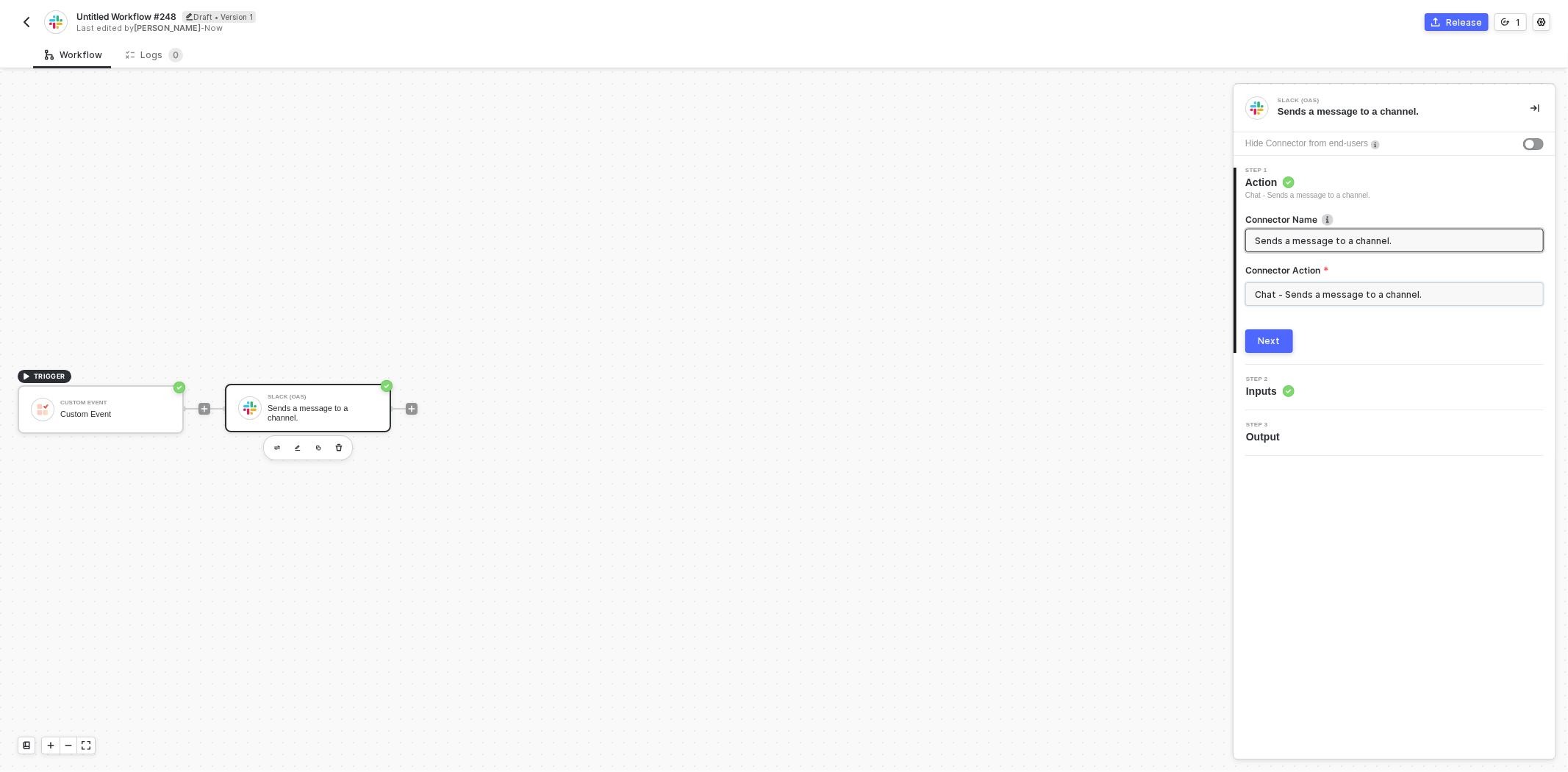 click on "Chat - Sends a message to a channel." at bounding box center [1395, 294] 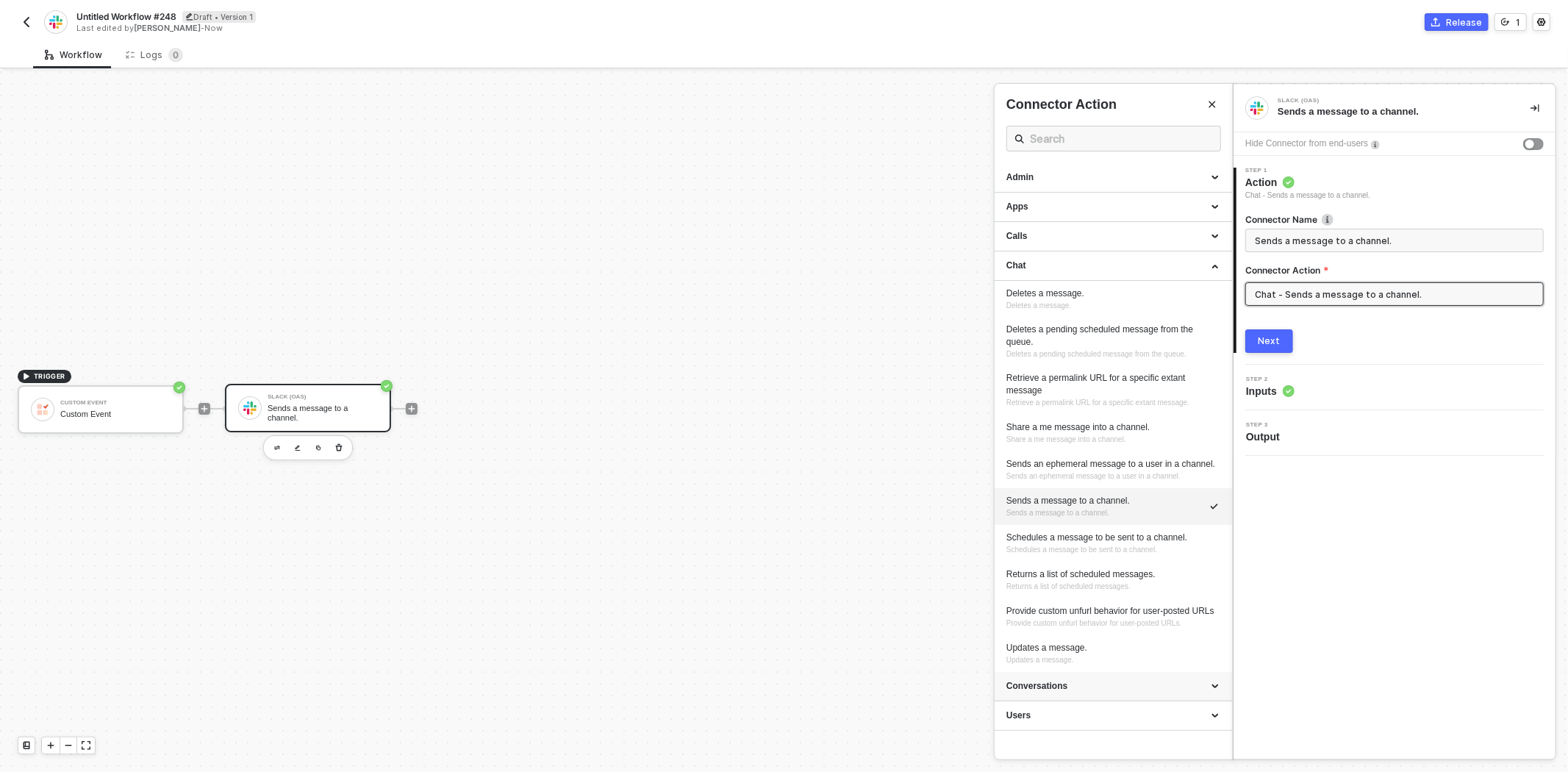 click on "Conversations" at bounding box center (1113, 687) 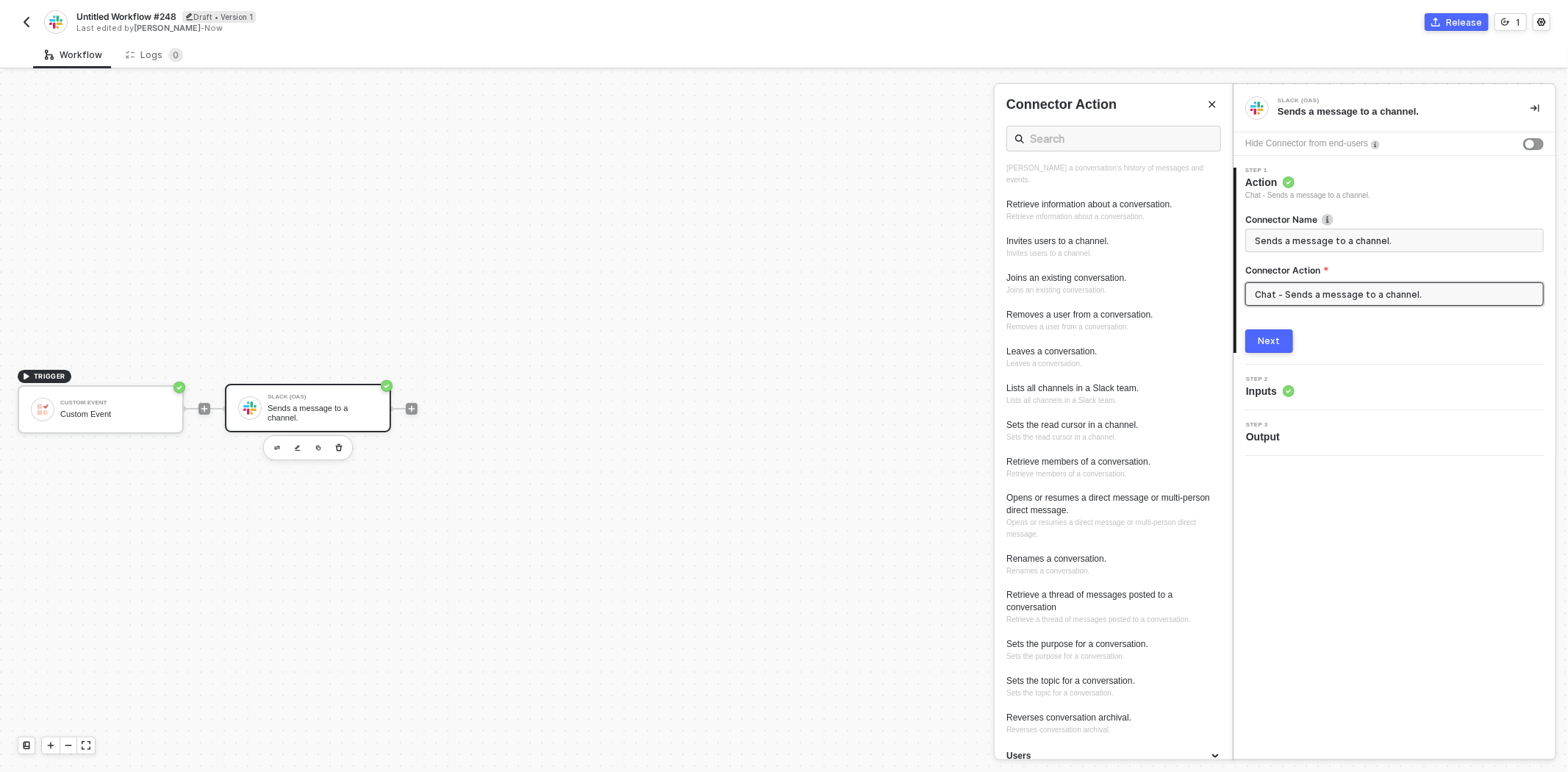 scroll, scrollTop: 728, scrollLeft: 0, axis: vertical 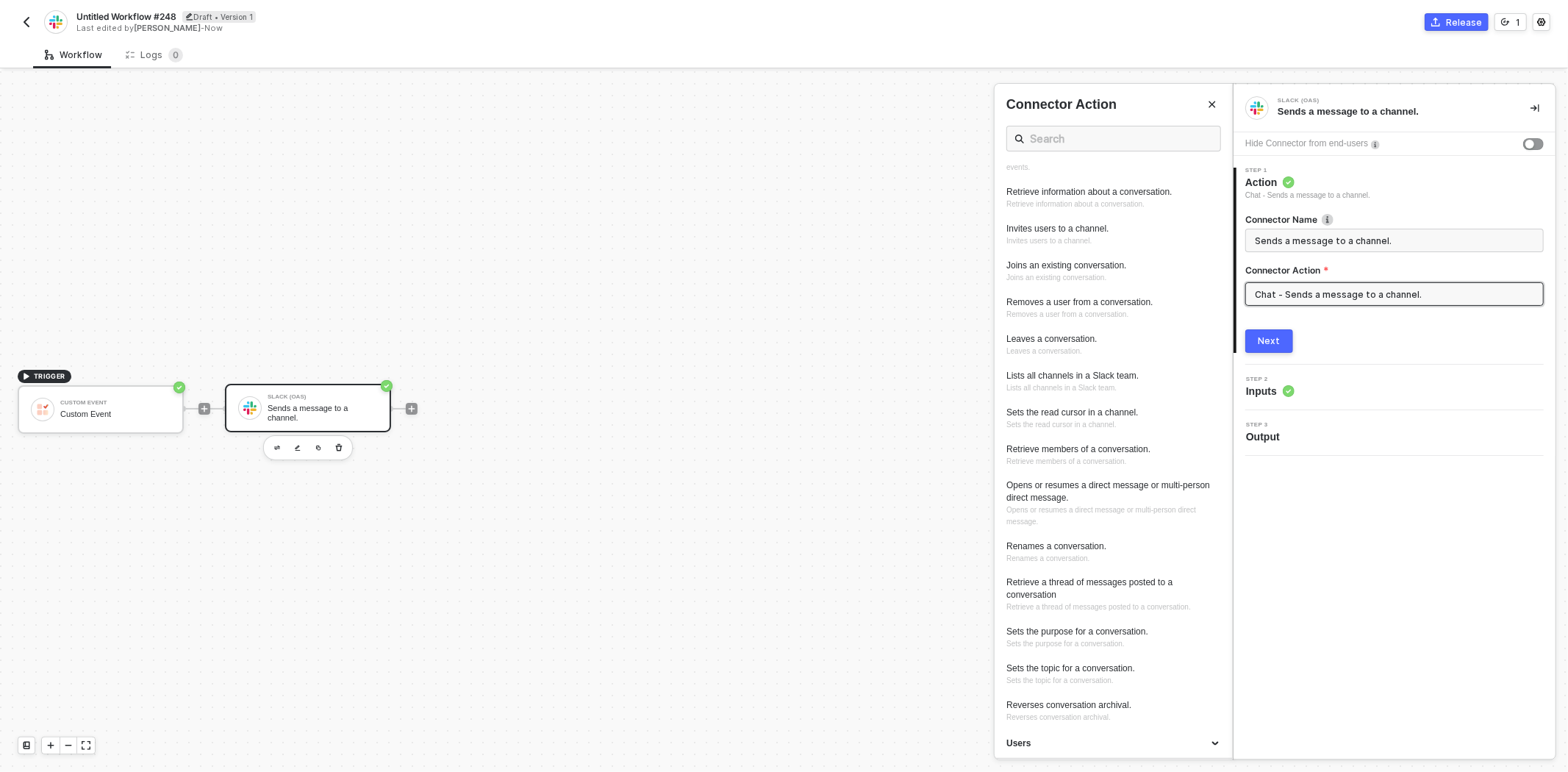 click at bounding box center [784, 421] 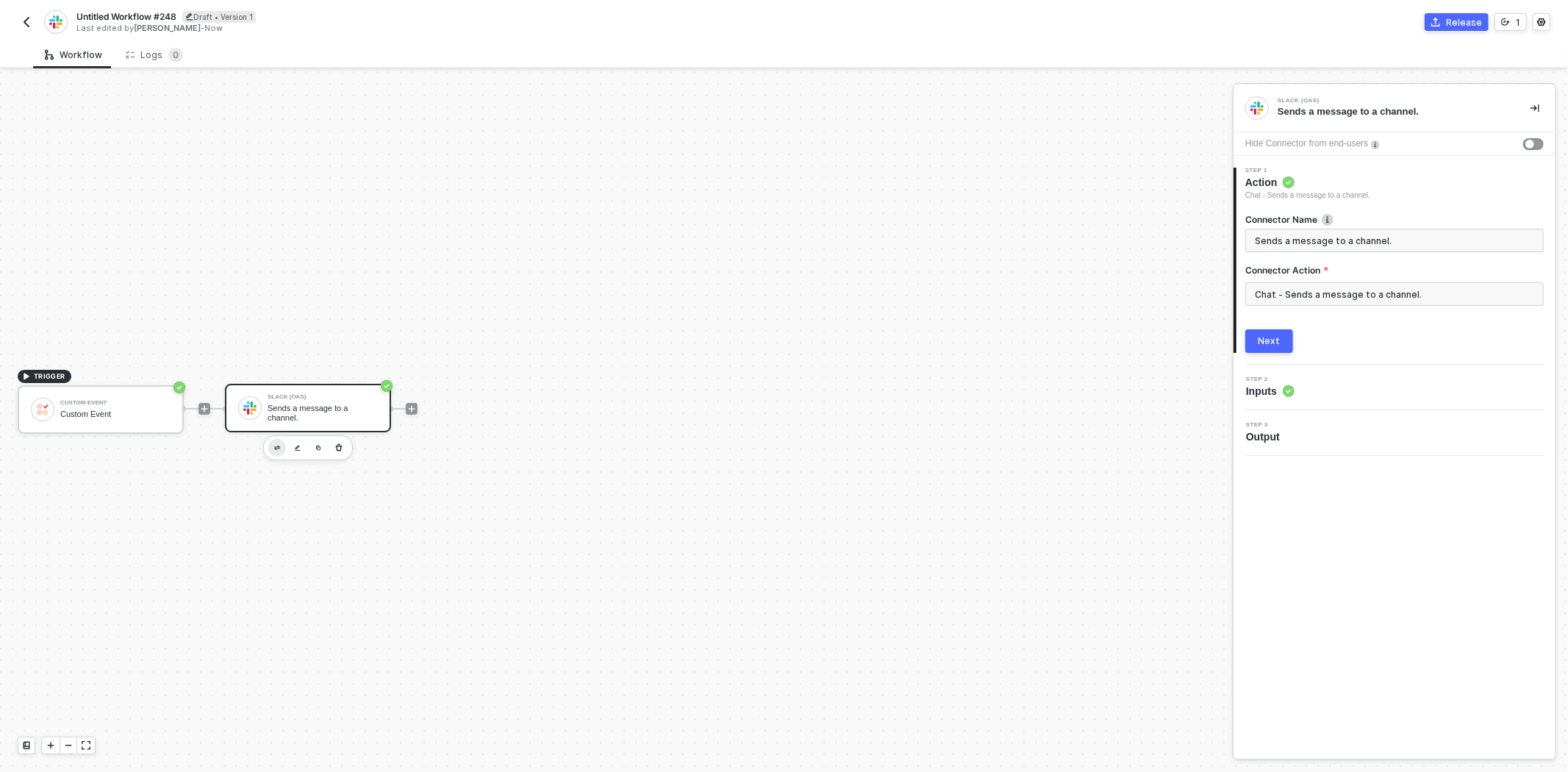 click at bounding box center [277, 448] 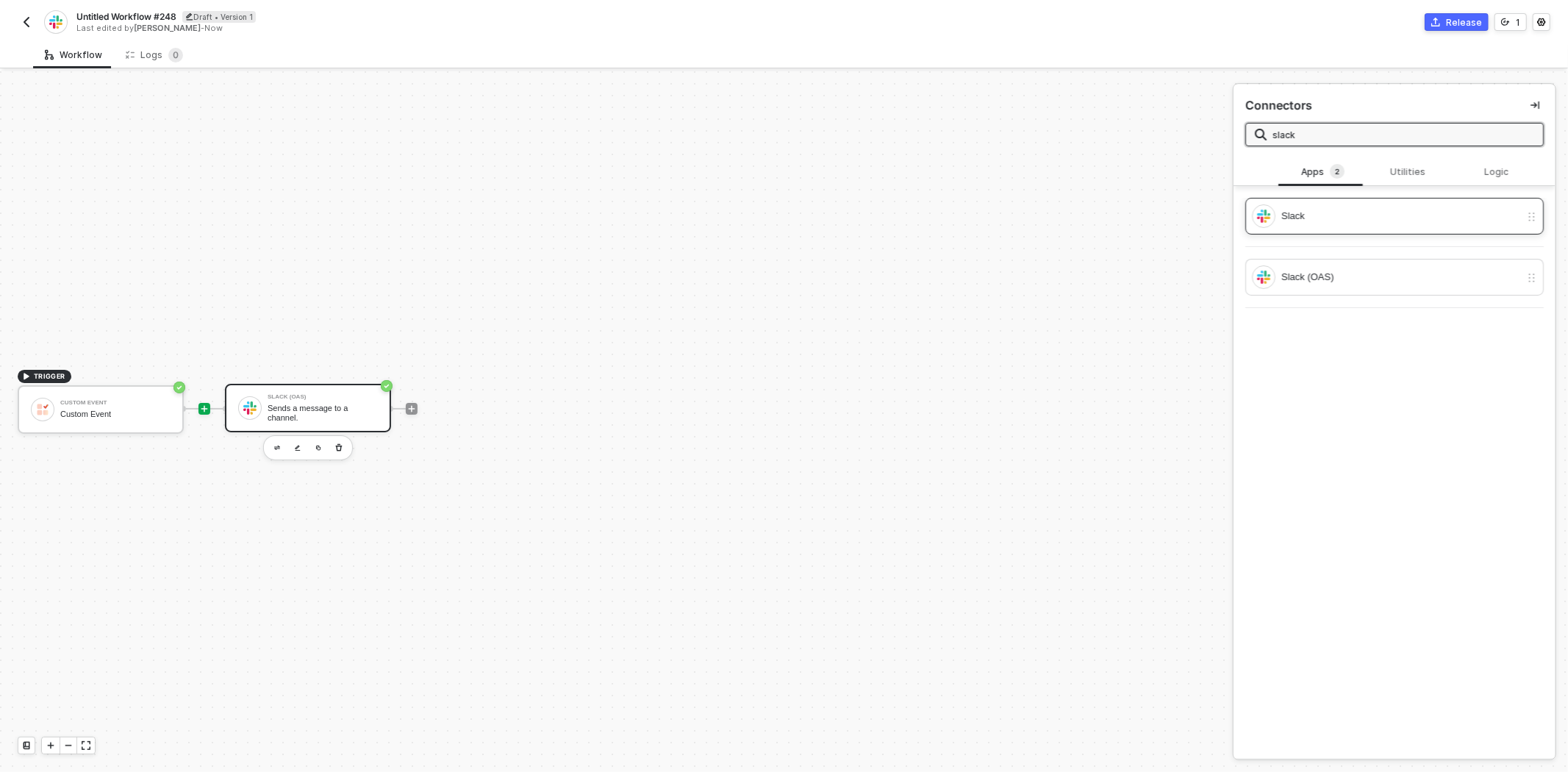 type on "slack" 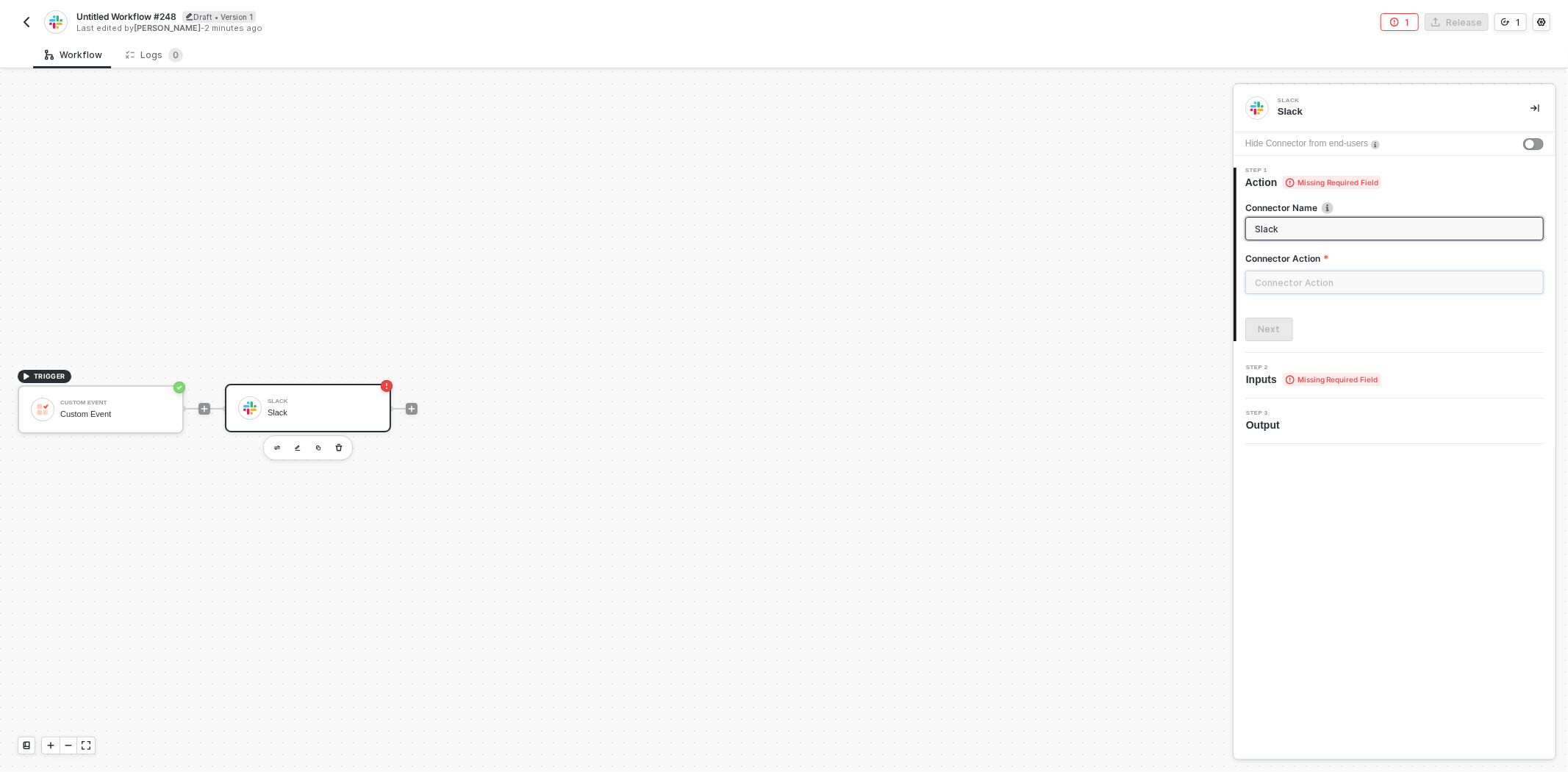 click at bounding box center (1395, 282) 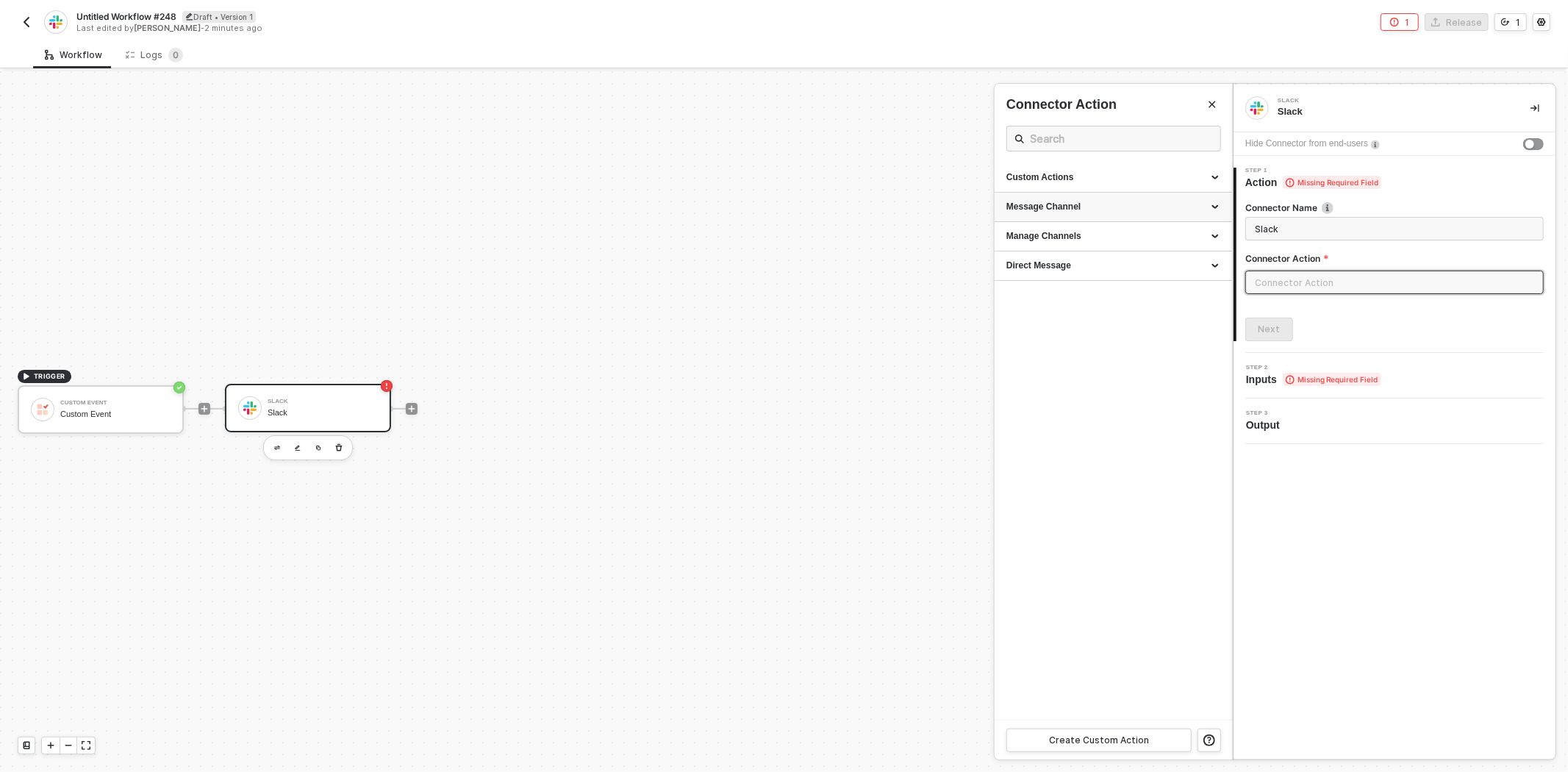 click on "Message Channel" at bounding box center [1113, 207] 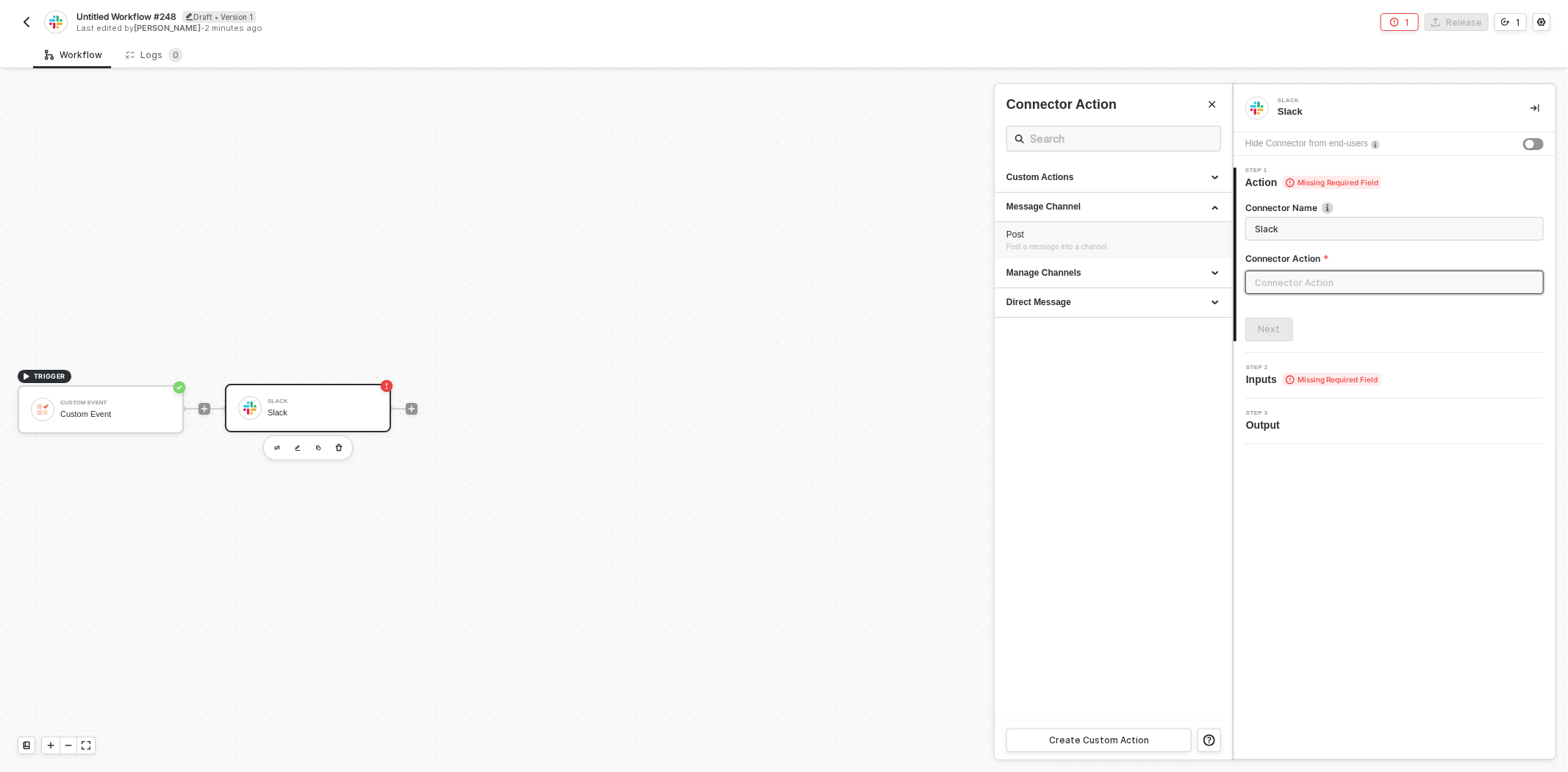 click on "Post Post a message into a channel" at bounding box center (1113, 240) 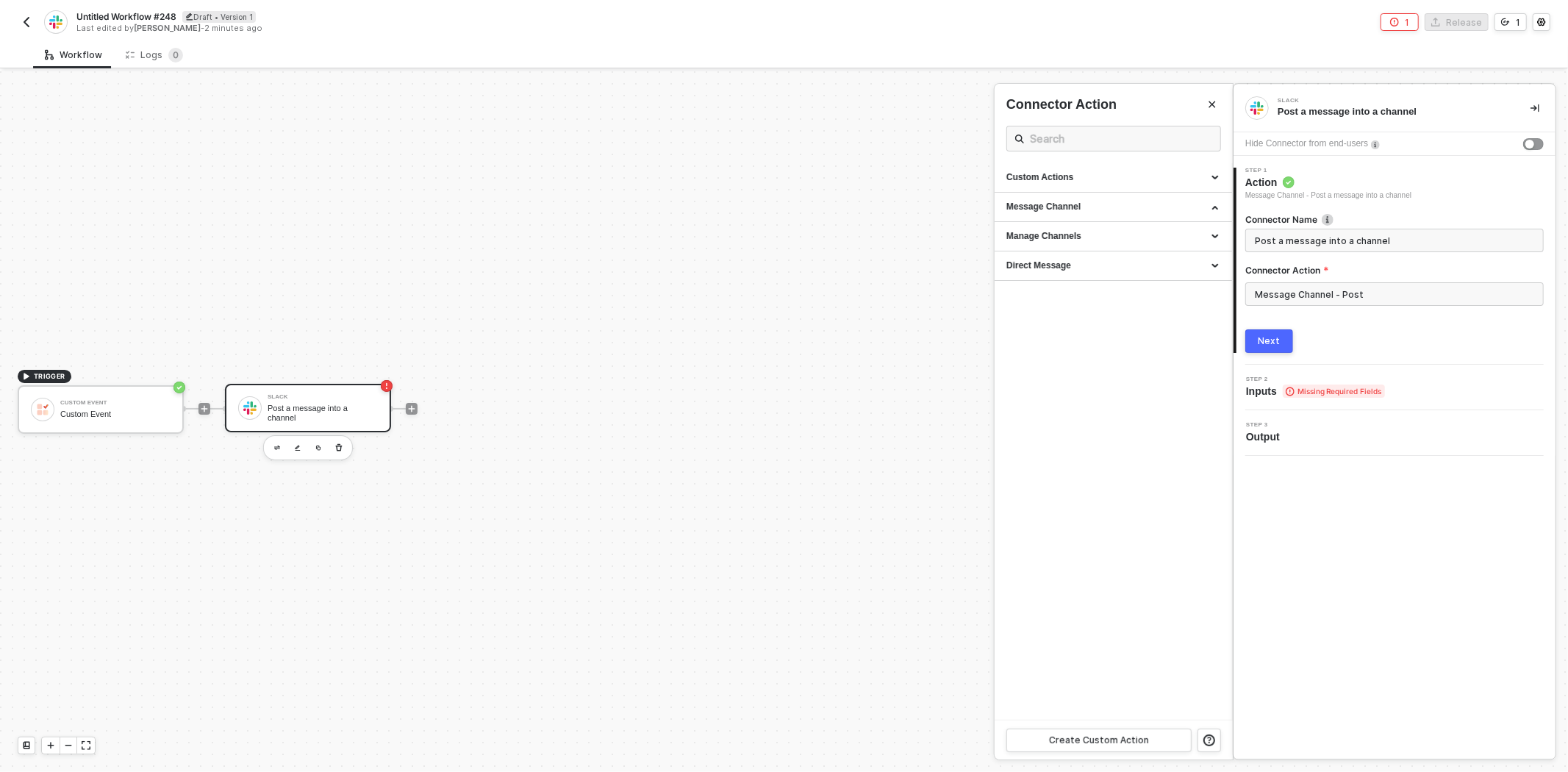 type on "Post a message into a channel" 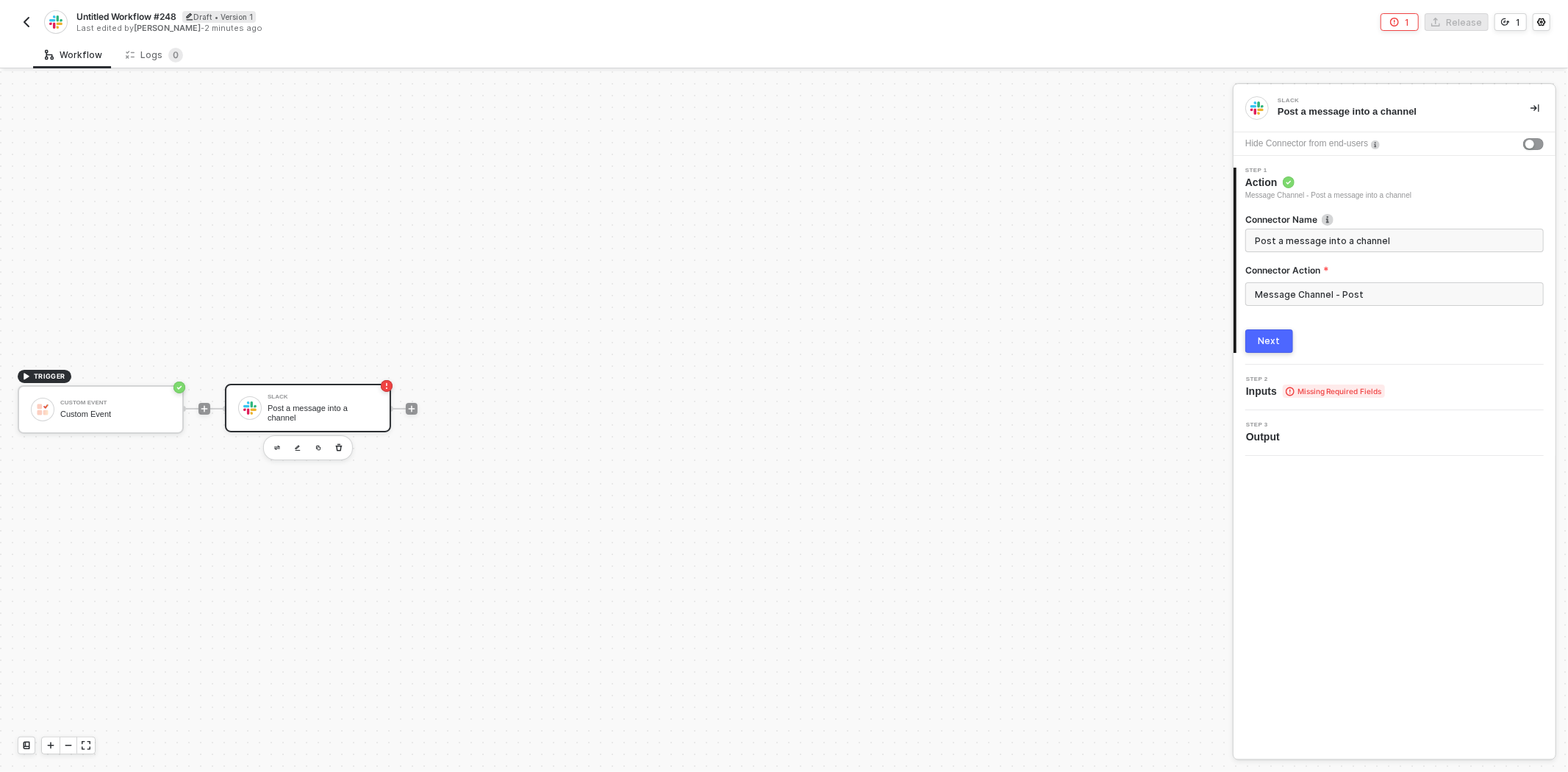 click on "Next" at bounding box center (1270, 341) 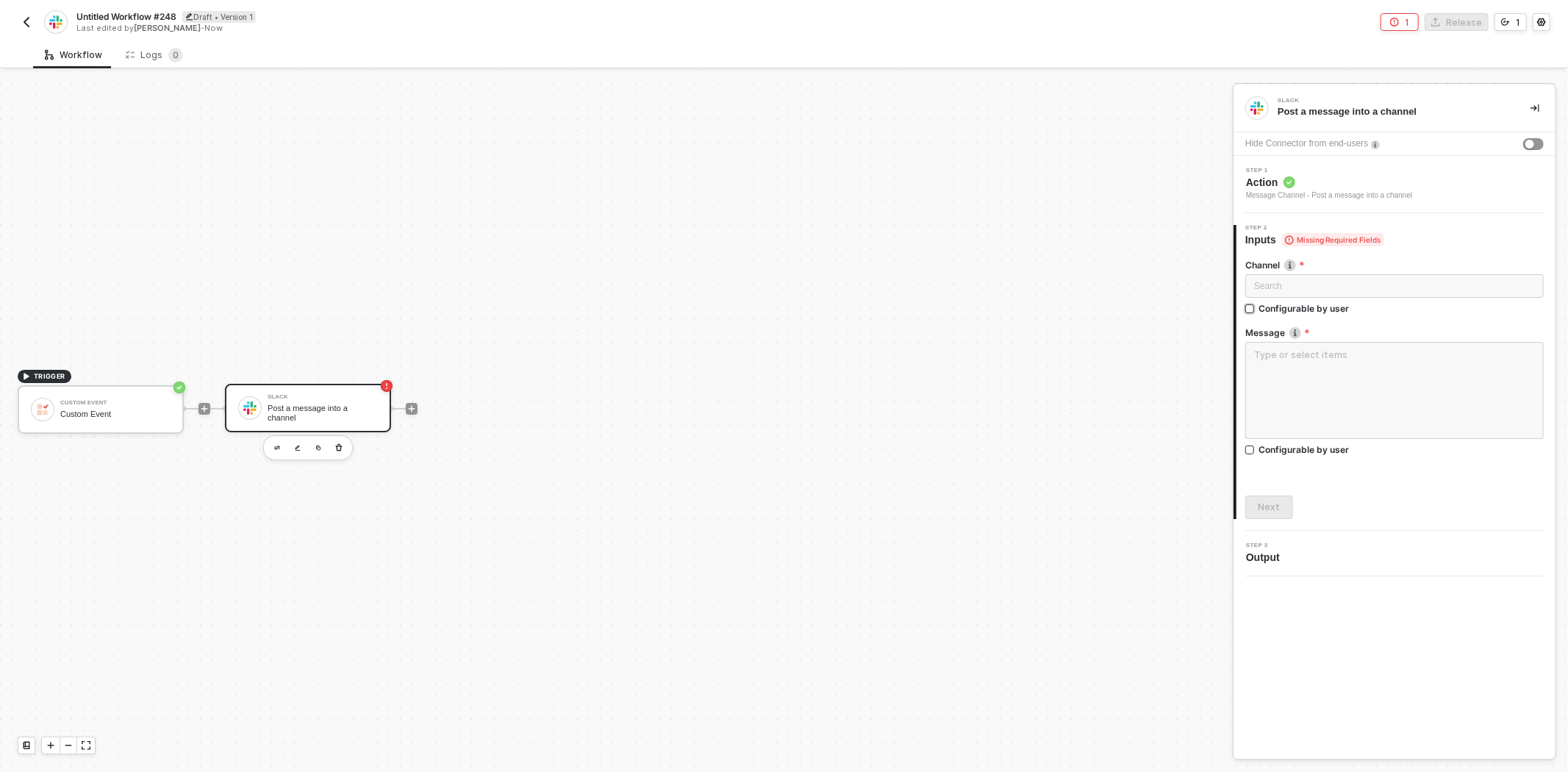 click on "Configurable by user" at bounding box center [1303, 308] 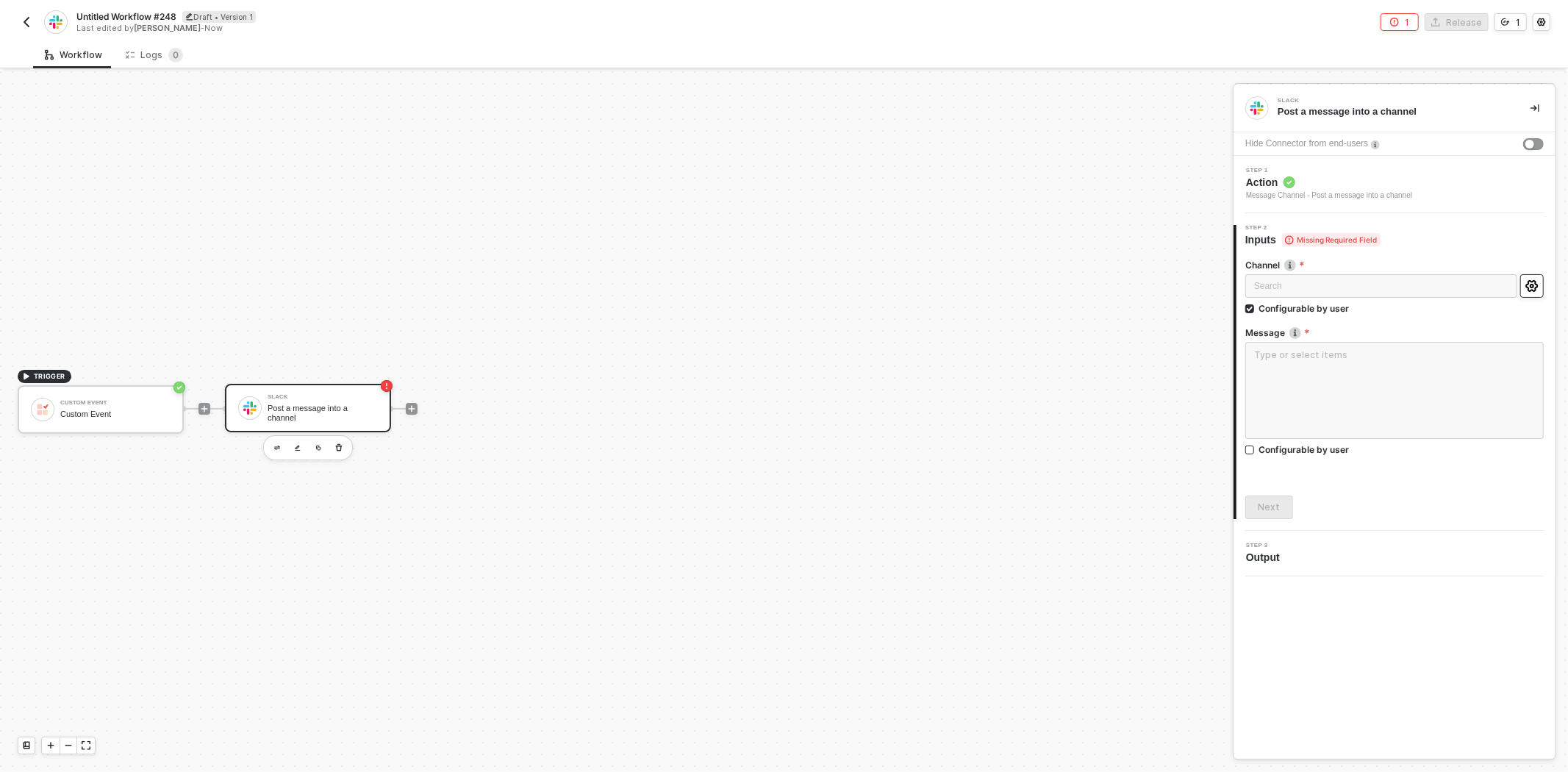 click 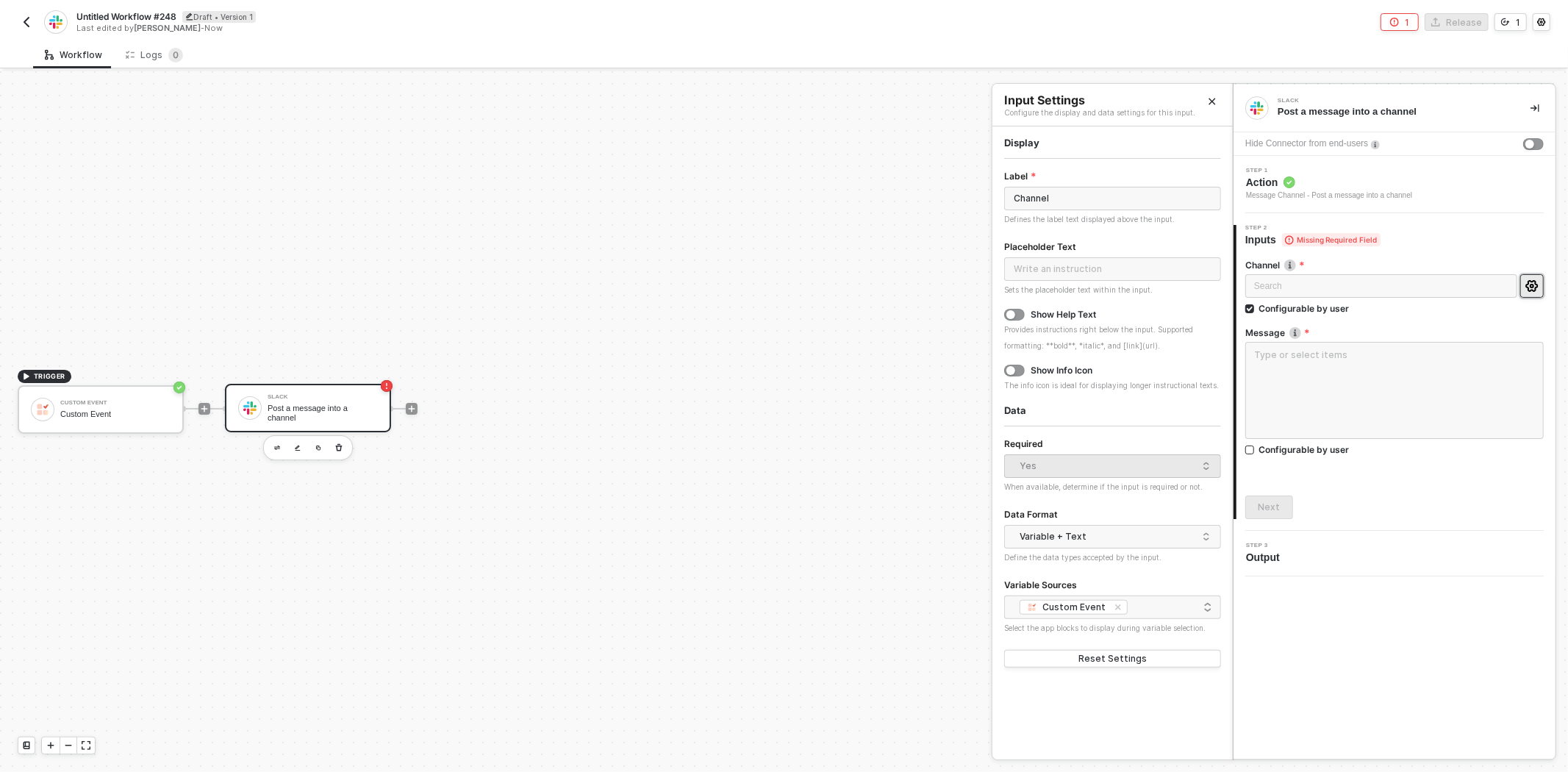 click 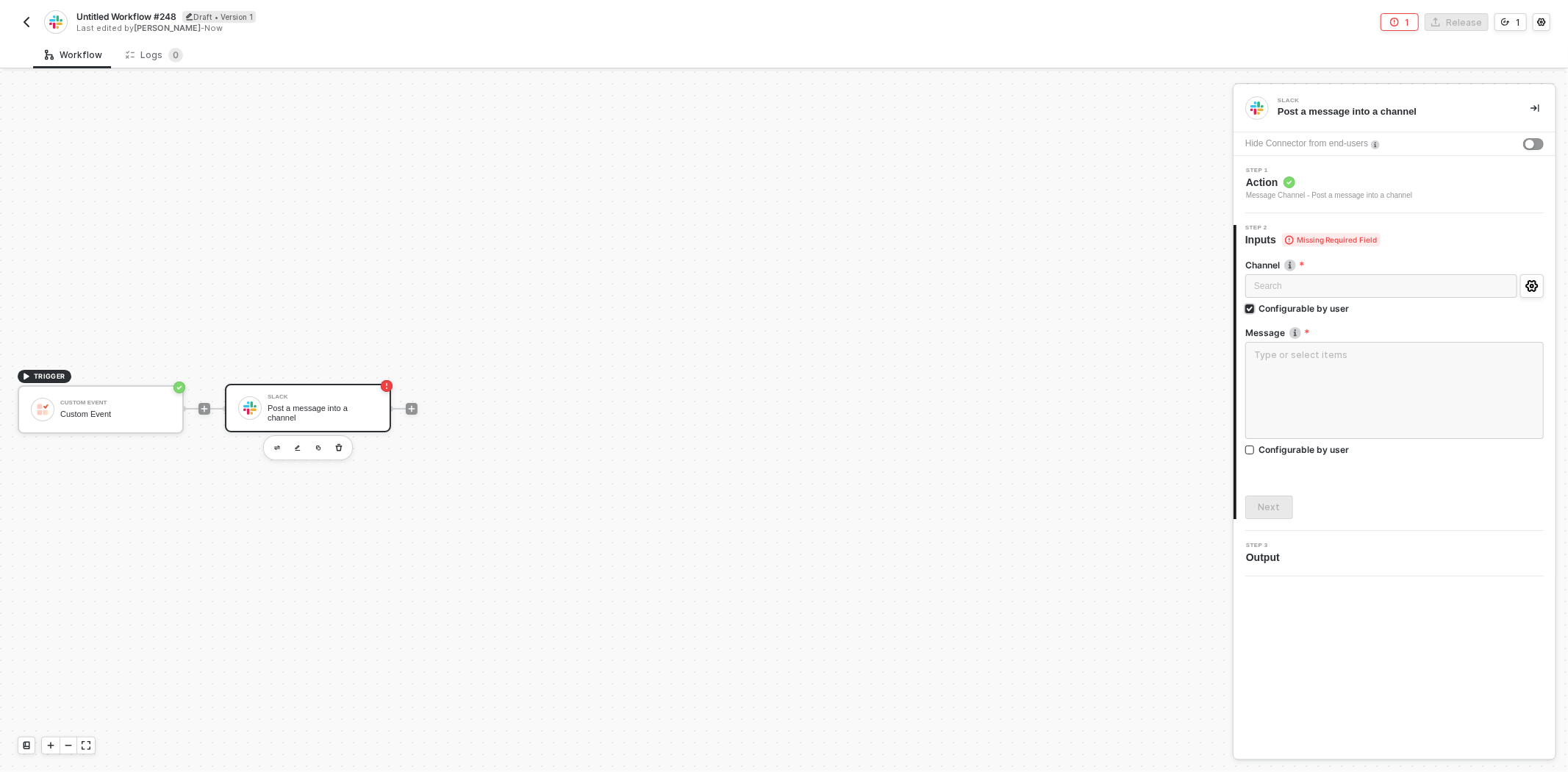 click on "Configurable by user" at bounding box center [1303, 308] 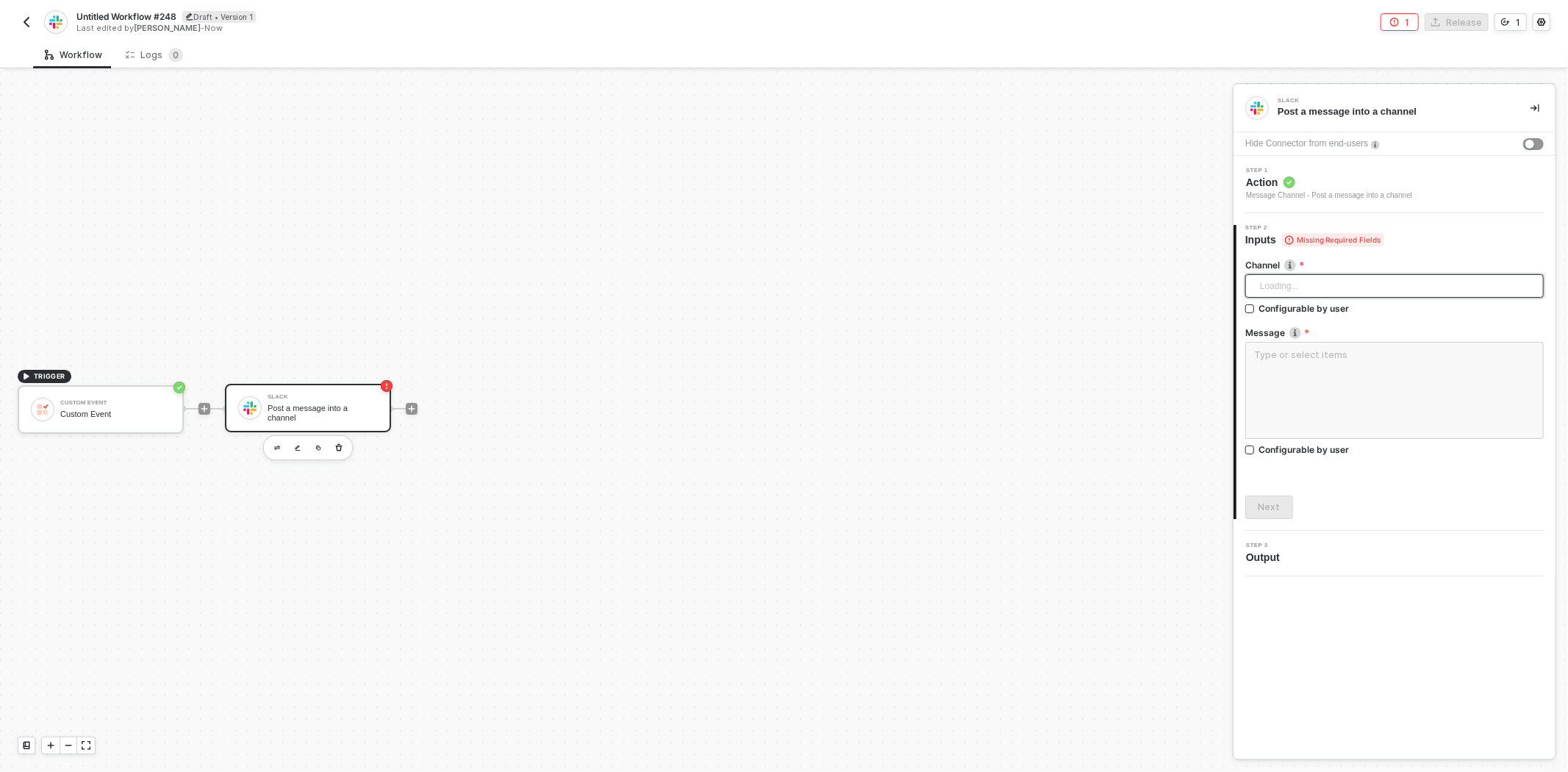 click on "Loading..." at bounding box center (1395, 286) 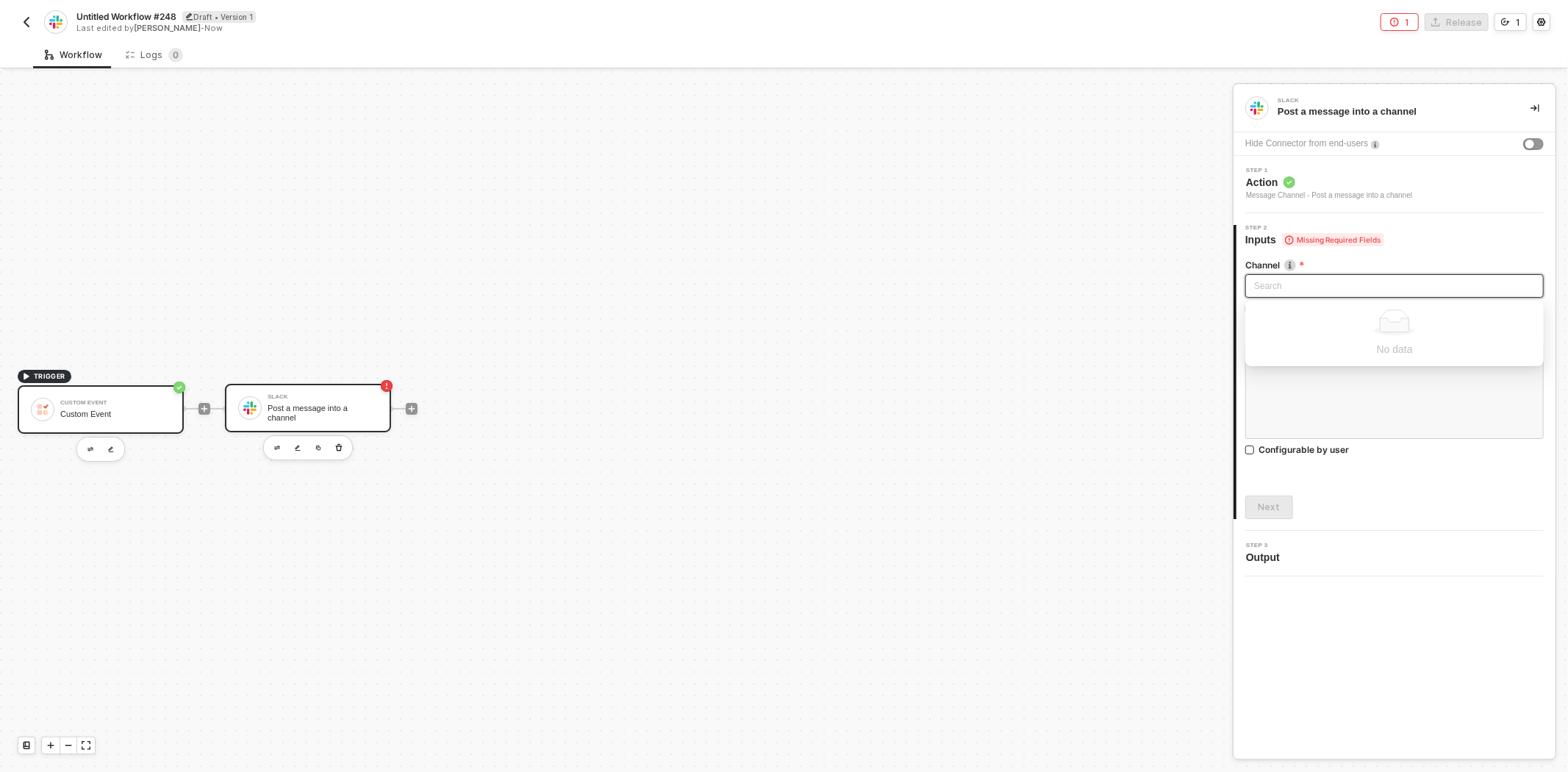 click on "Custom Event" at bounding box center [115, 414] 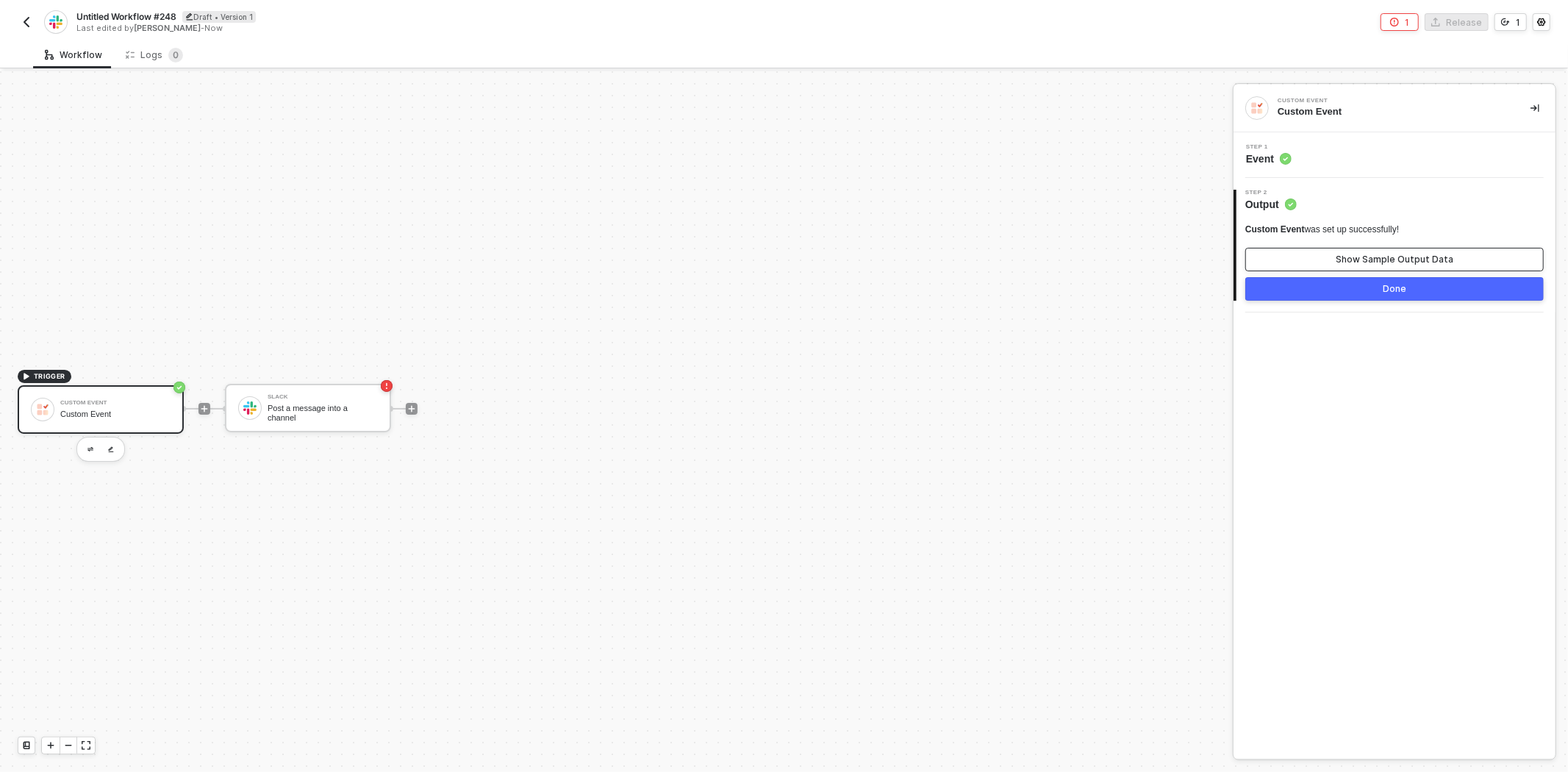 click on "Show Sample Output Data" at bounding box center [1395, 260] 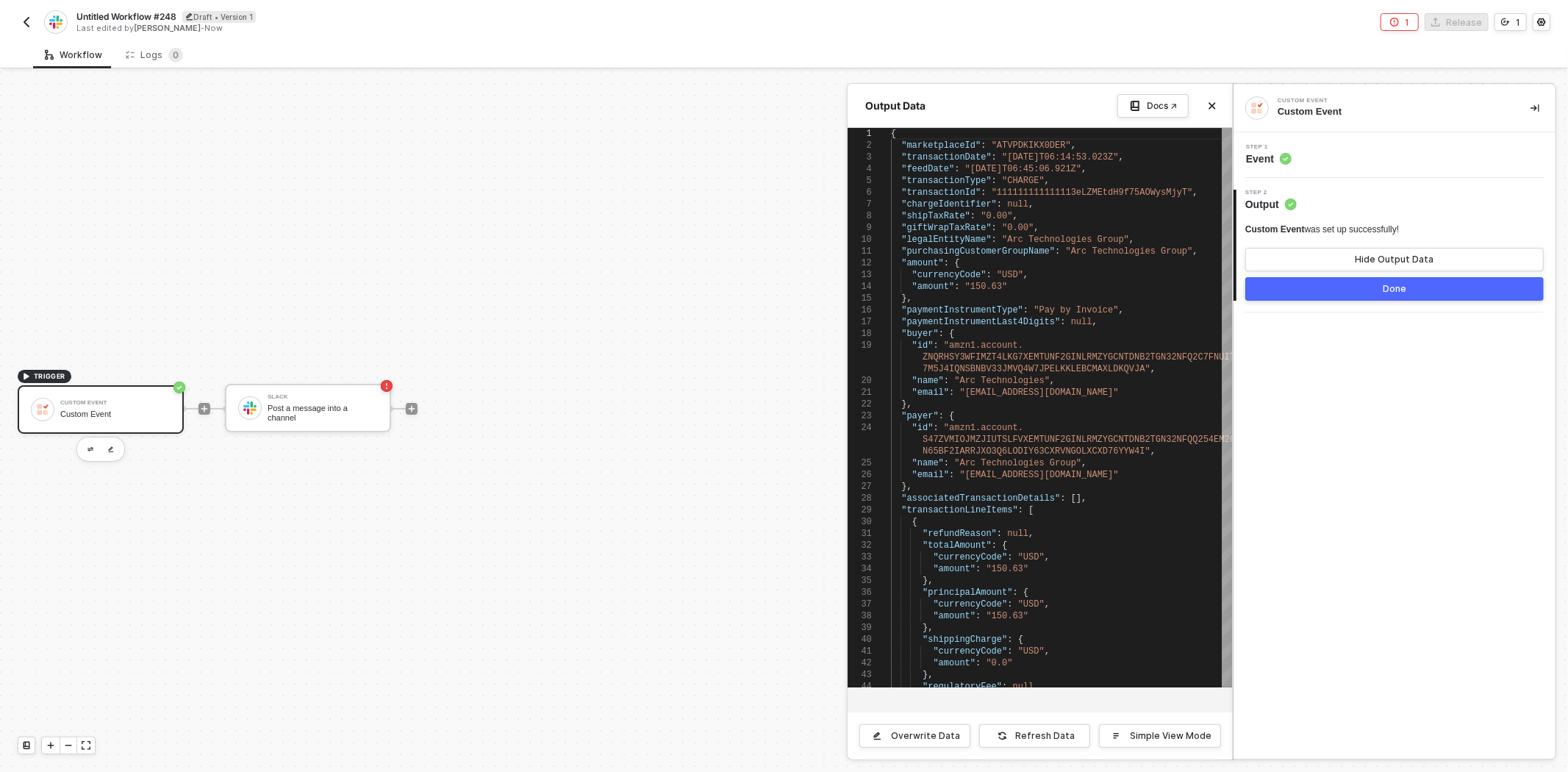 click at bounding box center (784, 421) 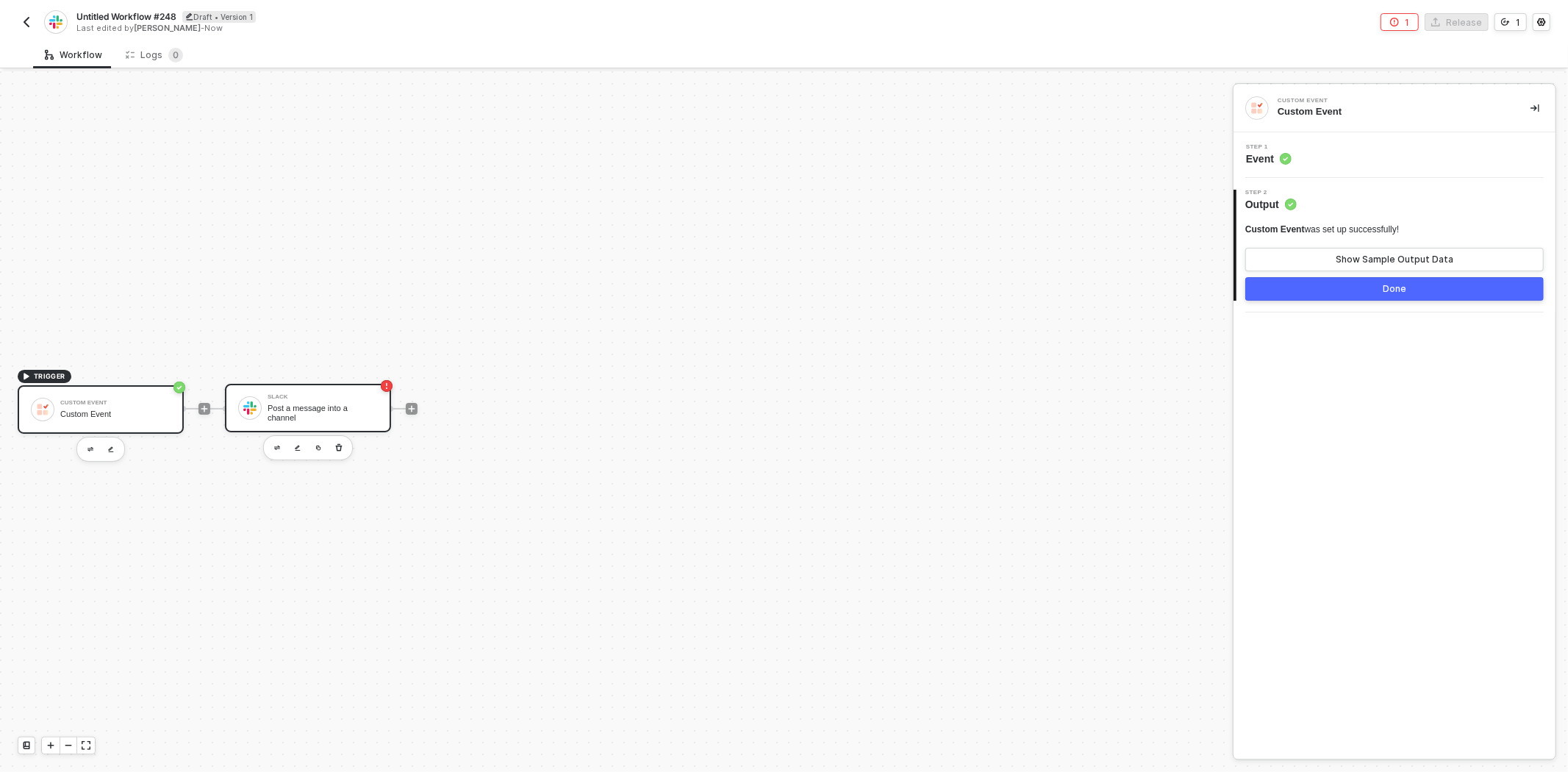 click on "Slack" at bounding box center (323, 397) 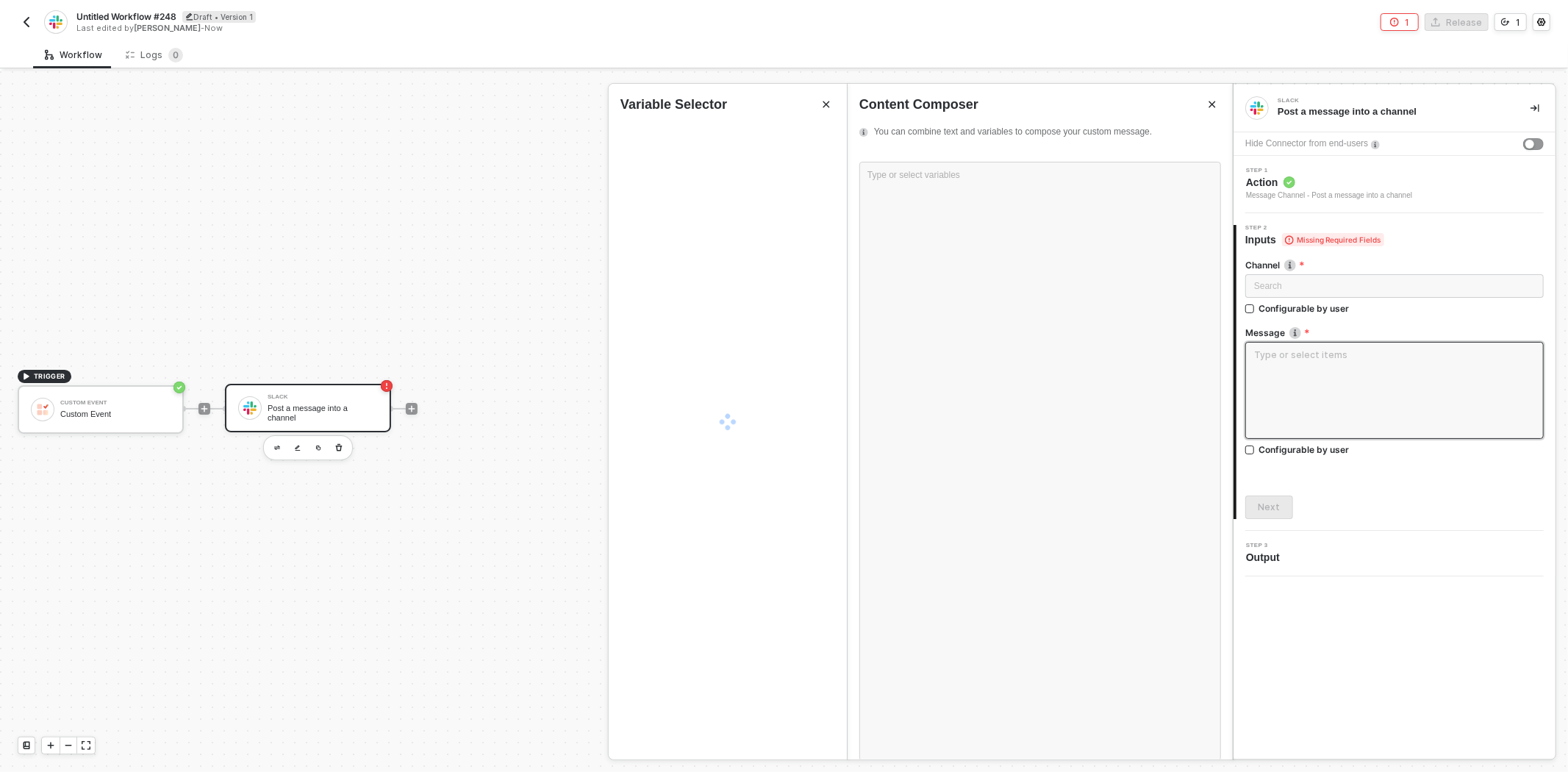 click at bounding box center (1395, 390) 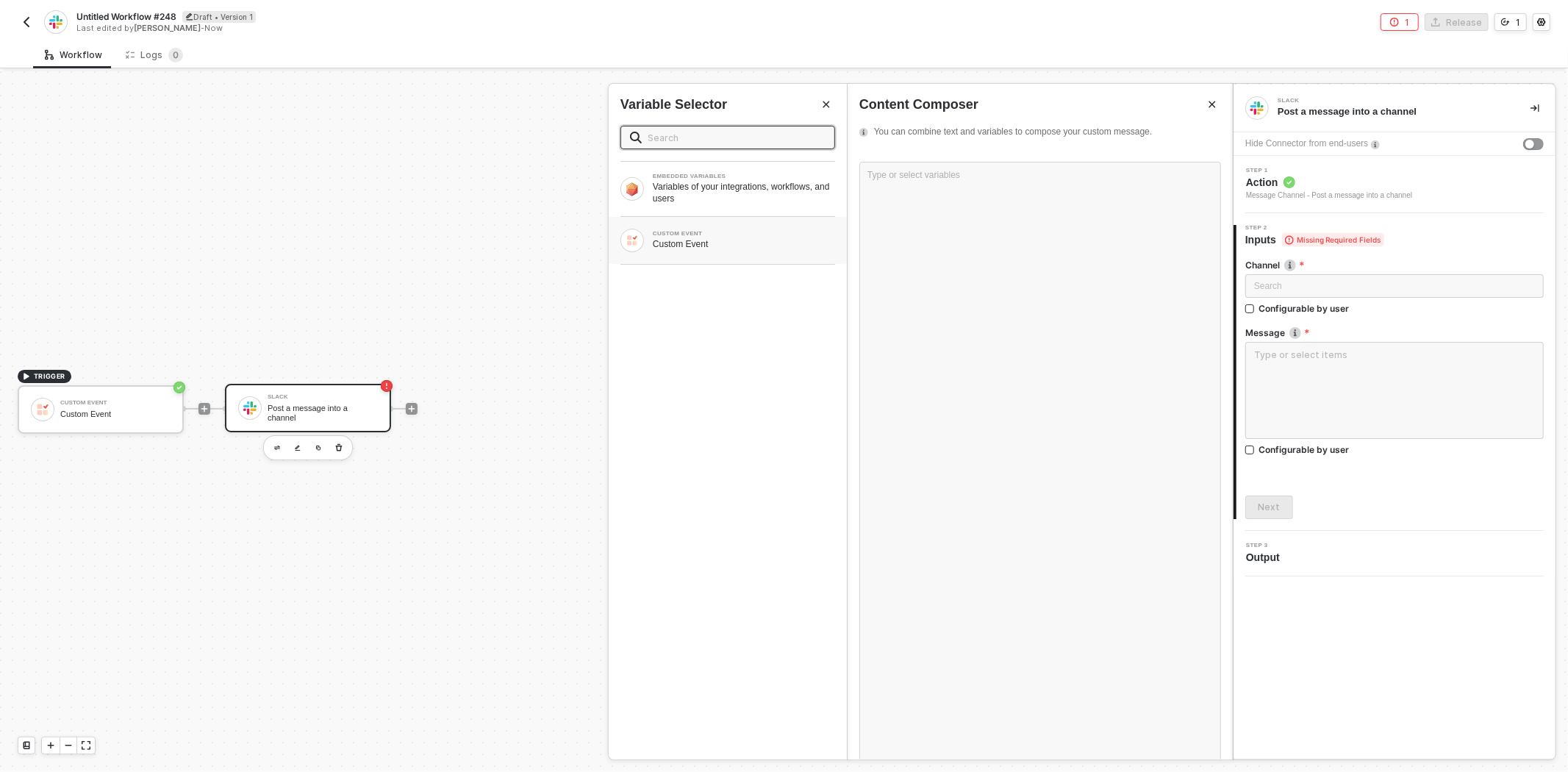 click on "CUSTOM EVENT Custom Event" at bounding box center [728, 240] 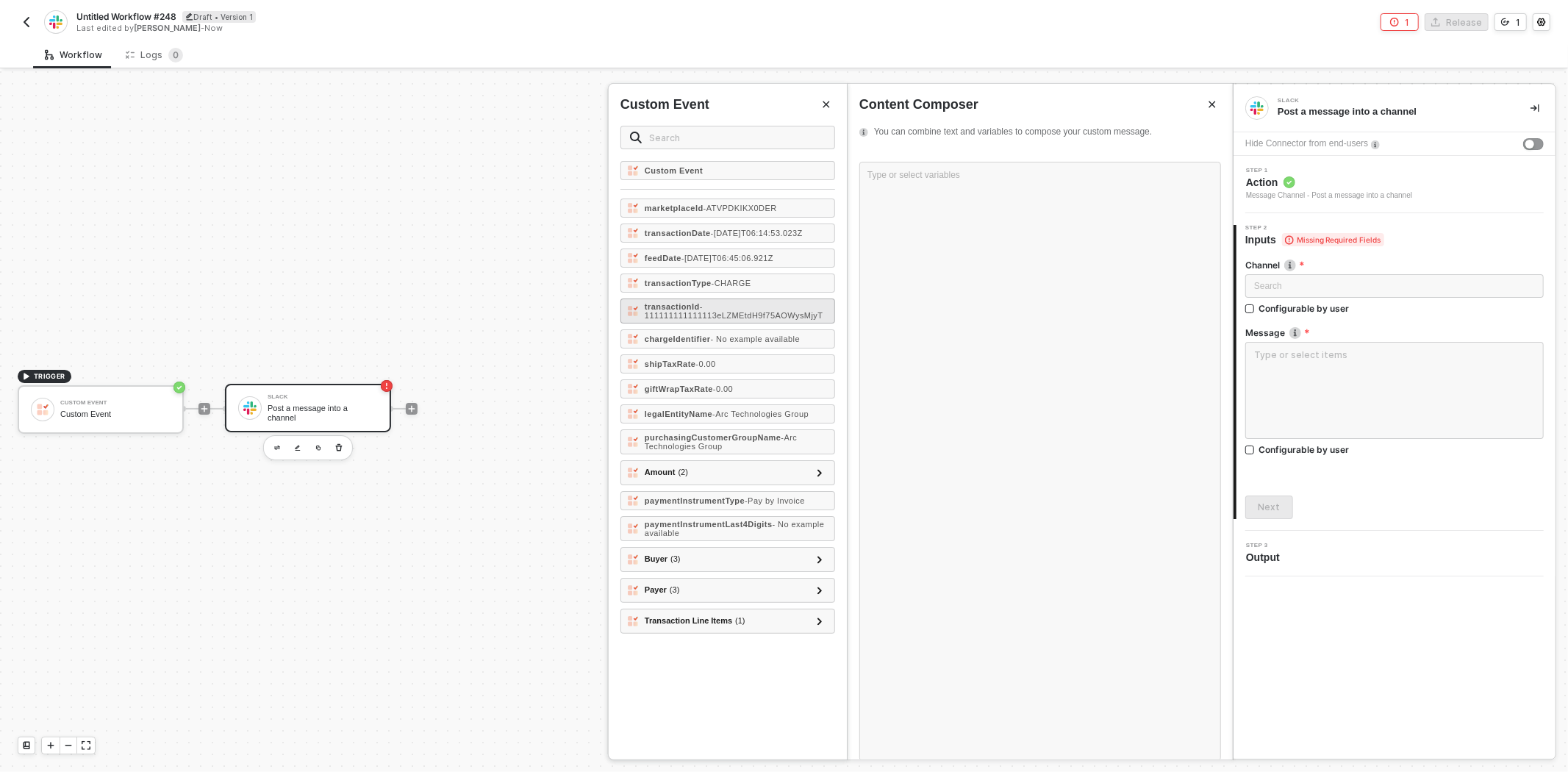 click on "-  111111111111113eLZMEtdH9f75AOWysMjyT" at bounding box center (734, 311) 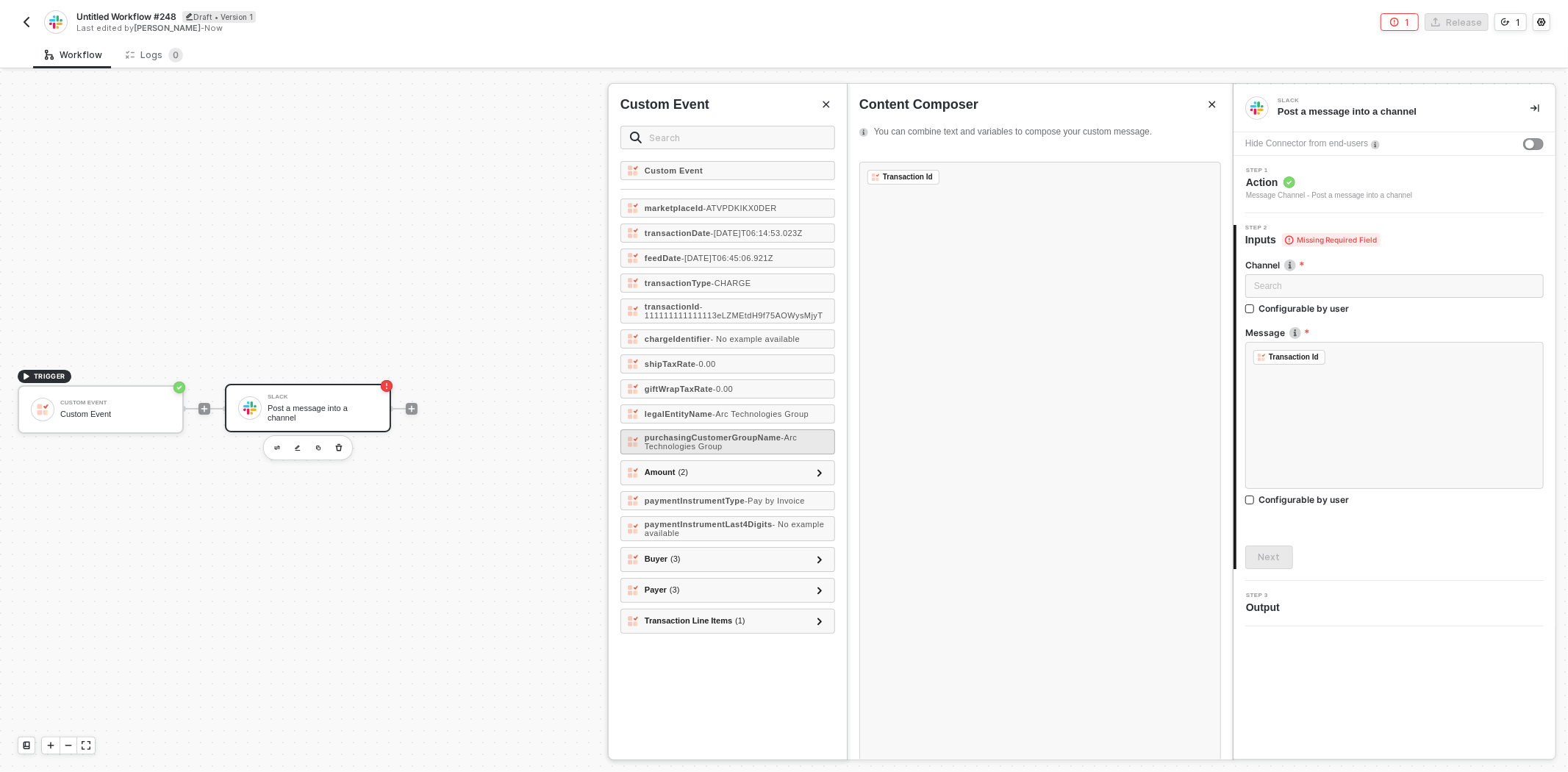 drag, startPoint x: 716, startPoint y: 420, endPoint x: 723, endPoint y: 438, distance: 19.31321 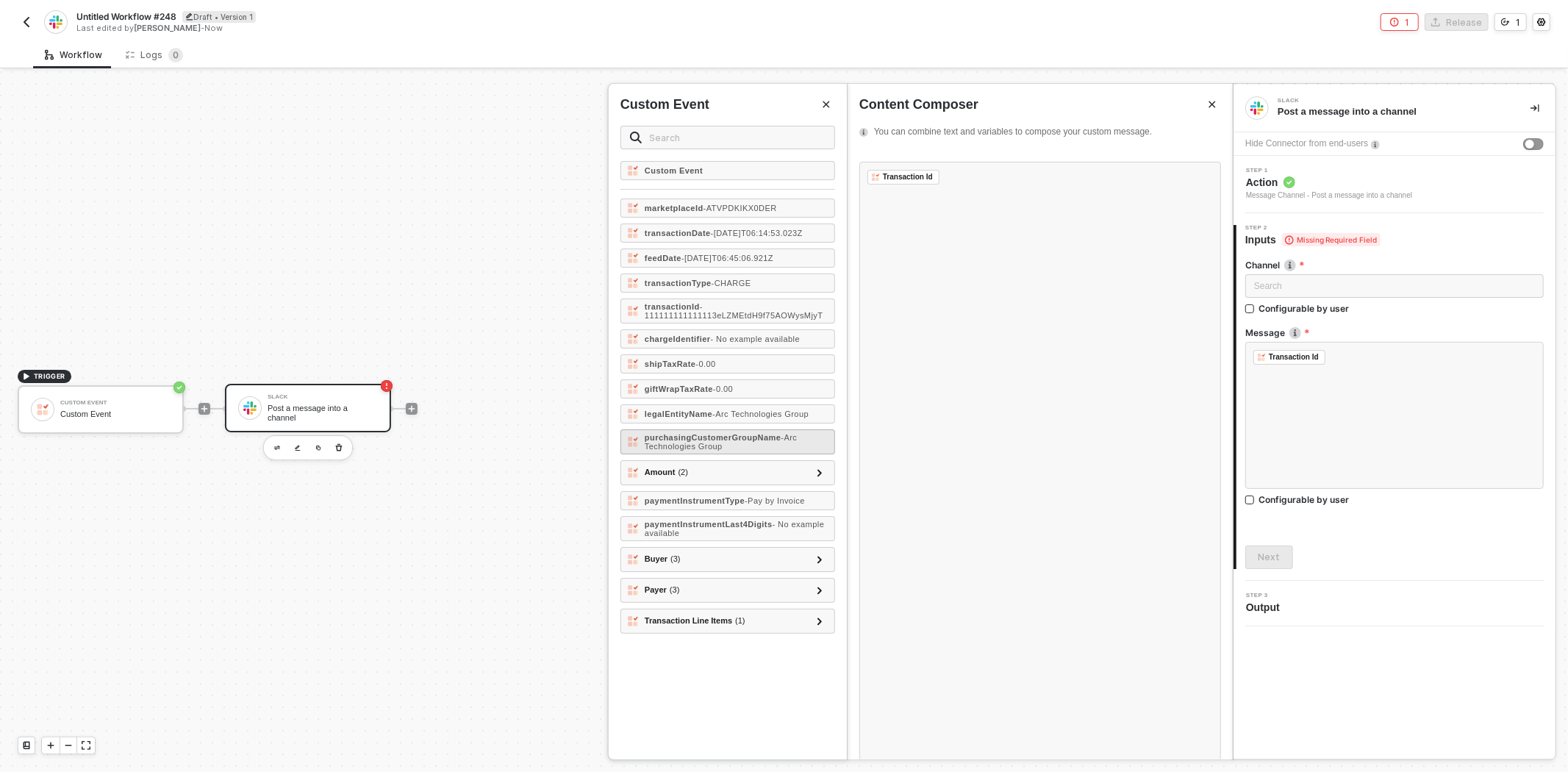 click on "-  Arc Technologies Group" at bounding box center [760, 414] 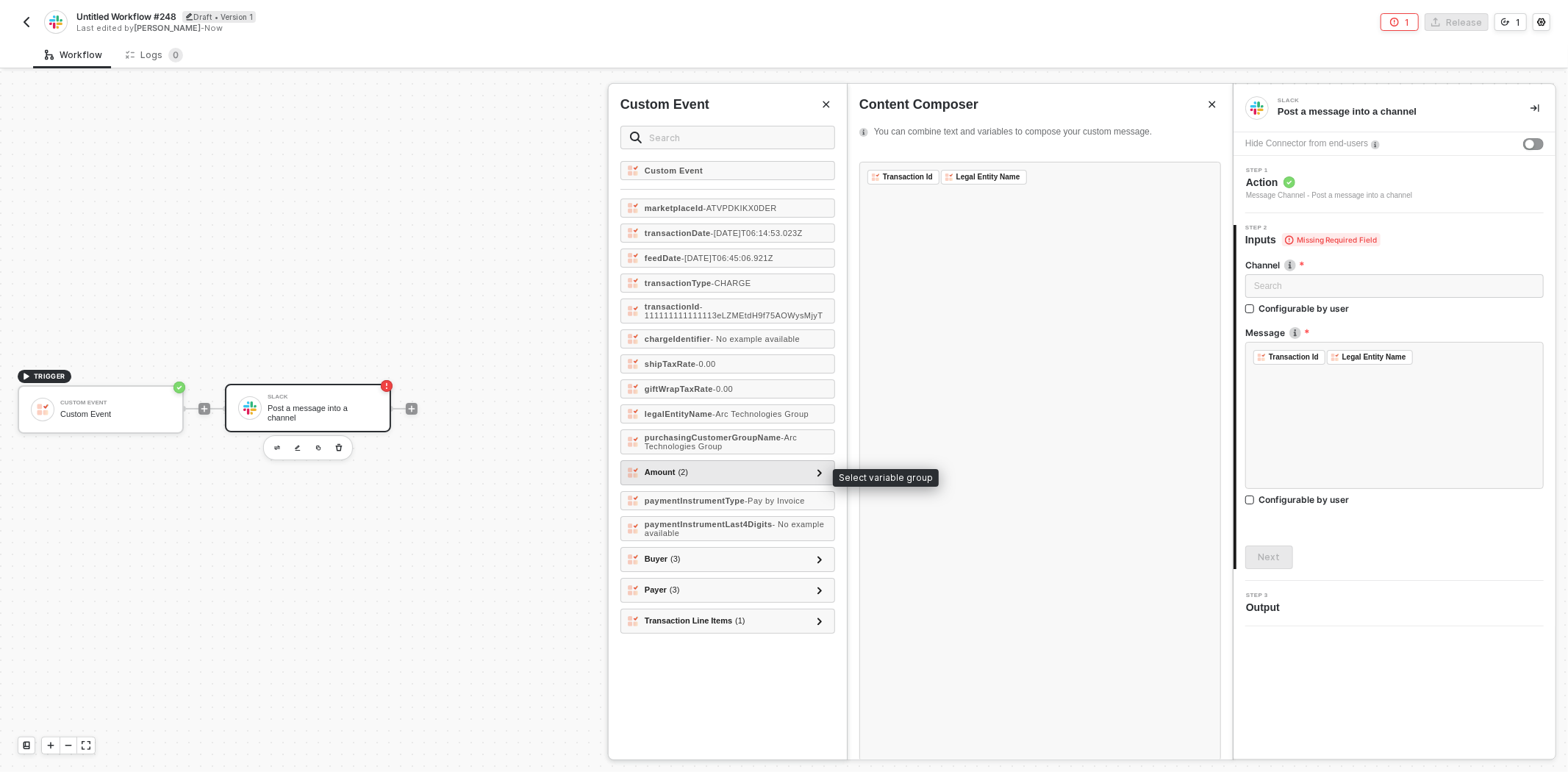 click on "Amount ( 2 )" at bounding box center (719, 473) 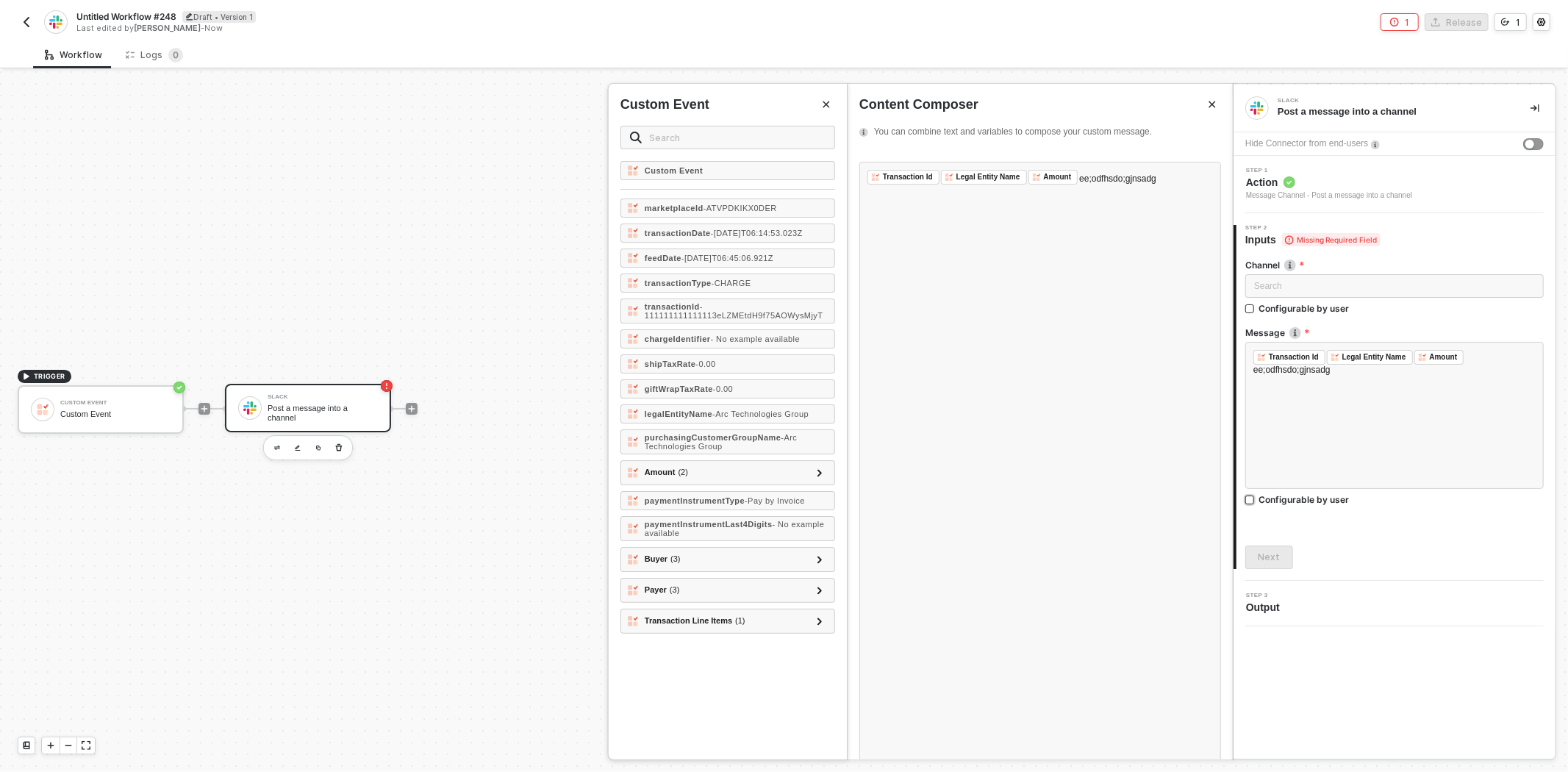 click on "Configurable by user" at bounding box center [1303, 308] 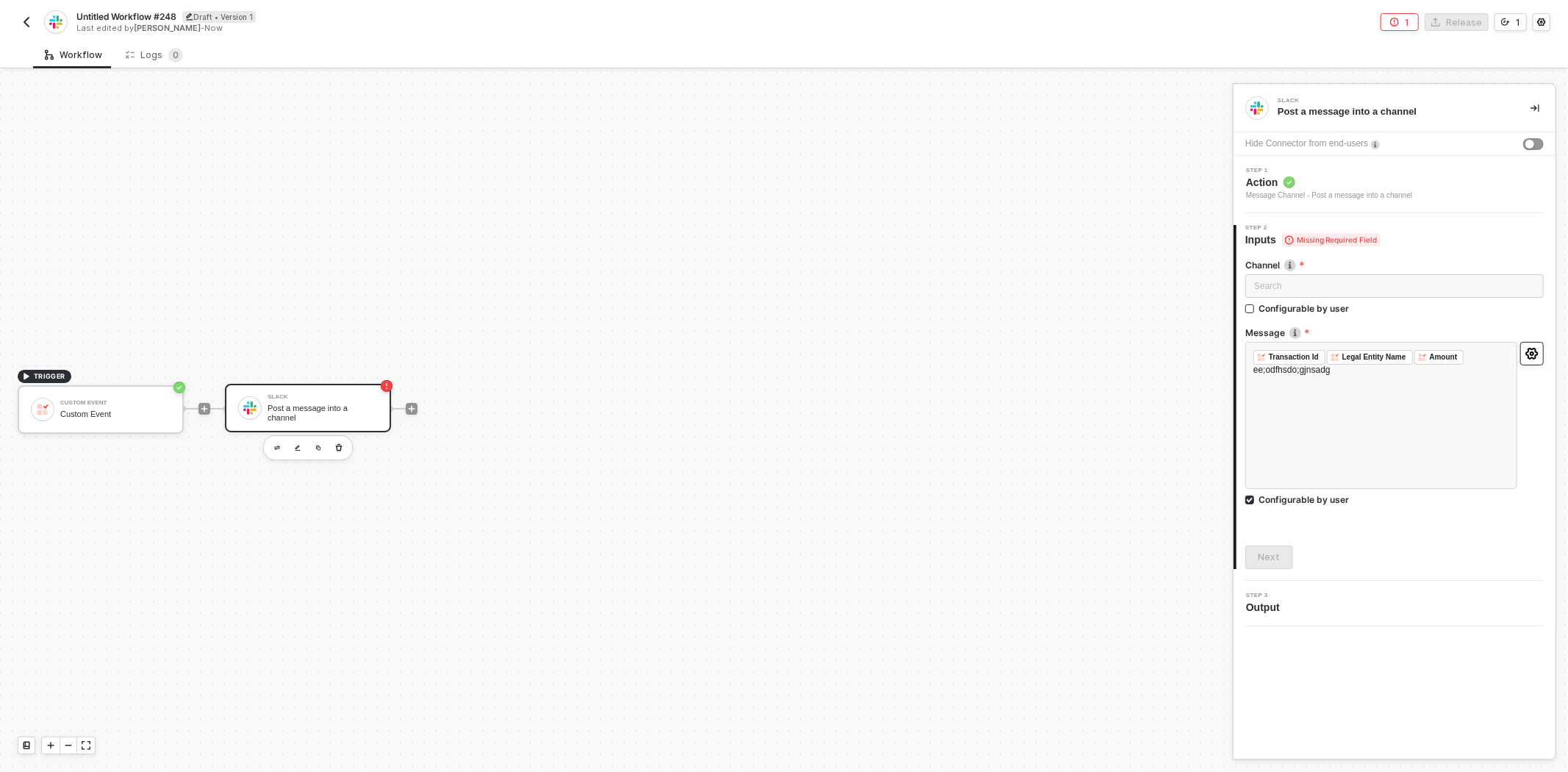 click 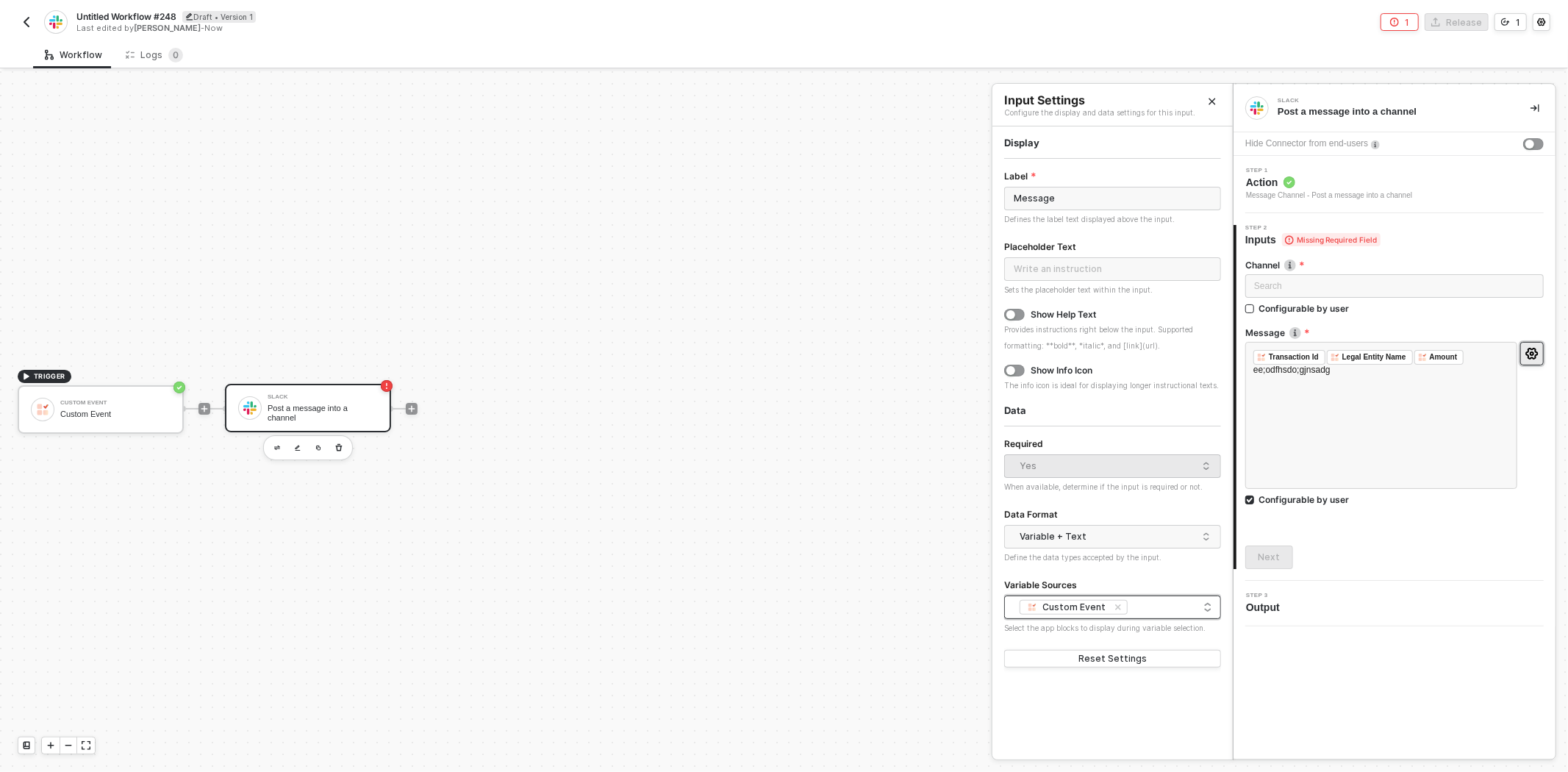 click on "Custom Event   + 0 ..." at bounding box center [1112, 607] 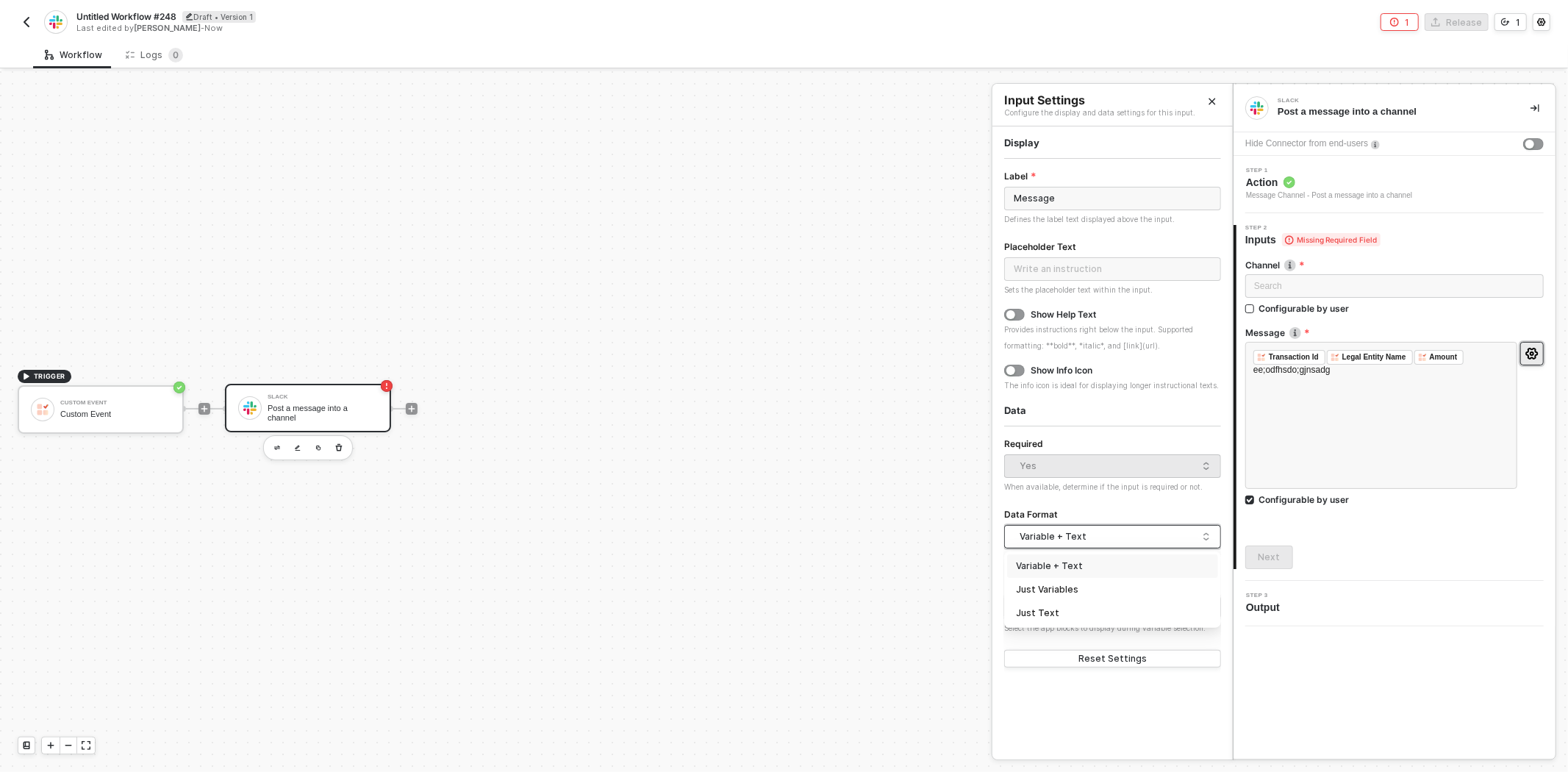 click on "Variable + Text" at bounding box center (1109, 537) 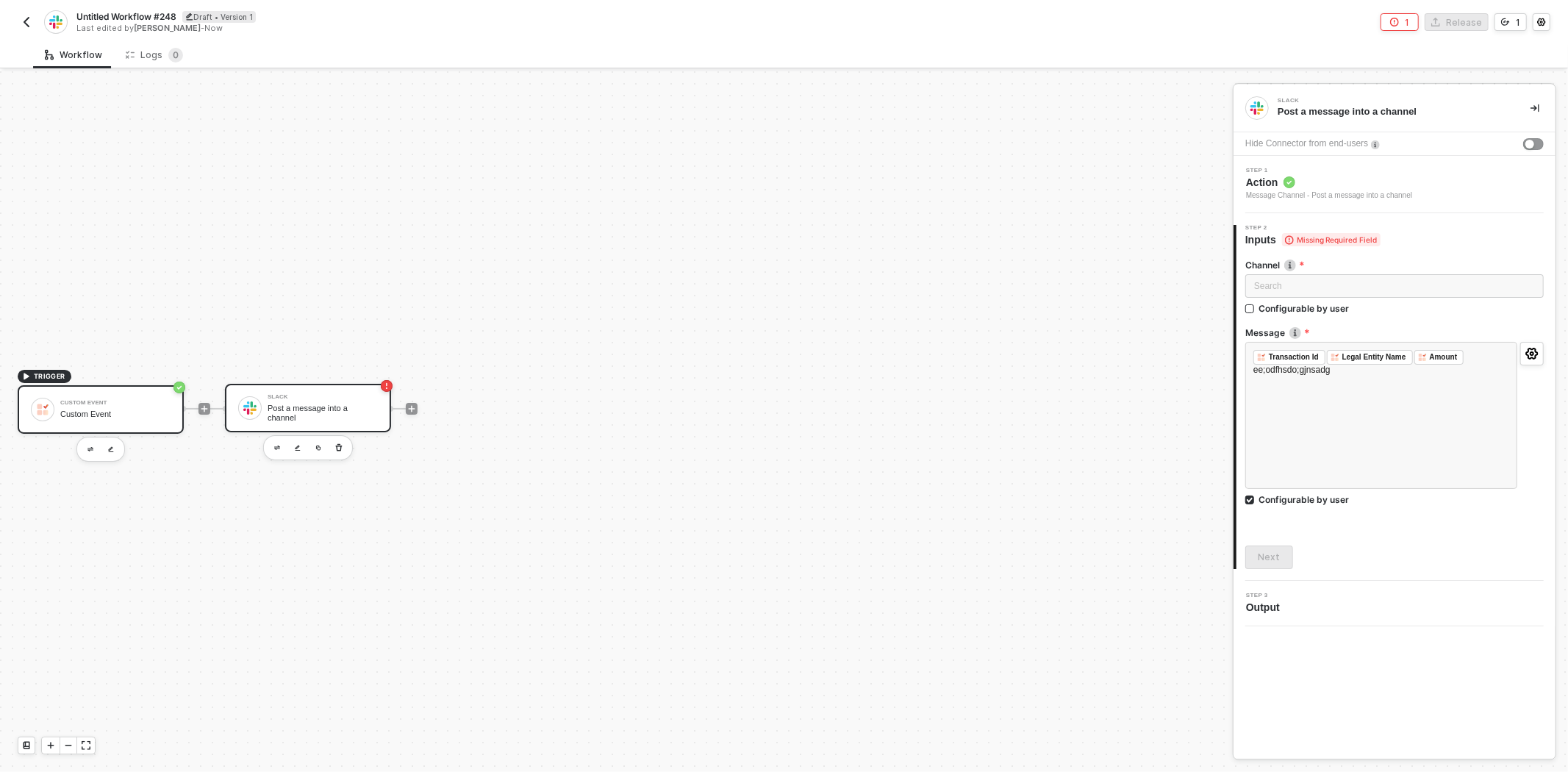click on "Custom Event Custom Event" at bounding box center (101, 410) 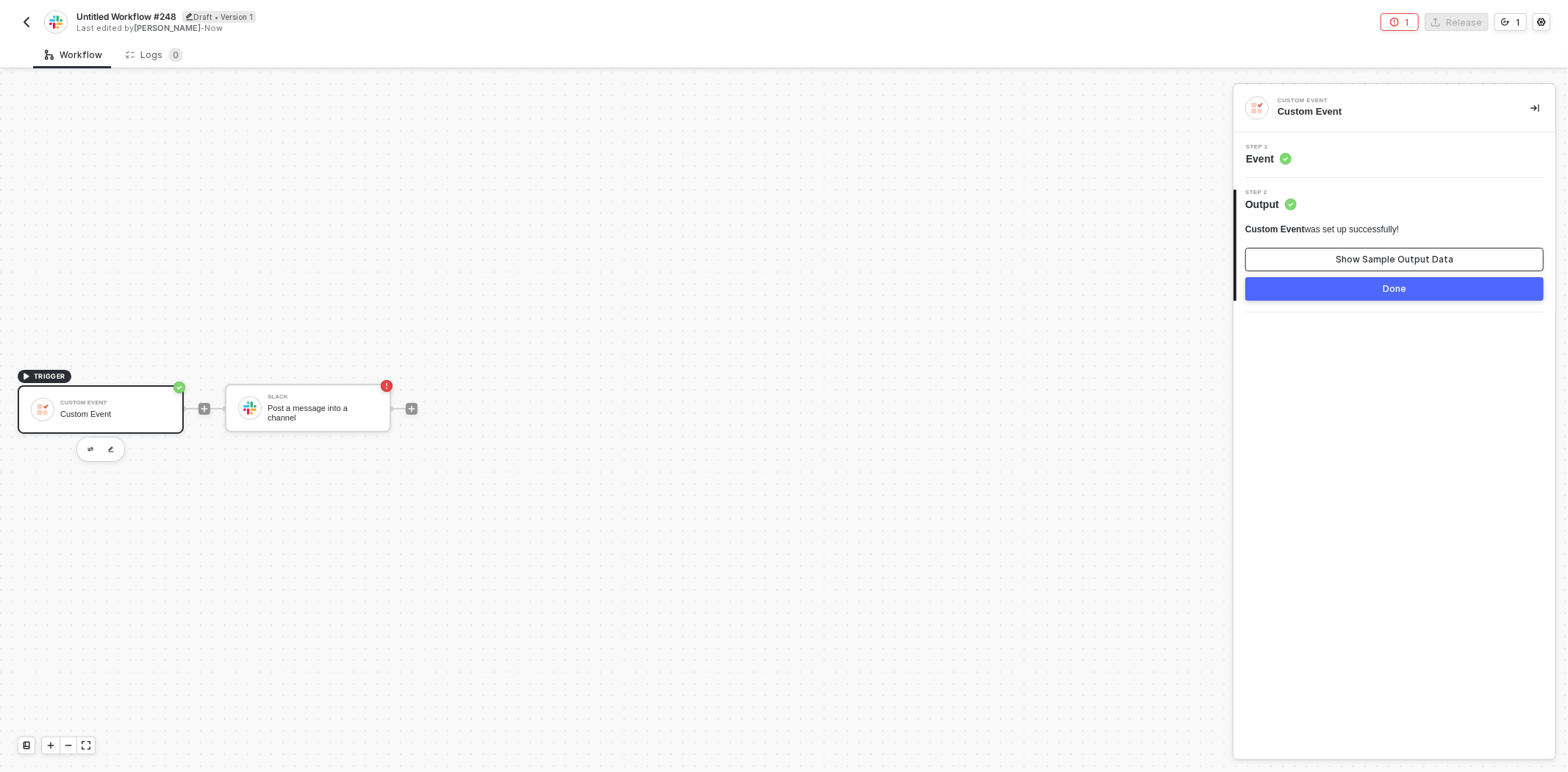 click on "Show Sample Output Data" at bounding box center (1395, 260) 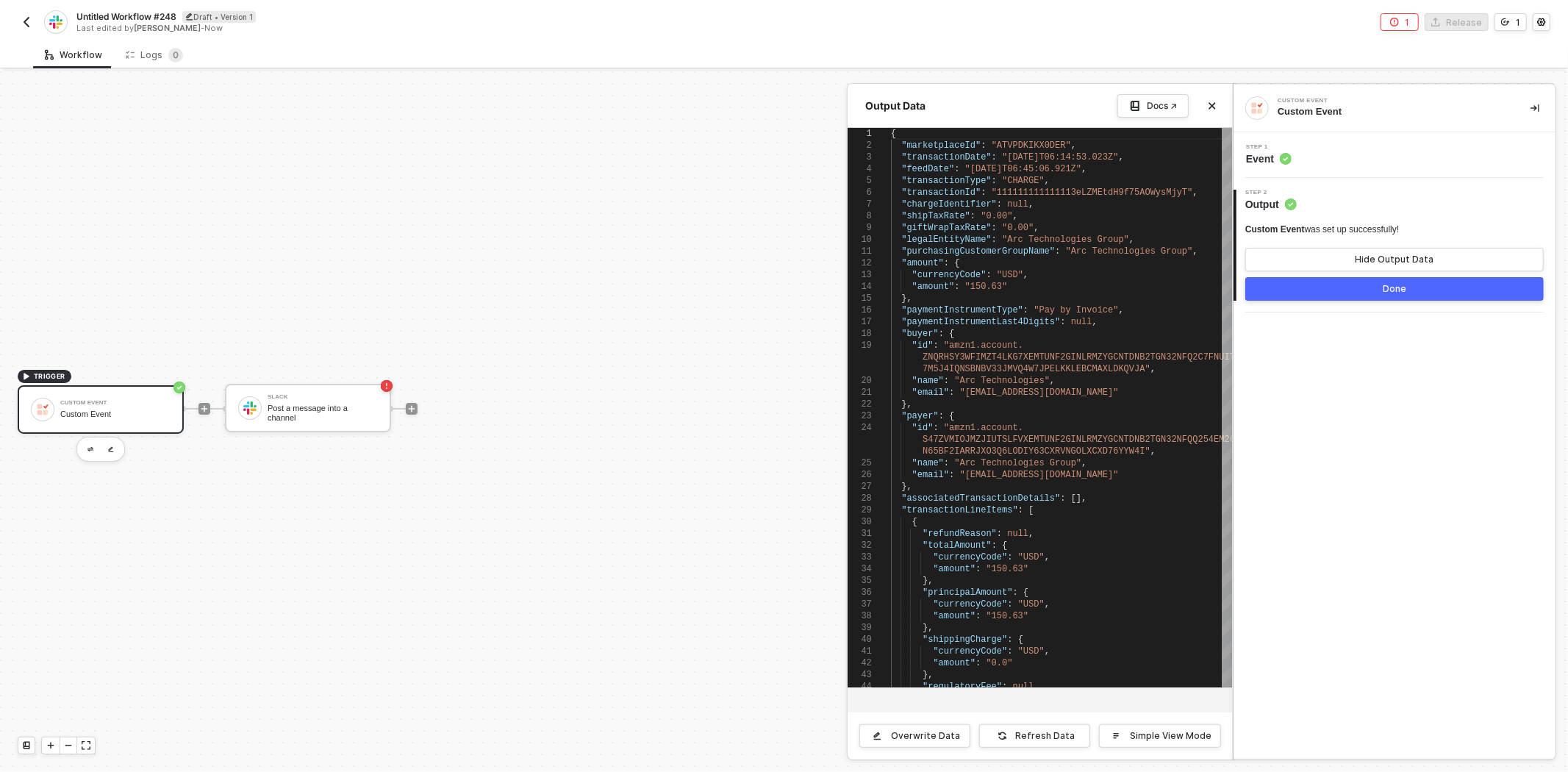 click at bounding box center [784, 421] 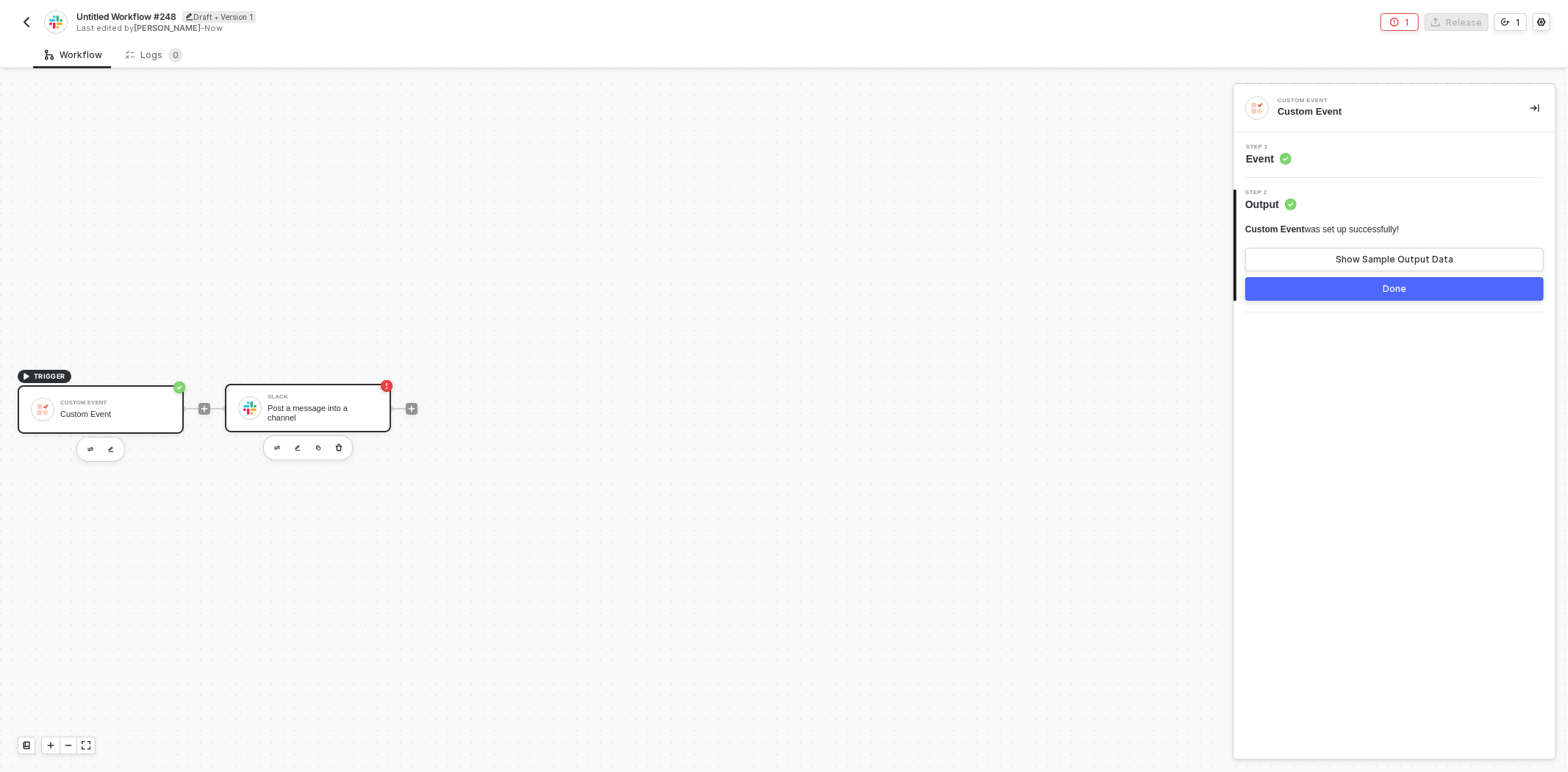 click on "Post a message into a channel" at bounding box center (323, 412) 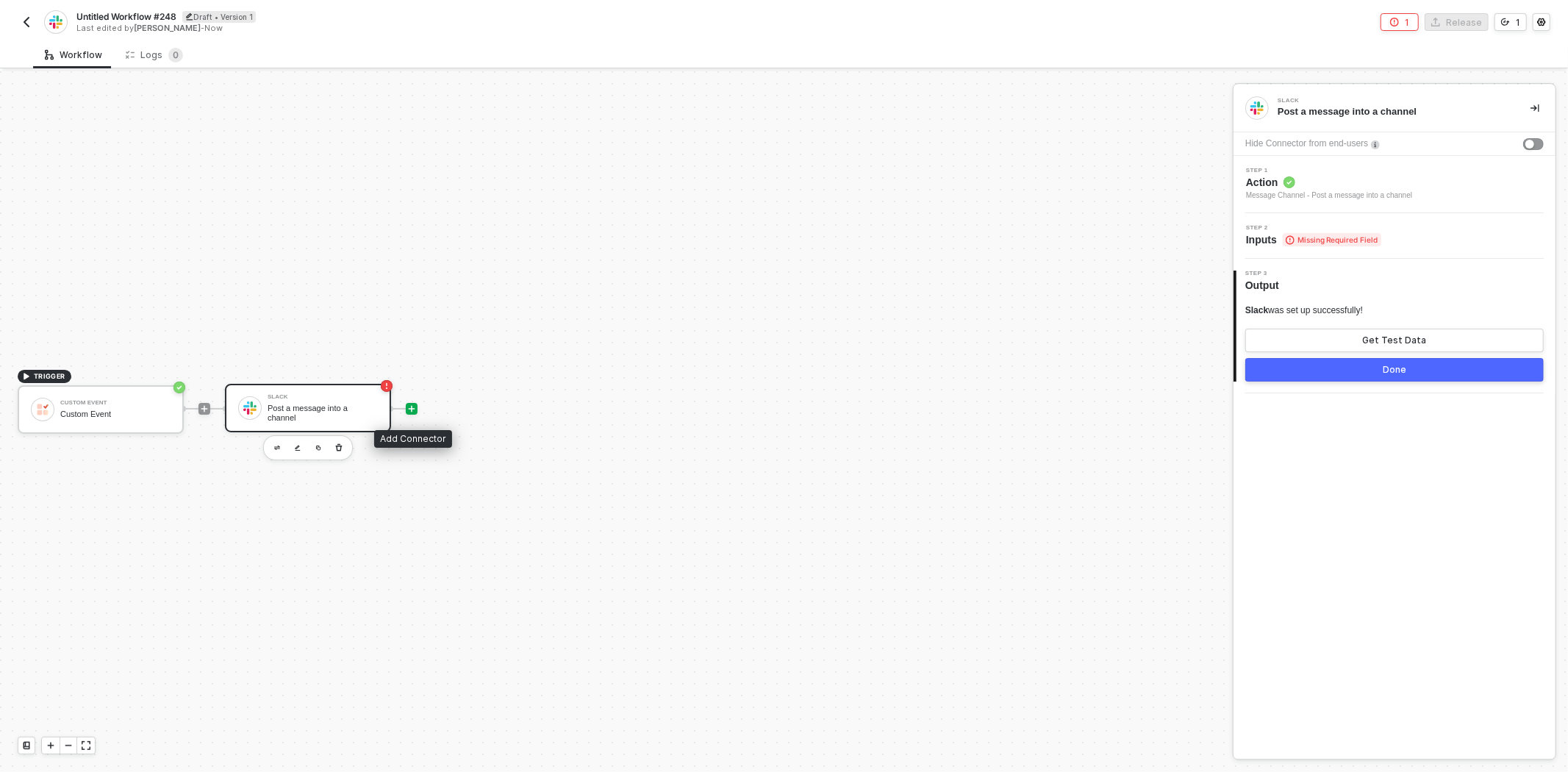 click 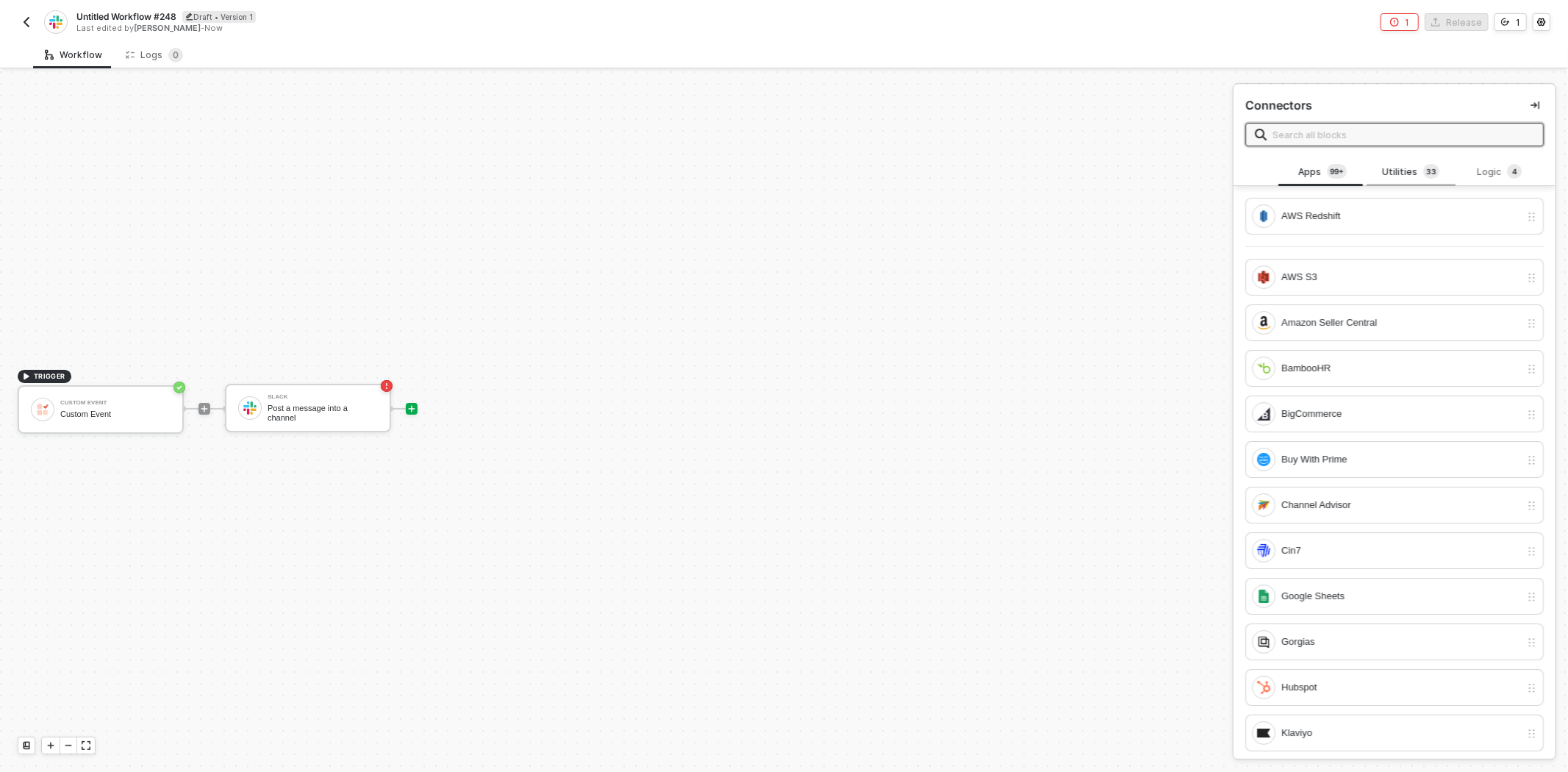 click on "Utilities 3 3" at bounding box center (1411, 172) 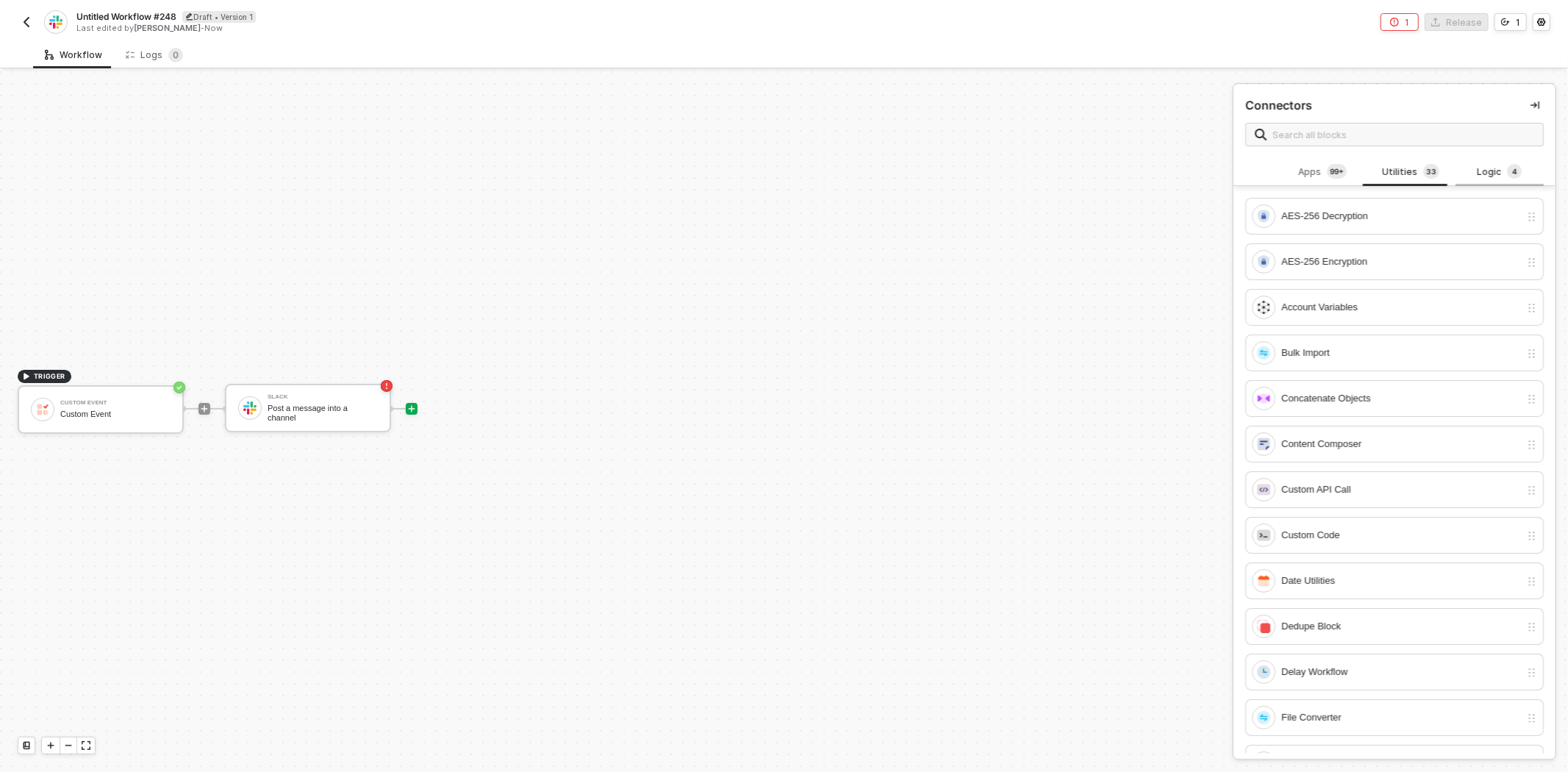click on "Logic 4" at bounding box center [1500, 172] 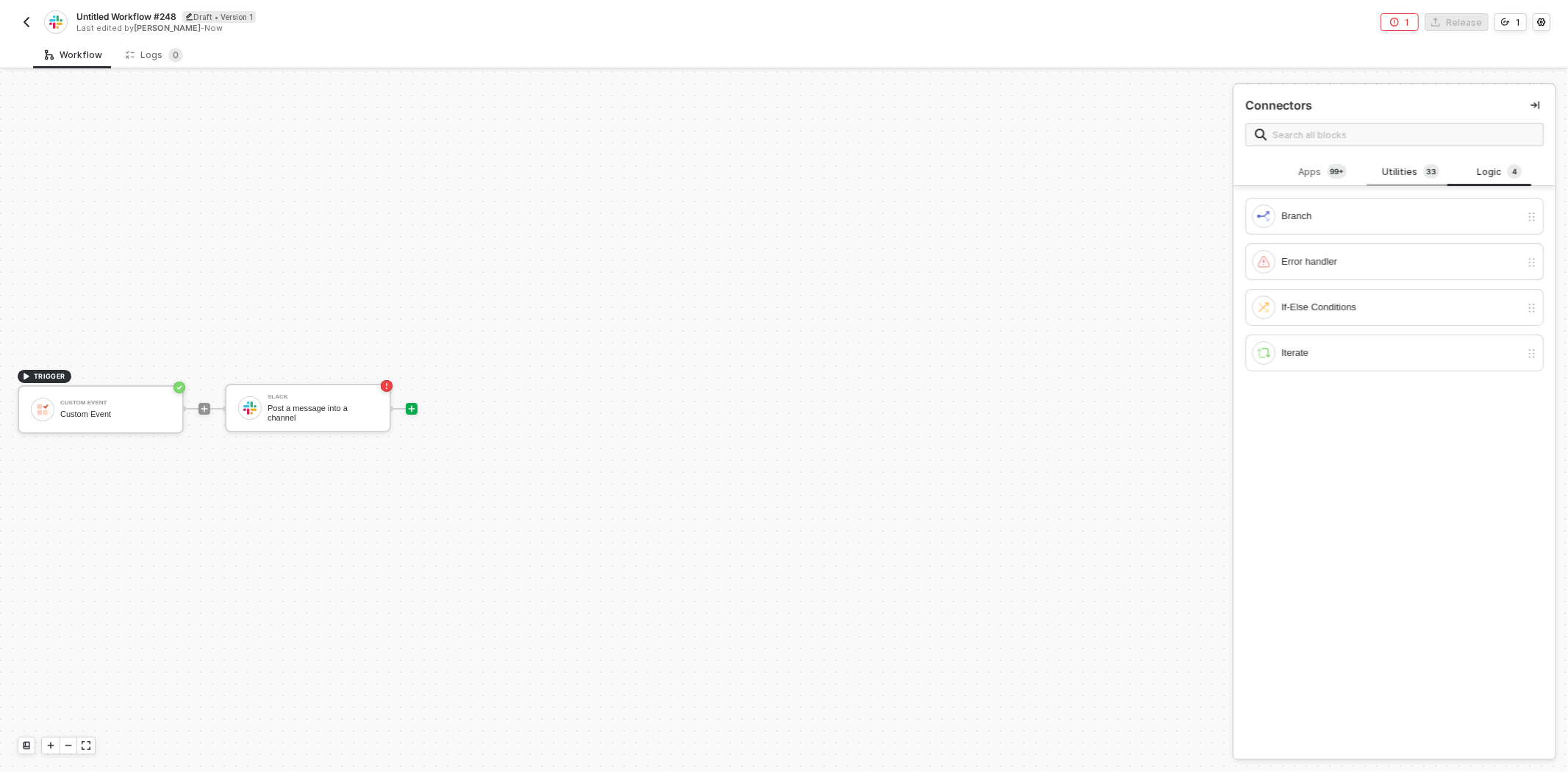 click on "Utilities 3 3" at bounding box center [1411, 172] 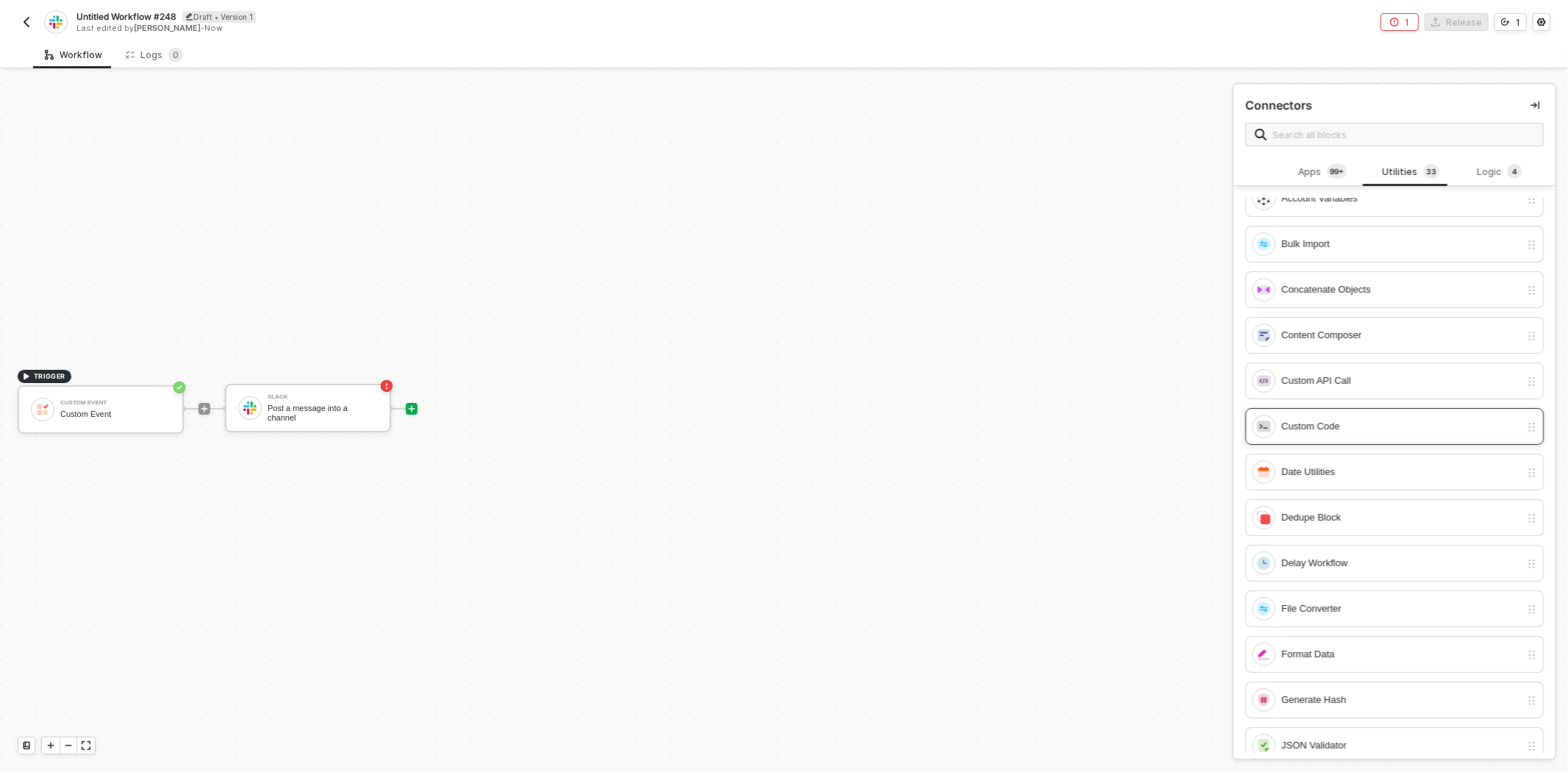 scroll, scrollTop: 163, scrollLeft: 0, axis: vertical 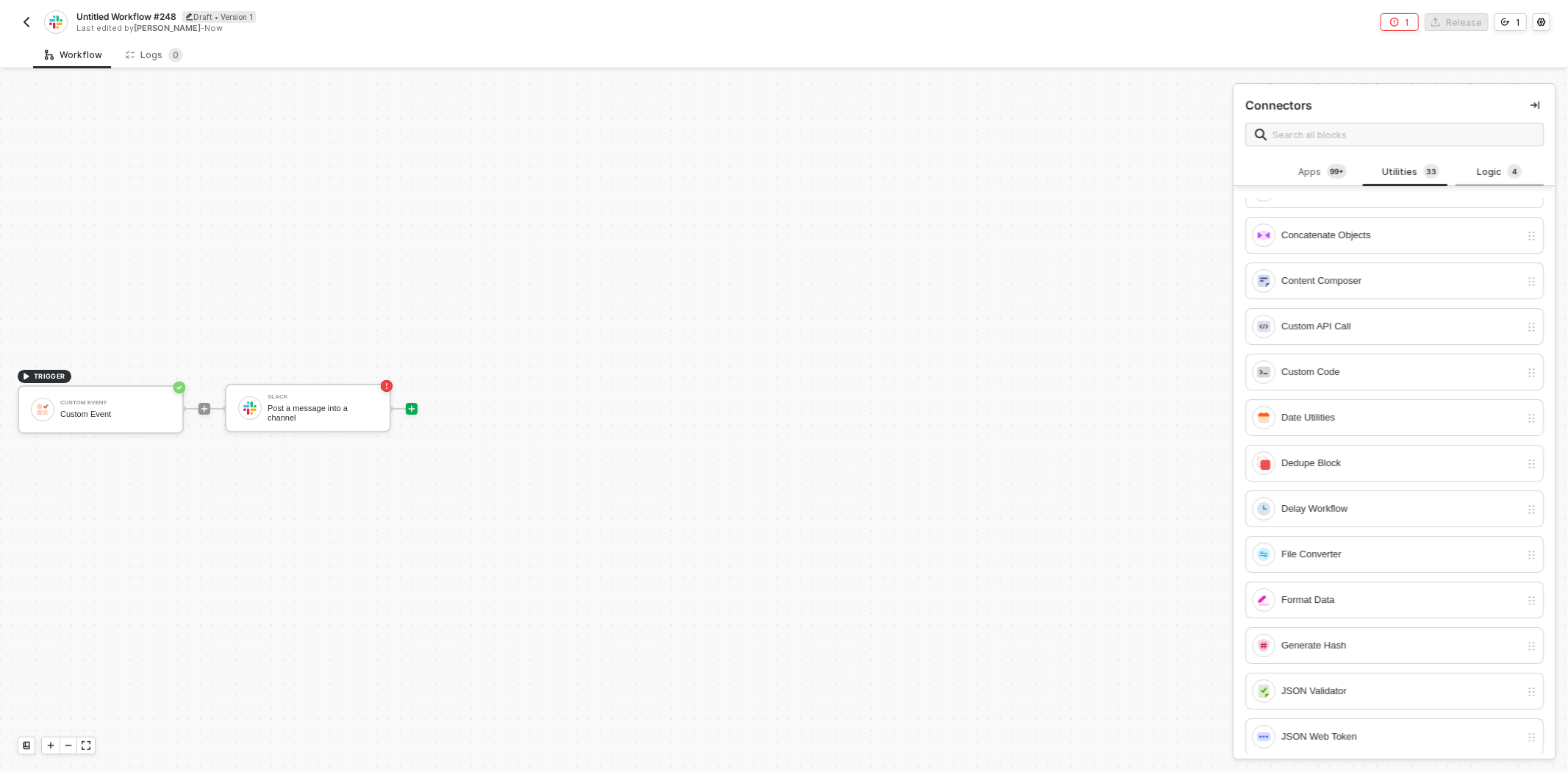 click on "Logic 4" at bounding box center [1500, 172] 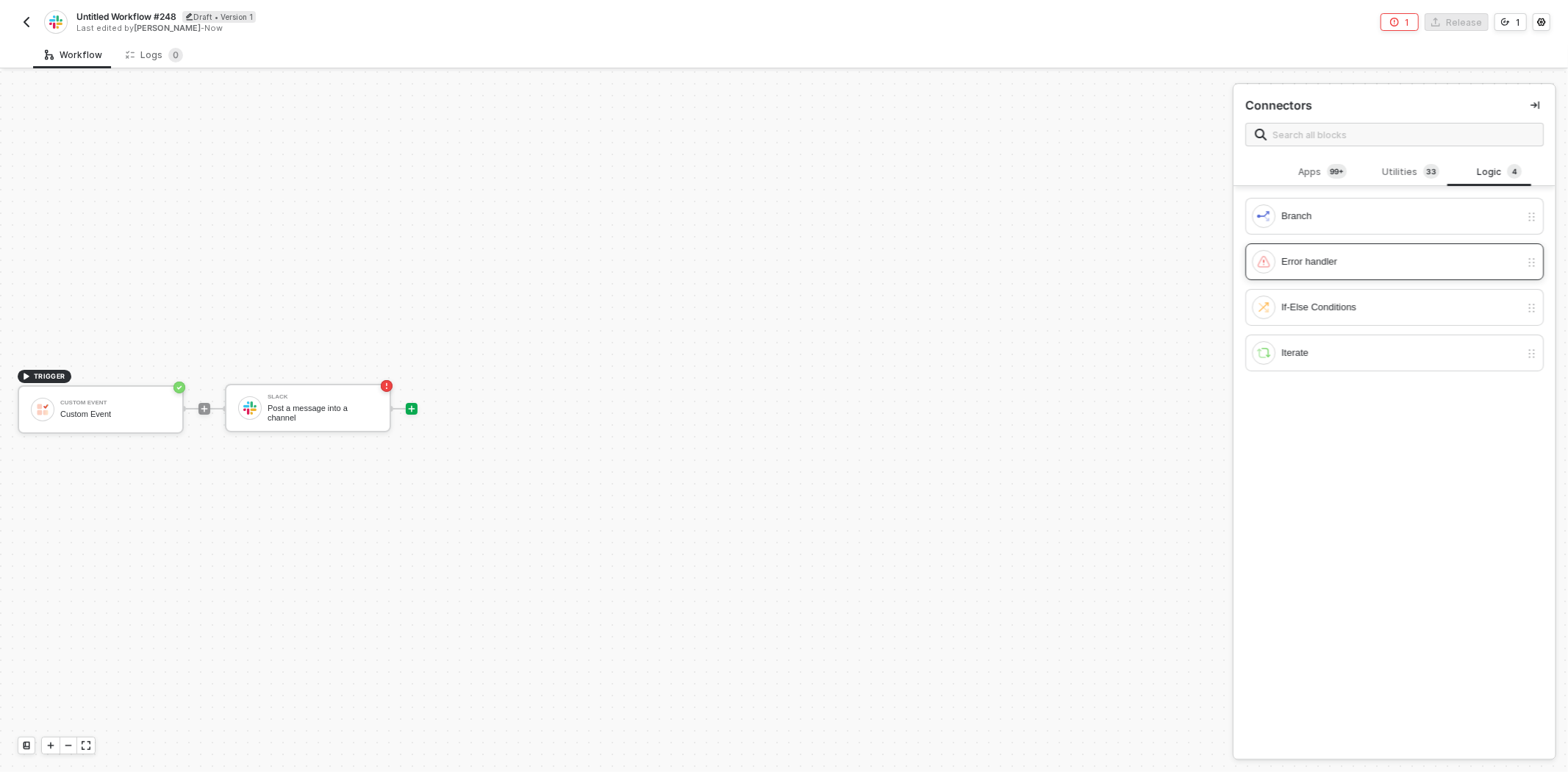 click on "Error handler" at bounding box center (1400, 262) 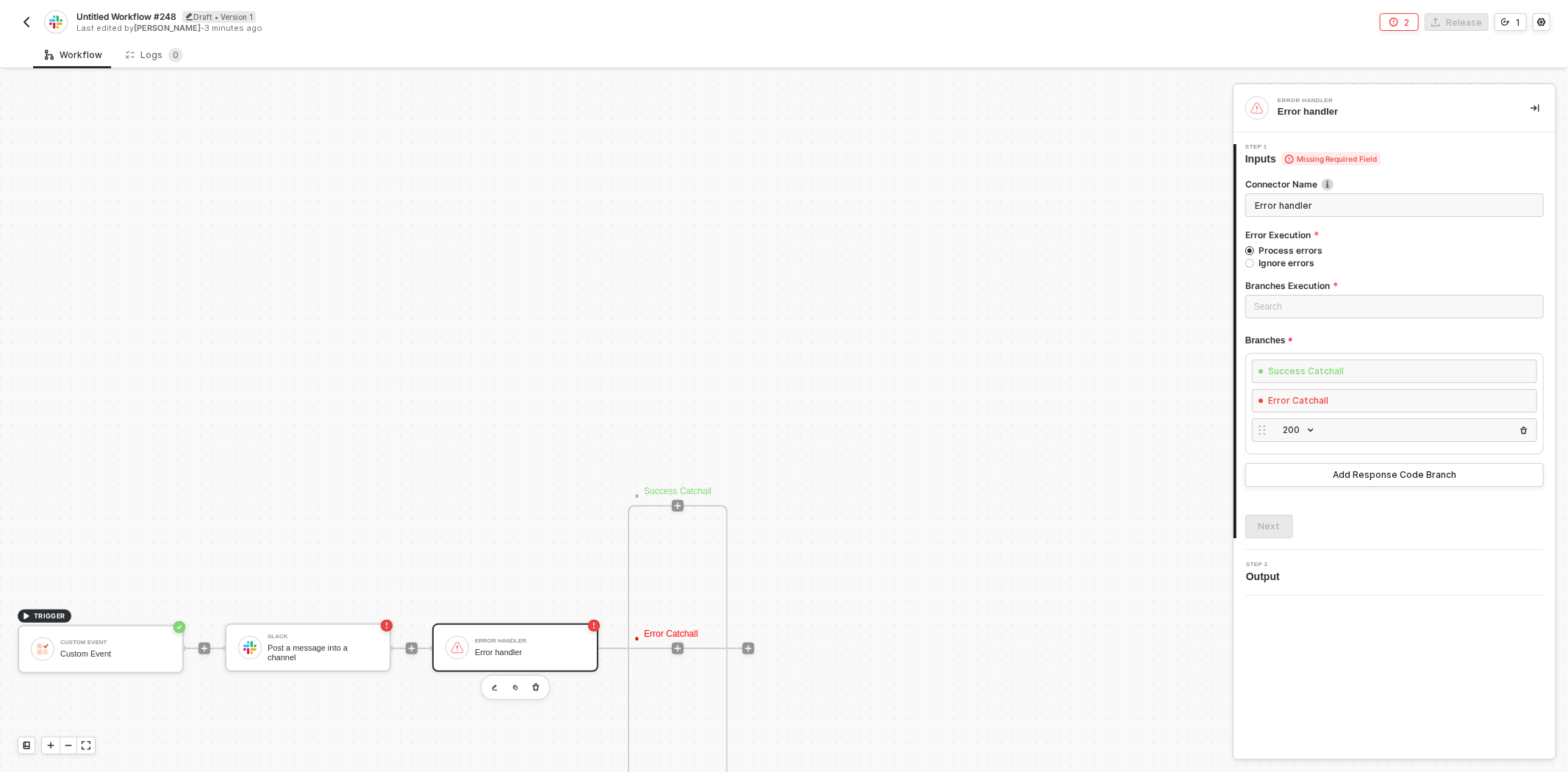 scroll, scrollTop: 517, scrollLeft: 0, axis: vertical 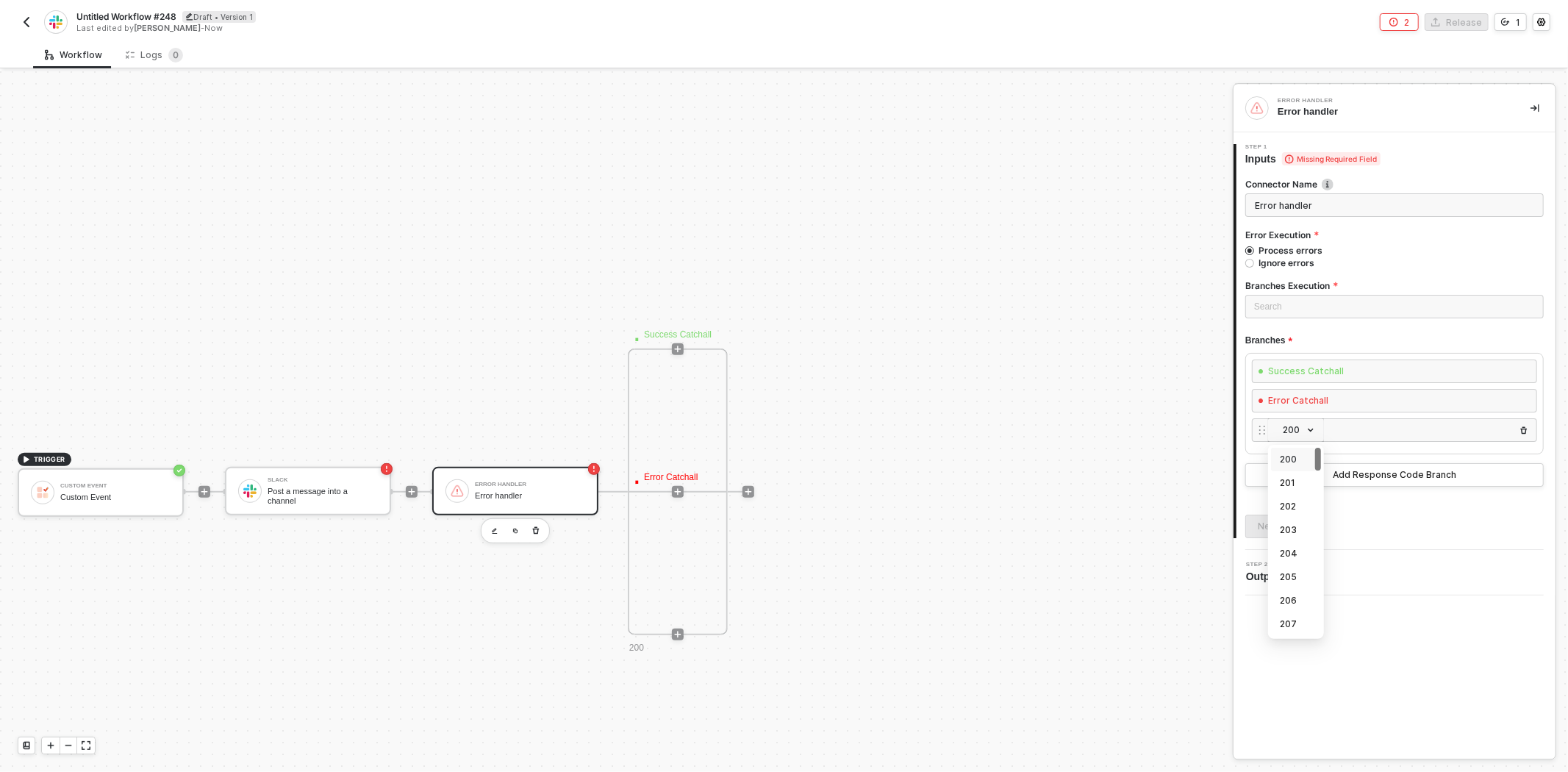 click on "200" at bounding box center [1299, 430] 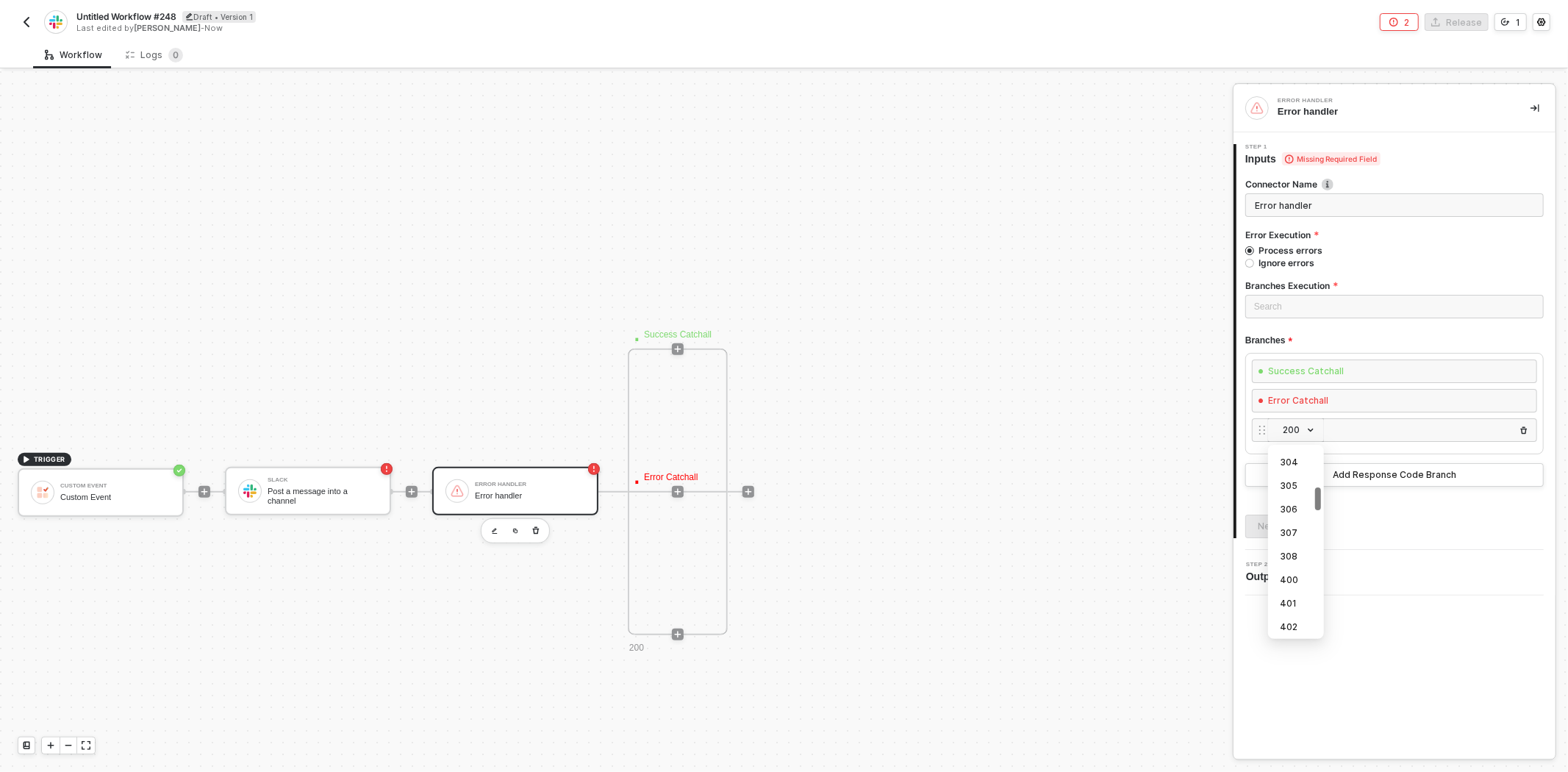 scroll, scrollTop: 571, scrollLeft: 0, axis: vertical 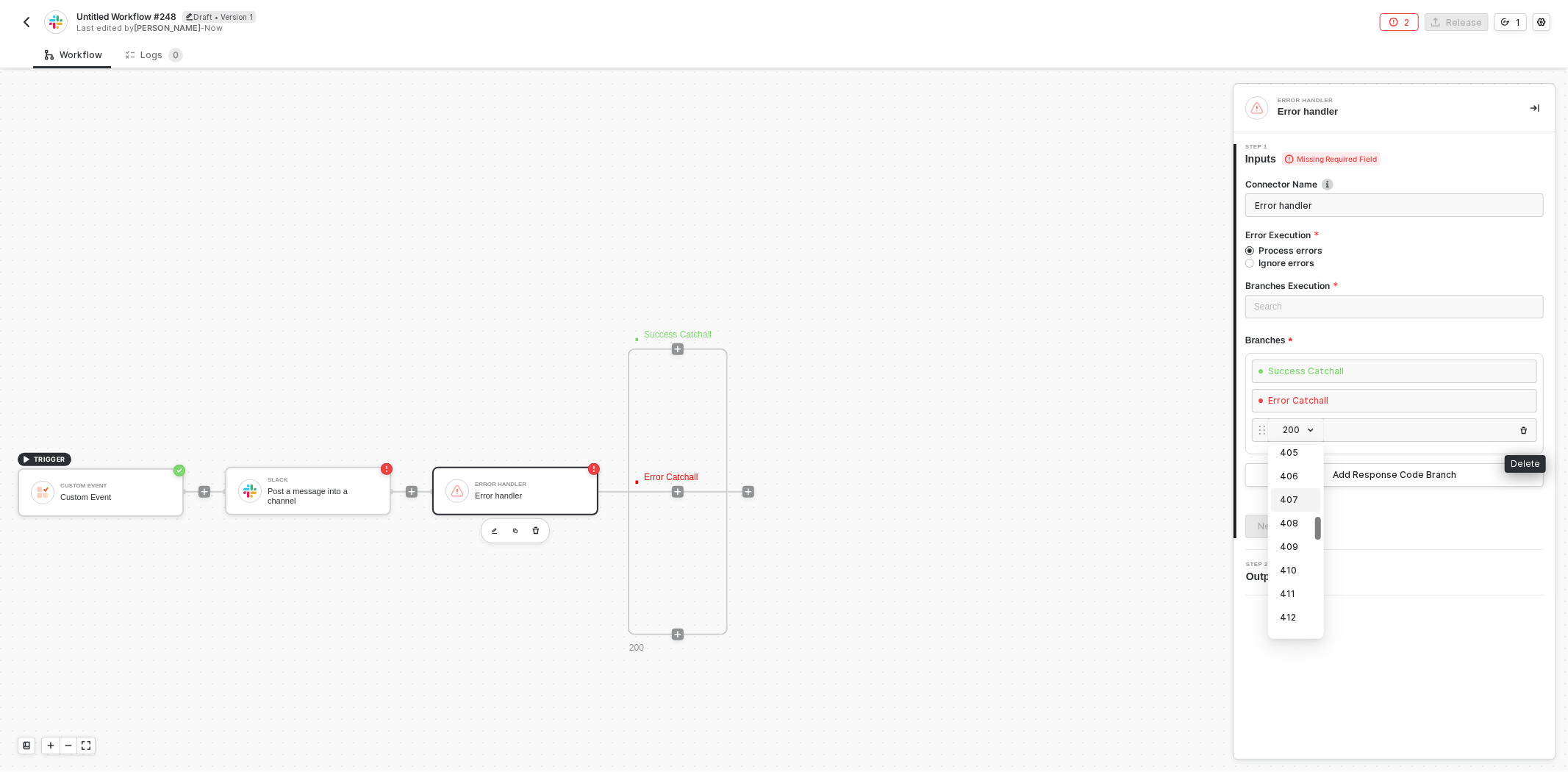 click at bounding box center (1524, 430) 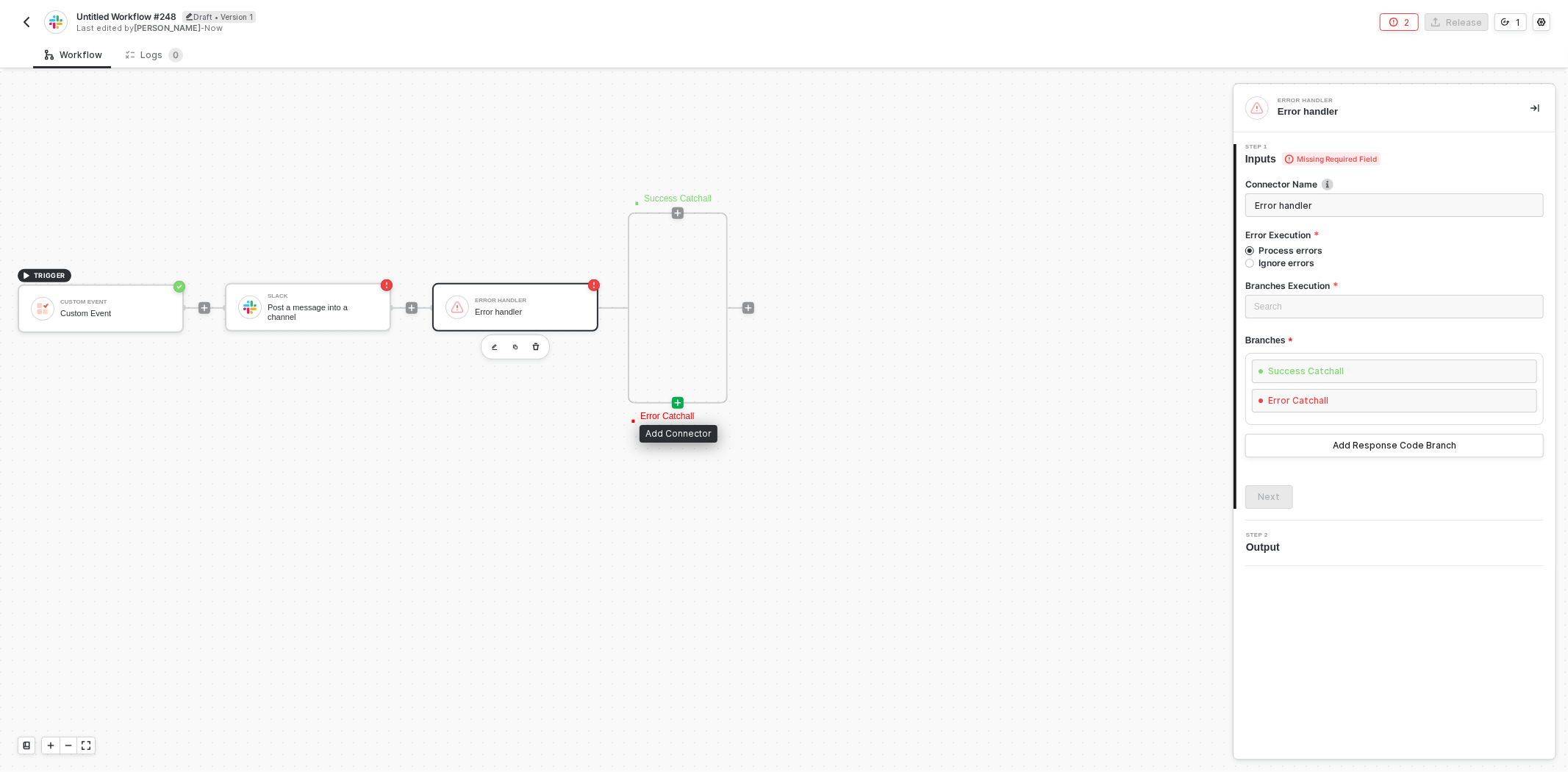 click 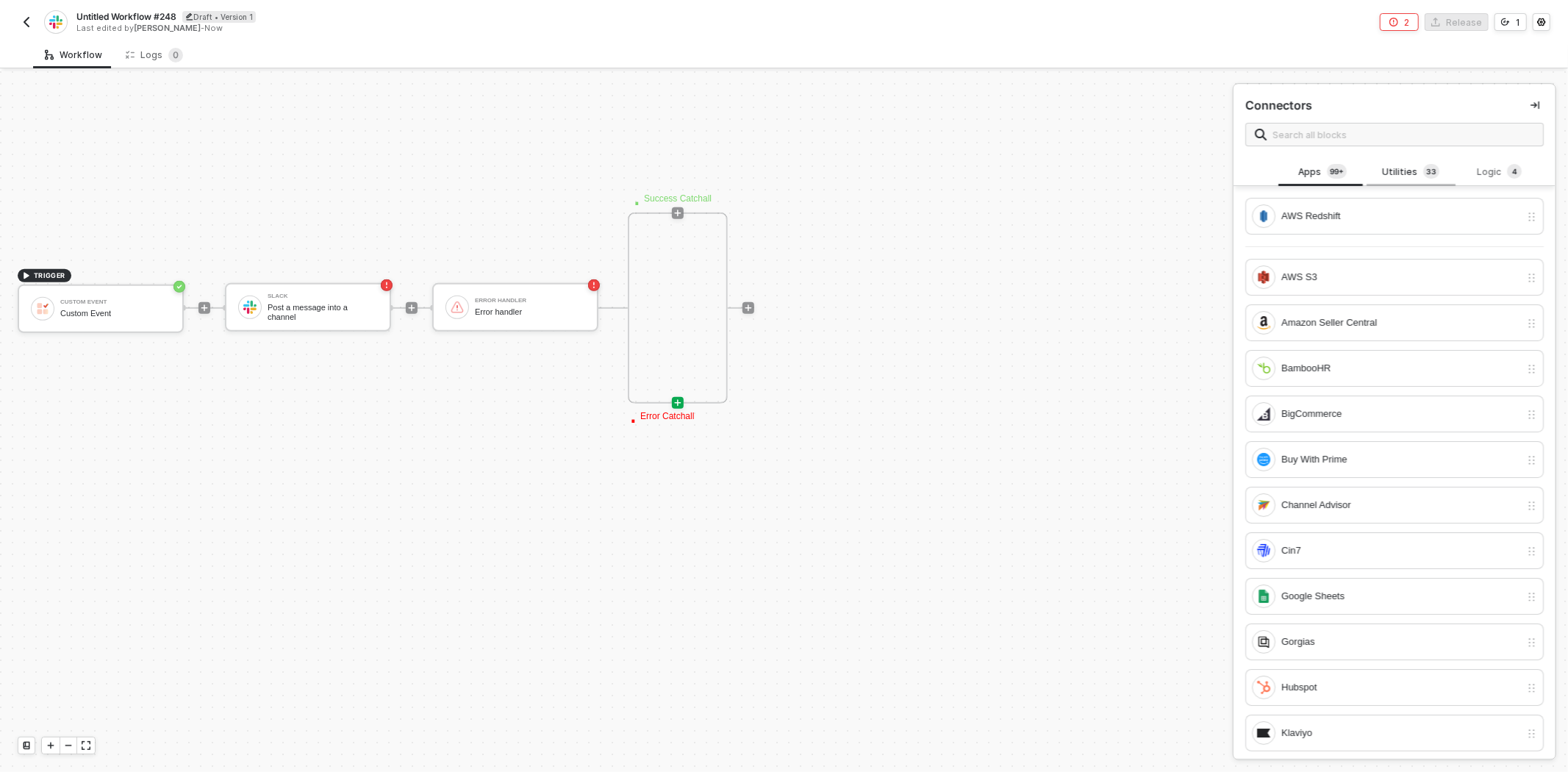 click on "Utilities 3 3" at bounding box center [1411, 172] 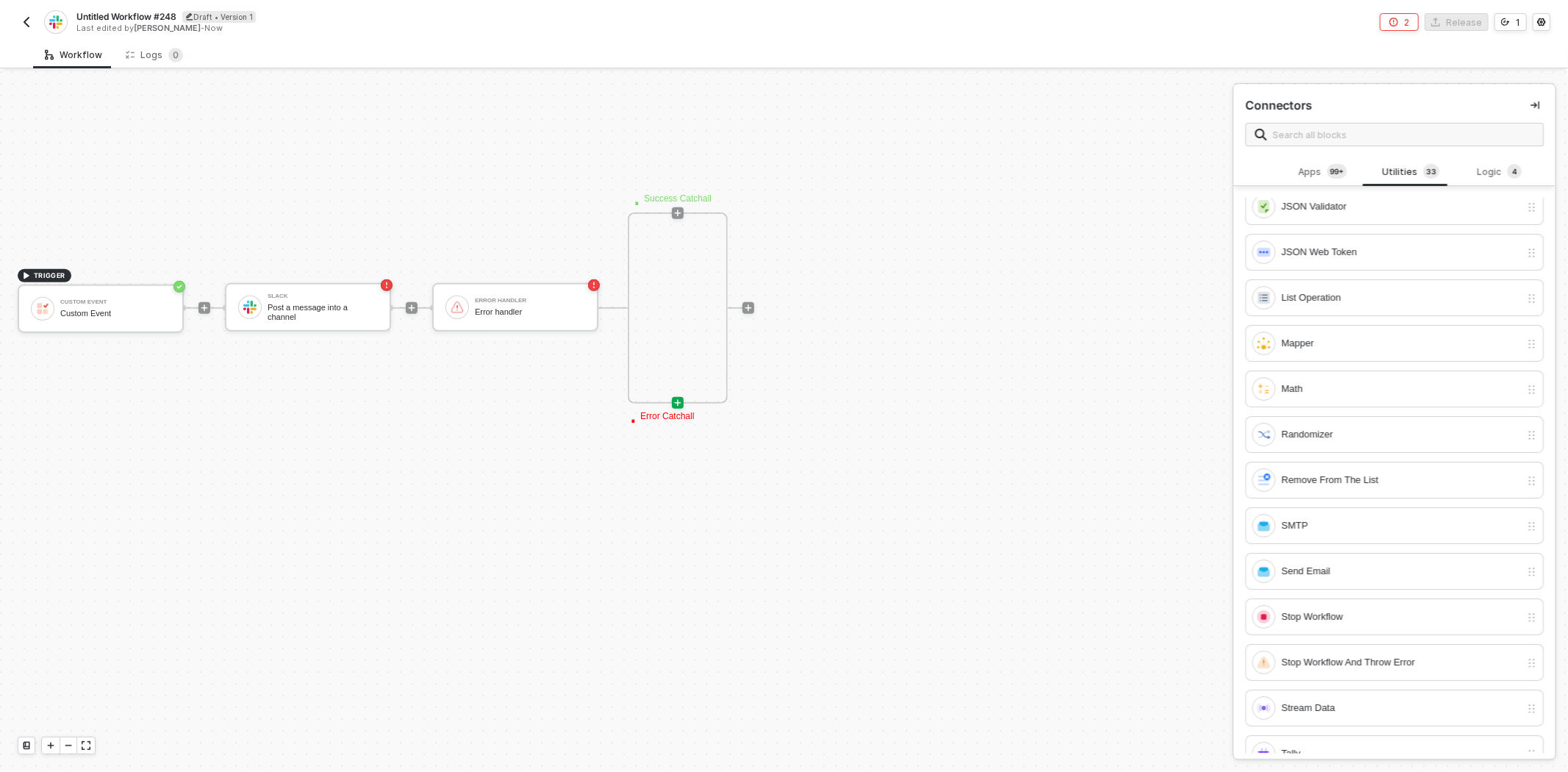 scroll, scrollTop: 653, scrollLeft: 0, axis: vertical 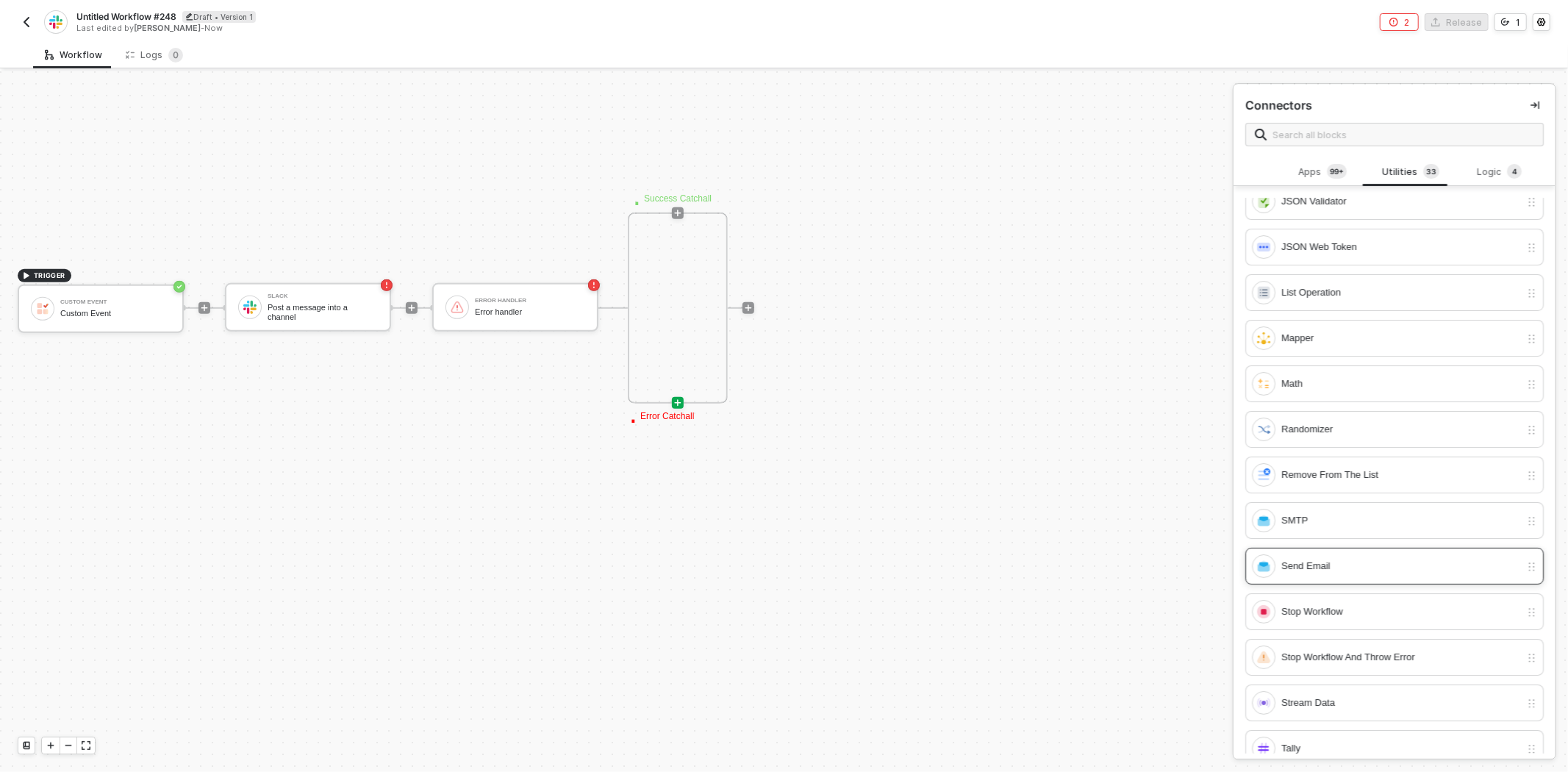 click on "Send Email" at bounding box center (1400, 566) 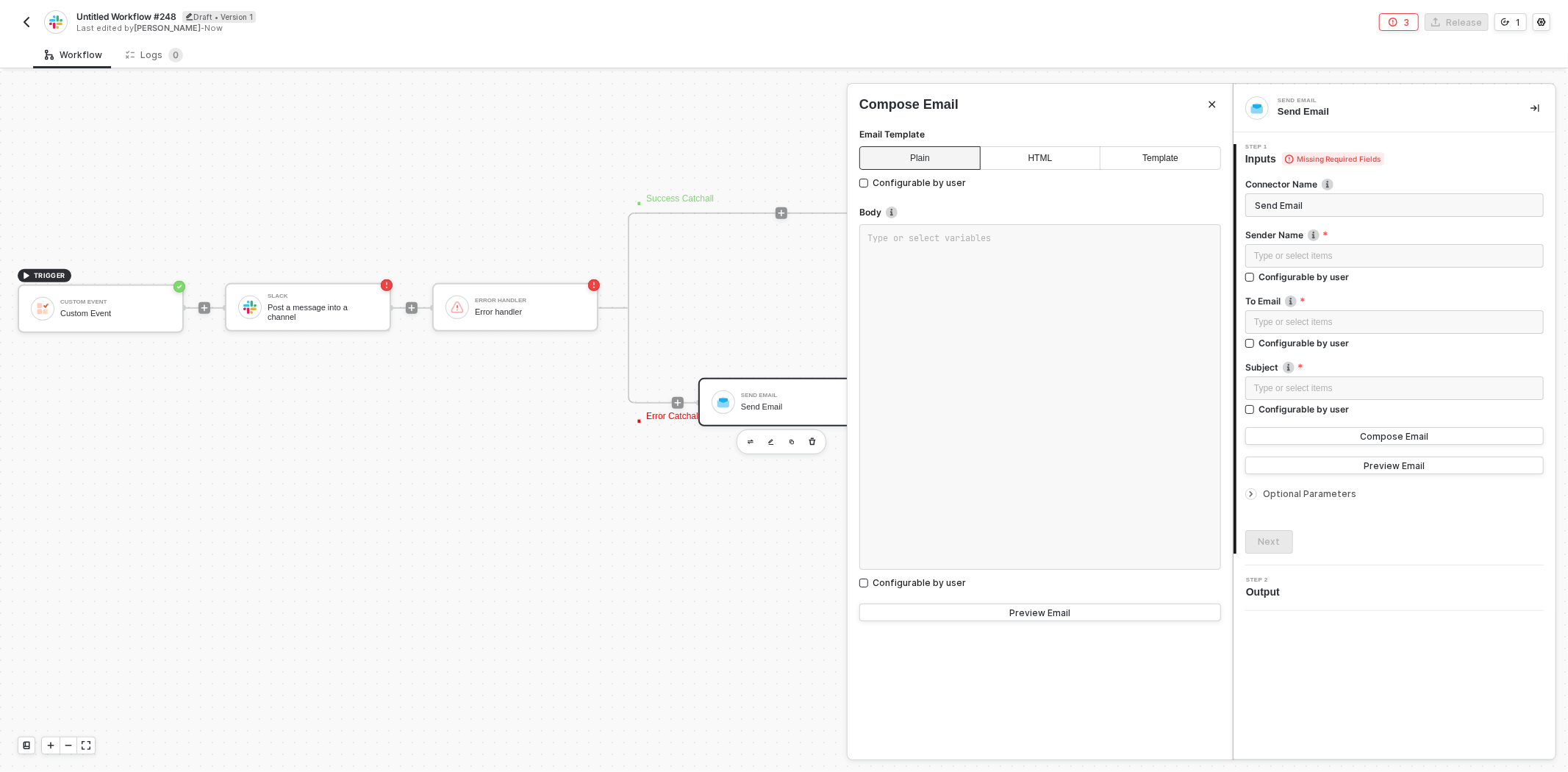 click at bounding box center (784, 421) 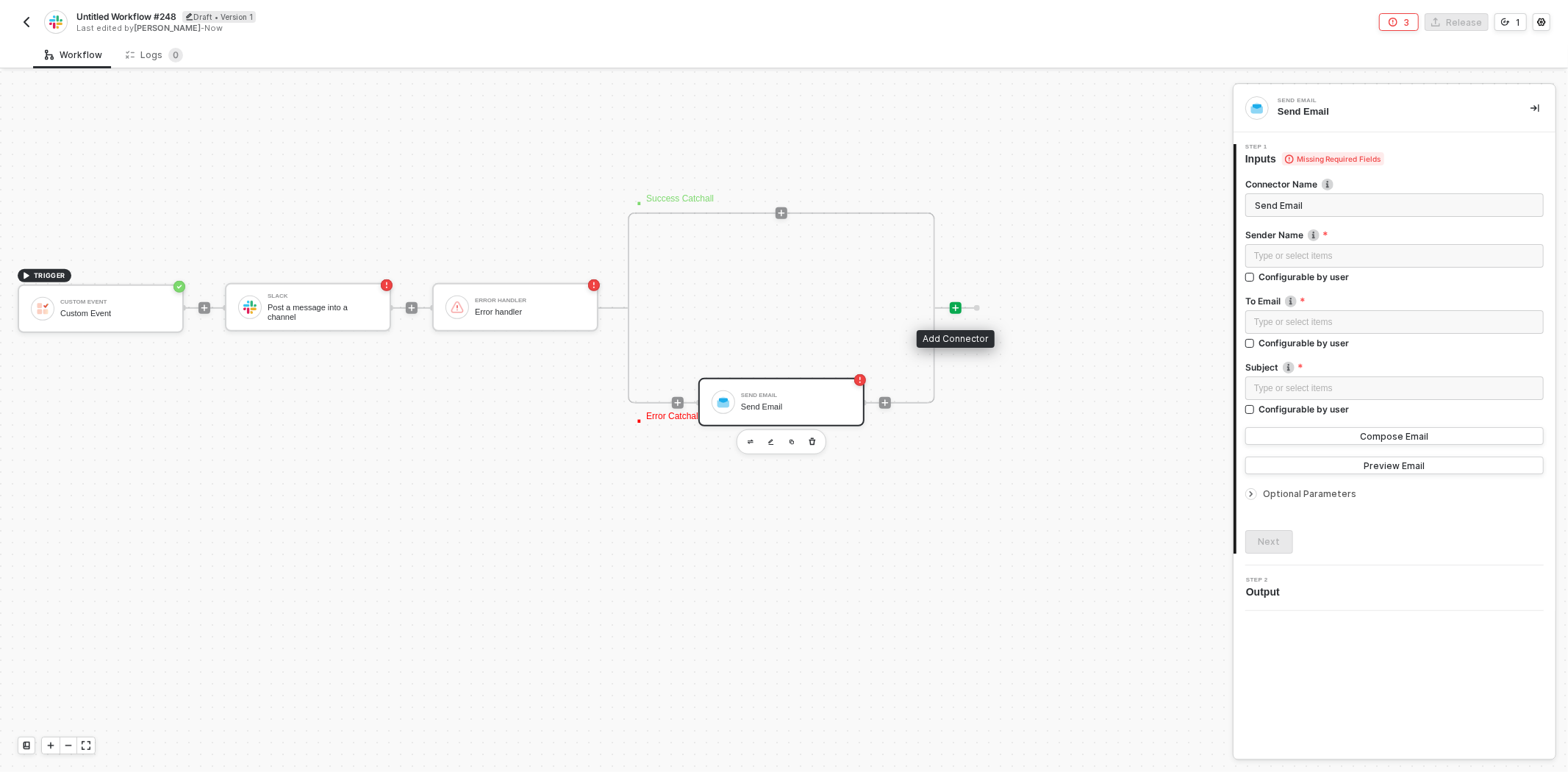 click 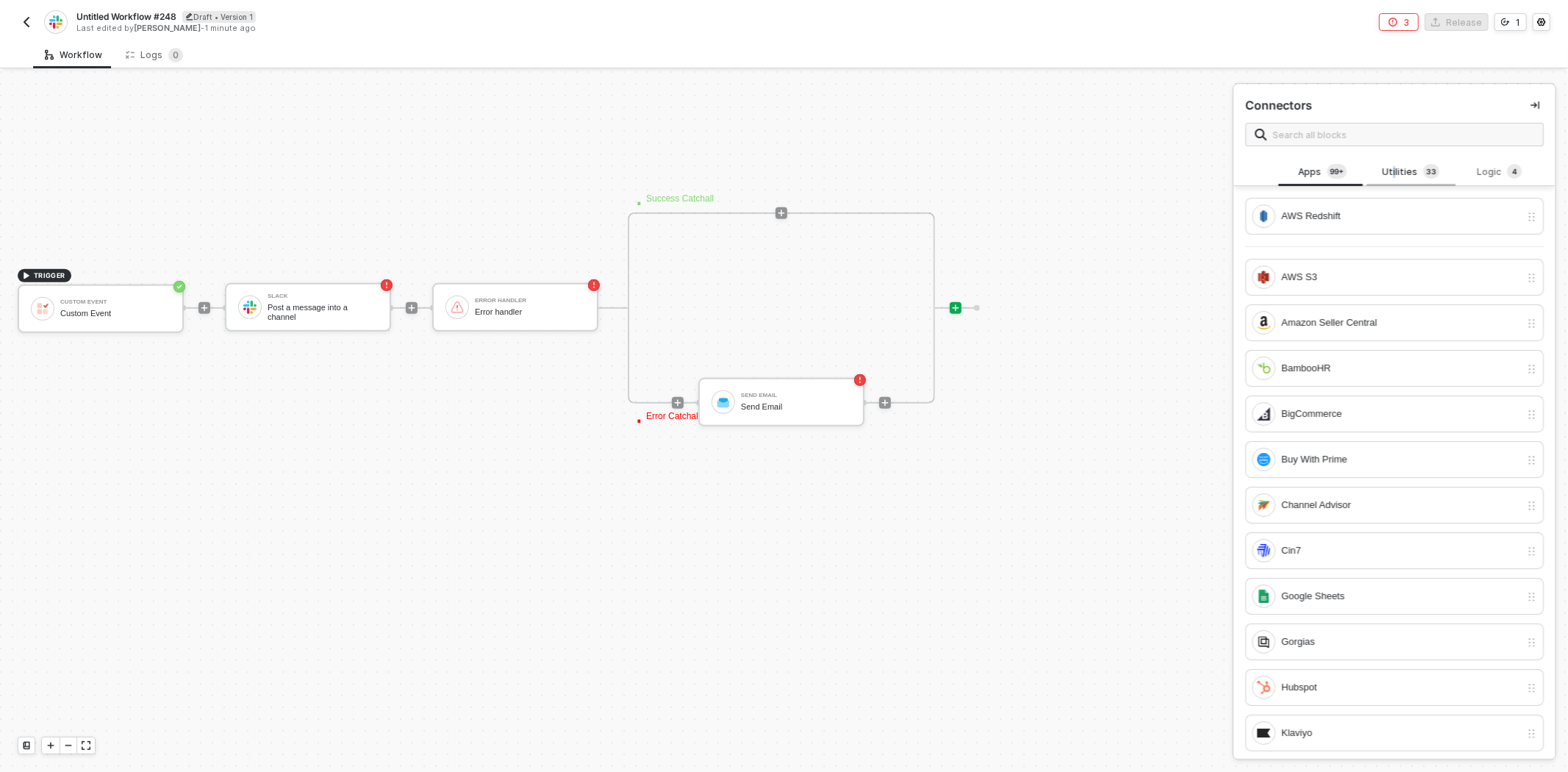 click on "Utilities 3 3" at bounding box center [1411, 172] 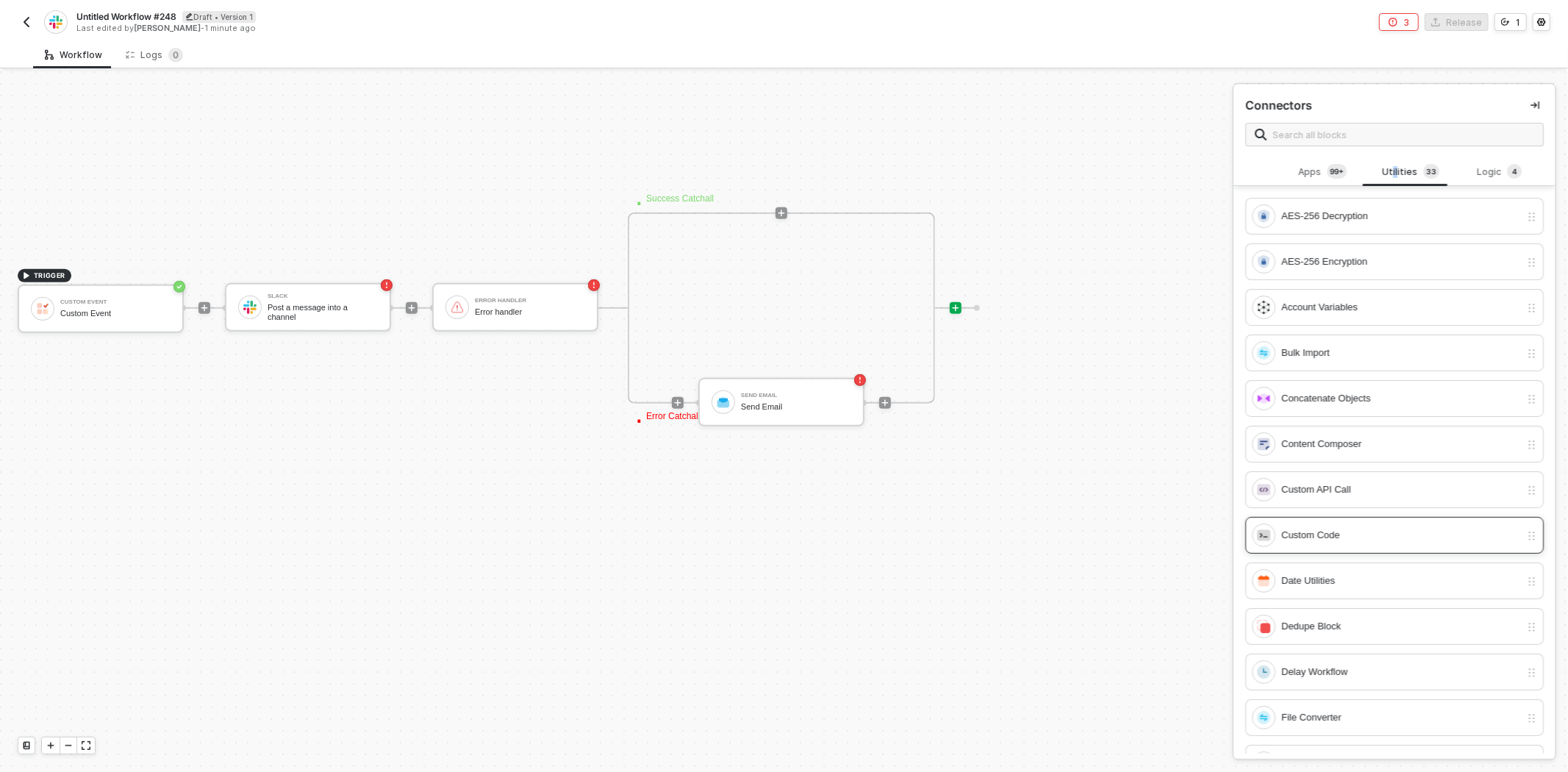 click on "Custom Code" at bounding box center [1386, 535] 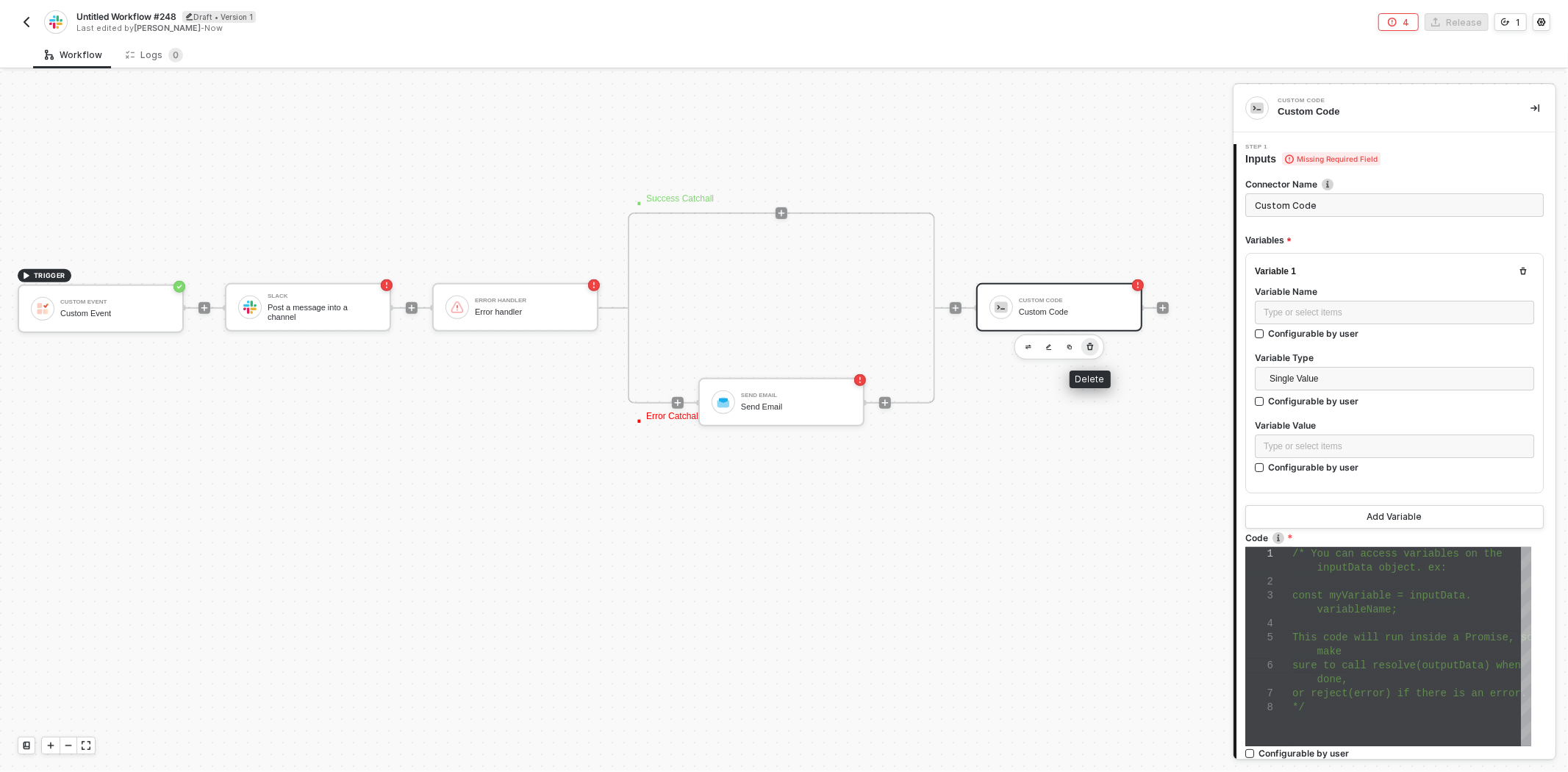 click at bounding box center (1090, 347) 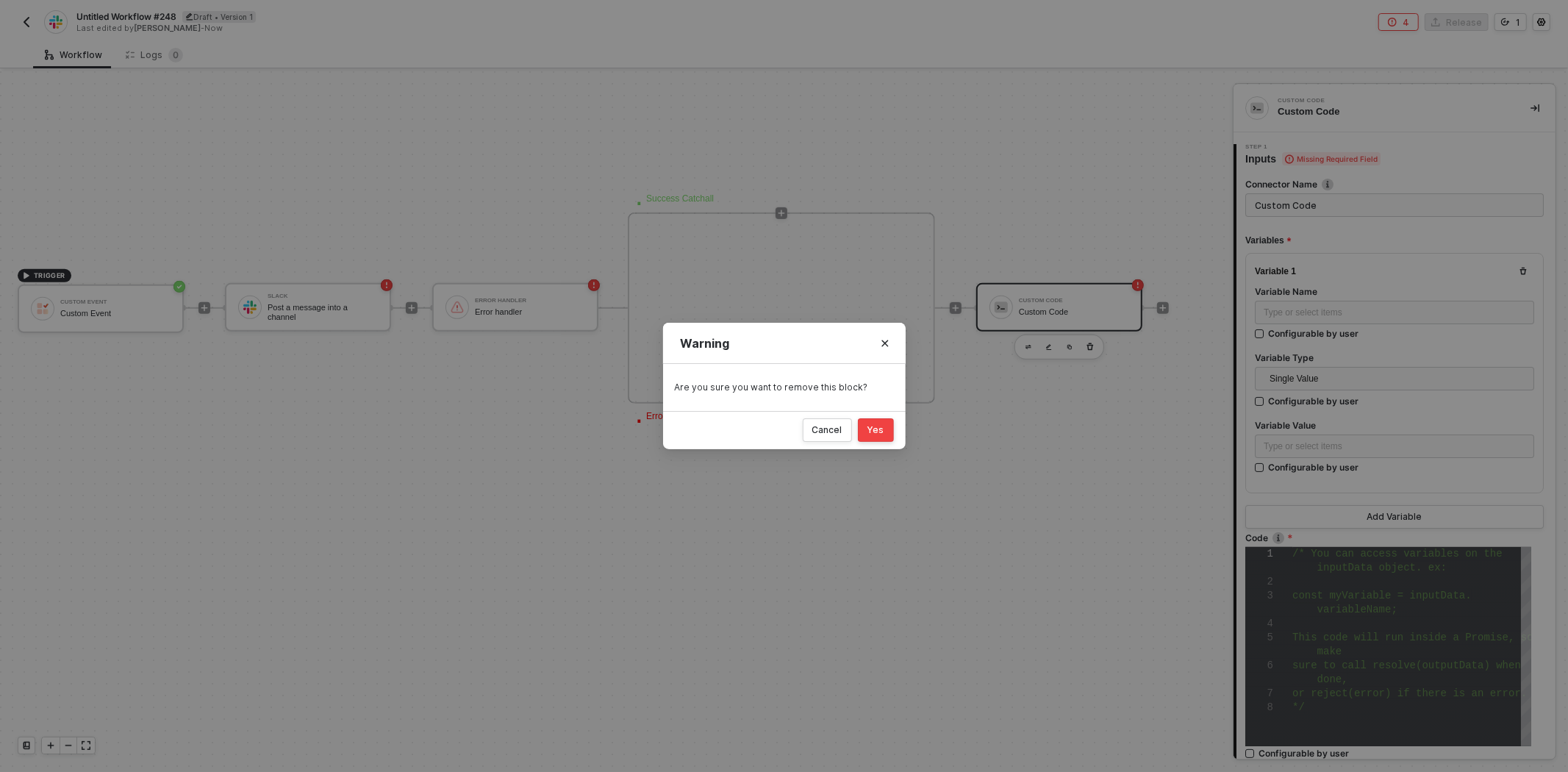 click on "Yes" at bounding box center [876, 430] 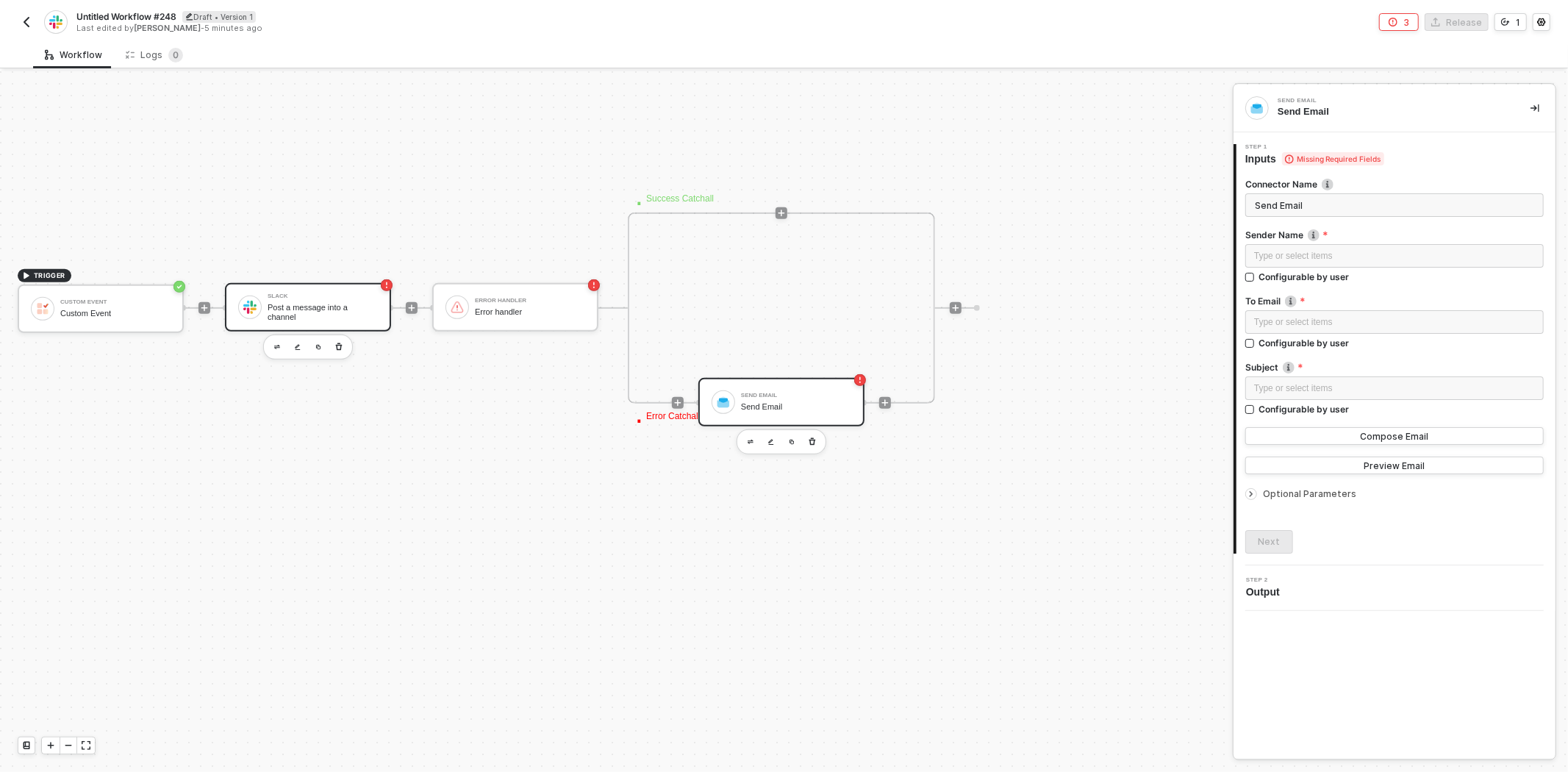 click on "Post a message into a channel" at bounding box center [323, 312] 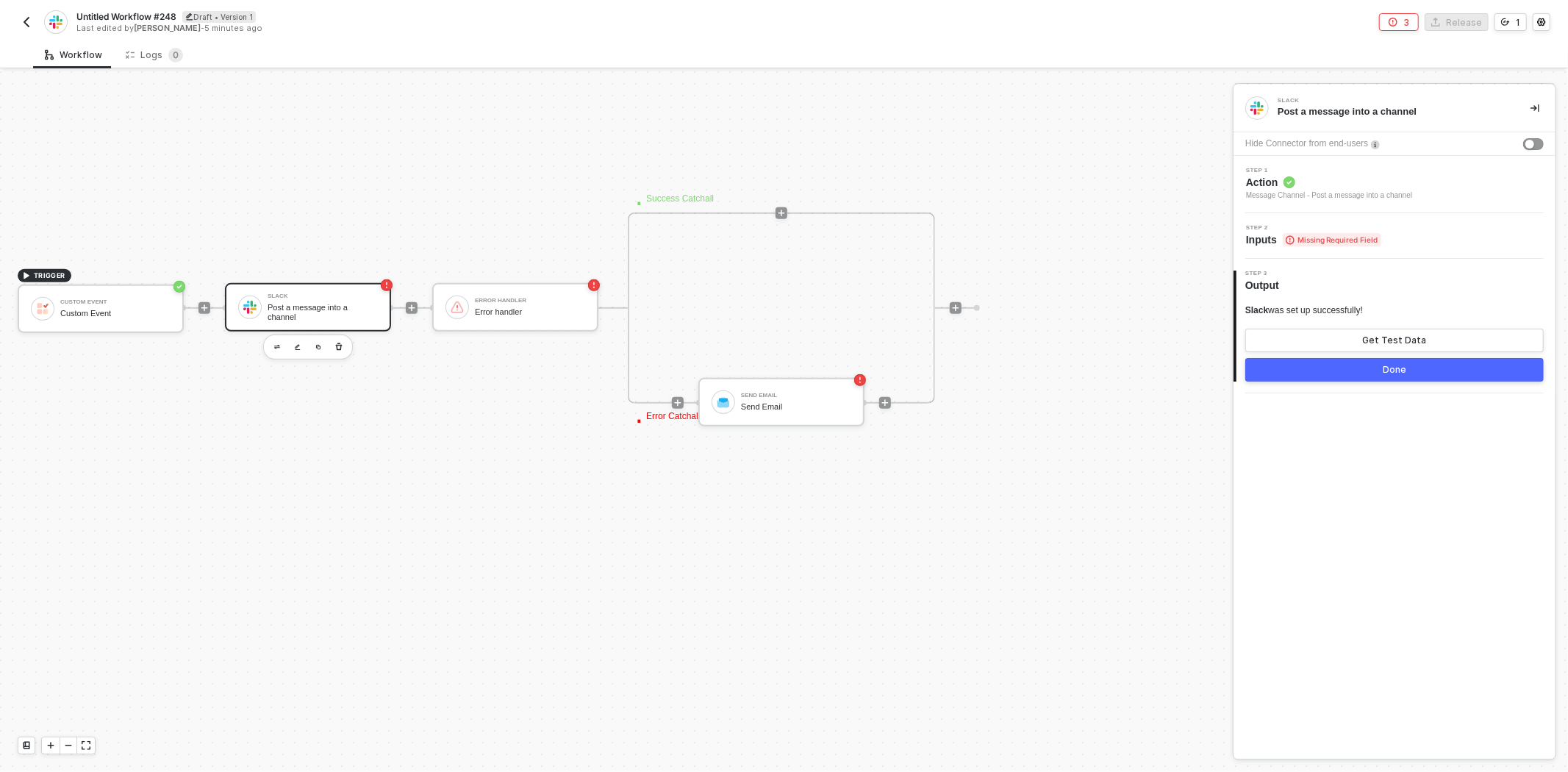 click on "Step 2 Inputs      Missing Required Field" at bounding box center [1396, 236] 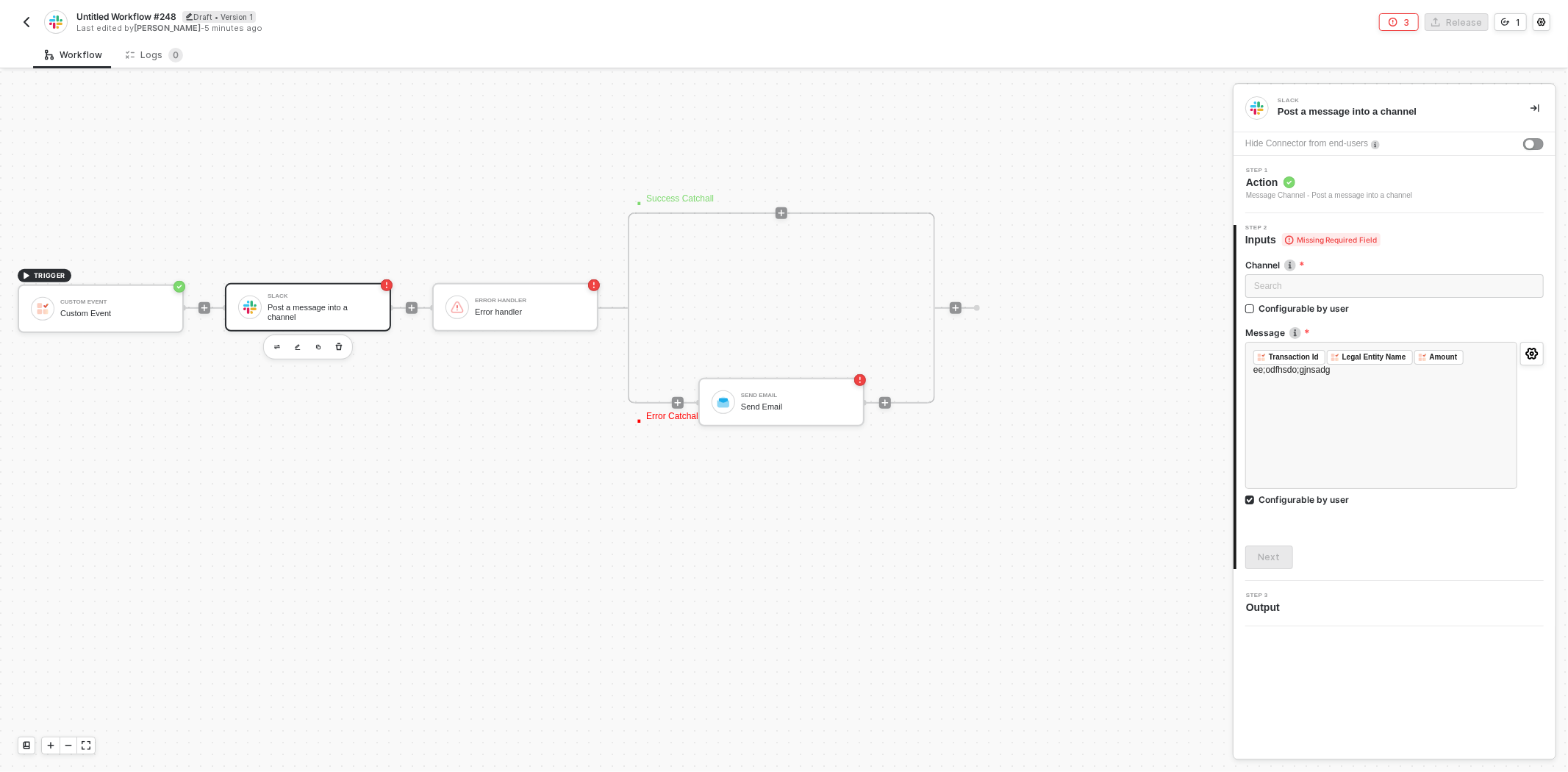 click on "Search Configurable by user" at bounding box center [1395, 297] 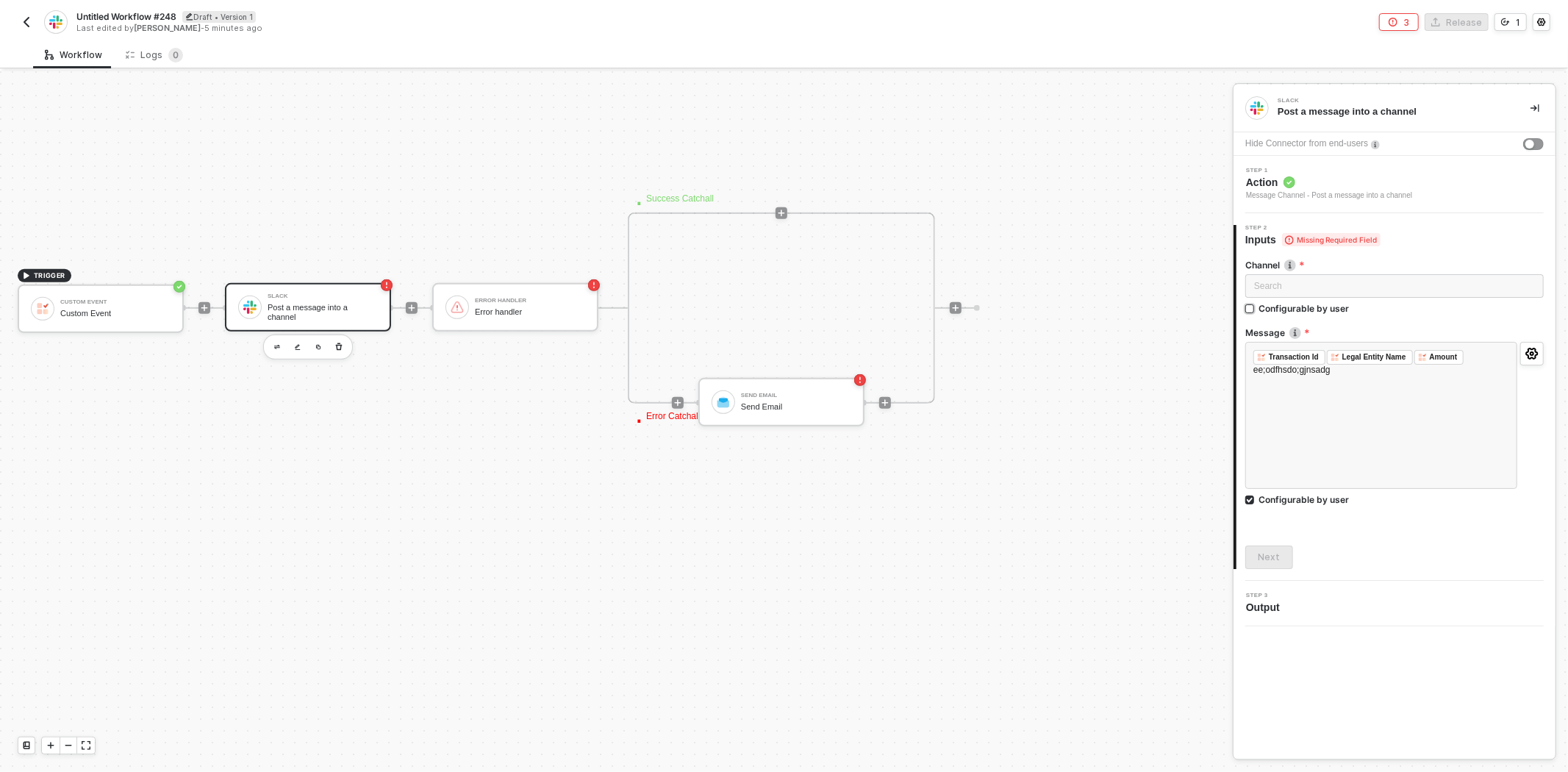 click on "Configurable by user" at bounding box center [1303, 308] 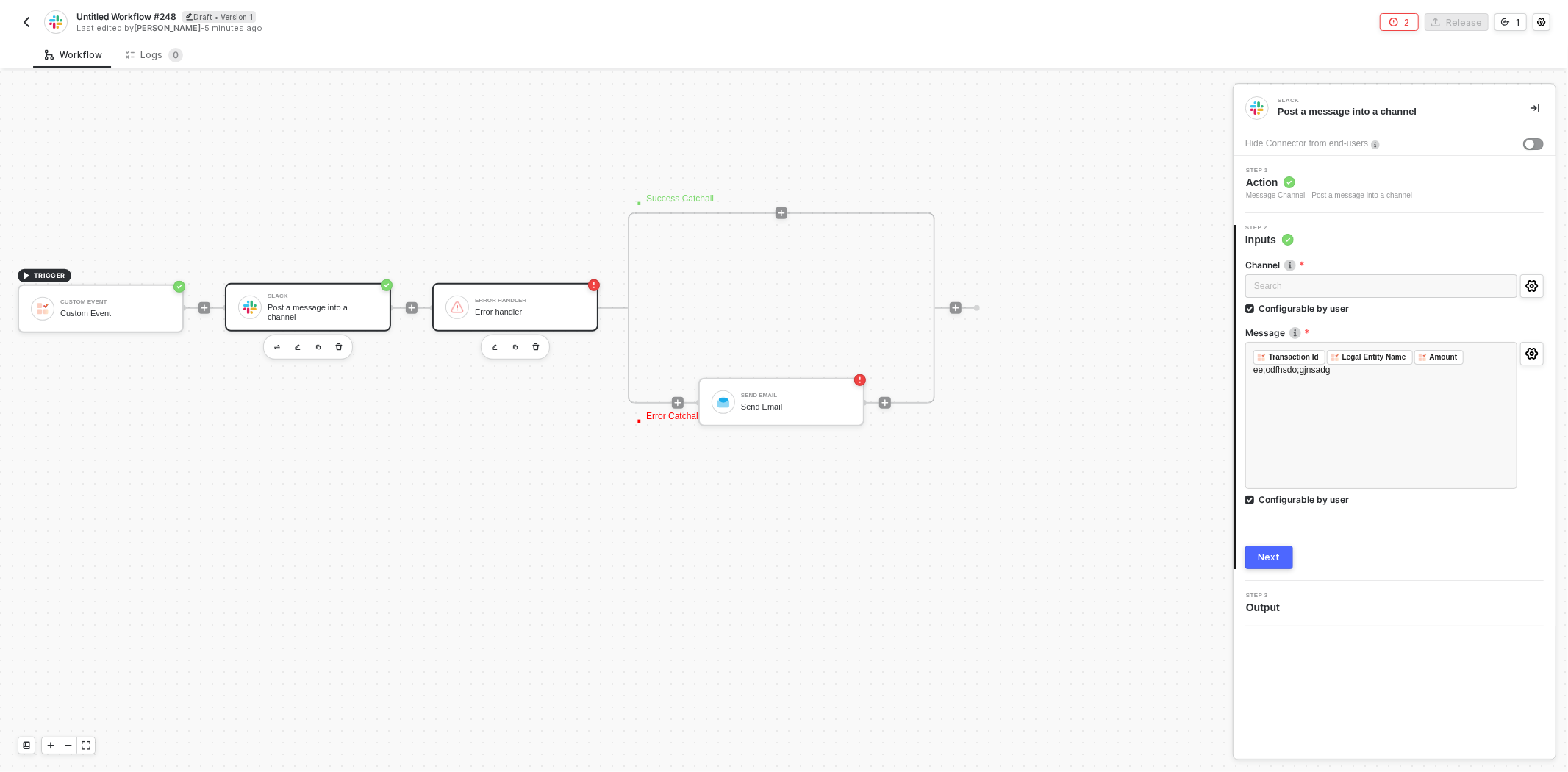 click on "Error handler Error handler" at bounding box center (515, 307) 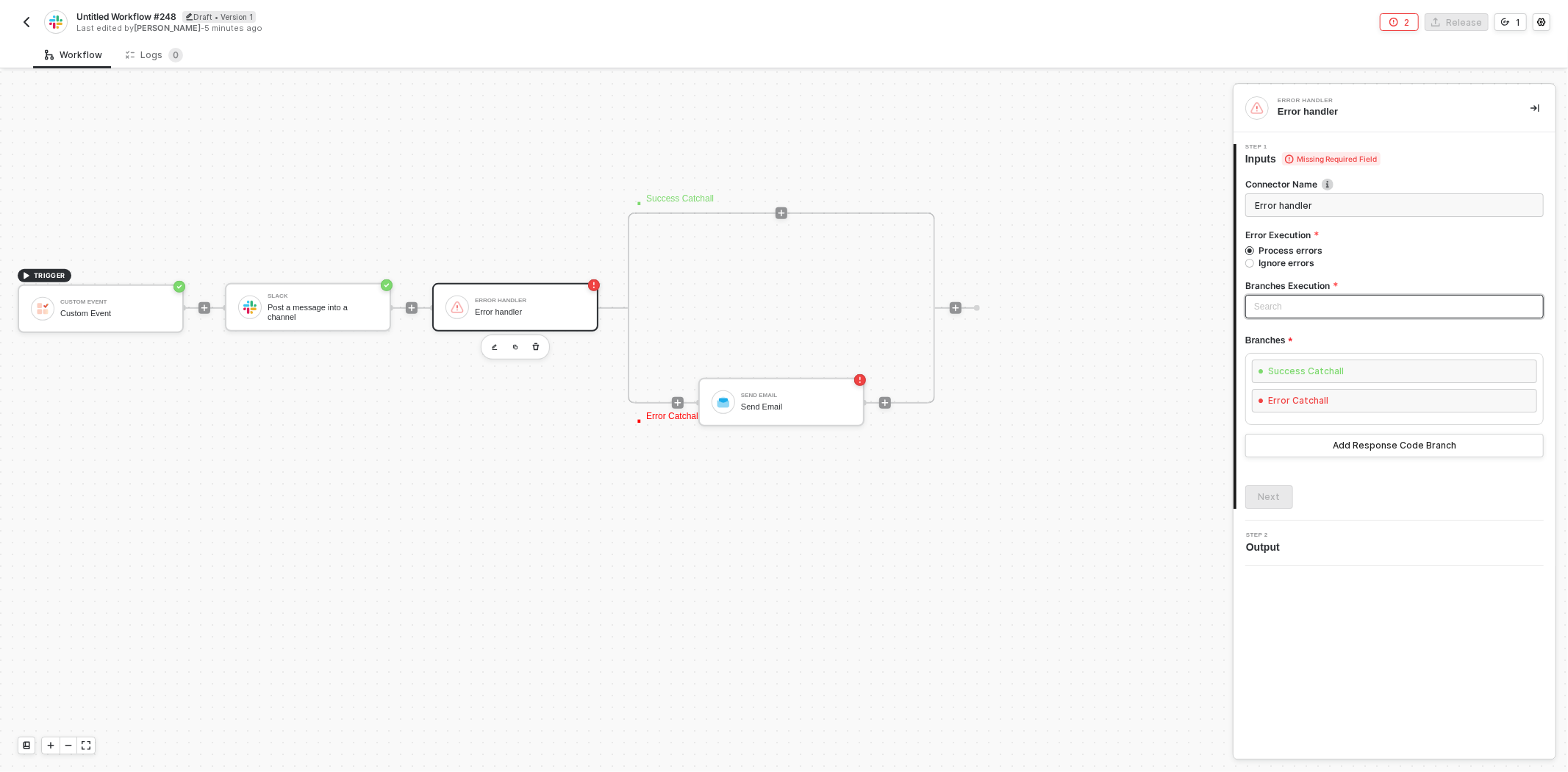 click at bounding box center (1395, 307) 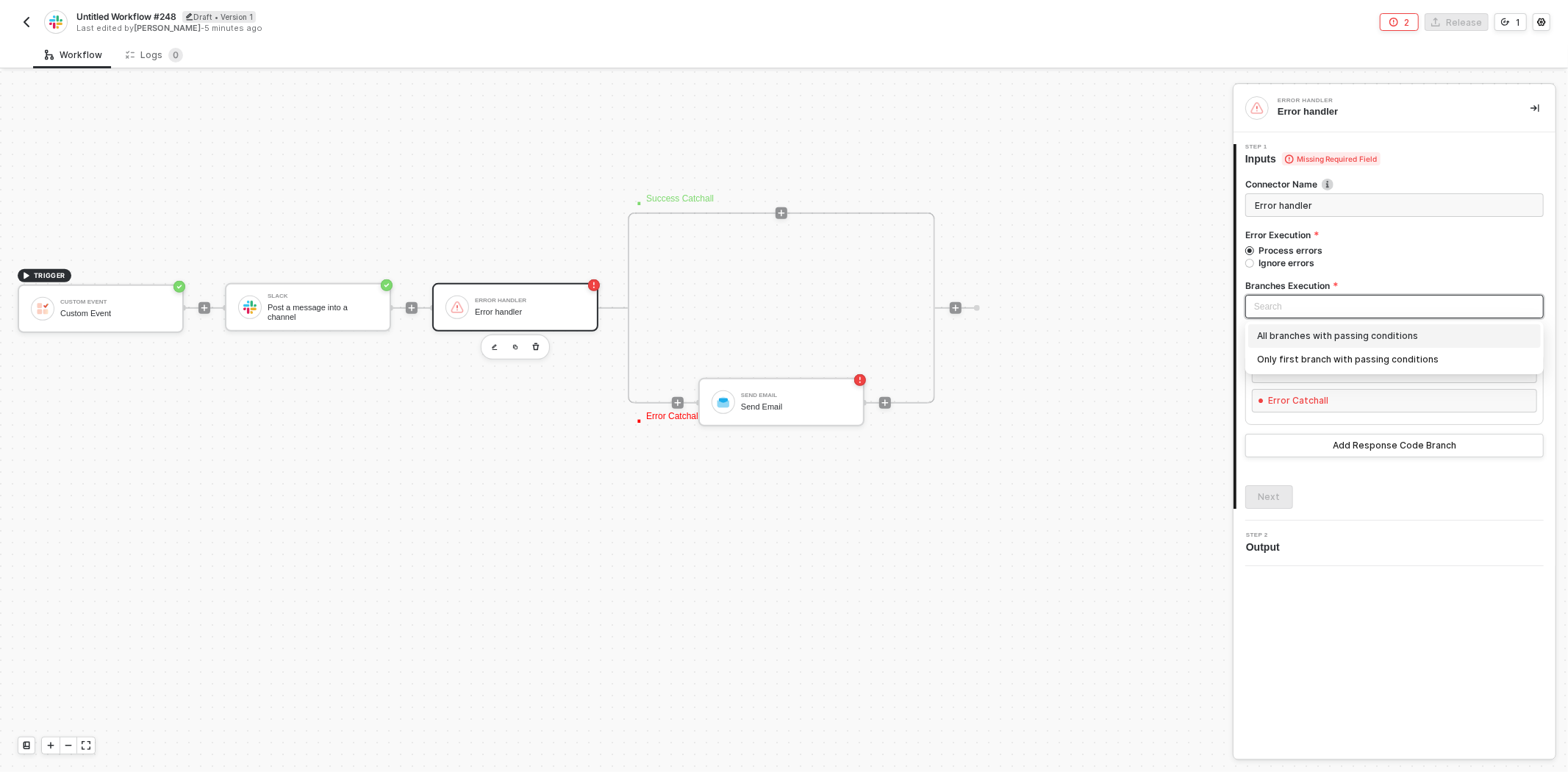 click on "All branches with passing conditions" at bounding box center (1395, 336) 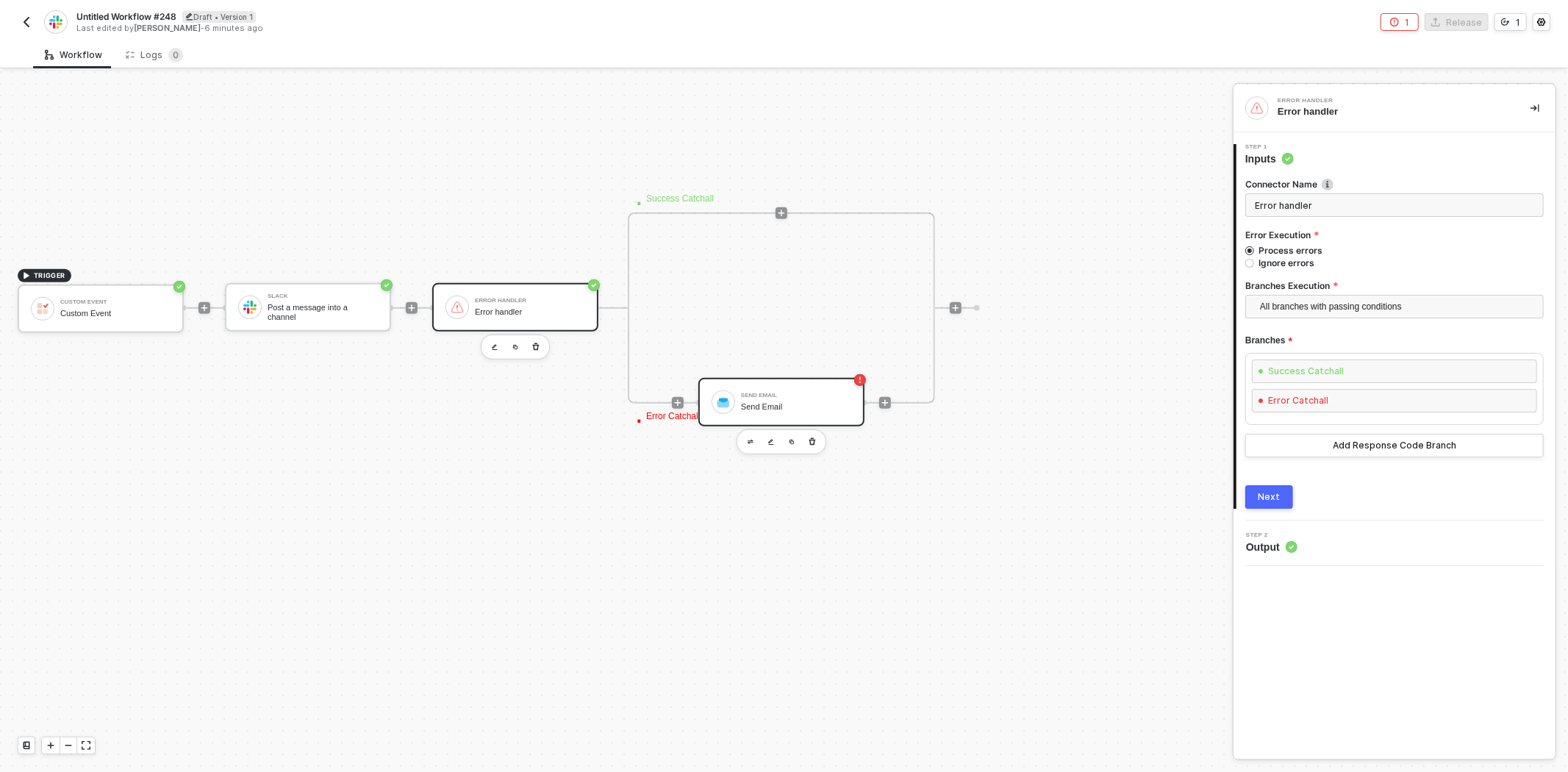 click on "Send Email" at bounding box center (796, 407) 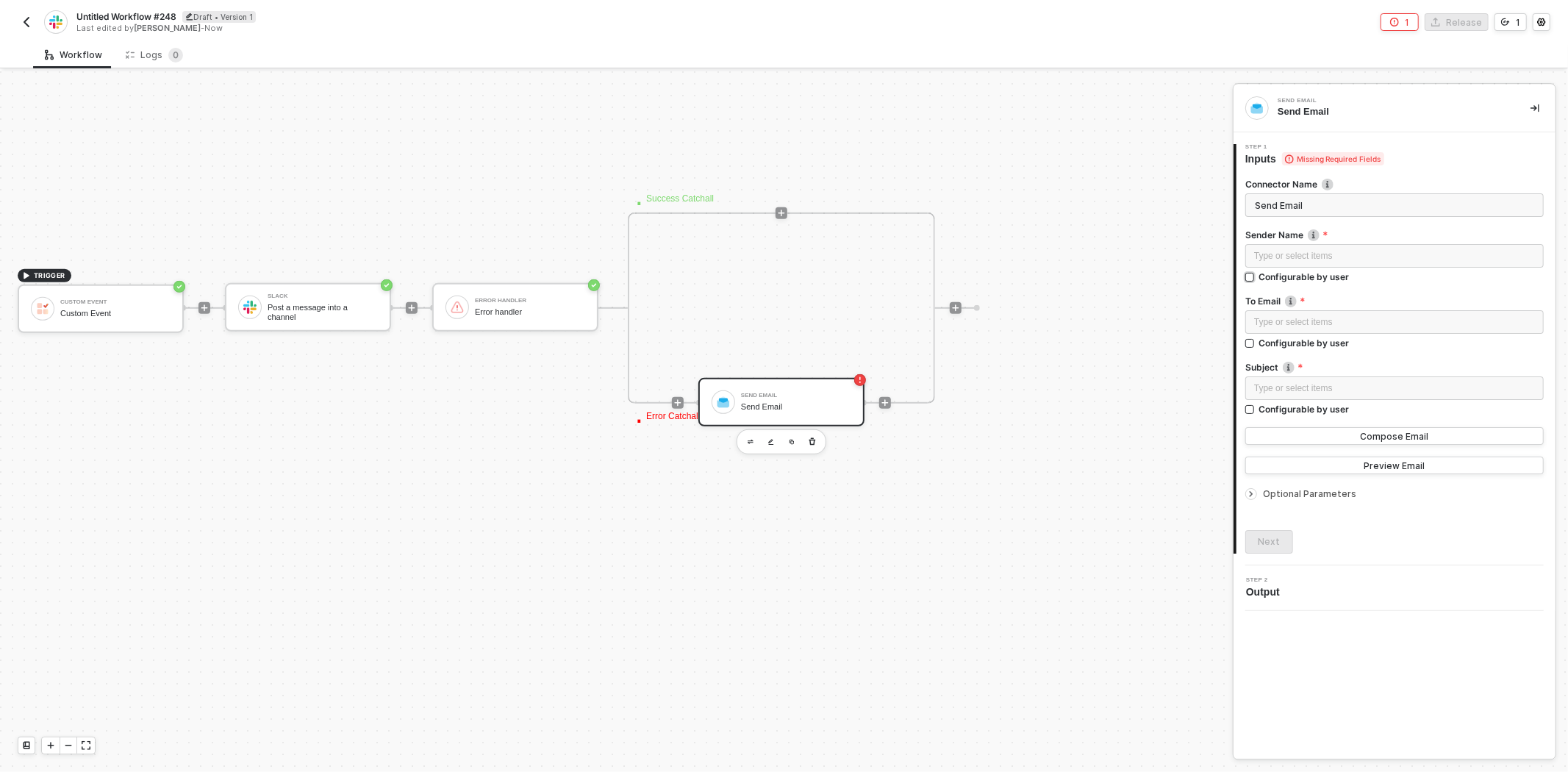 click on "Configurable by user" at bounding box center (1303, 276) 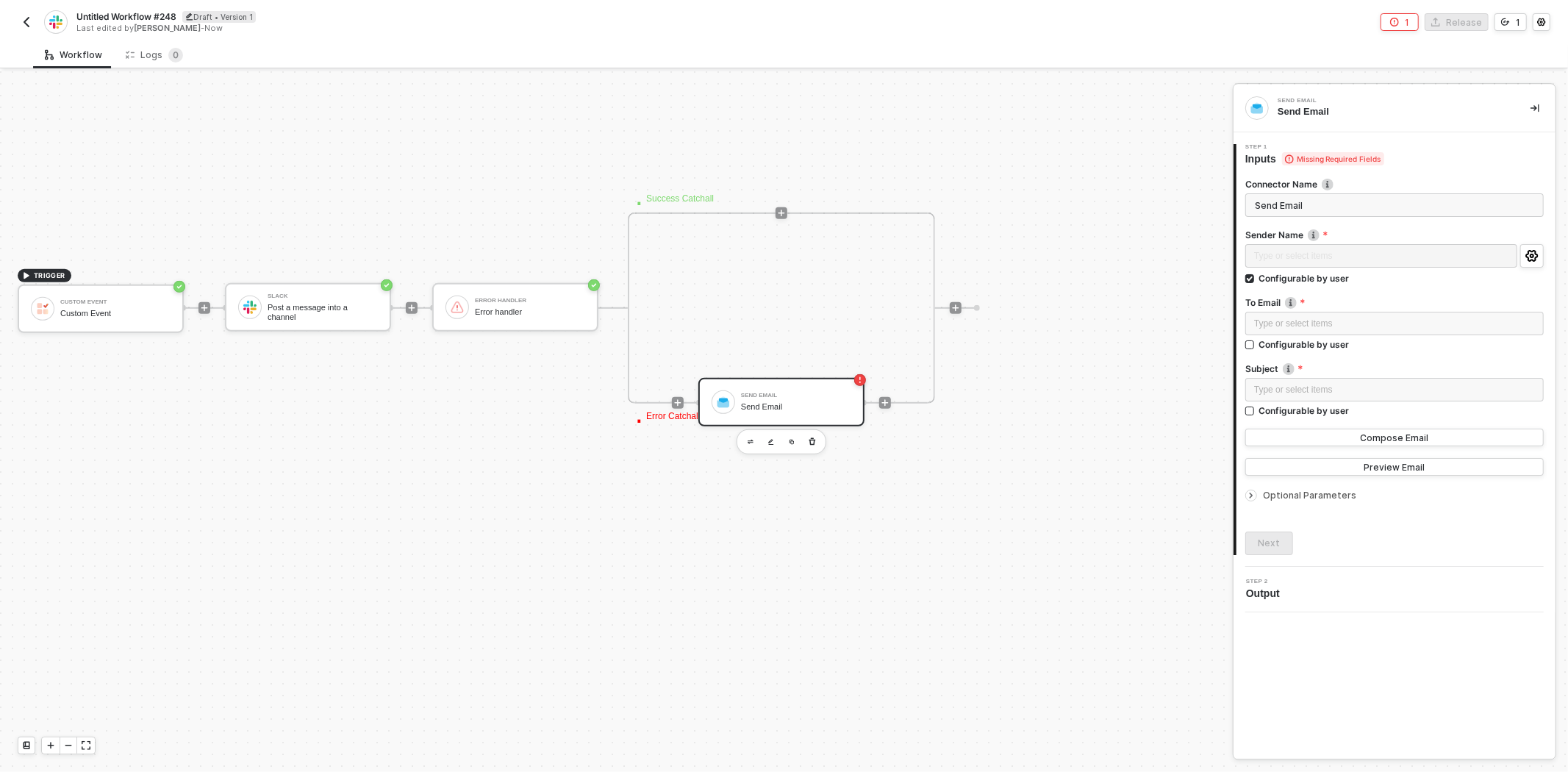 click on "Type or select items ﻿ Configurable by user" at bounding box center [1395, 334] 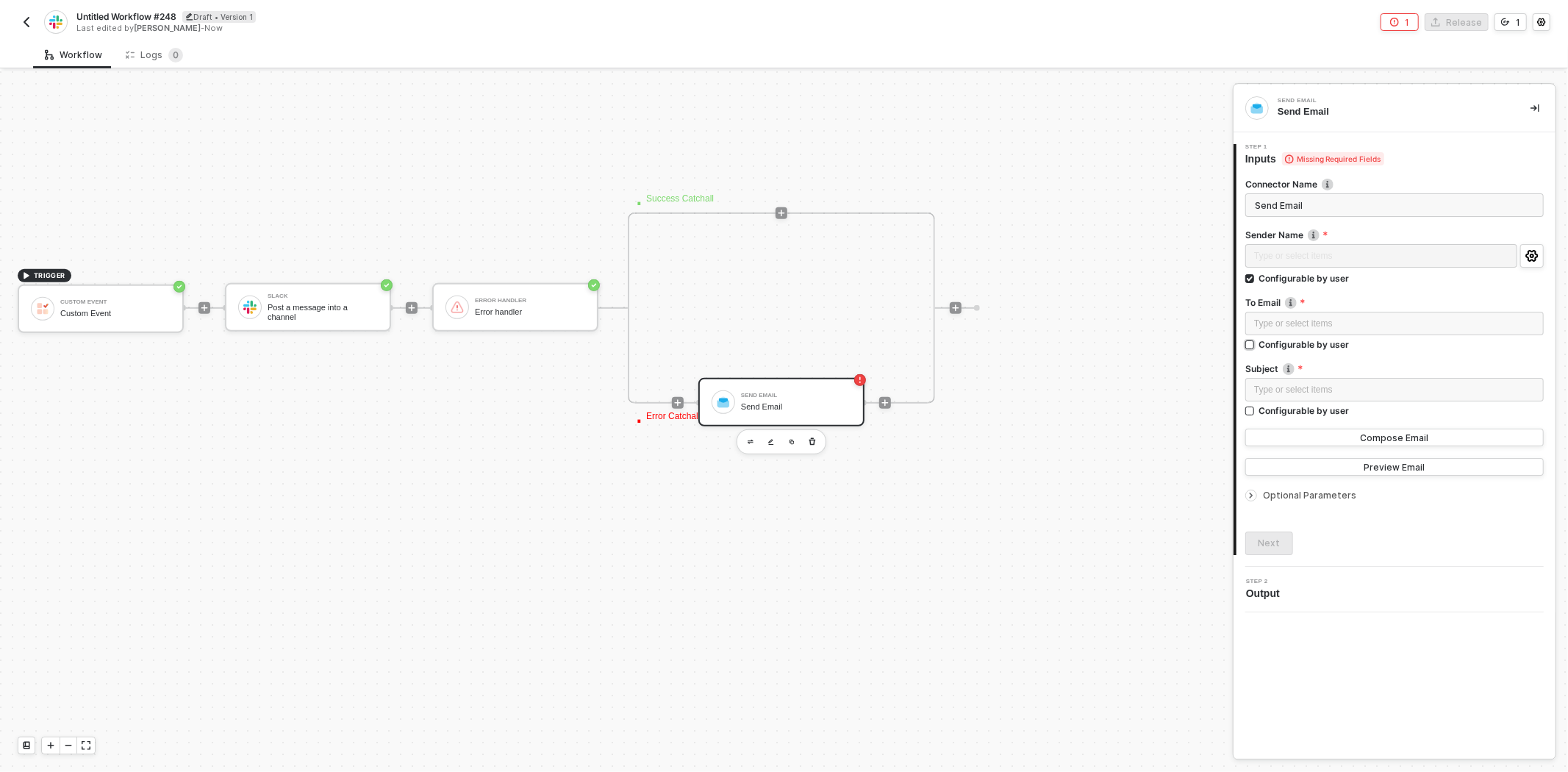 click on "Configurable by user" at bounding box center [1303, 278] 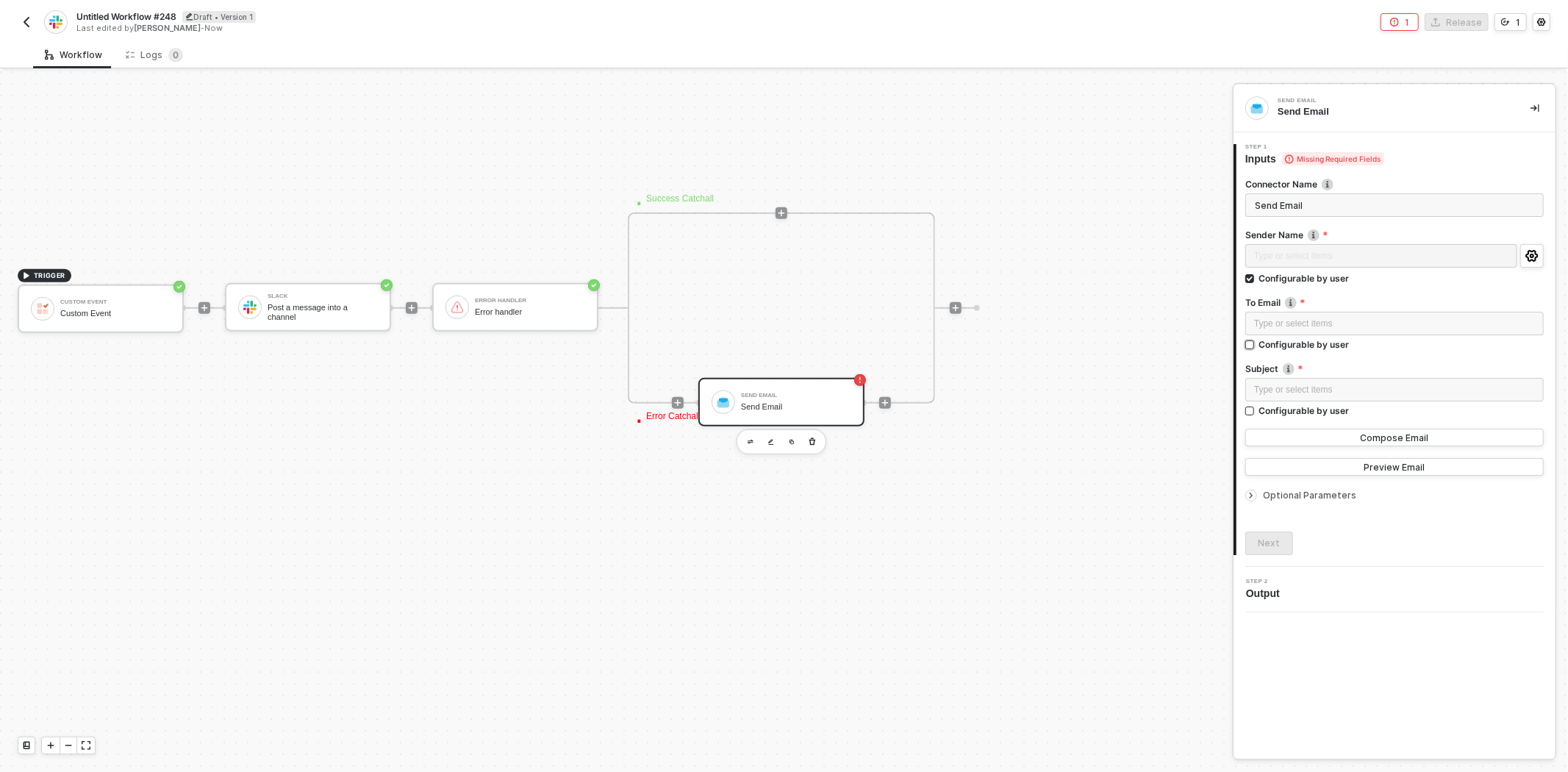 click on "Configurable by user" at bounding box center [1250, 346] 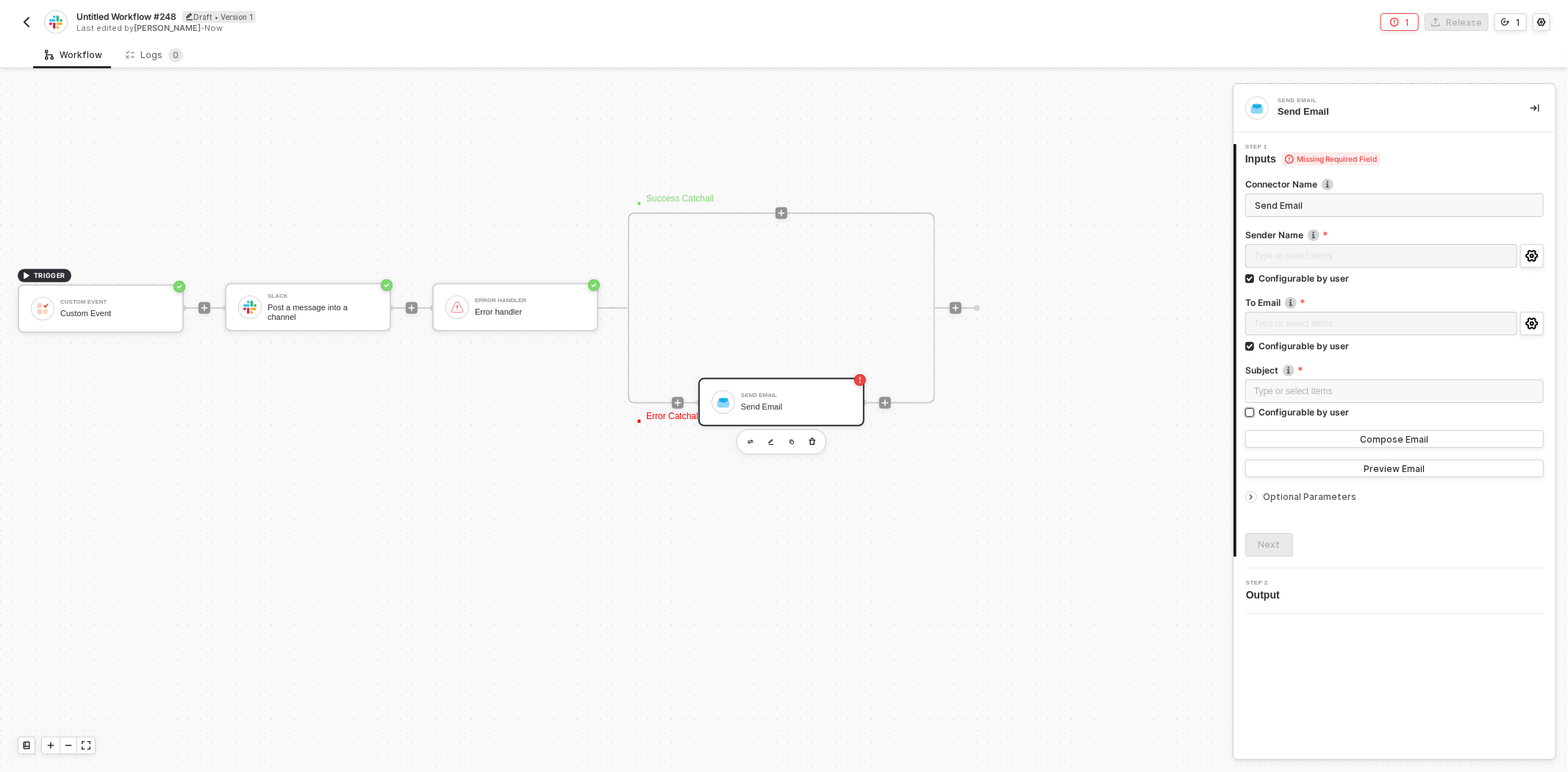click on "Configurable by user" at bounding box center [1303, 278] 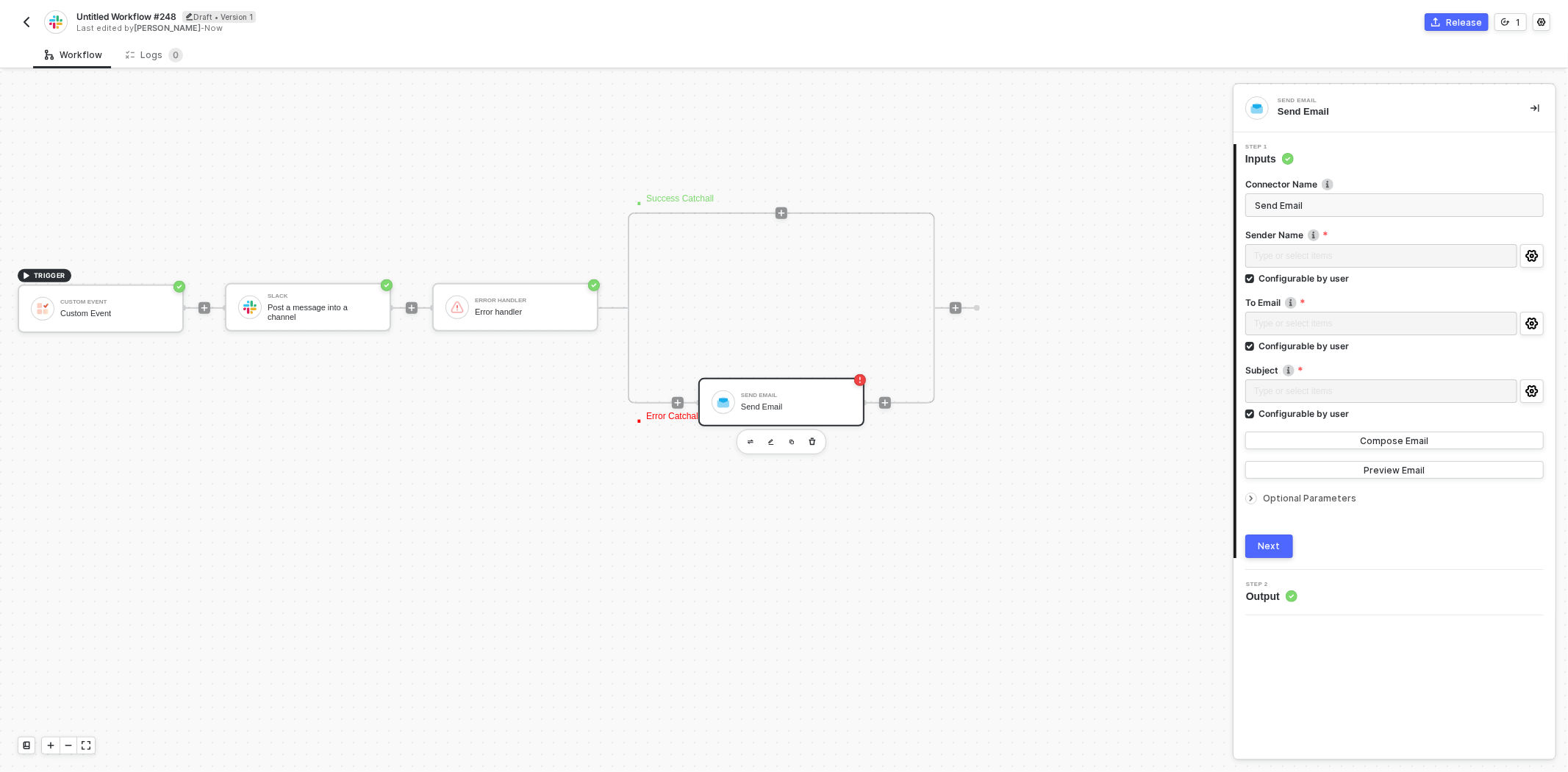 click on "Next" at bounding box center [1270, 546] 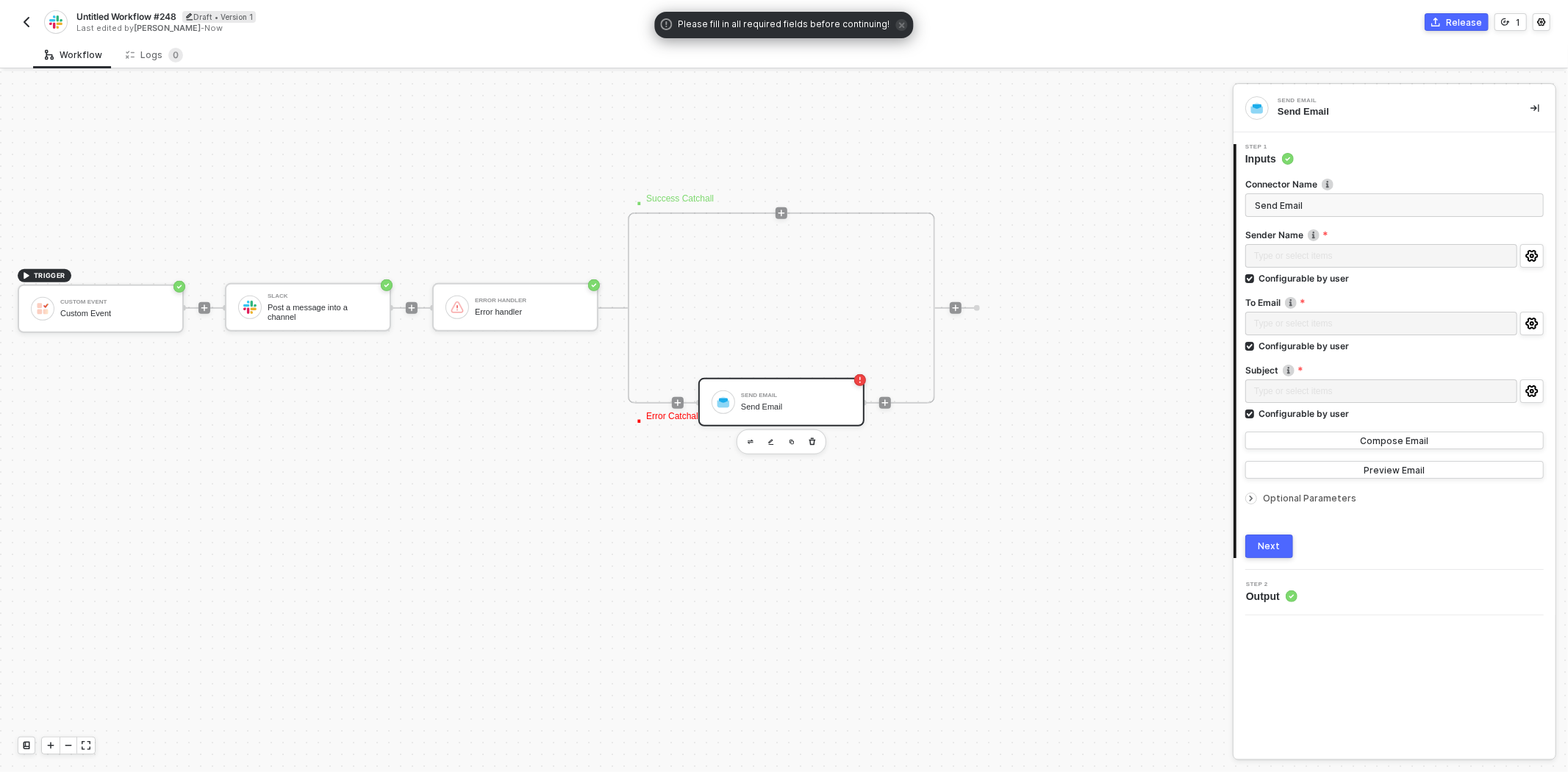 click on "Optional Parameters" at bounding box center (1395, 498) 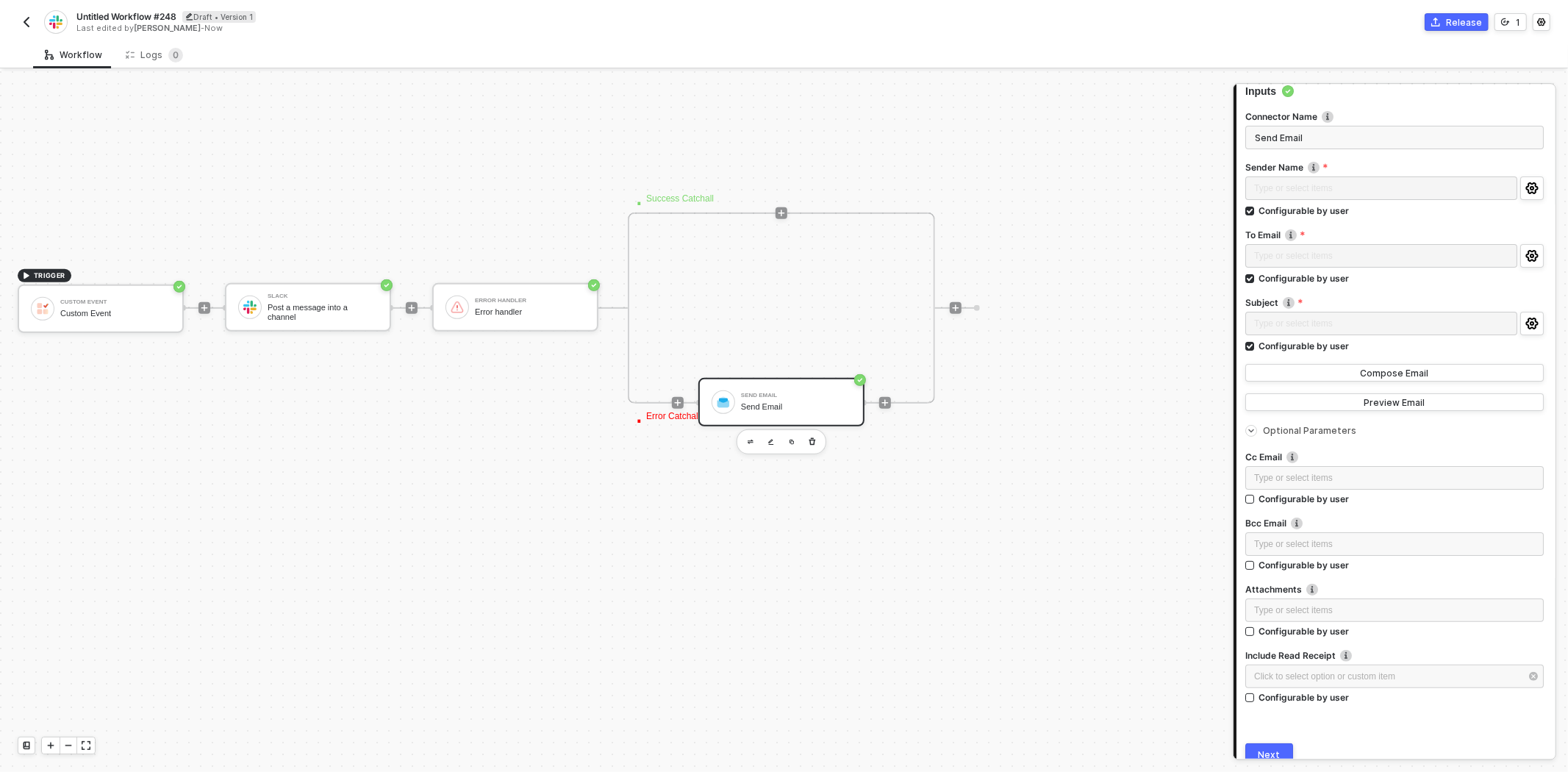 scroll, scrollTop: 132, scrollLeft: 0, axis: vertical 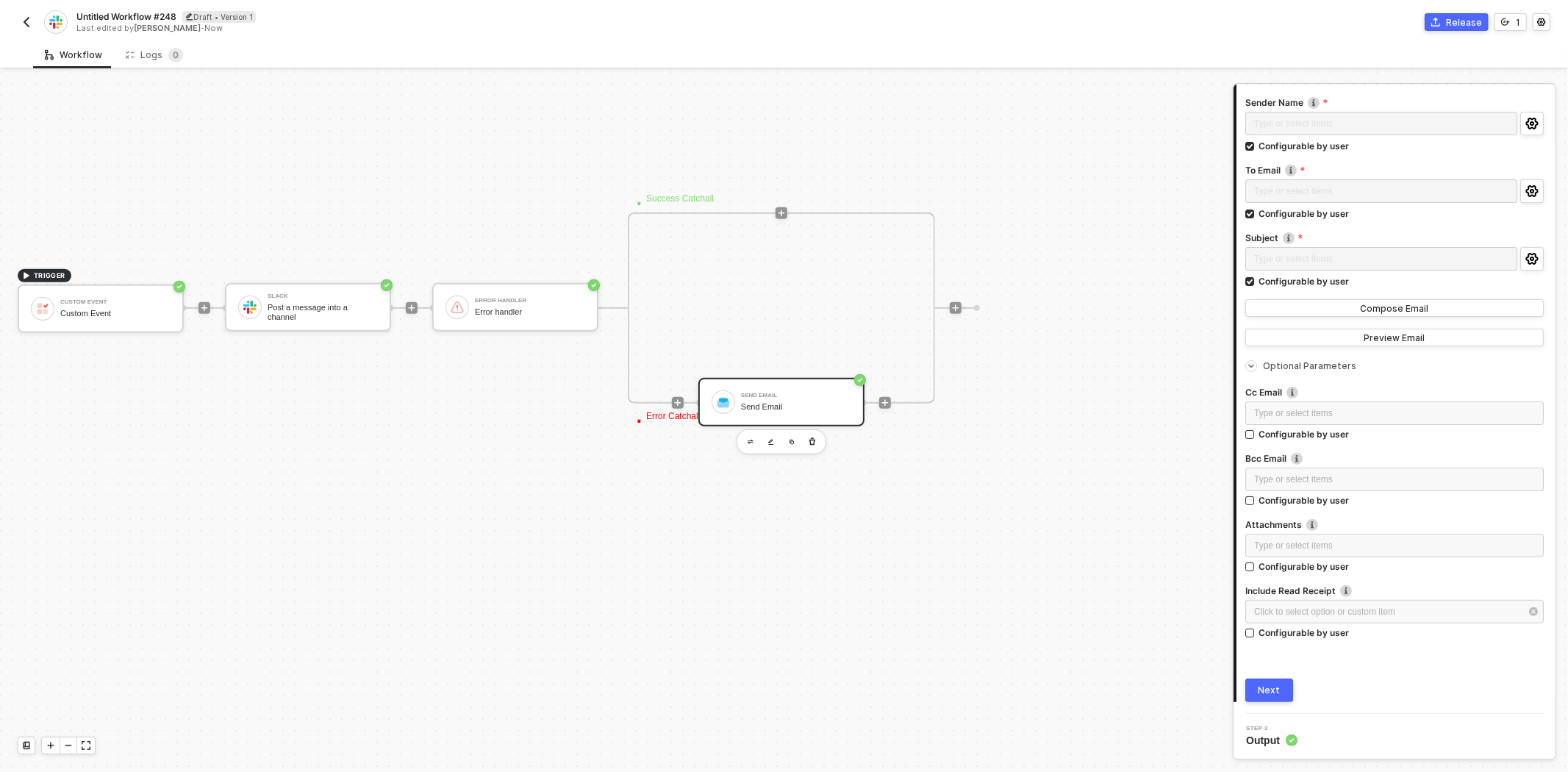 click on "1 Step 1 Inputs    Connector Name Send Email Sender Name Type or select items ﻿ Configurable by user To Email Type or select items ﻿ Configurable by user Subject Type or select items ﻿ Configurable by user Compose Email Preview Email Optional Parameters Cc Email Type or select items ﻿ Configurable by user Bcc Email Type or select items ﻿ Configurable by user Attachments Type or select items ﻿ Configurable by user Include Read Receipt Click to select option or custom item ﻿ Configurable by user Next" at bounding box center [1395, 357] 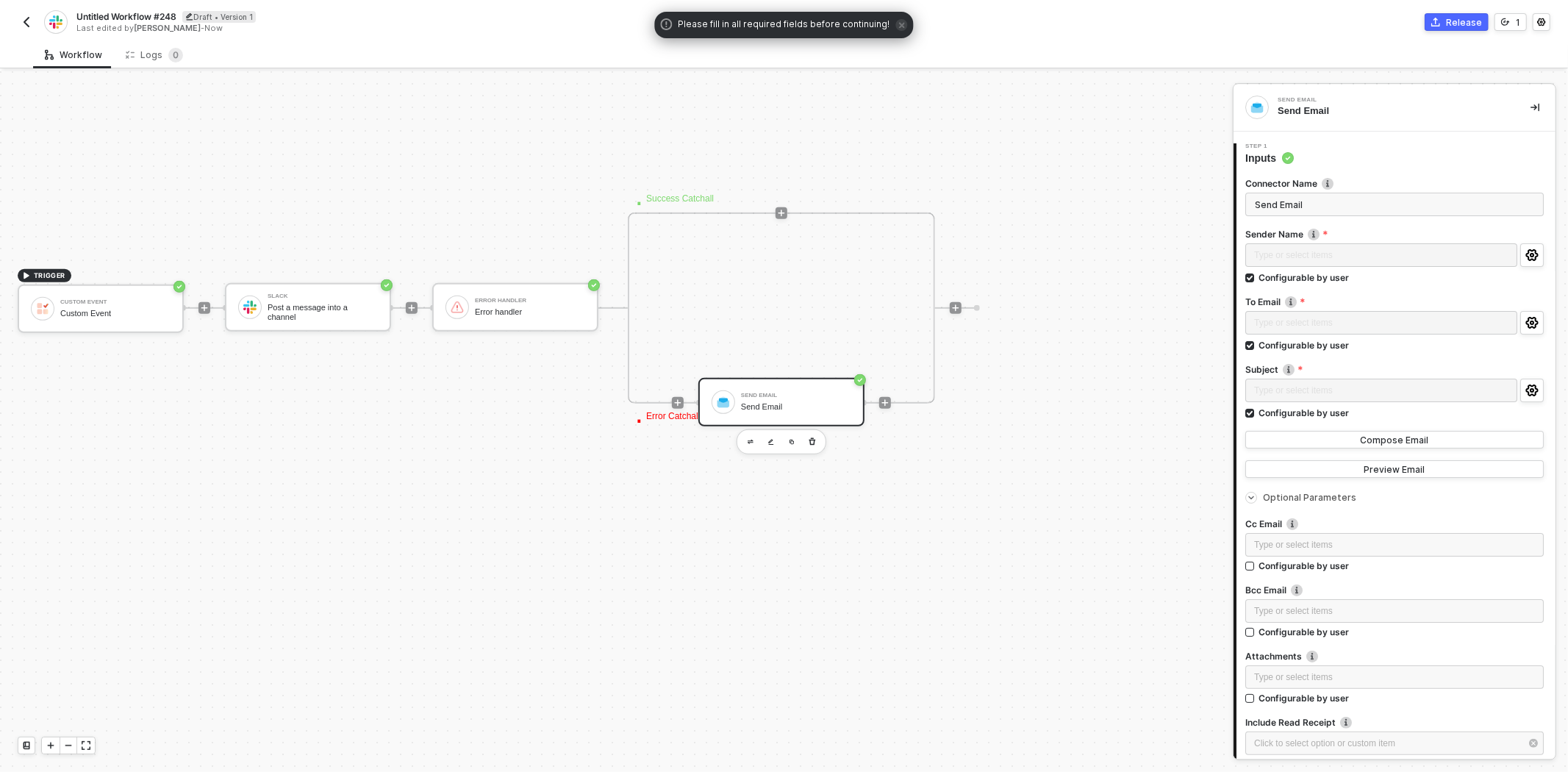 scroll, scrollTop: 0, scrollLeft: 0, axis: both 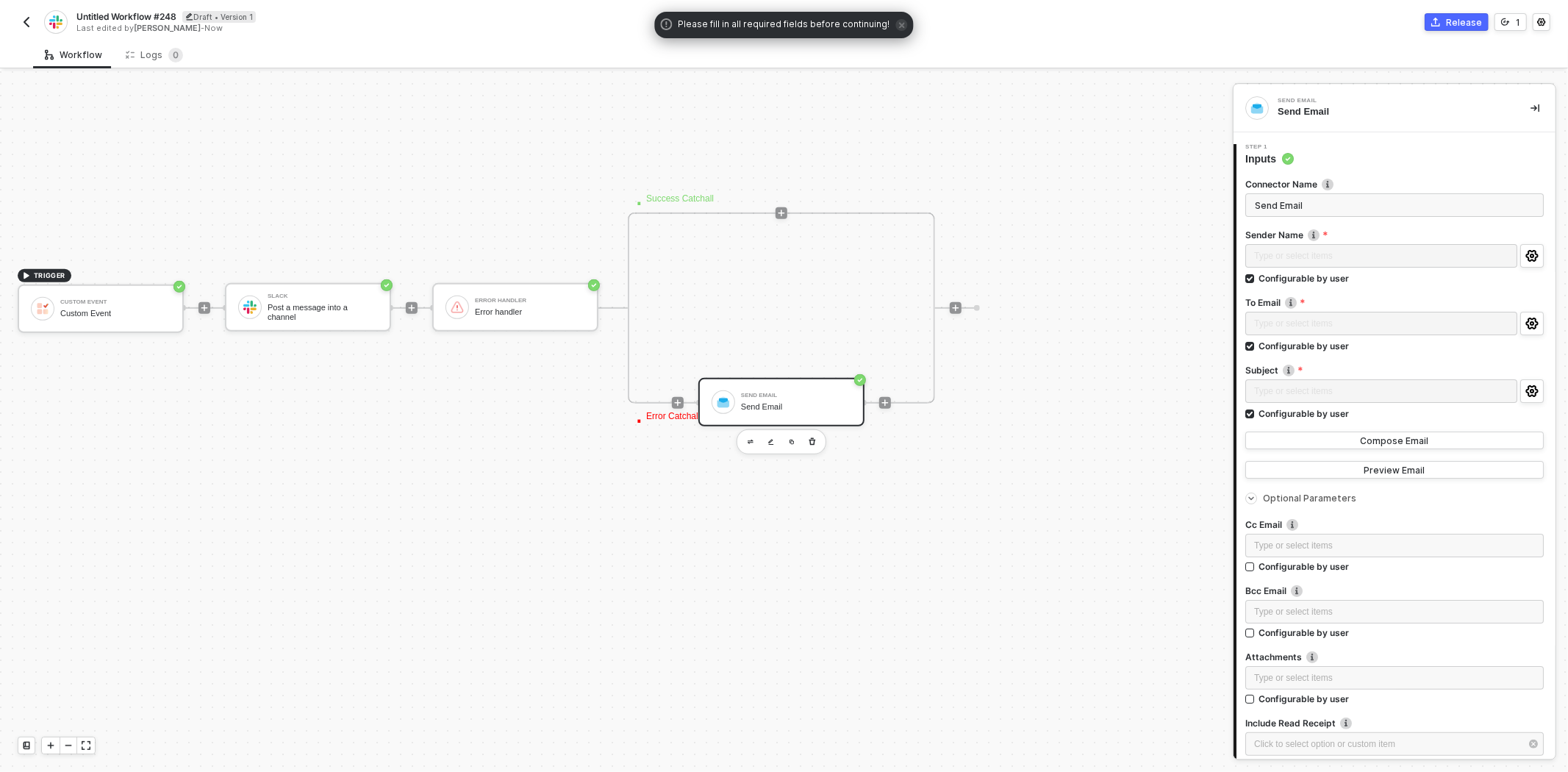 click on "TRIGGER Custom Event Custom Event Slack Post a message into a channel Error handler Error handler   ·  Success Catchall   ·   Error Catchall Send Email Send Email" at bounding box center [612, 308] 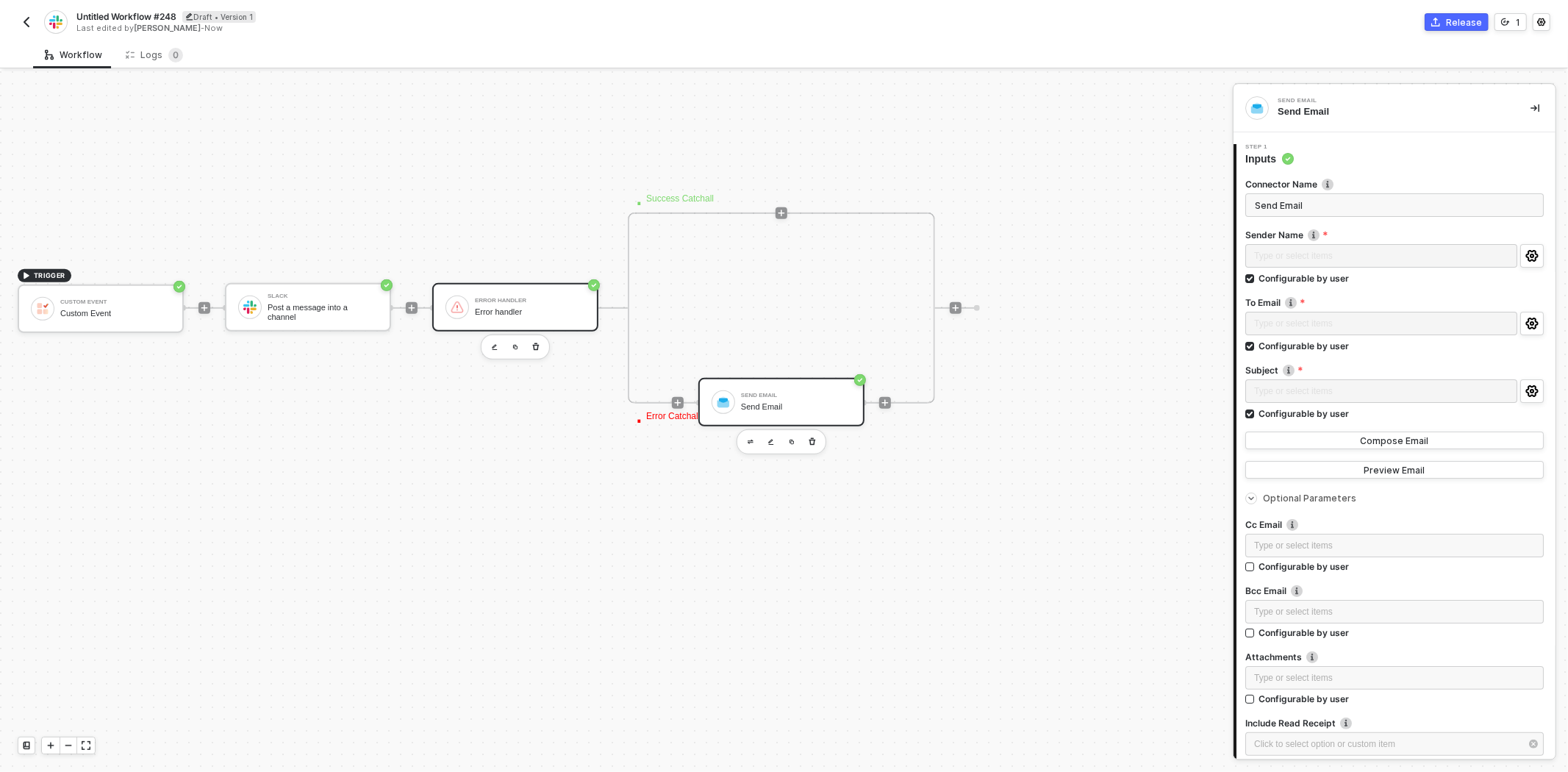 click on "Error handler Error handler" at bounding box center [530, 307] 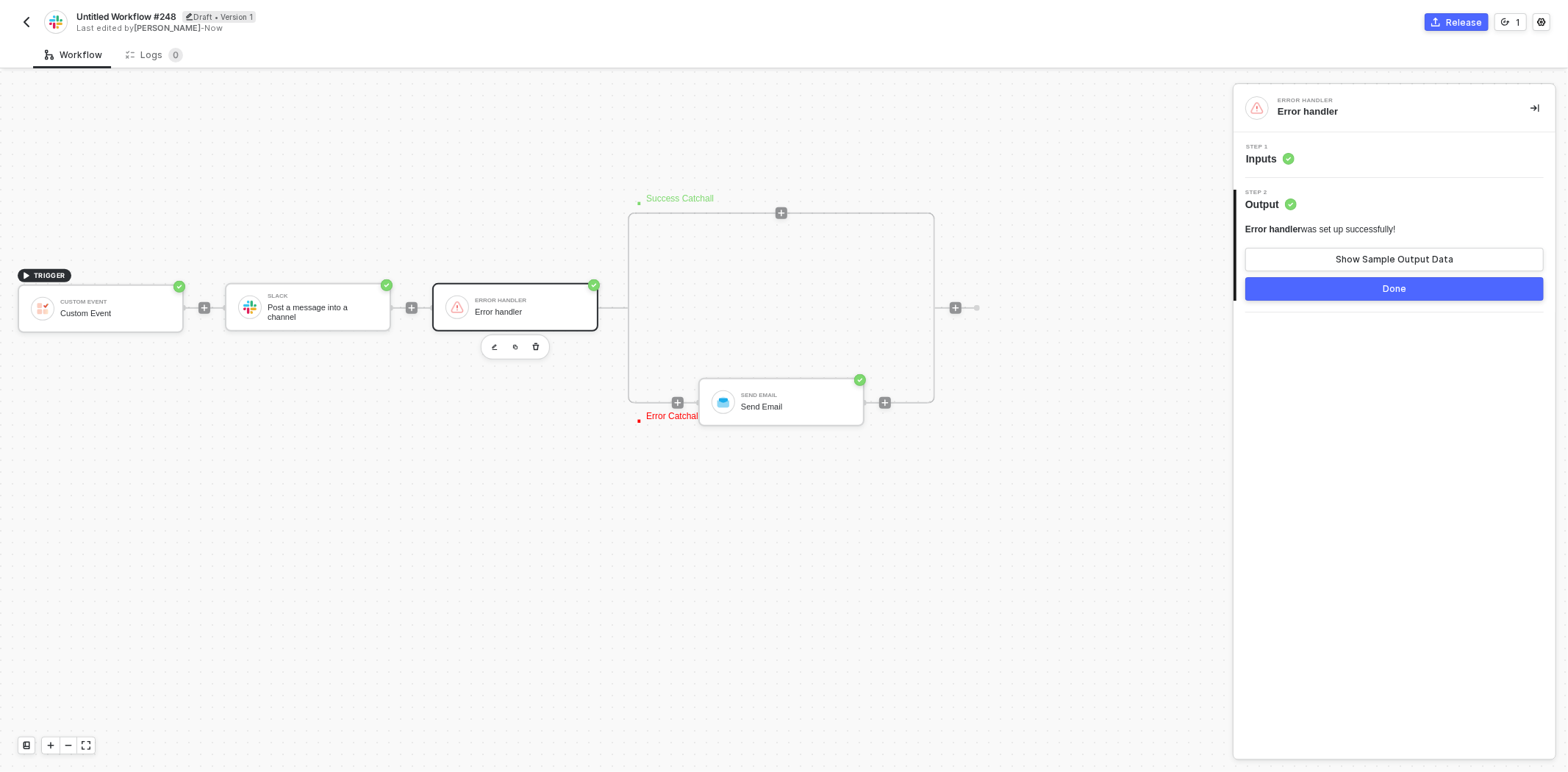 click on "Release" at bounding box center [1464, 22] 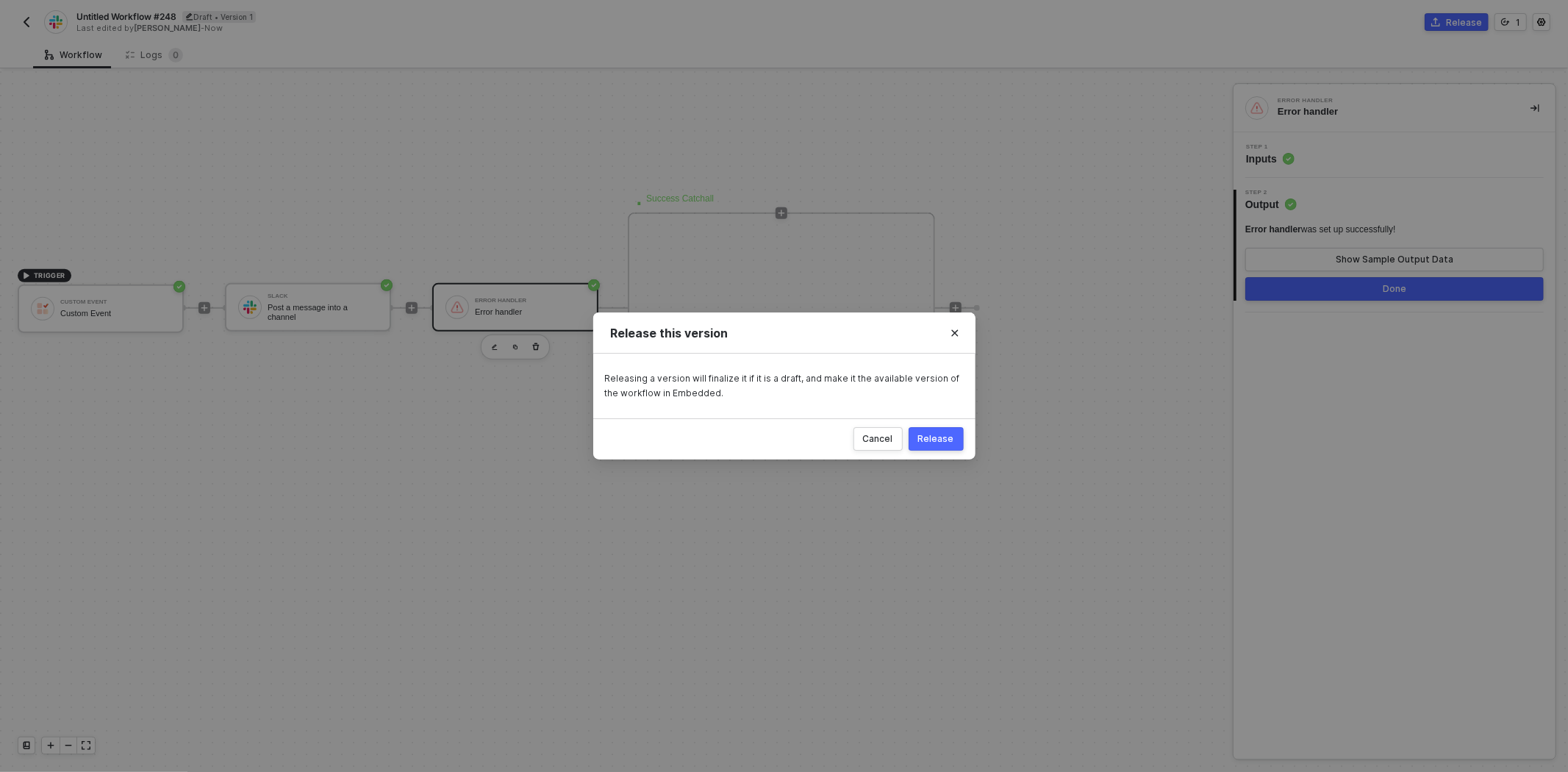 click on "Release" at bounding box center (936, 439) 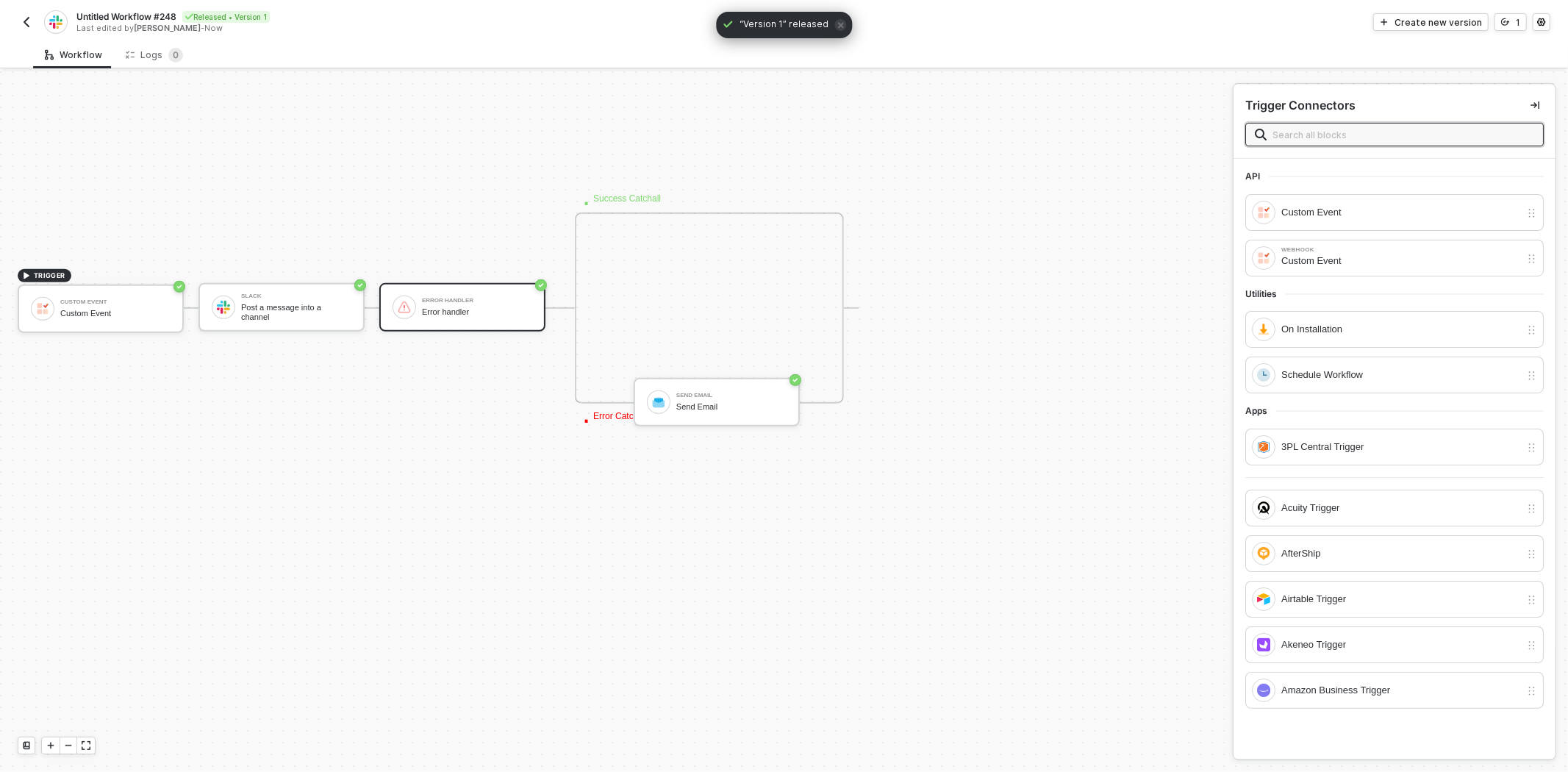 click on "Untitled Workflow #248" at bounding box center [126, 16] 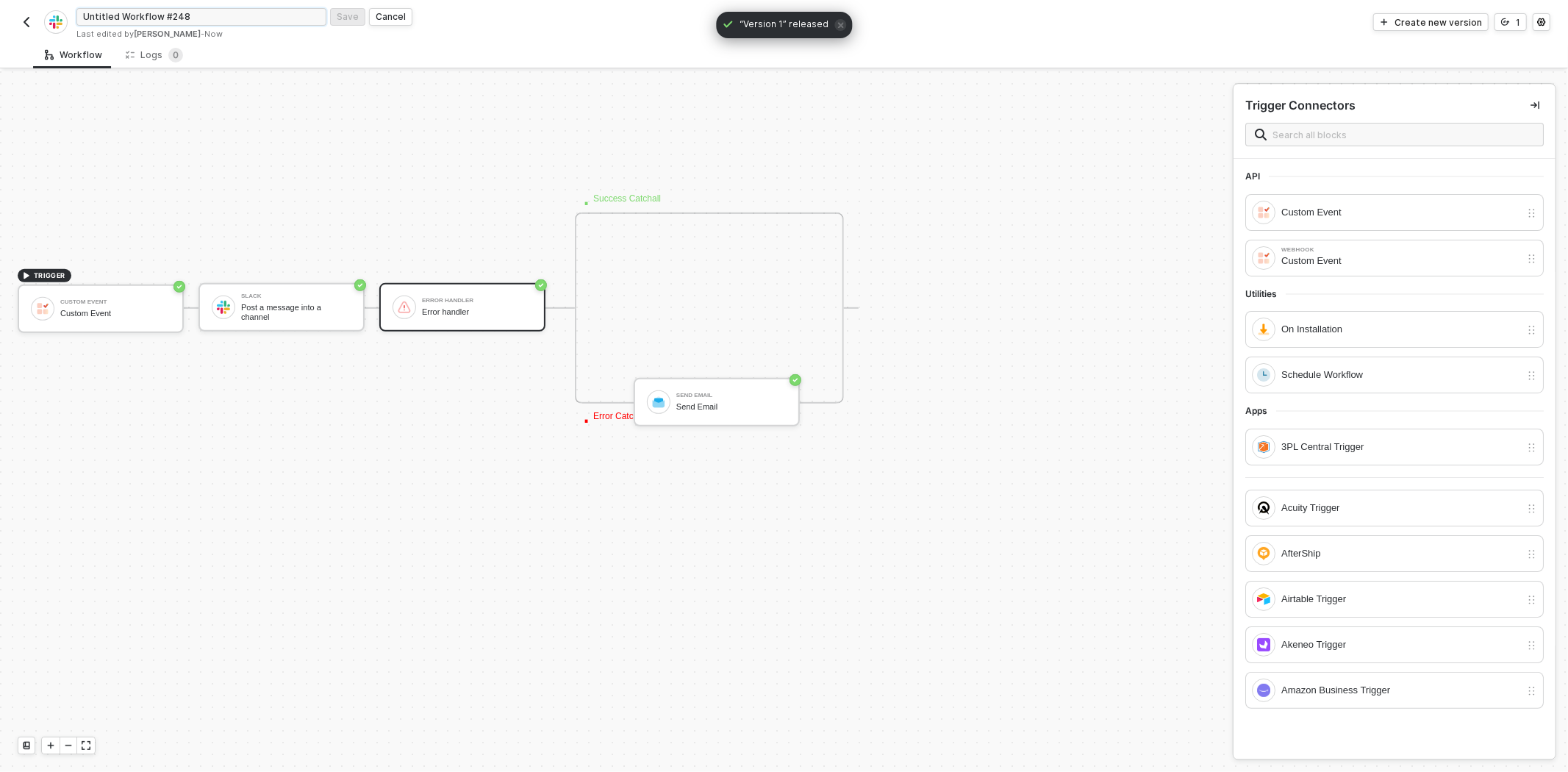 click on "Untitled Workflow #248" at bounding box center [201, 17] 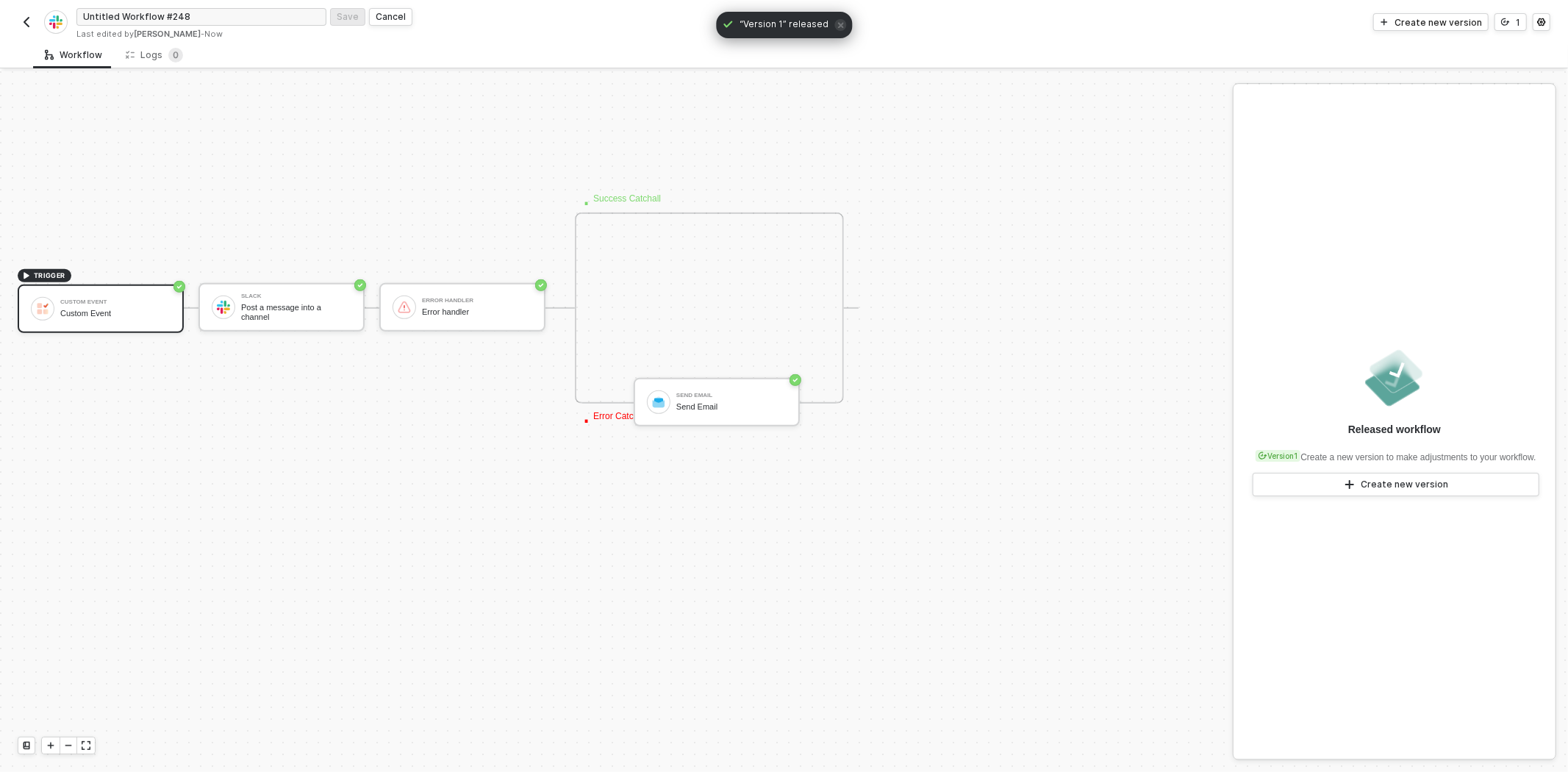 click on "TRIGGER Custom Event Custom Event Slack Post a message into a channel Error handler Error handler   ·  Success Catchall   ·   Error Catchall Send Email Send Email" at bounding box center [612, 308] 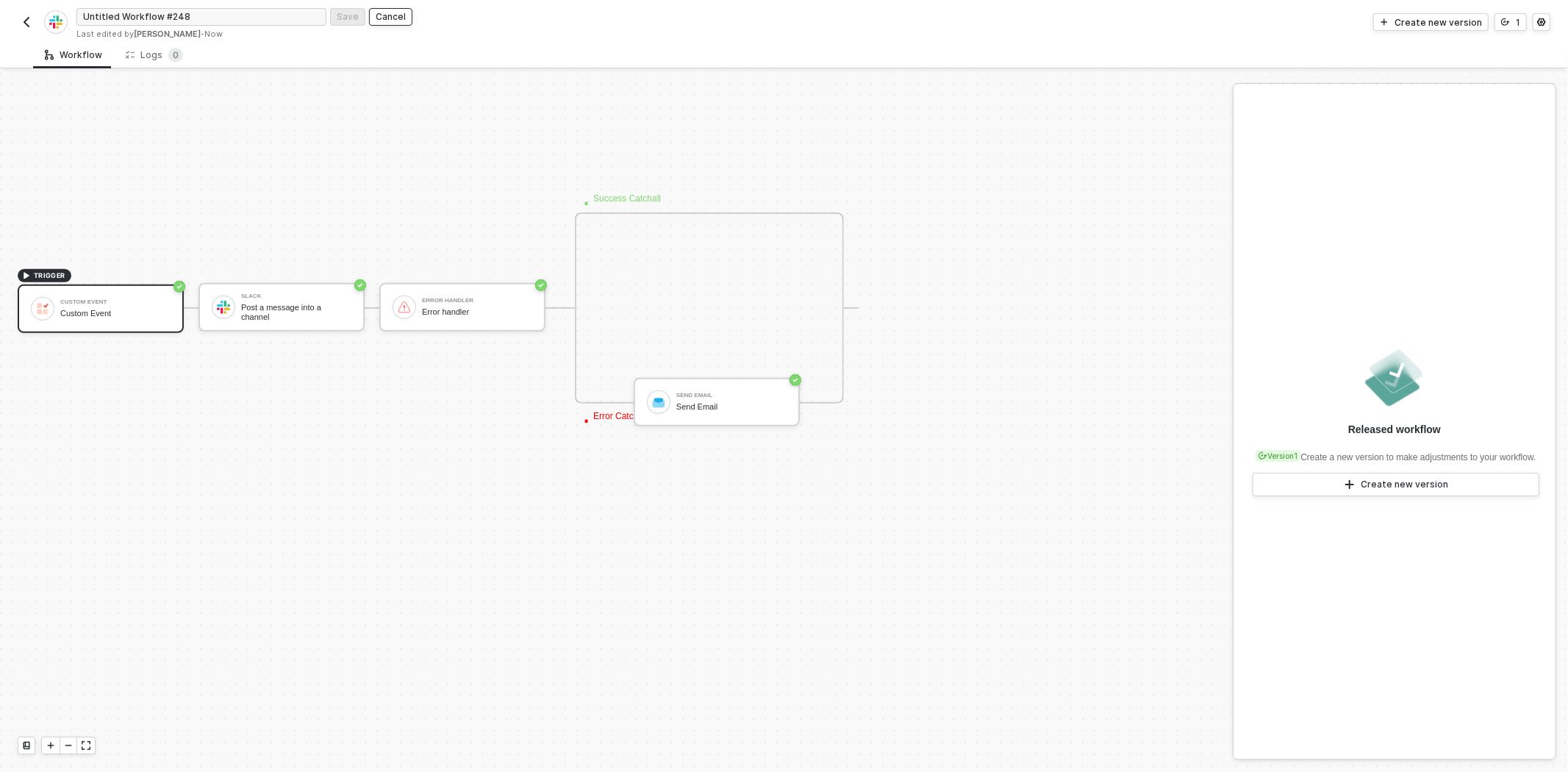 click on "Cancel" at bounding box center [390, 17] 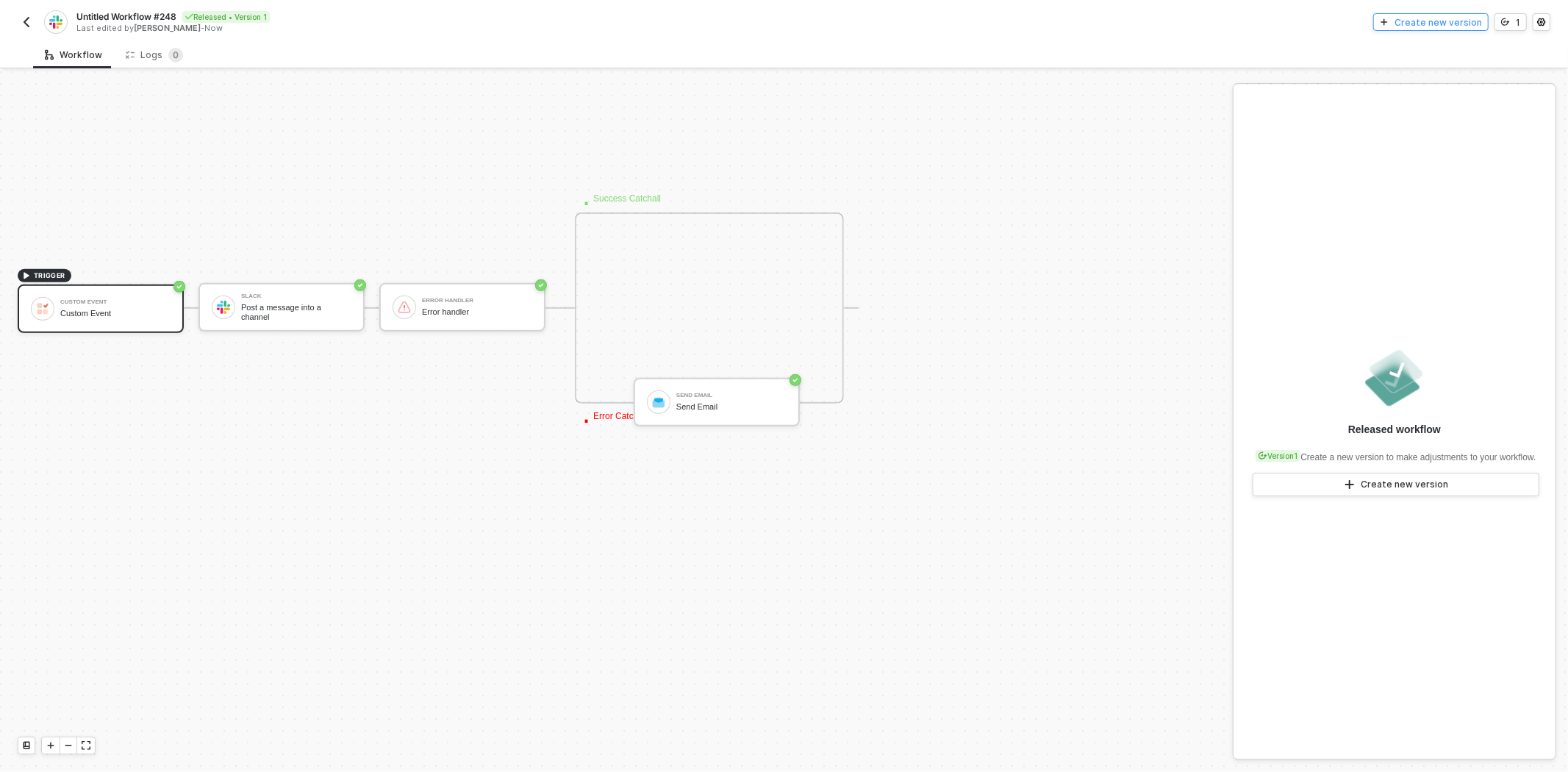 click on "Create new version" at bounding box center (1438, 22) 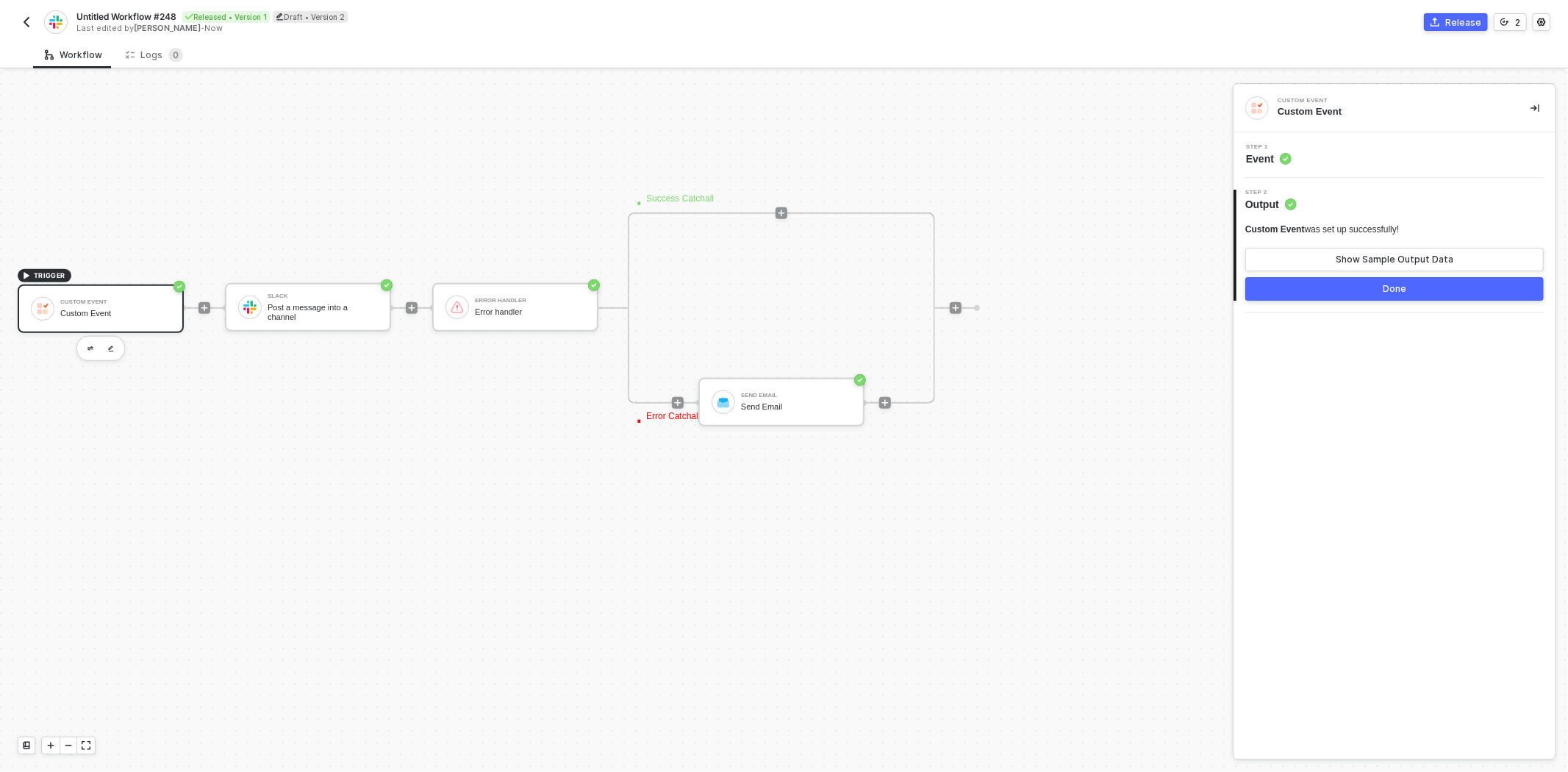 click on "Release" at bounding box center [1463, 22] 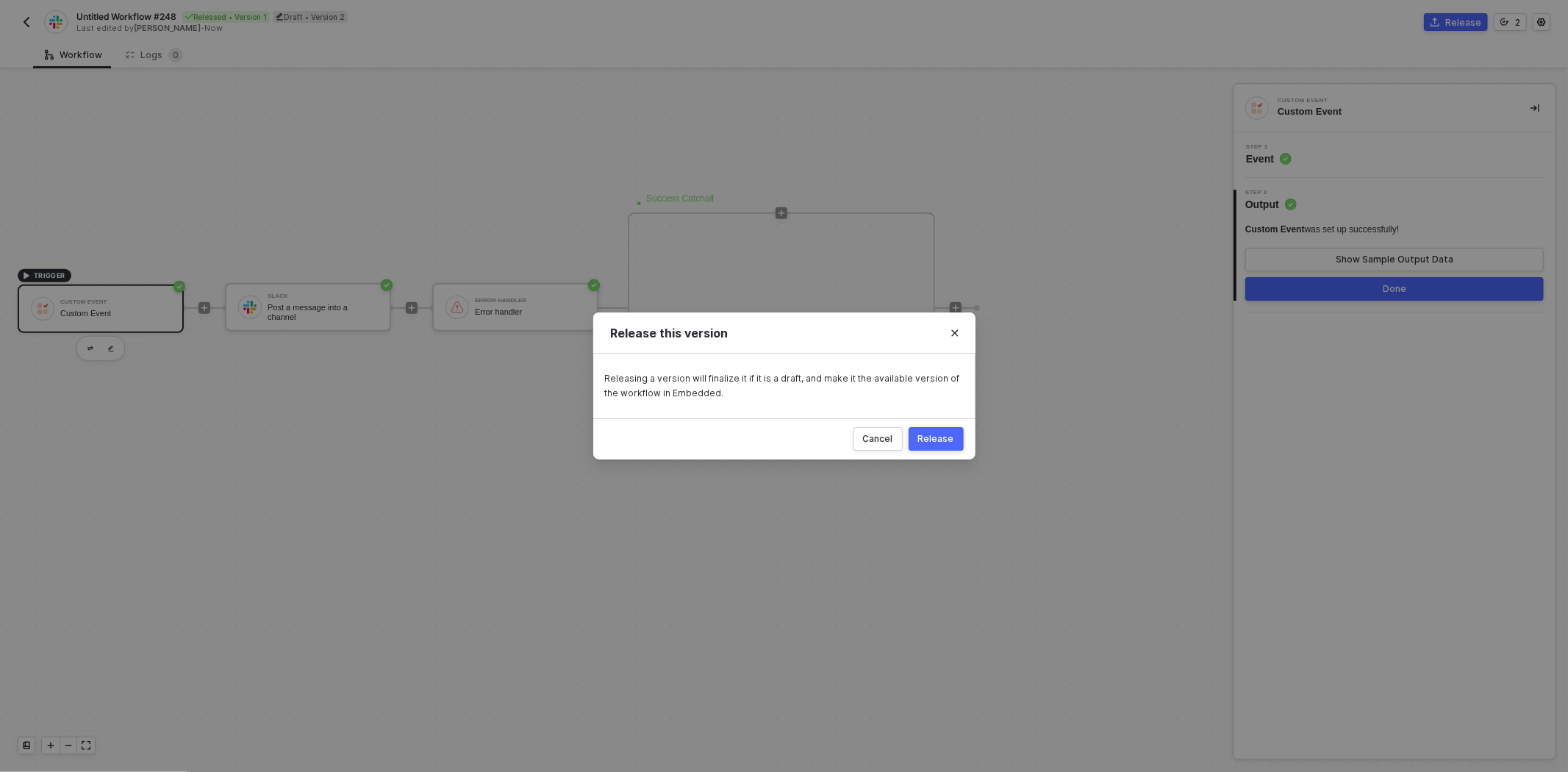 click on "Release" at bounding box center (936, 439) 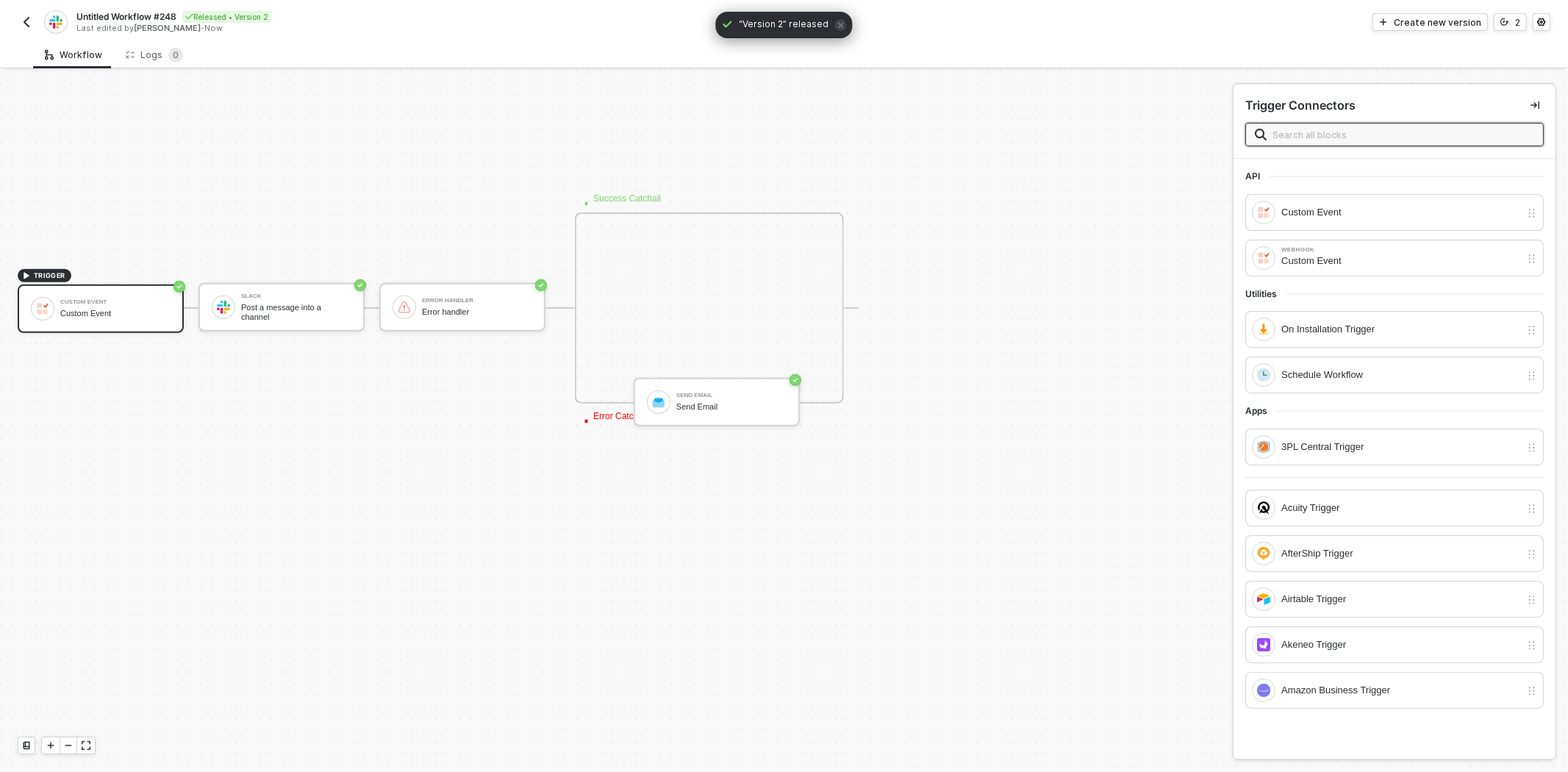 click on "Untitled Workflow #248    Released • Version   2 Last edited by  [PERSON_NAME]  -  Now Create new version 2" at bounding box center [784, 21] 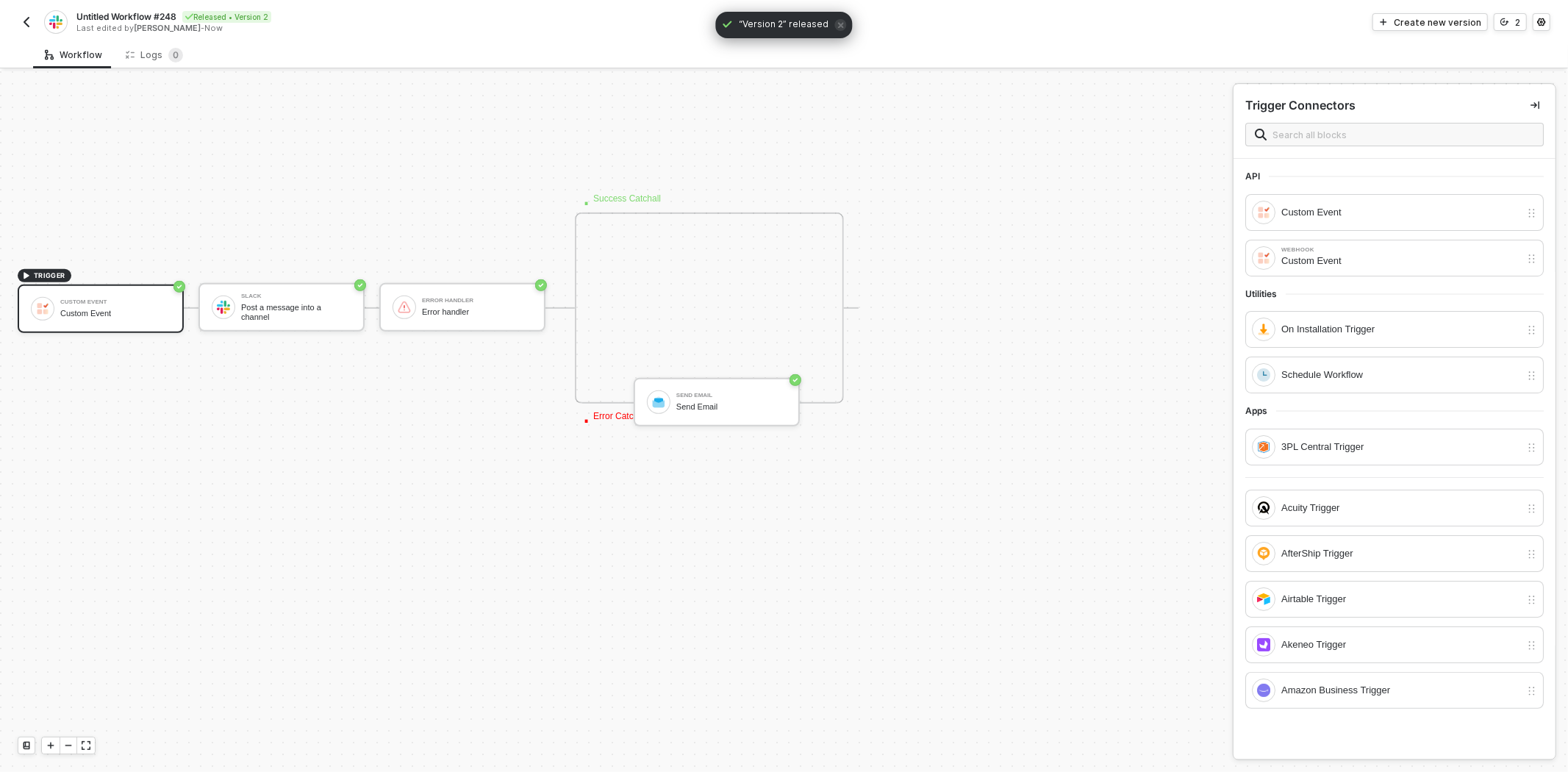 click on "Untitled Workflow #248    Released • Version   2 Last edited by  [PERSON_NAME]  -  Now Create new version 2" at bounding box center (784, 21) 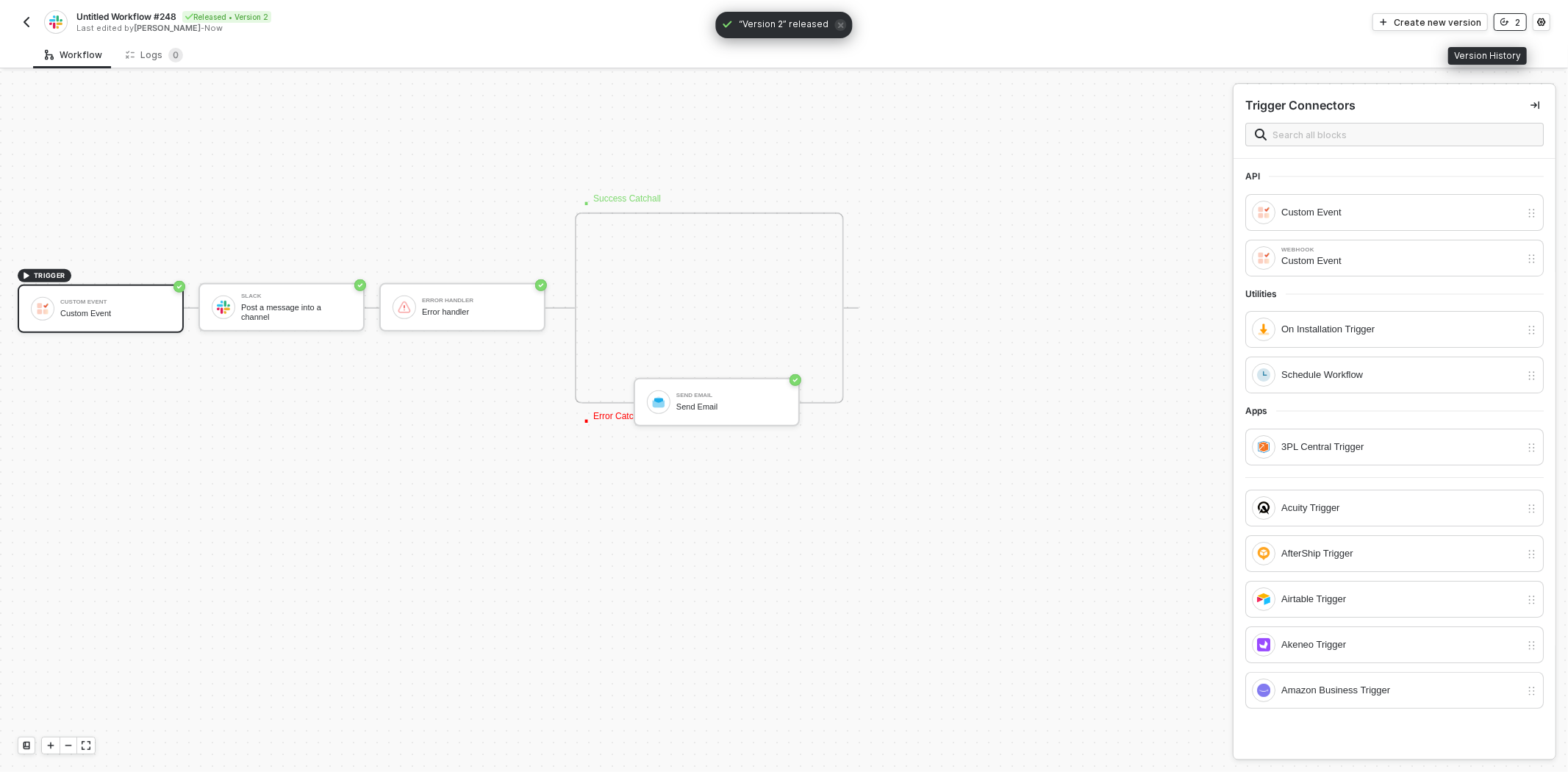 click on "2" at bounding box center (1510, 22) 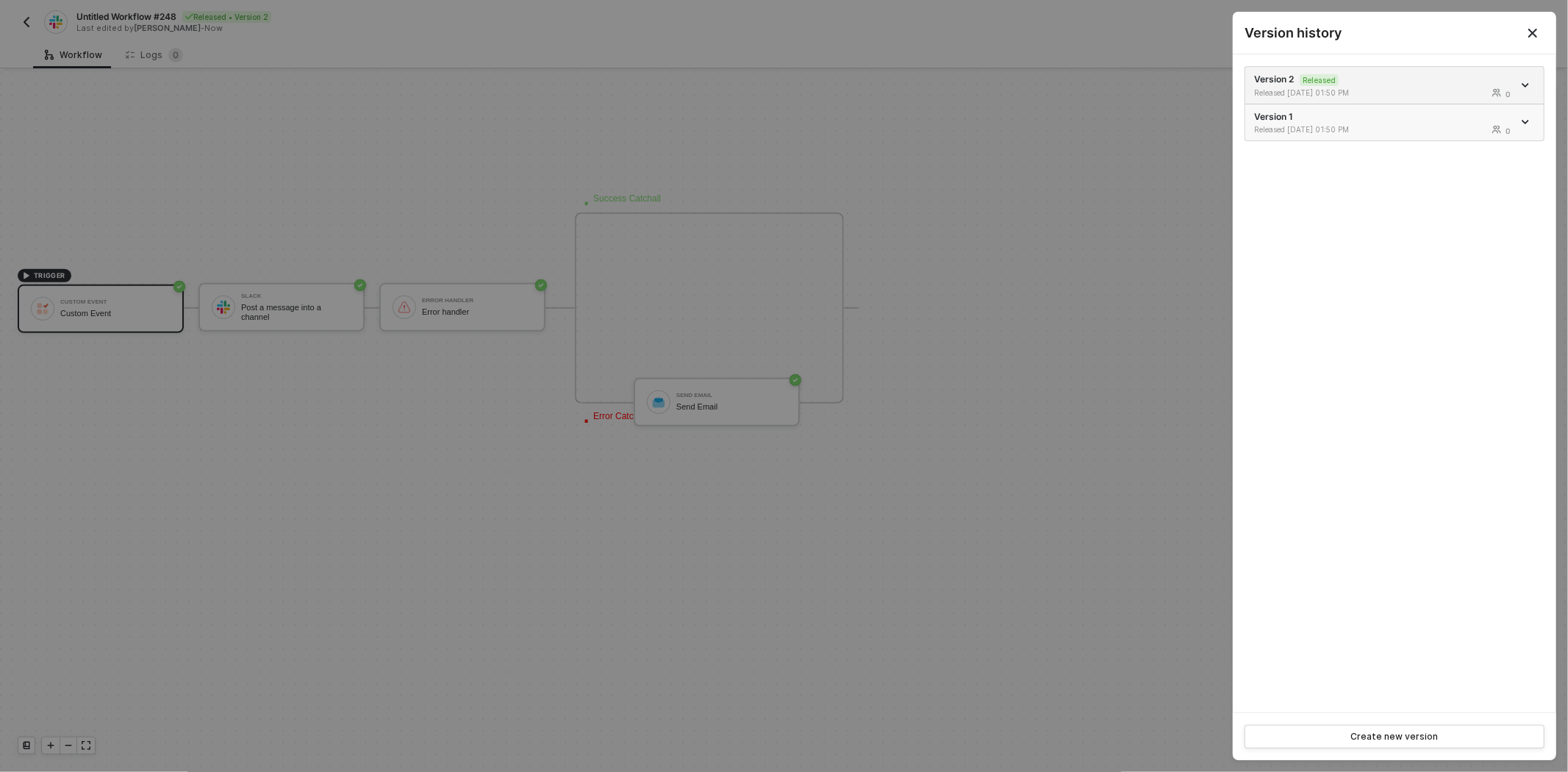 click at bounding box center [1527, 122] 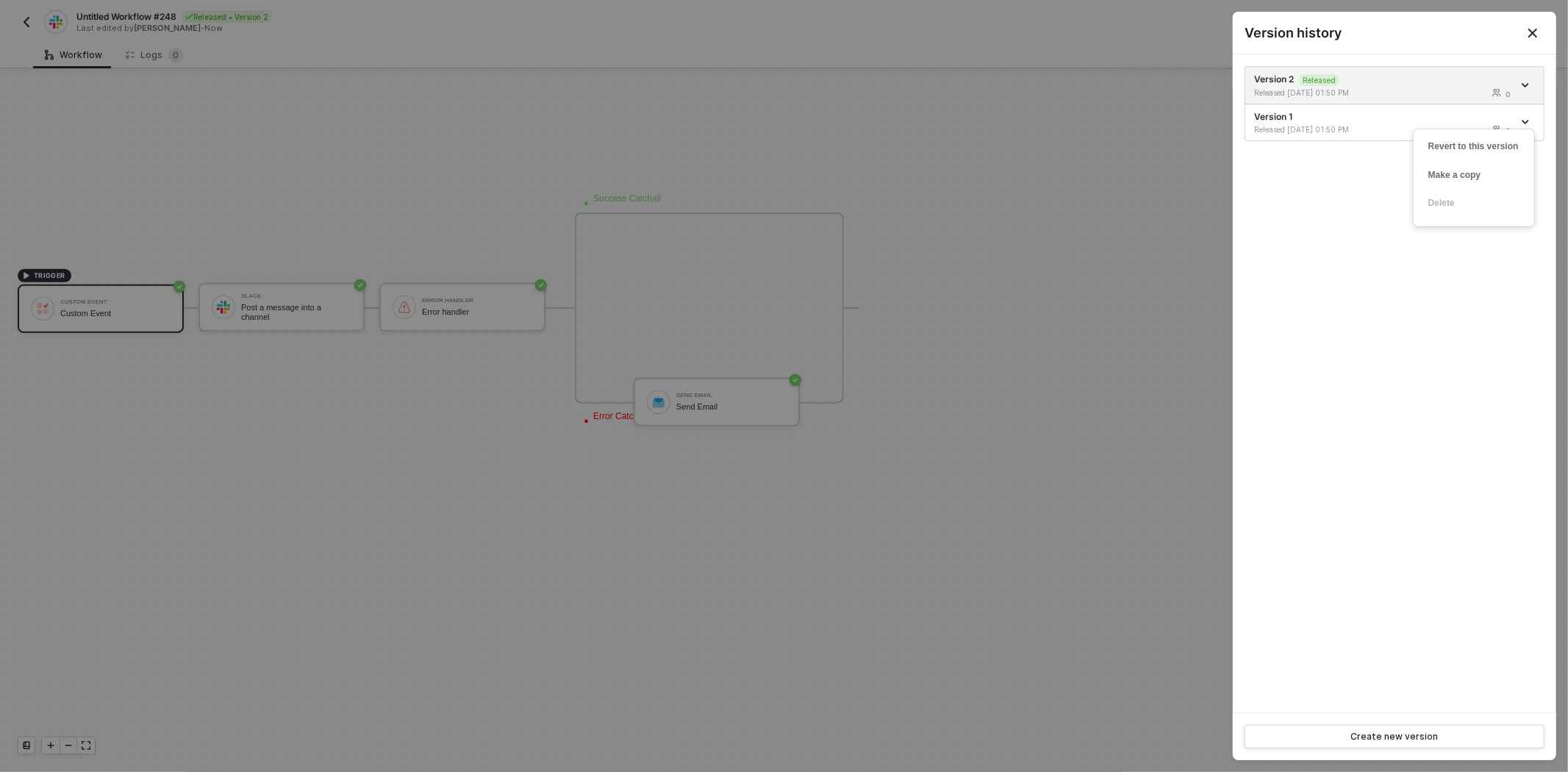 click on "Version 2 Released Released [DATE] 01:50 PM 0 Version 1 Released [DATE] 01:50 PM 0" at bounding box center (1395, 383) 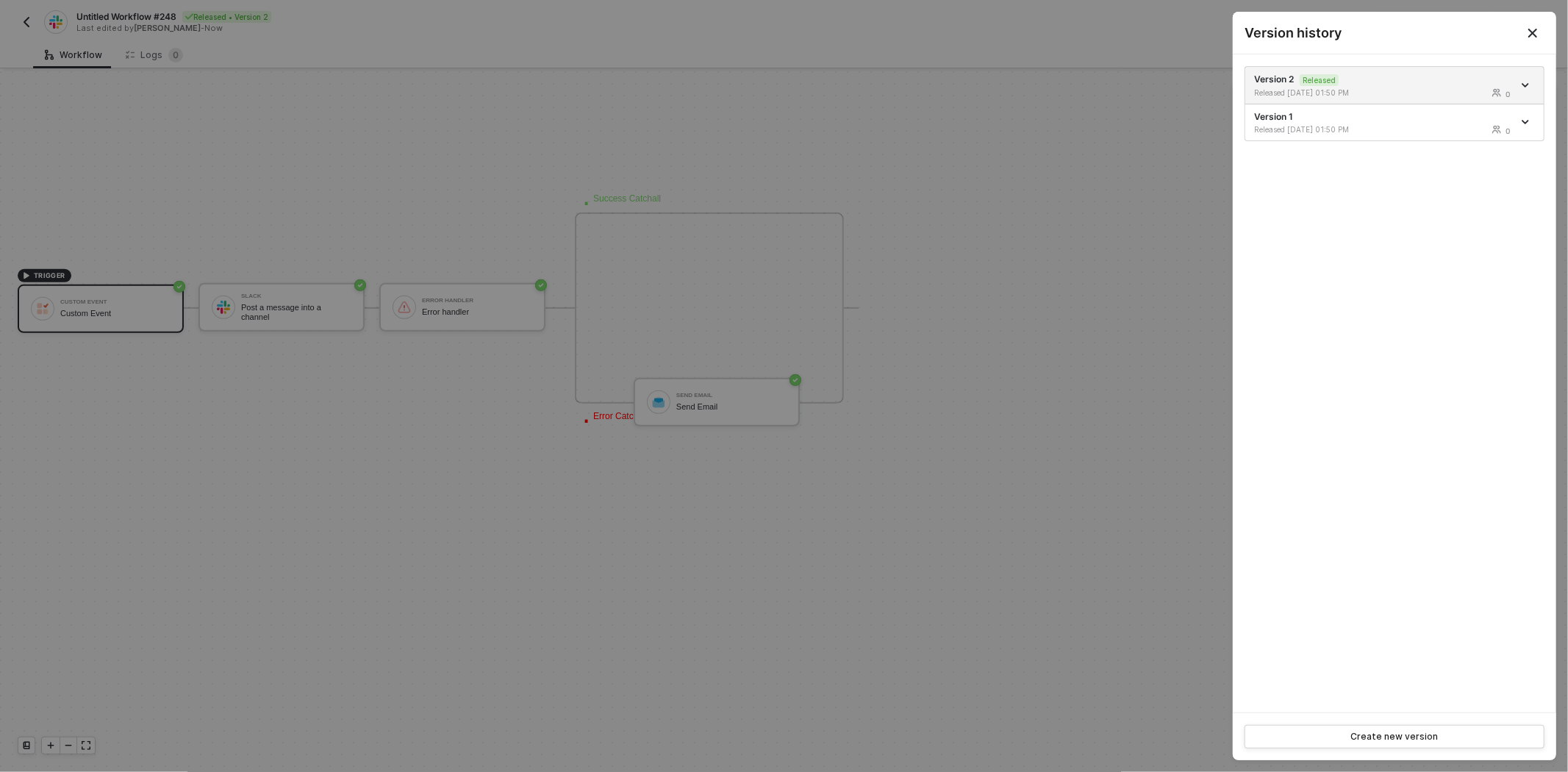 click 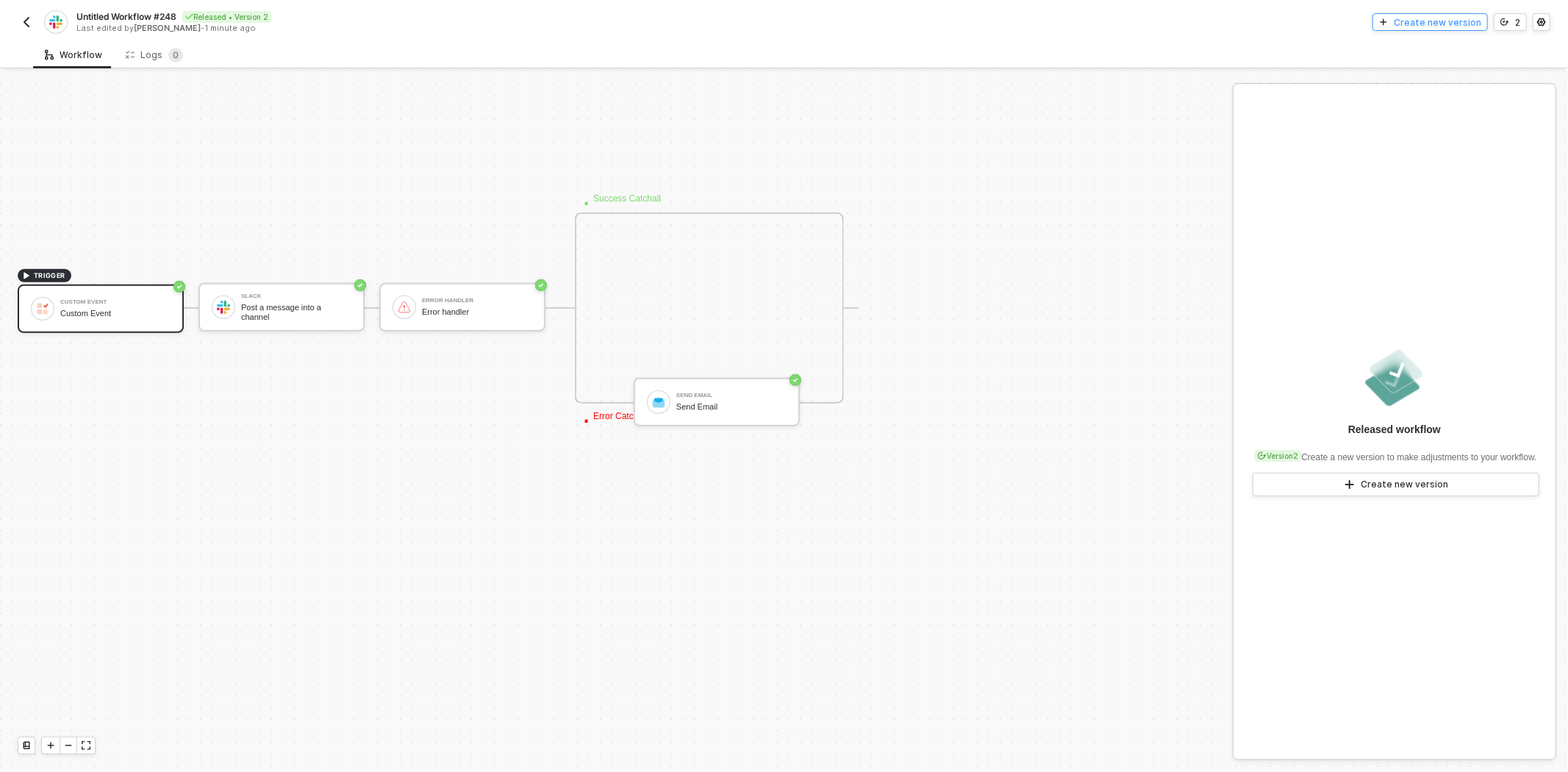 click on "Create new version" at bounding box center (1437, 22) 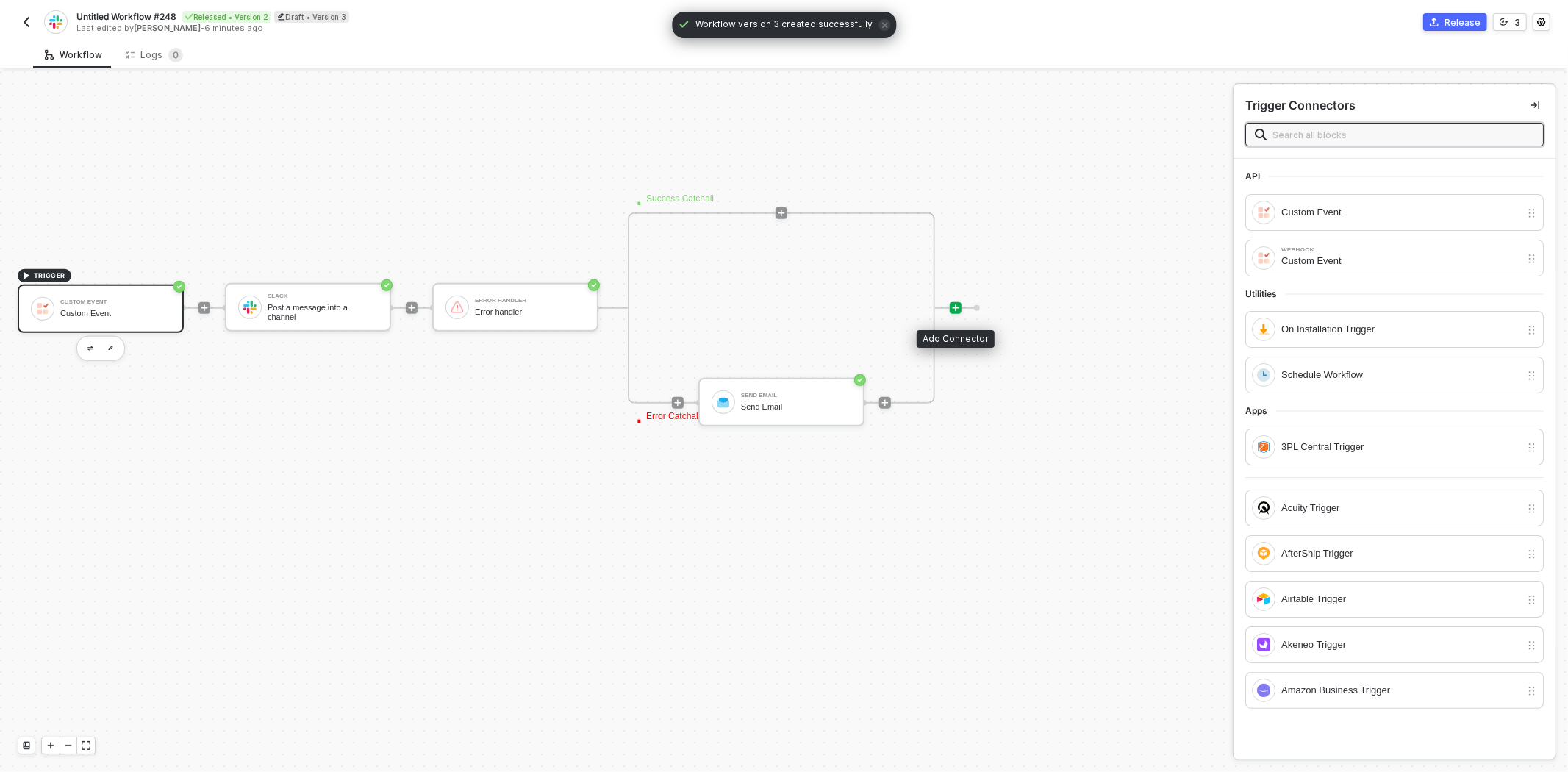 click 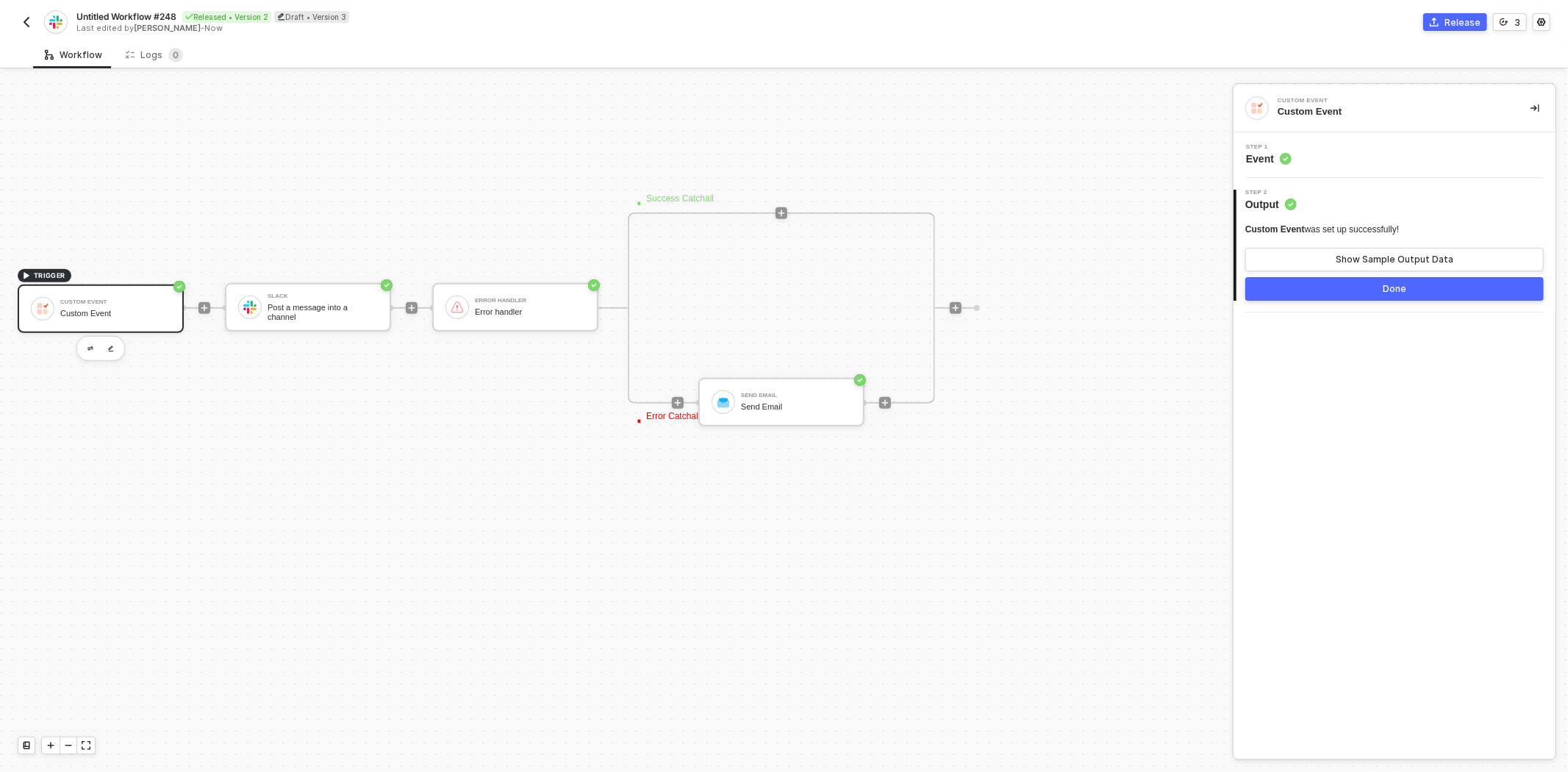 click on "·  Success Catchall   ·   Error Catchall Send Email Send Email" at bounding box center [787, 308] 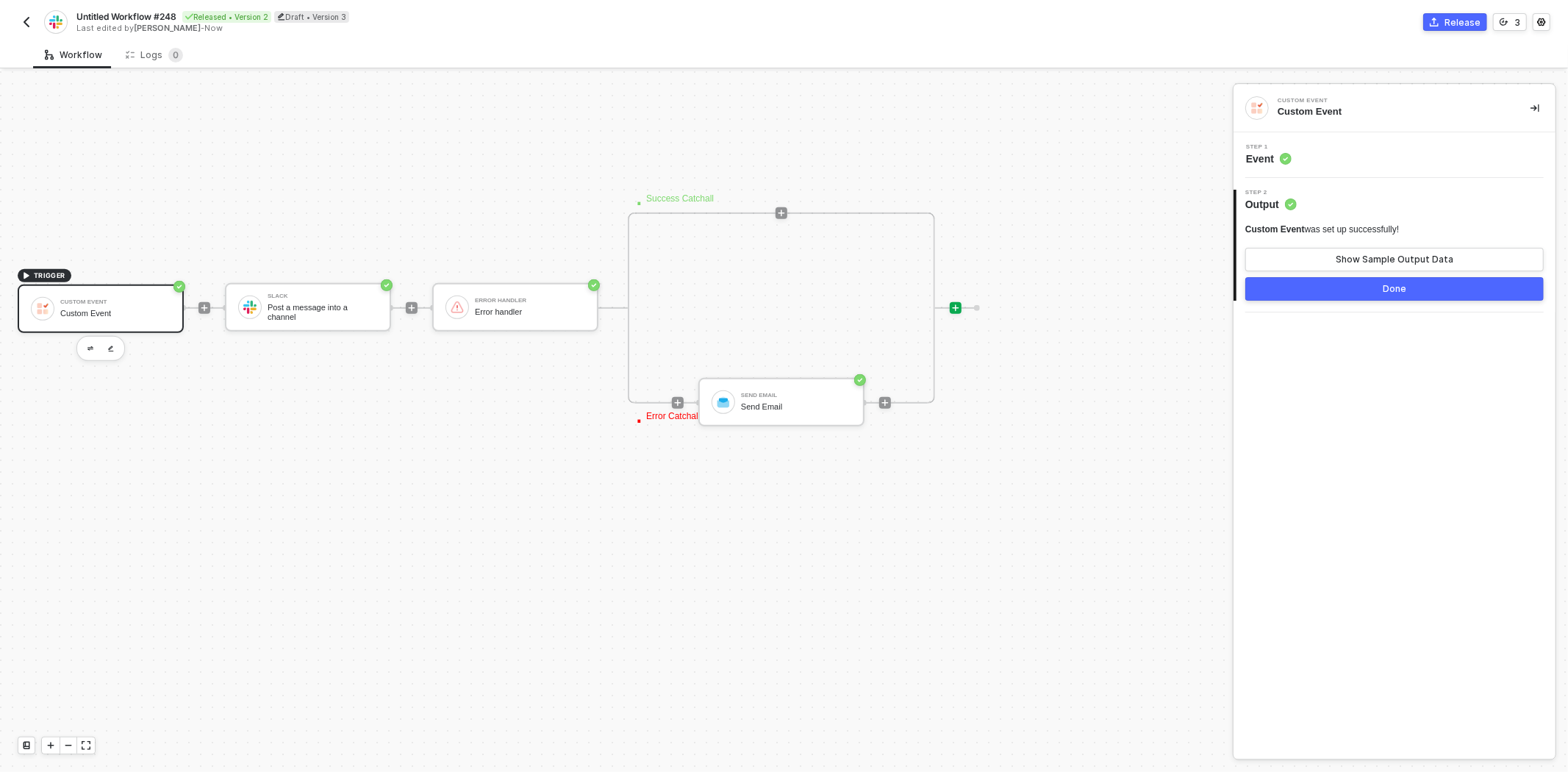 click 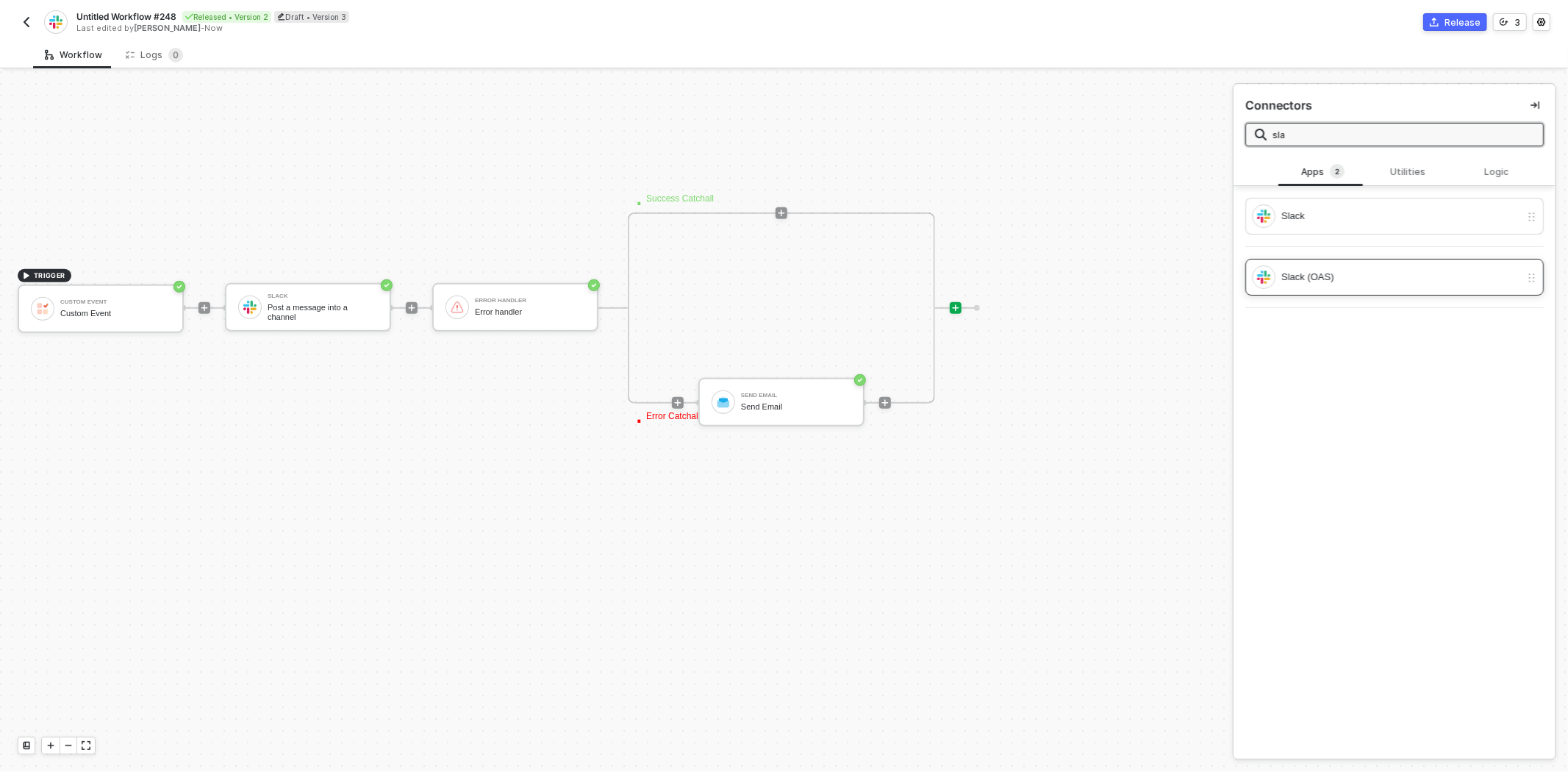 type on "sla" 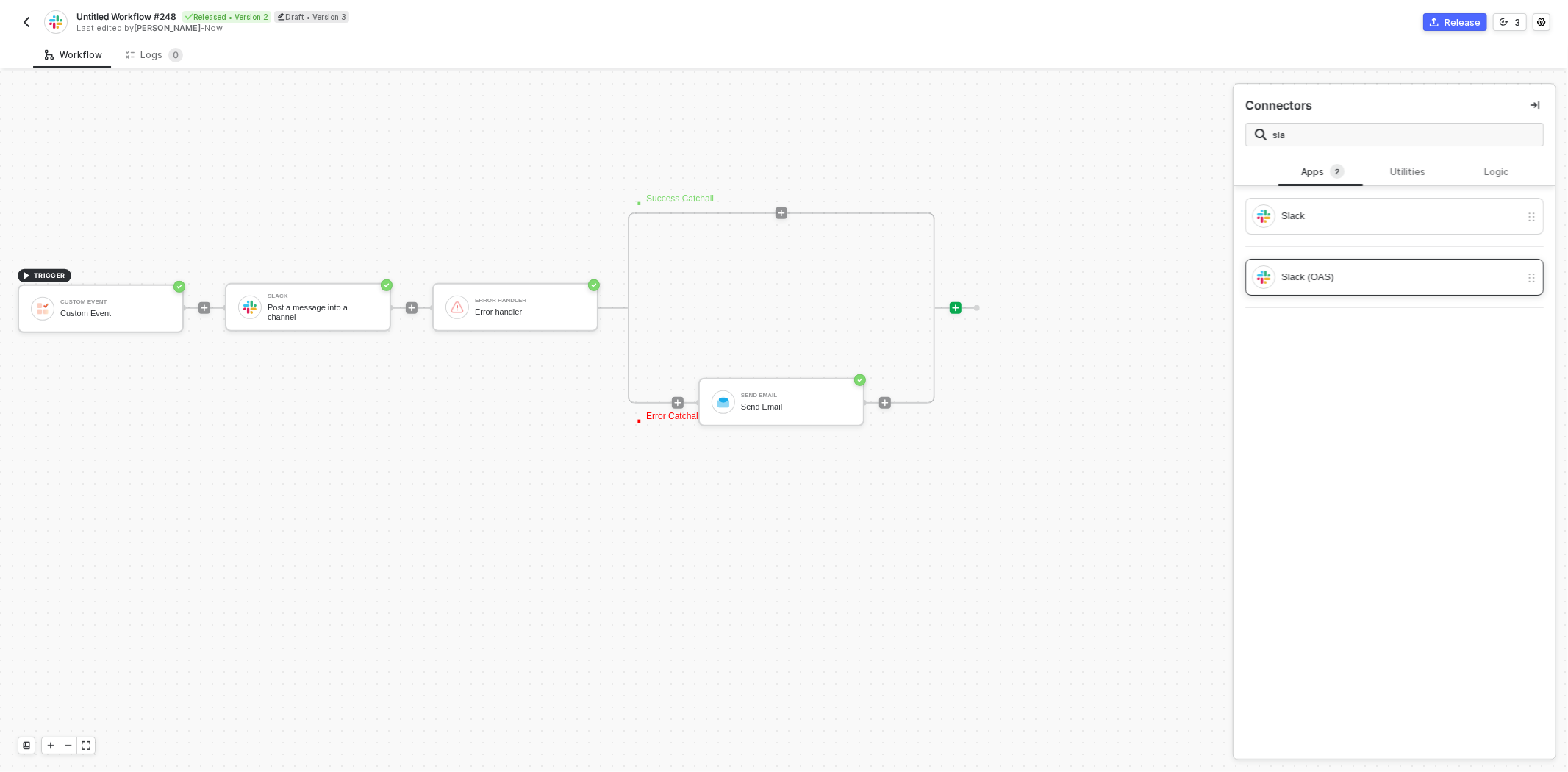 click on "Slack (OAS)" at bounding box center [1400, 277] 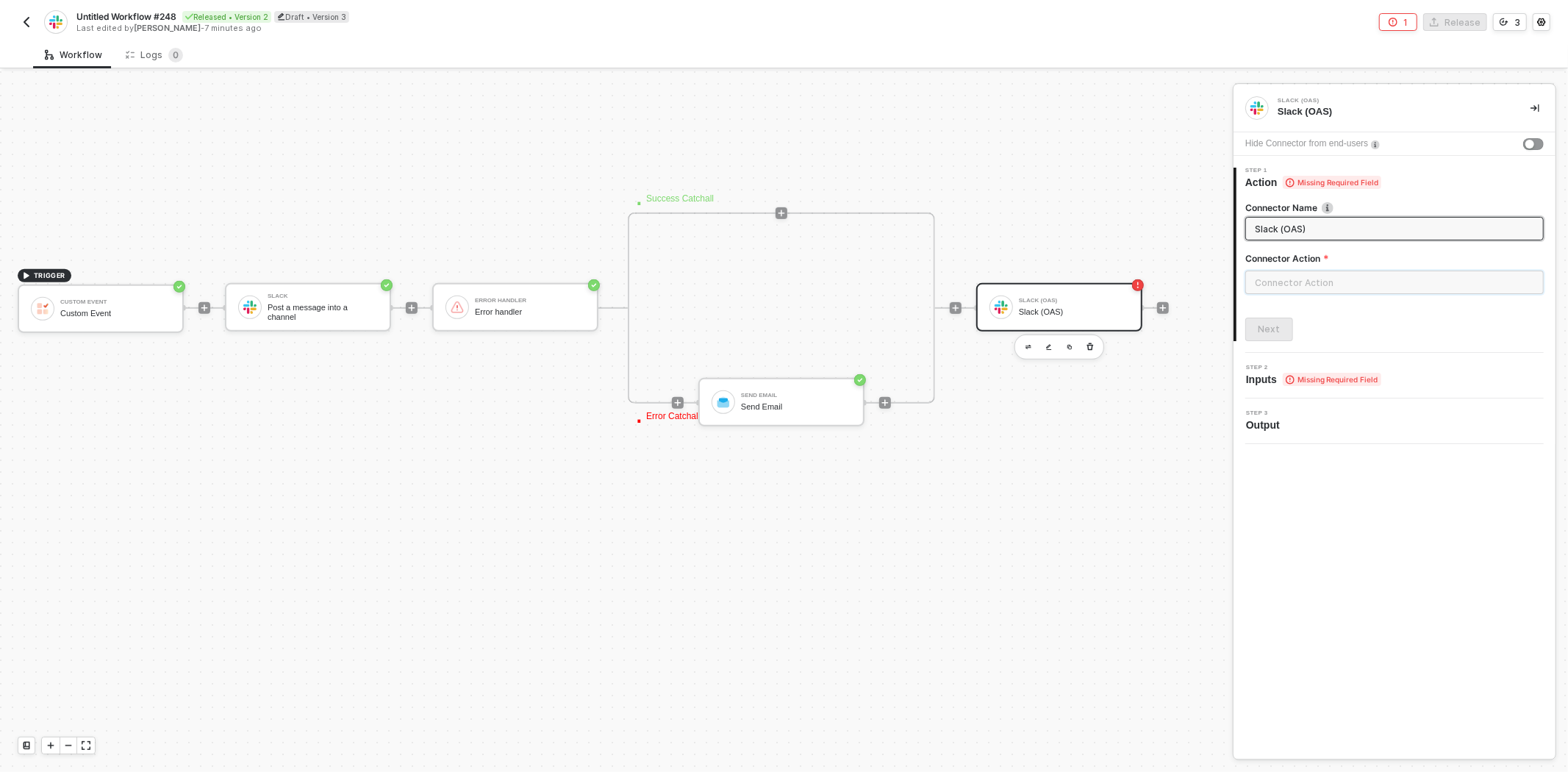 click at bounding box center [1395, 282] 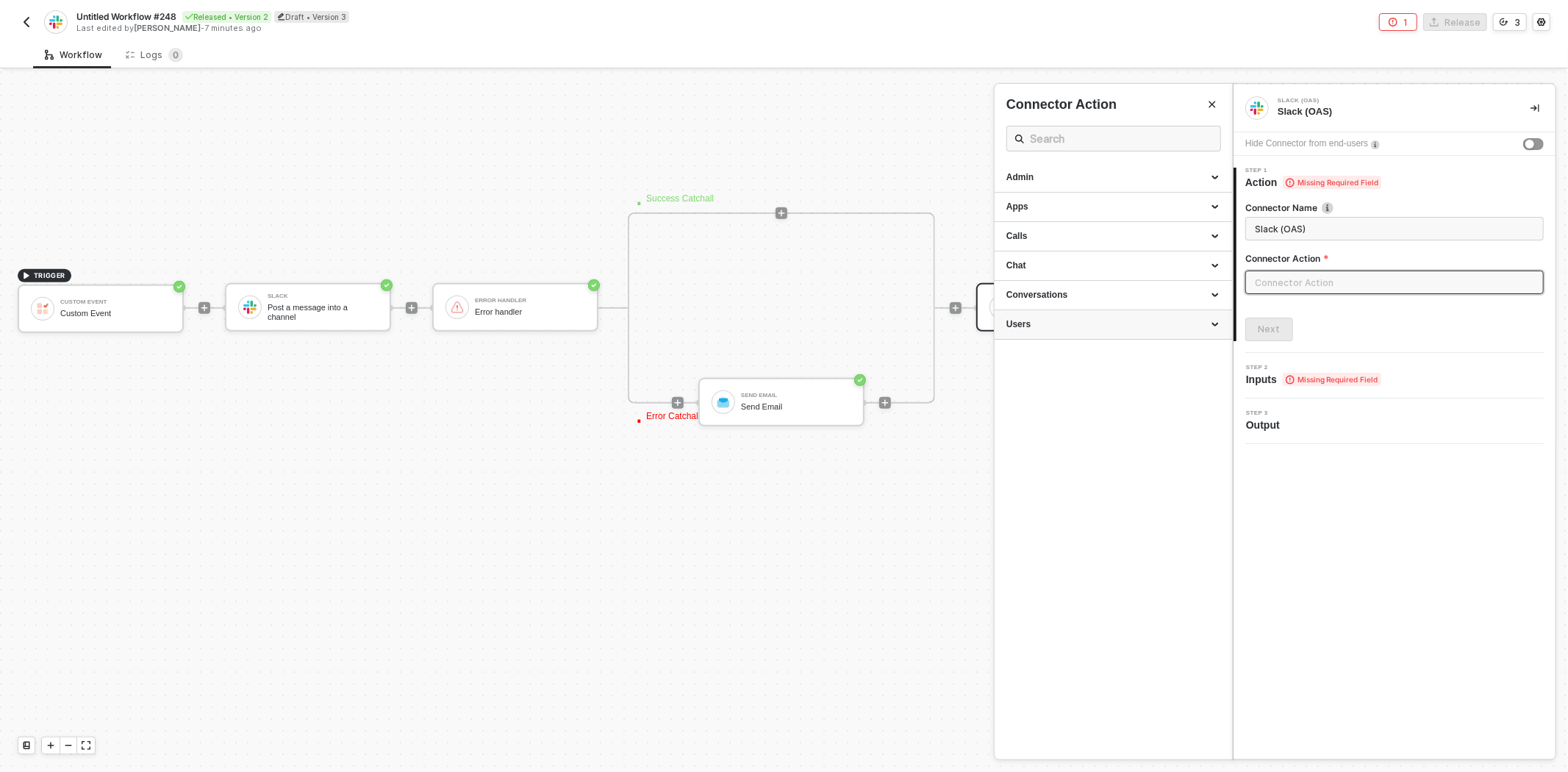 click on "Users" at bounding box center [1113, 324] 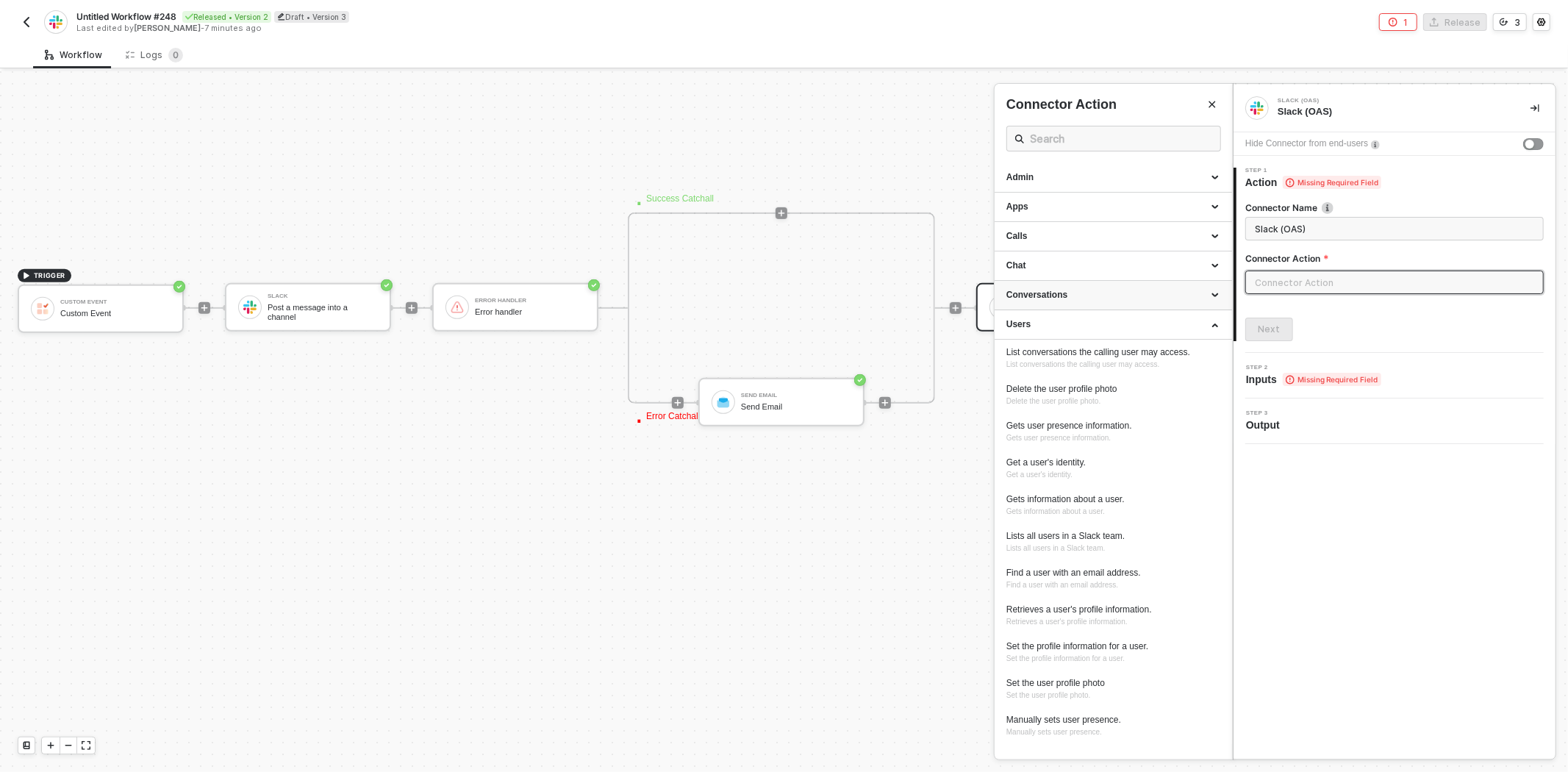 click on "Conversations" at bounding box center (1113, 296) 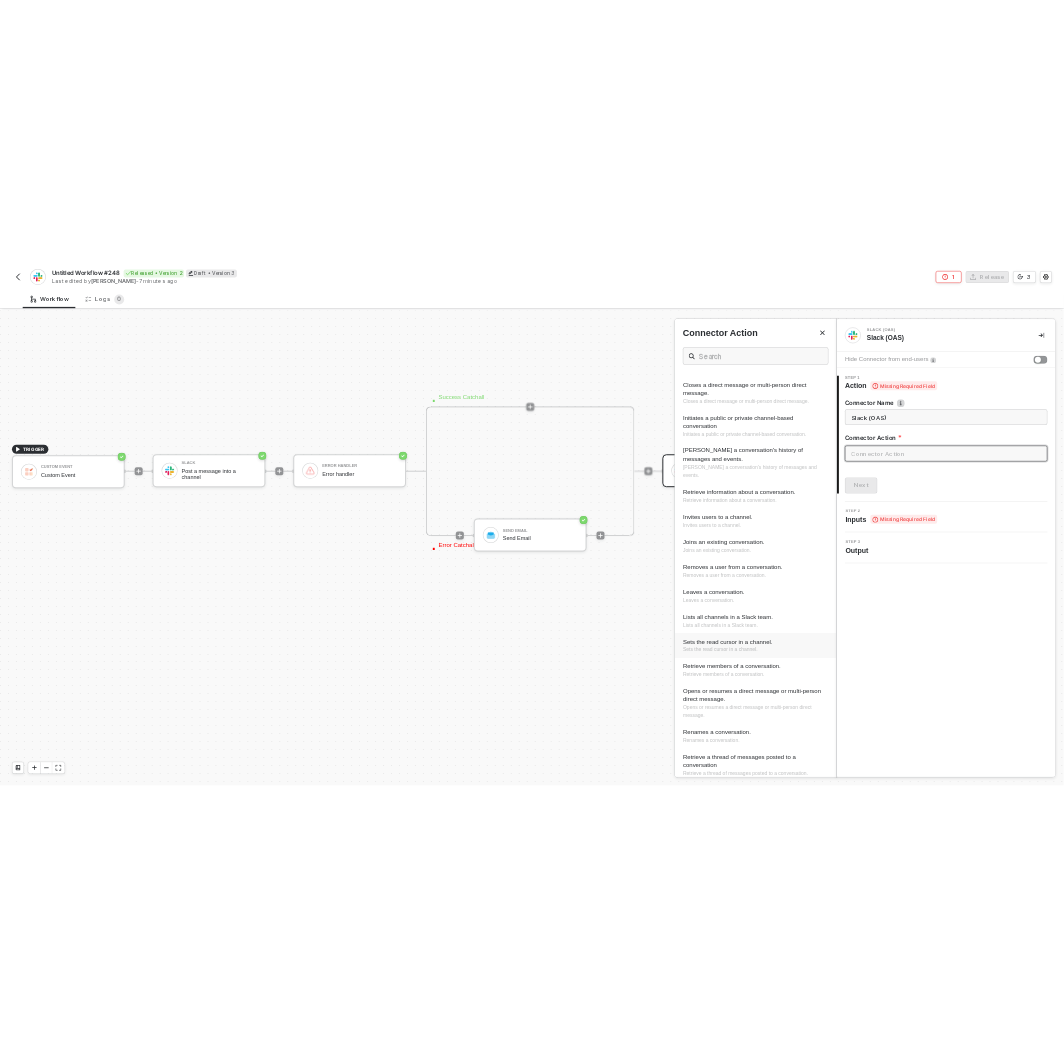 scroll, scrollTop: 0, scrollLeft: 0, axis: both 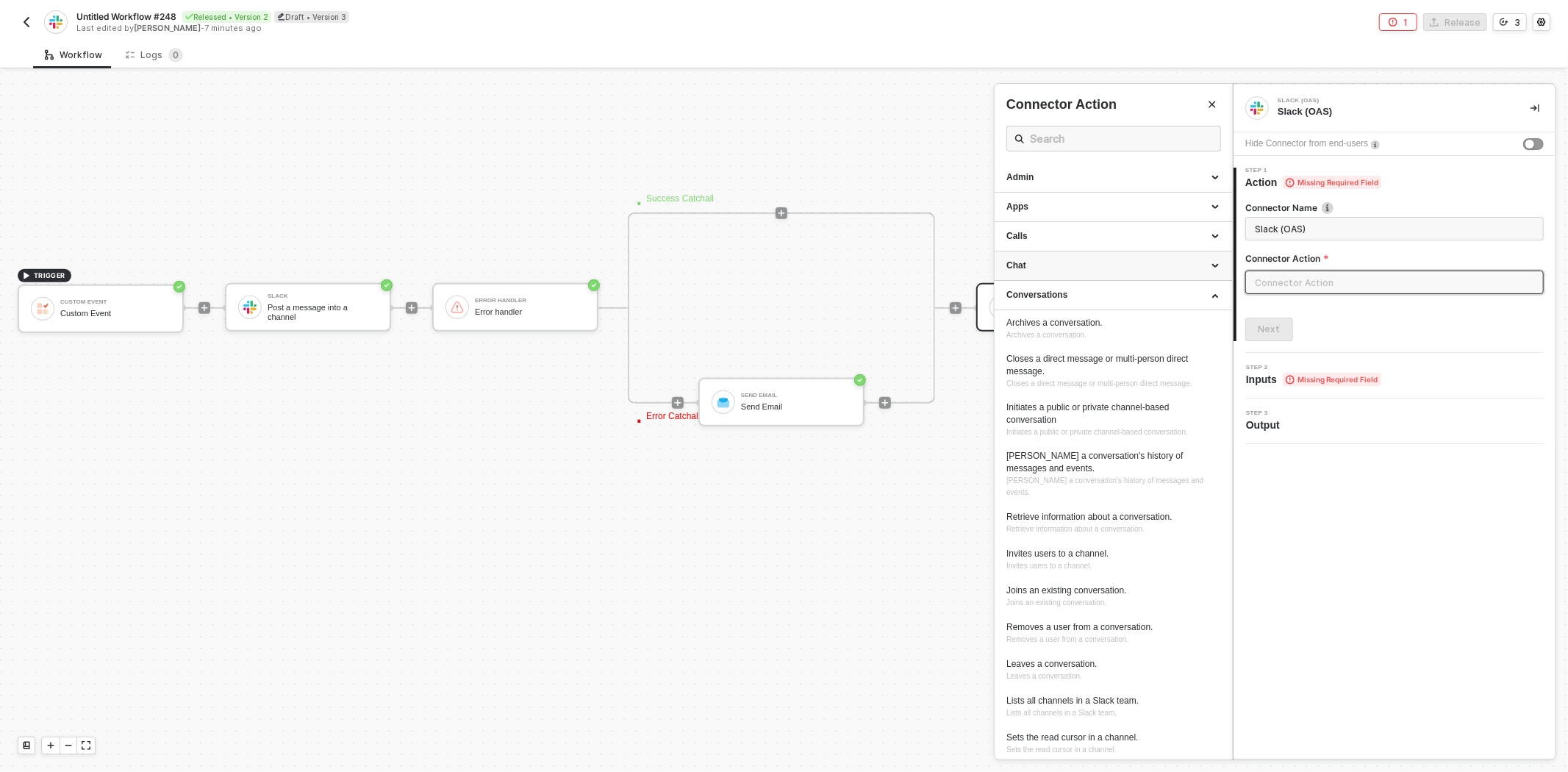 click on "Chat" at bounding box center (1113, 266) 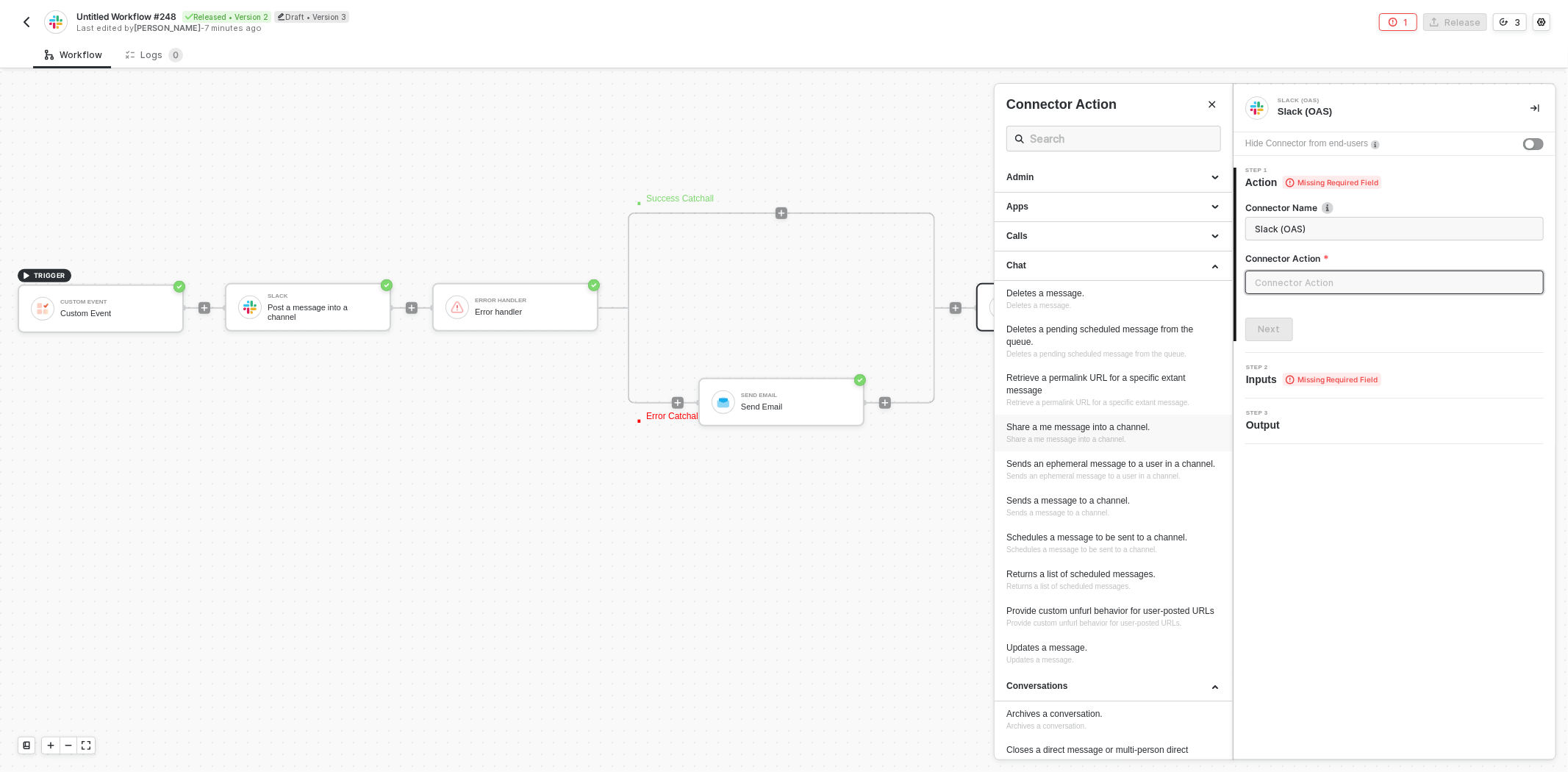 click on "Share a me message into a channel. Share a me message into a channel." at bounding box center [1113, 433] 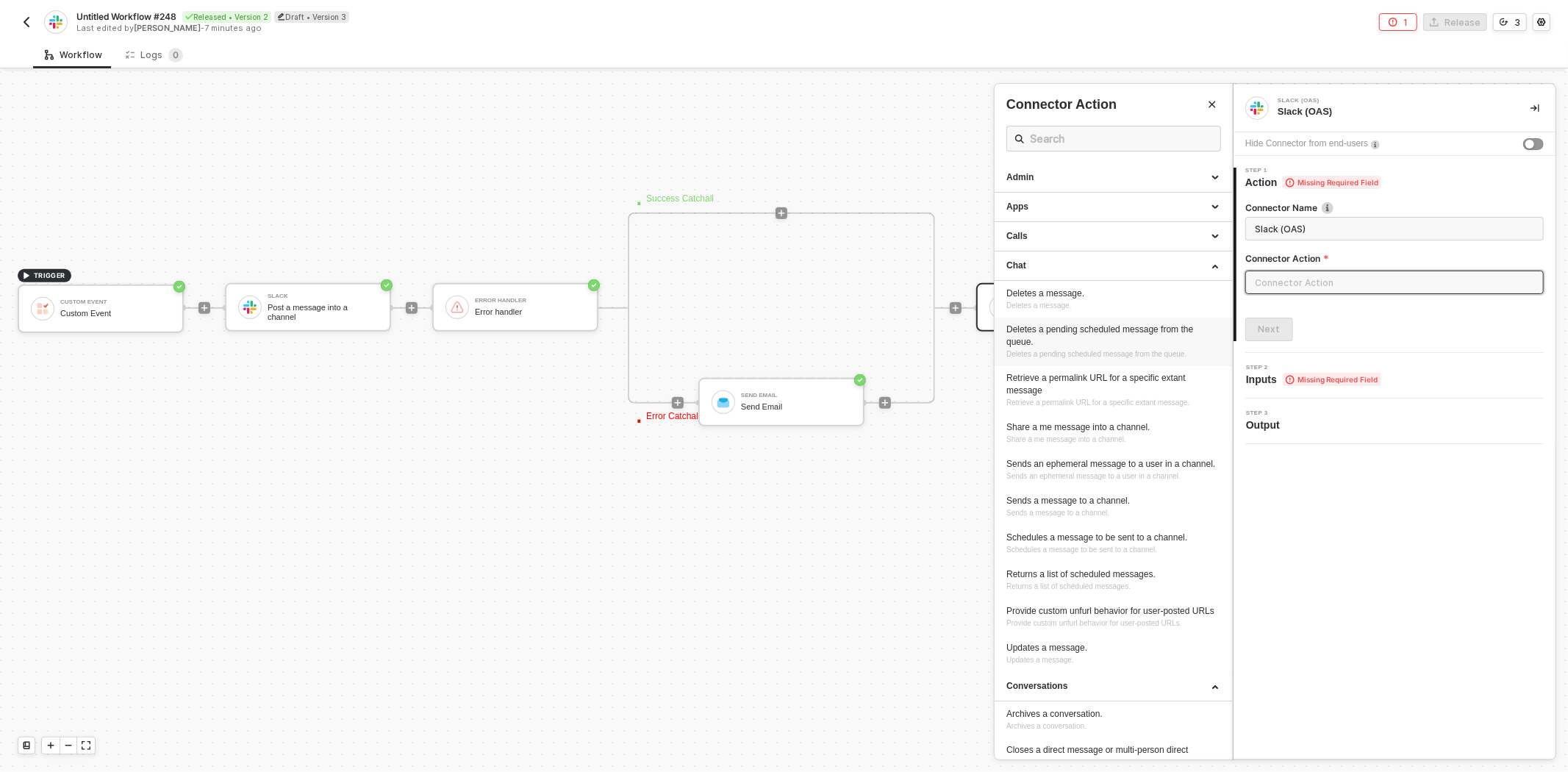 type on "Share a me message into a channel." 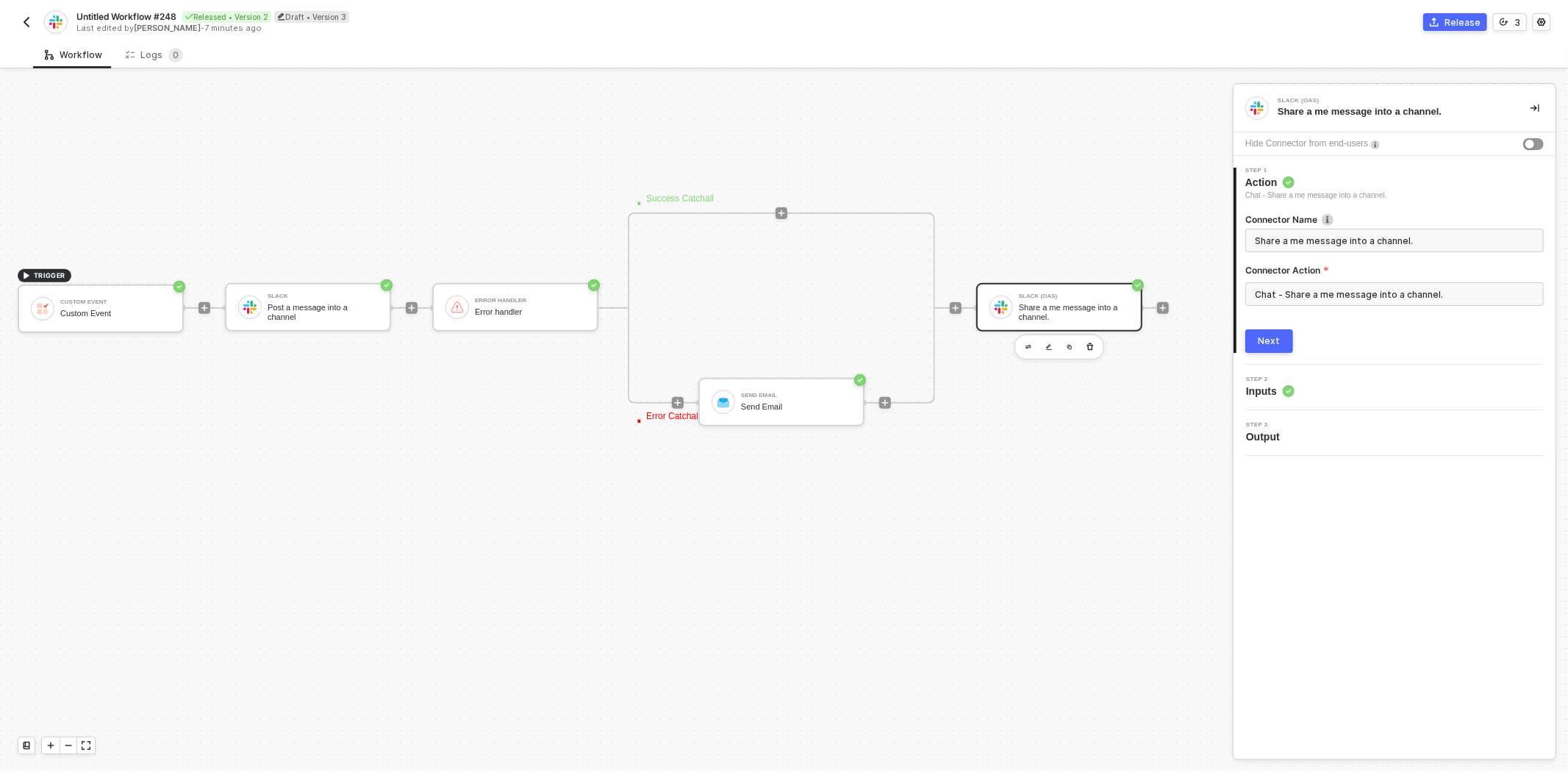 click on "Next" at bounding box center (1270, 341) 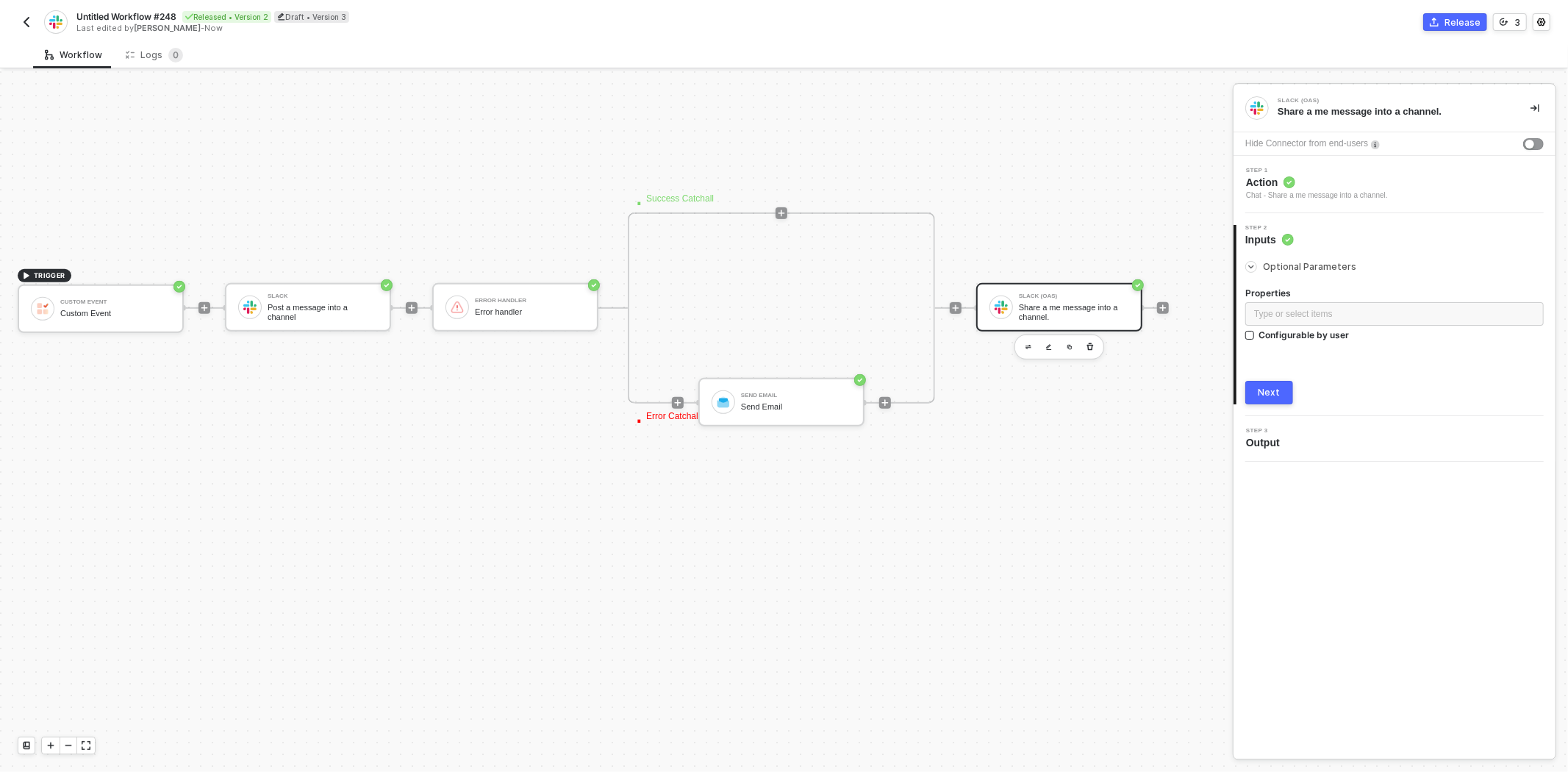 click on "Step 1 Action    Chat - Share a me message into a channel." at bounding box center [1396, 185] 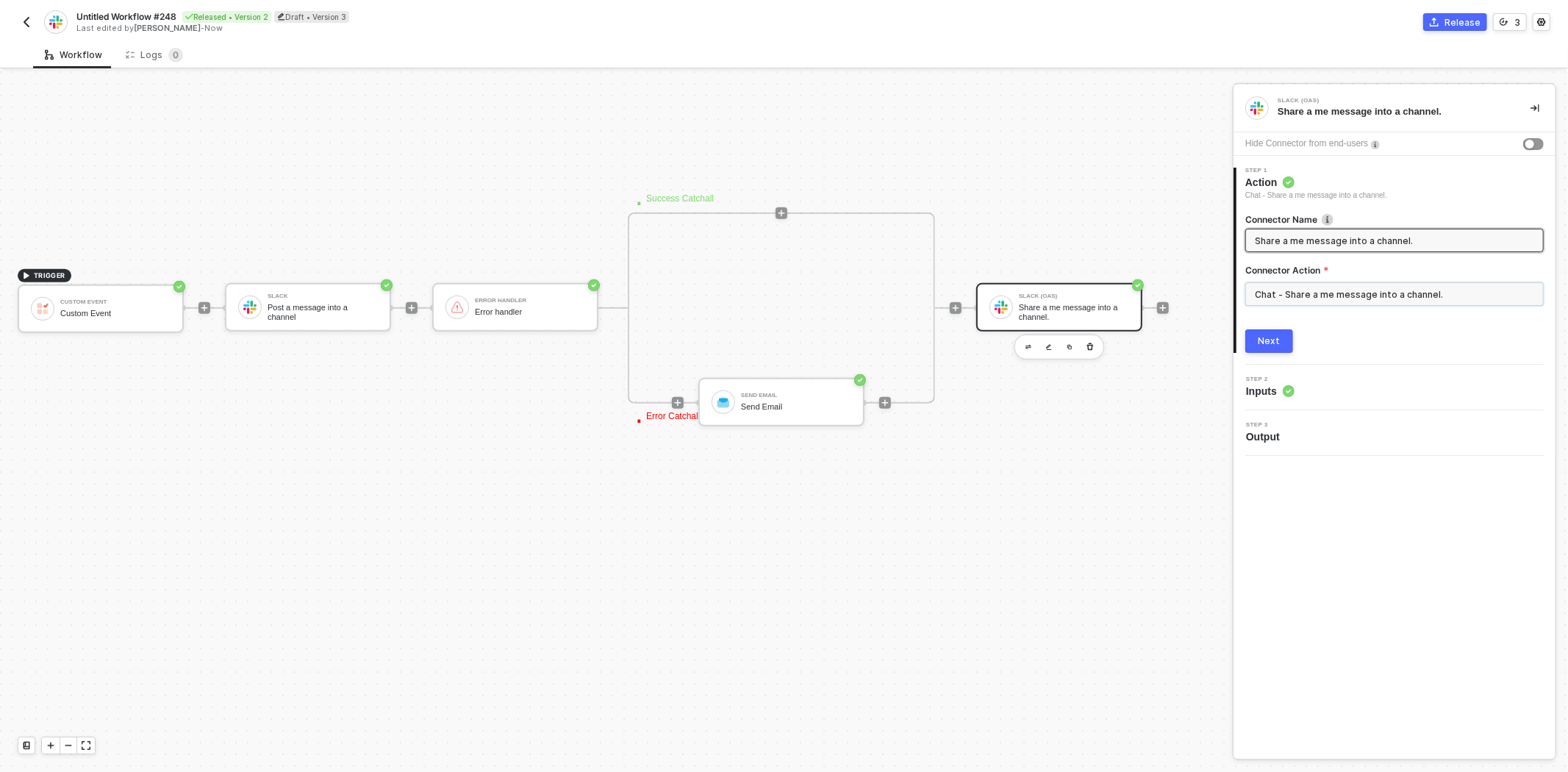 click on "Chat - Share a me message into a channel." at bounding box center [1395, 294] 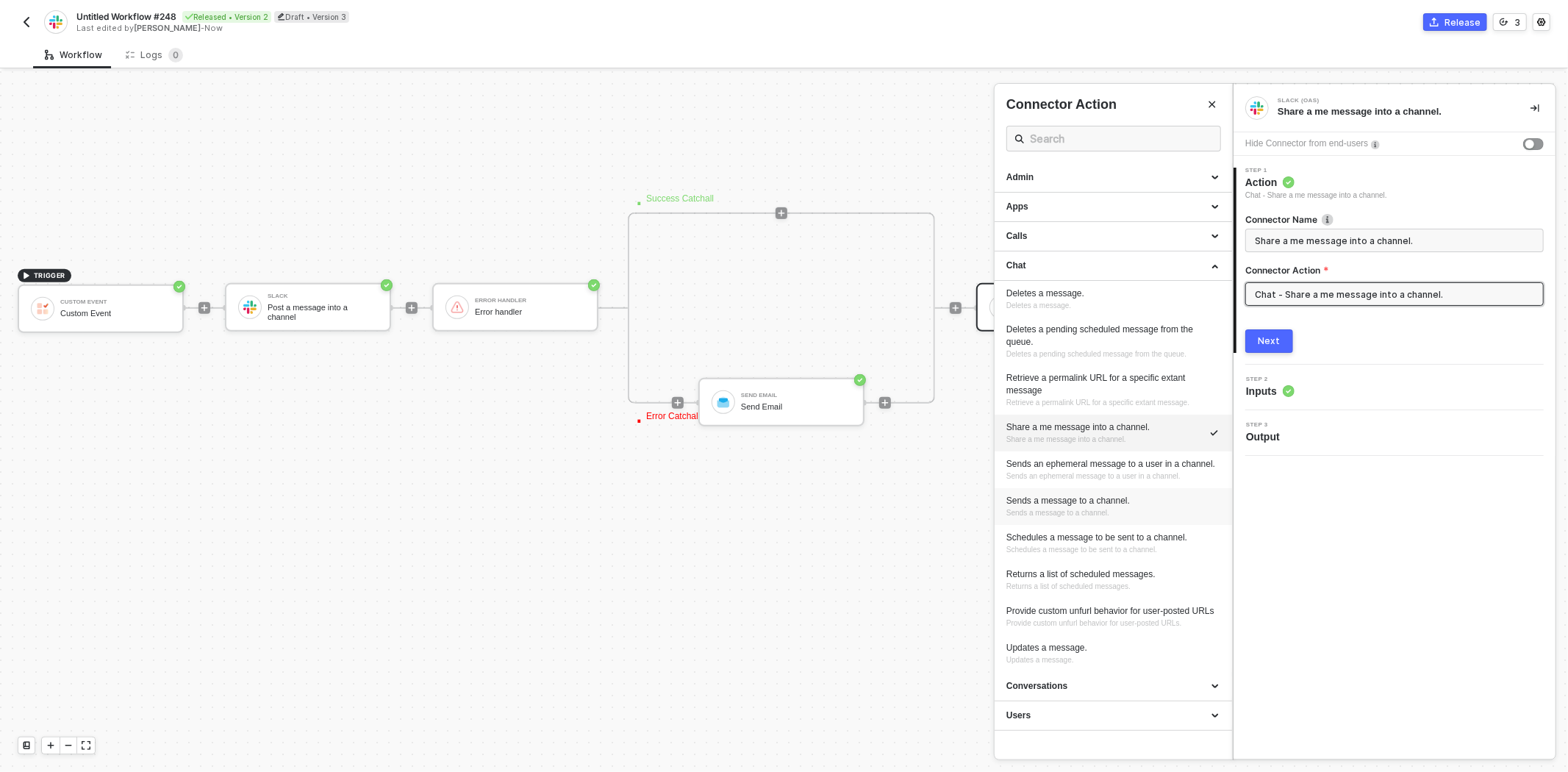 click on "Sends a message to a channel. Sends a message to a channel." at bounding box center [1113, 507] 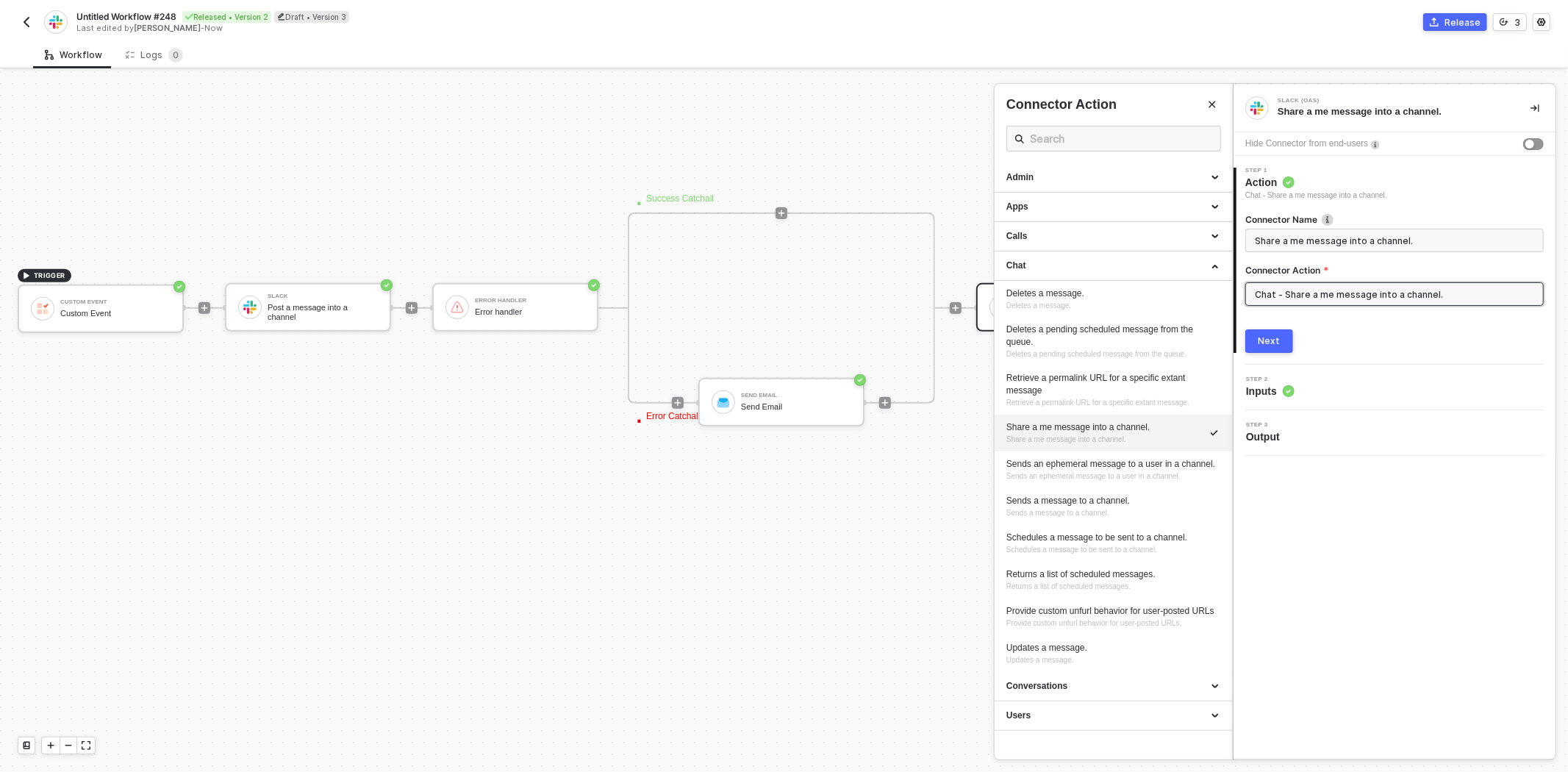 type on "Sends a message to a channel." 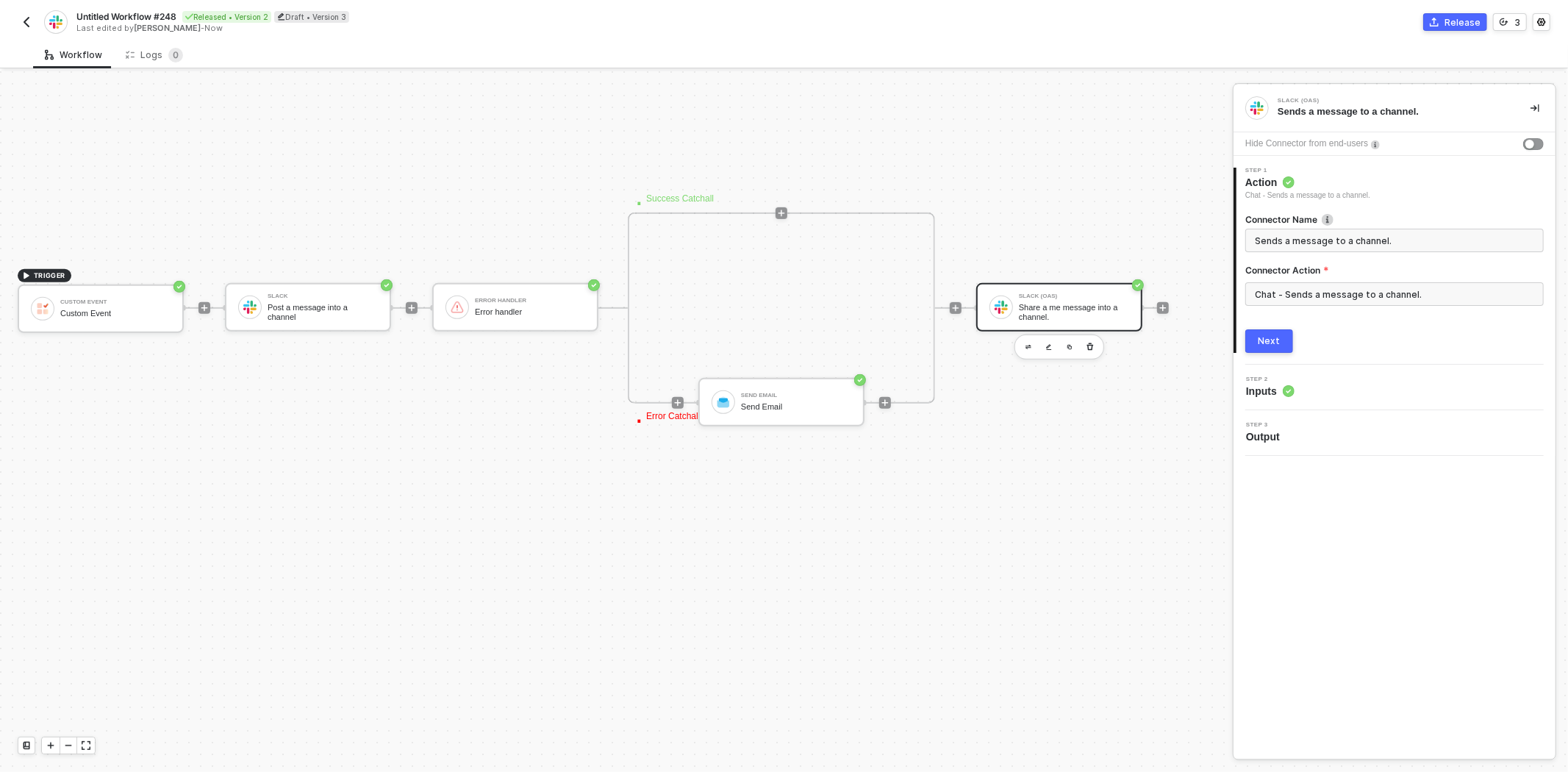 click on "Next" at bounding box center [1270, 341] 